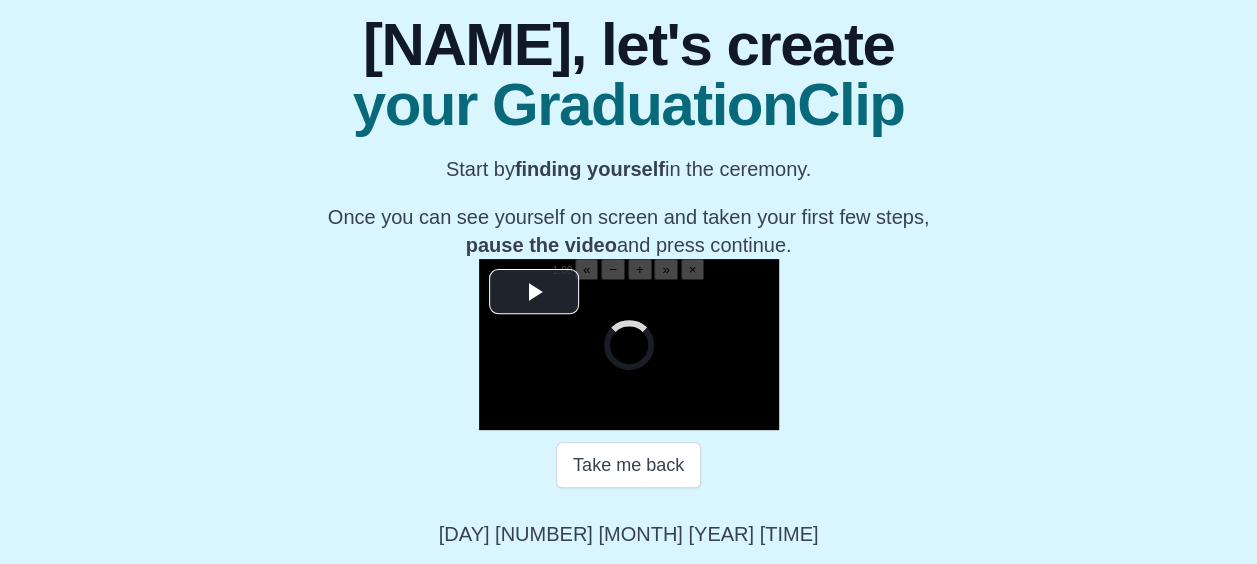 scroll, scrollTop: 348, scrollLeft: 0, axis: vertical 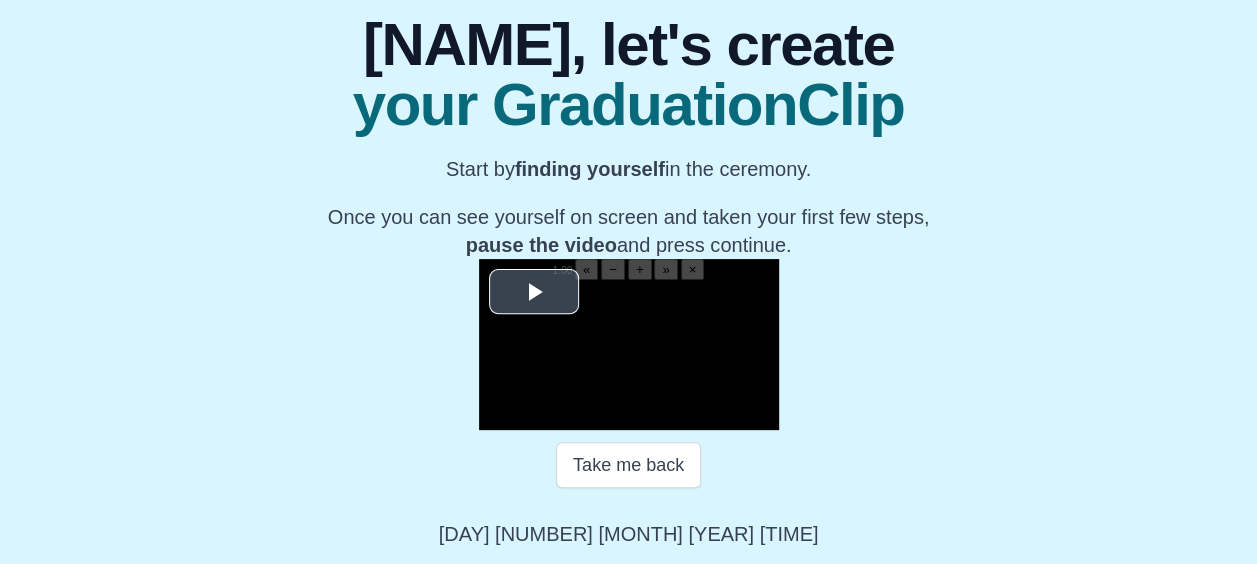 click at bounding box center (534, 292) 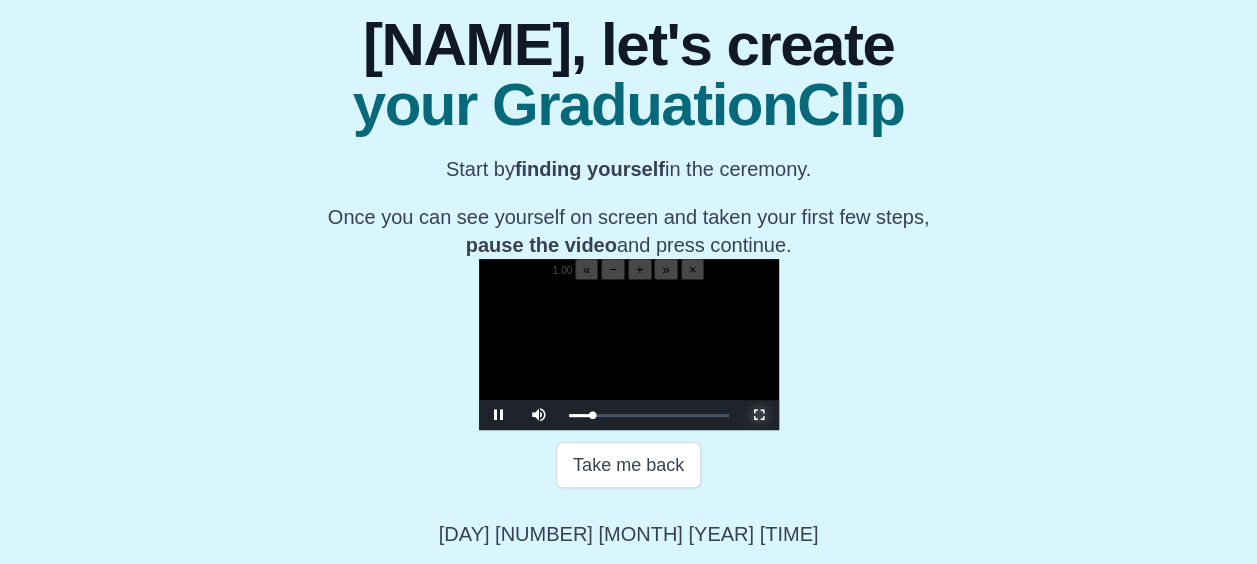 click at bounding box center [759, 415] 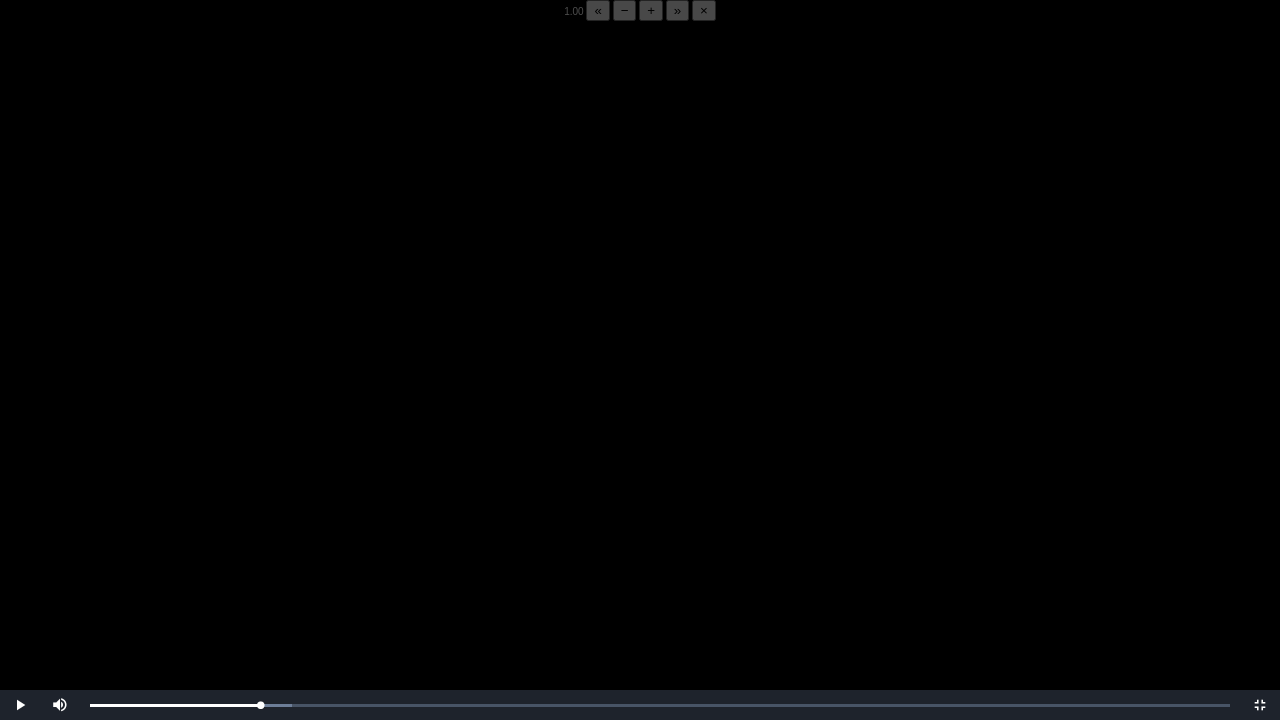 click at bounding box center (640, 381) 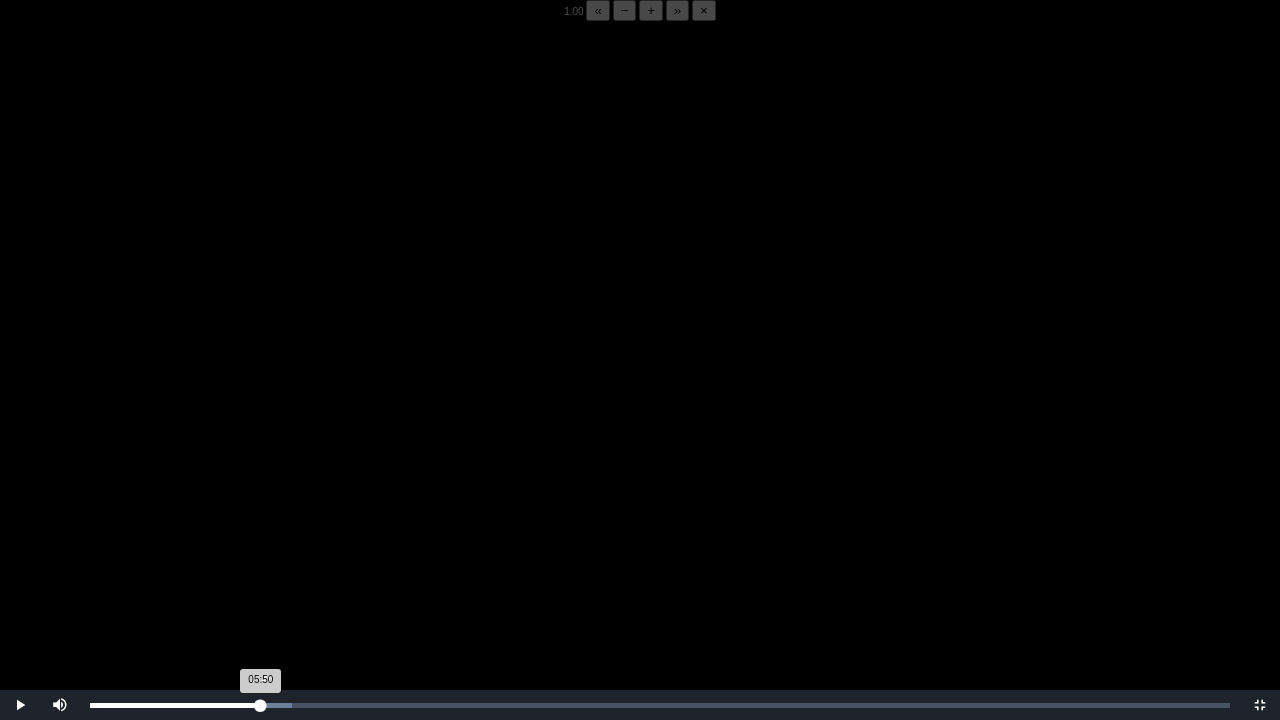 click on "05:50 Progress : 0%" at bounding box center (175, 705) 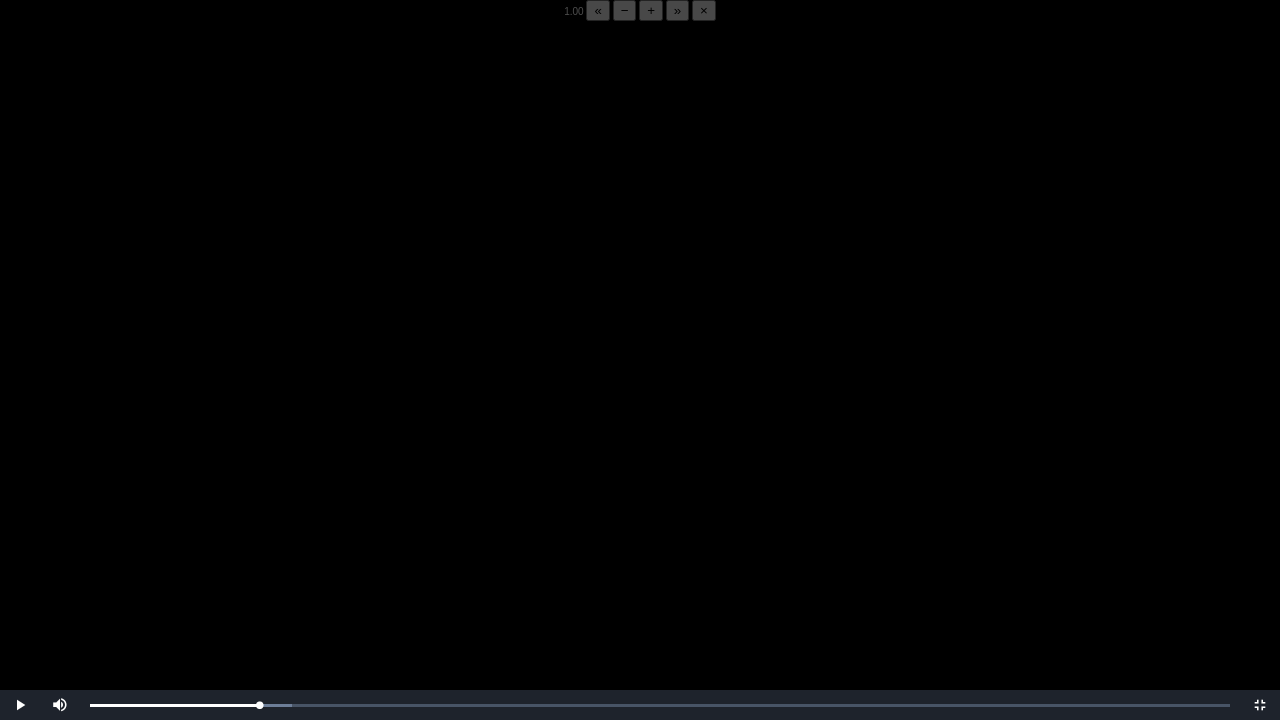 click at bounding box center [640, 381] 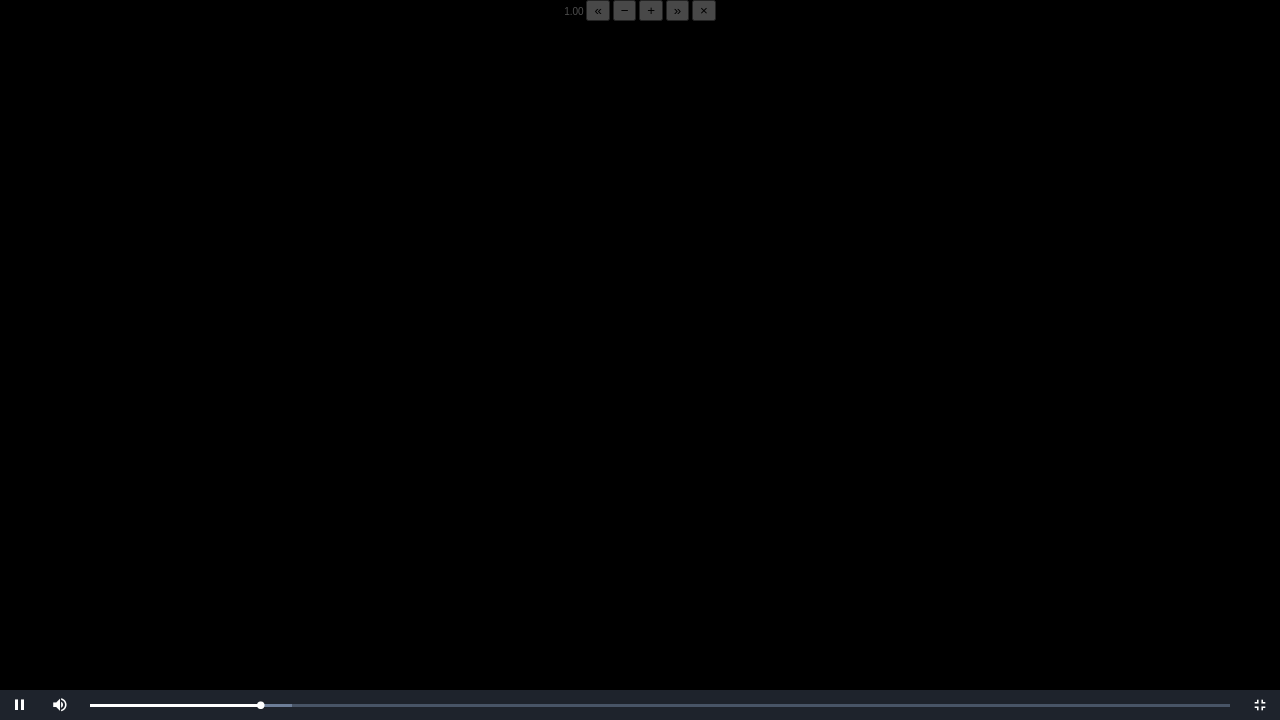 click at bounding box center (640, 381) 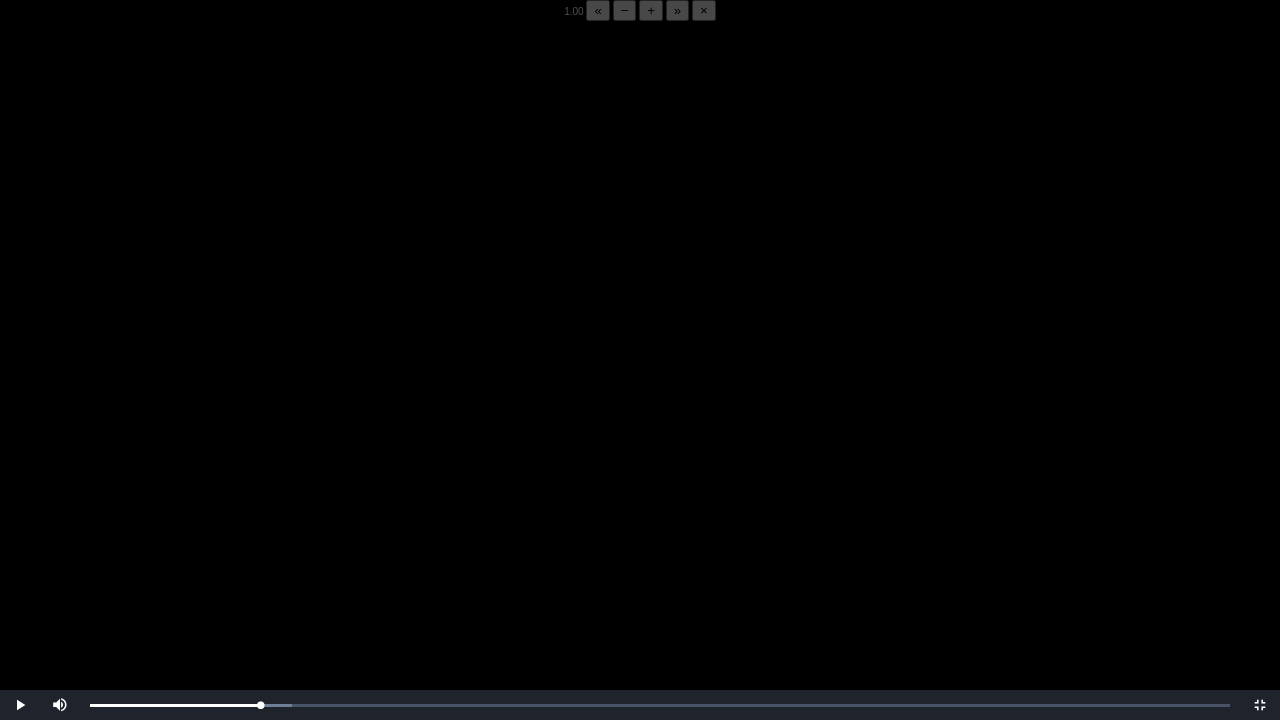 click at bounding box center (640, 381) 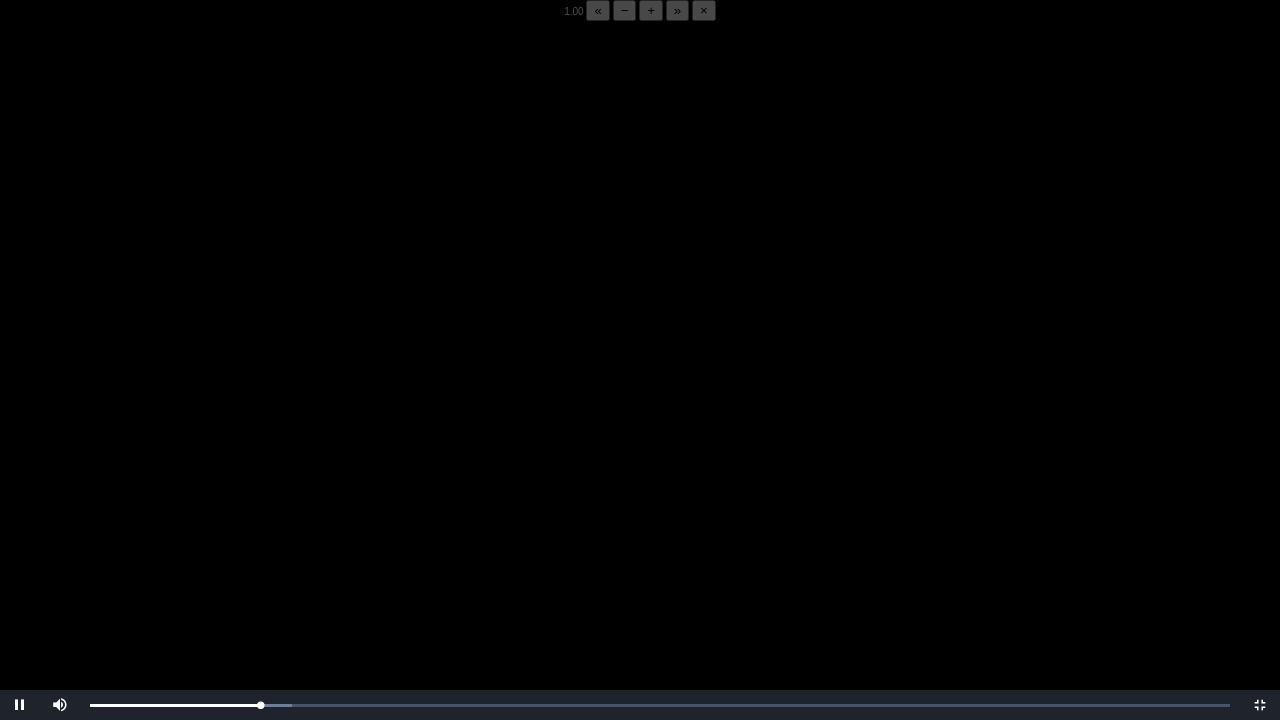 click at bounding box center [640, 381] 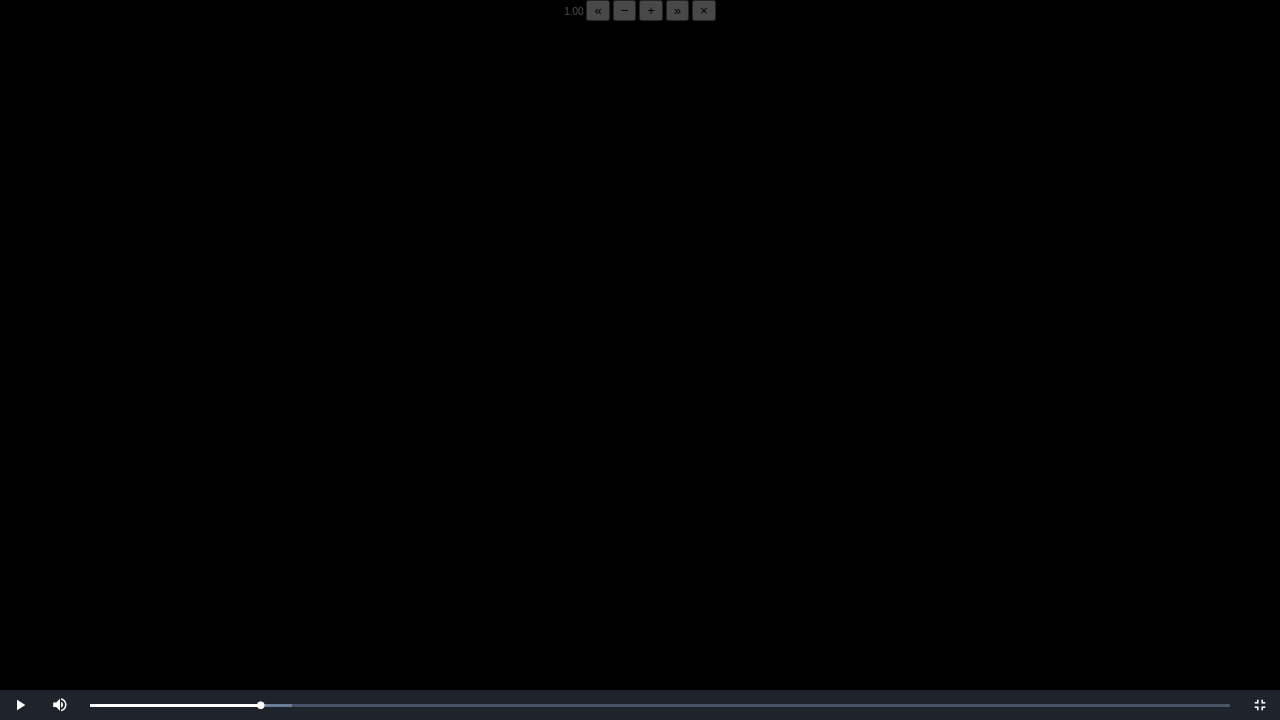 click at bounding box center (640, 381) 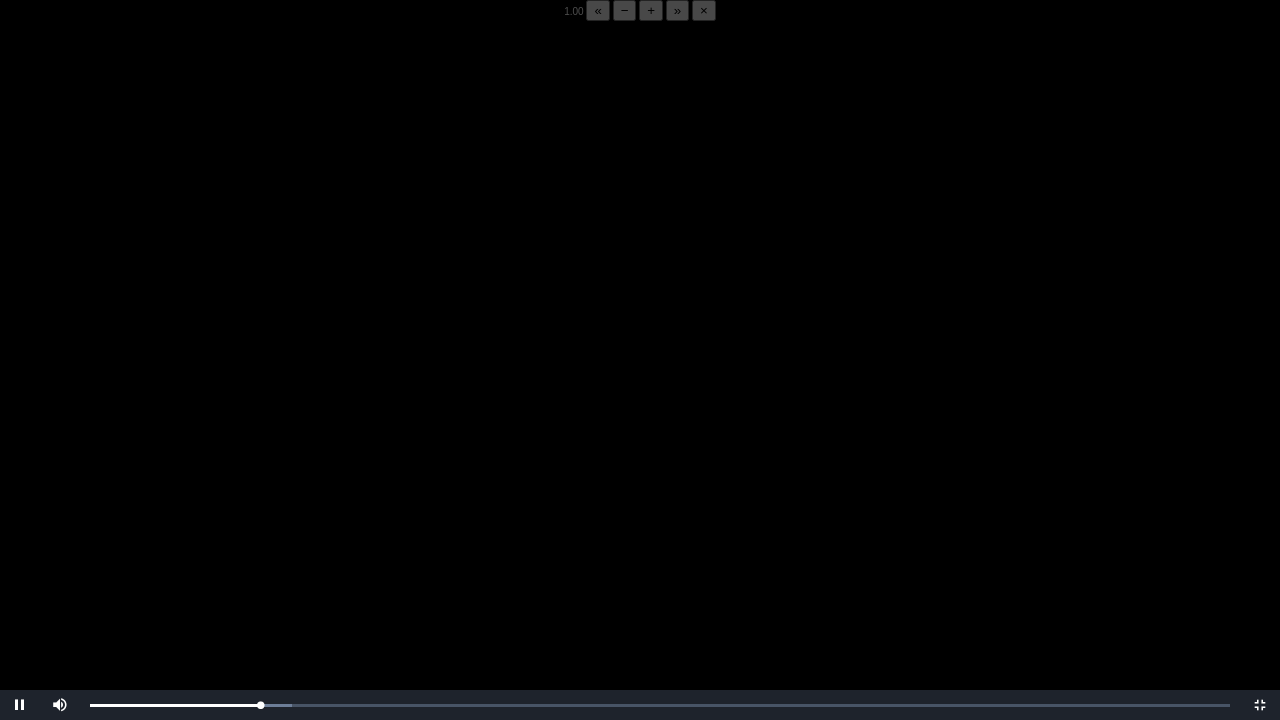 click at bounding box center [640, 381] 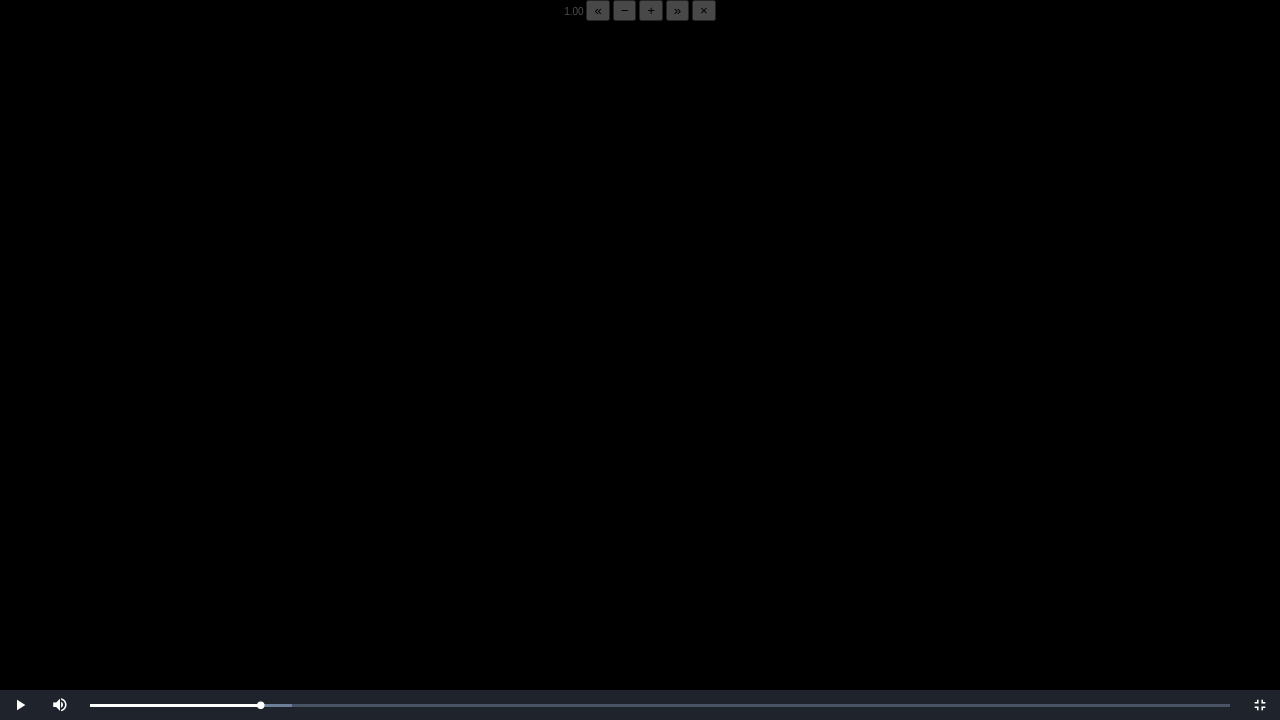 click at bounding box center [640, 381] 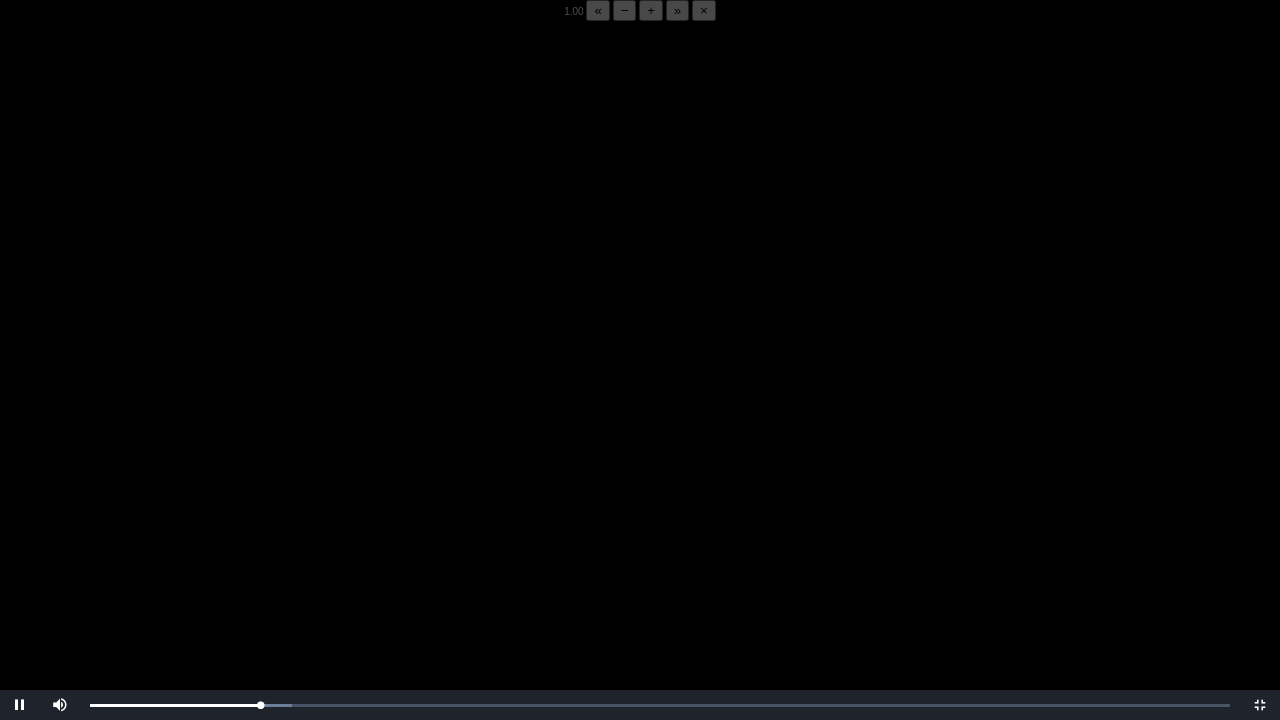 click at bounding box center [640, 381] 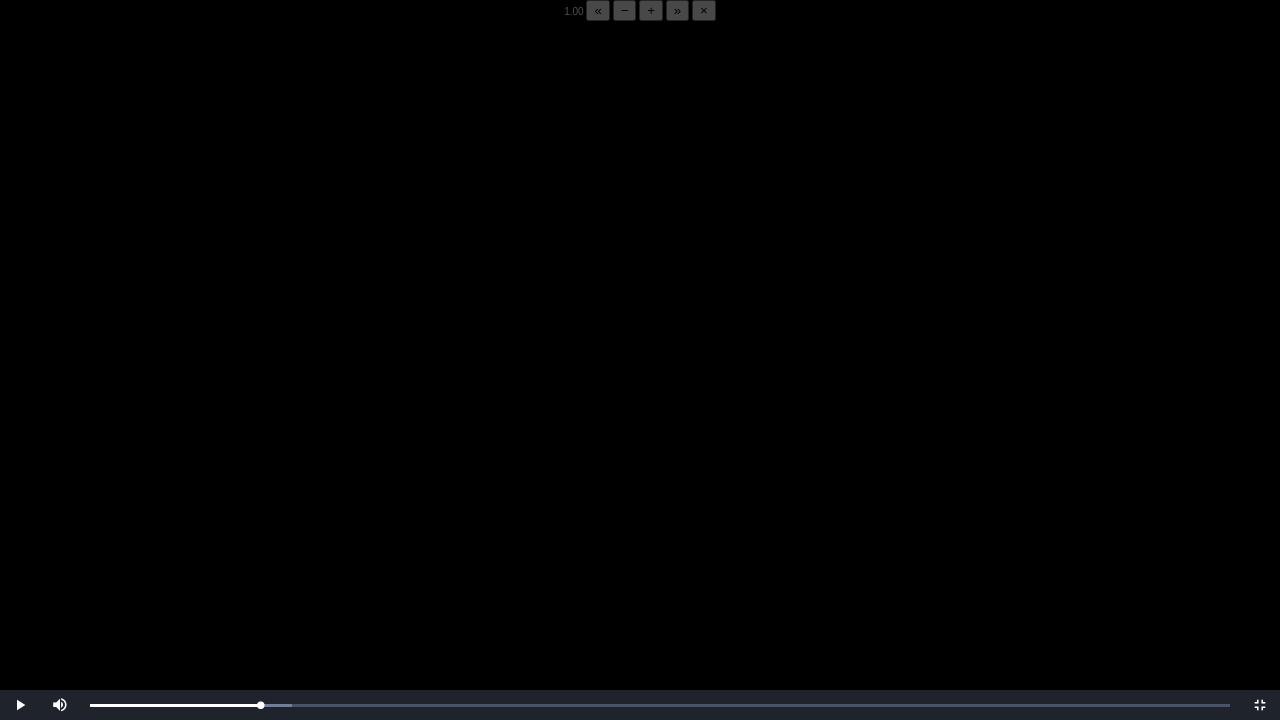 click at bounding box center [640, 381] 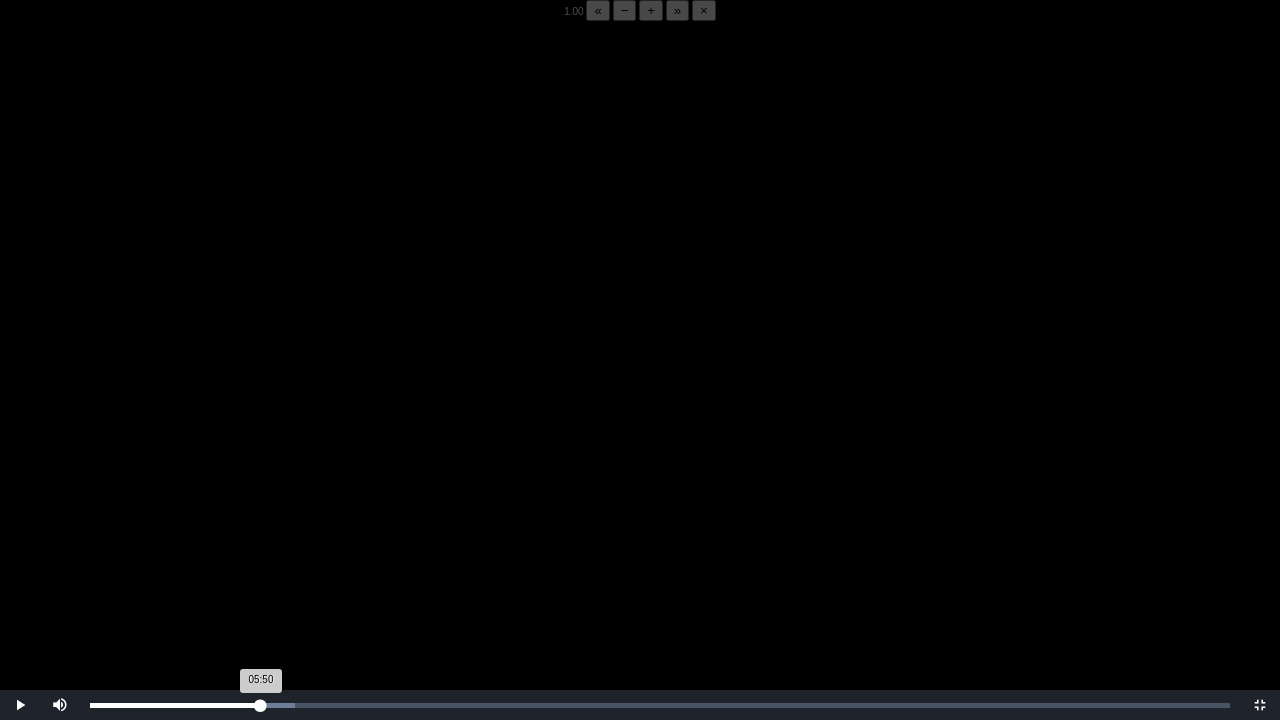 click on "05:50 Progress : 0%" at bounding box center [175, 705] 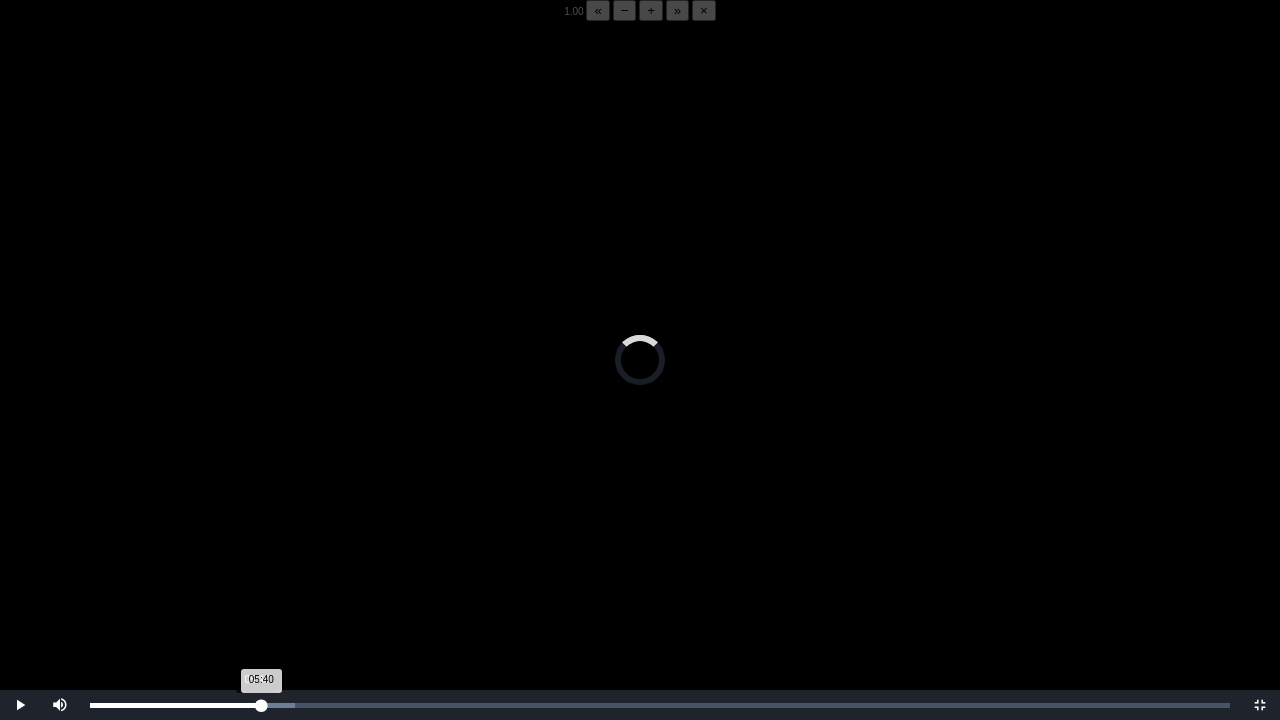click on "05:40 Progress : 0%" at bounding box center [175, 705] 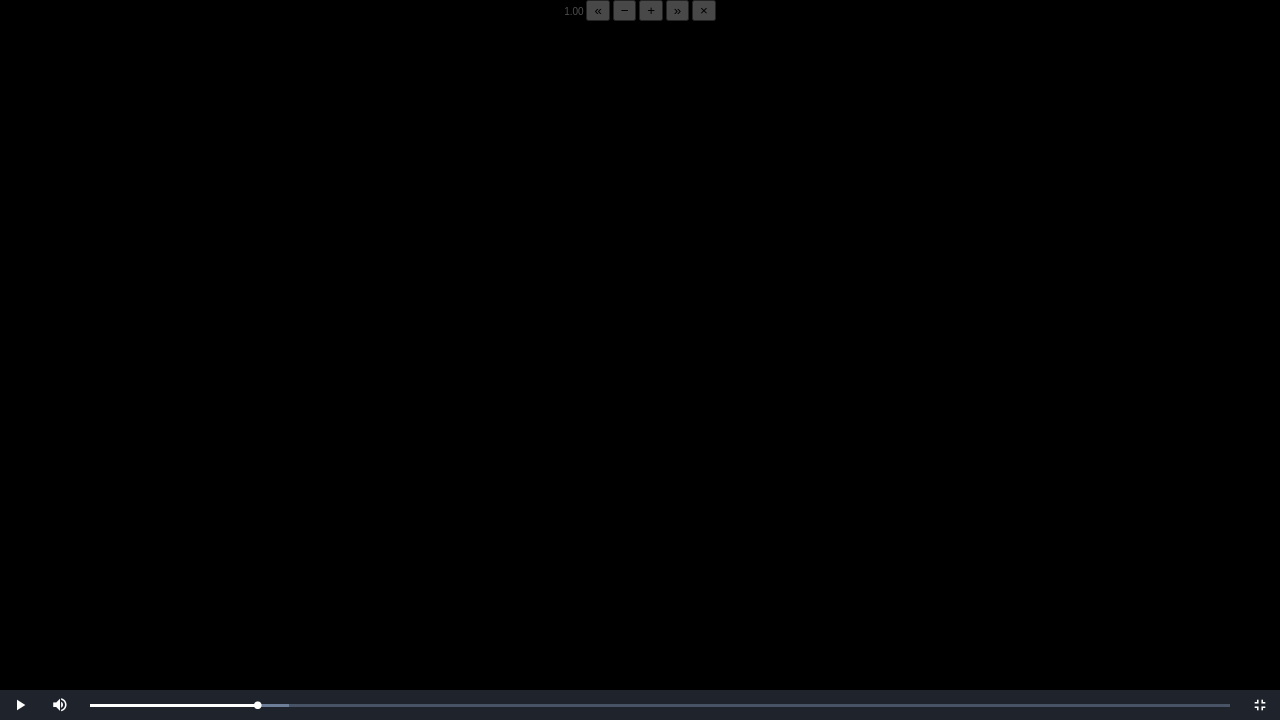 click at bounding box center (640, 381) 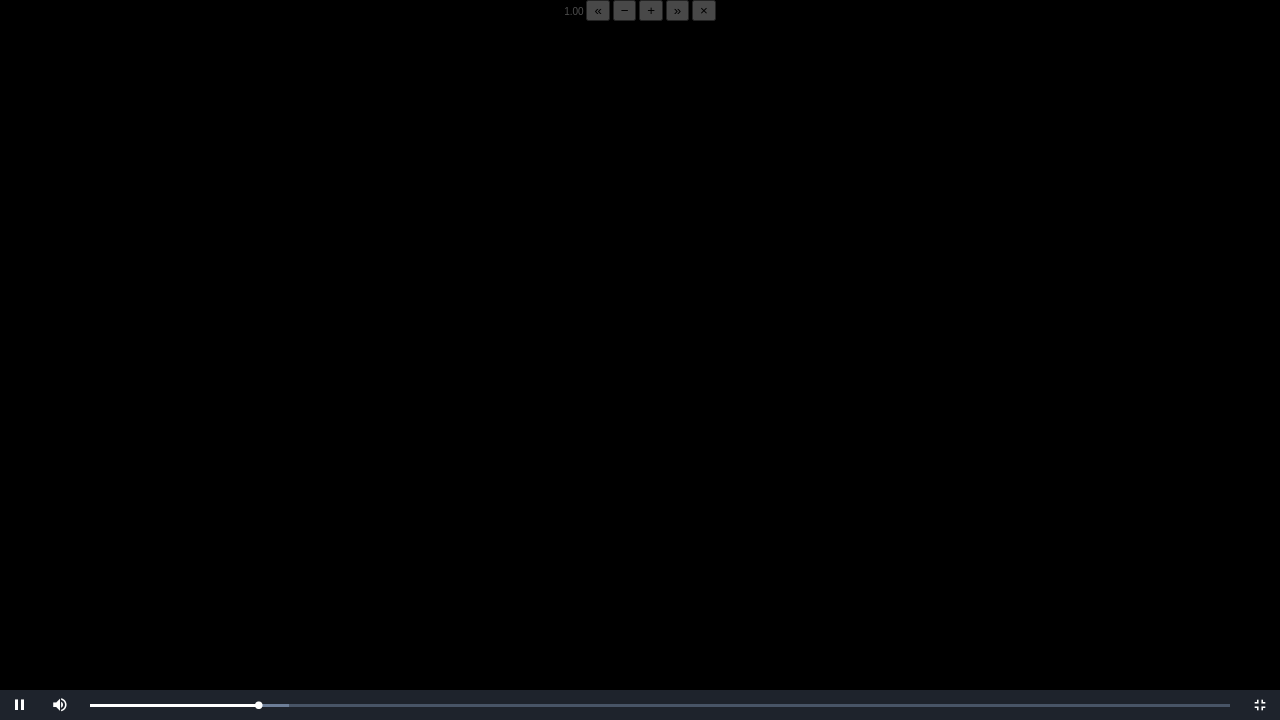 click at bounding box center (640, 381) 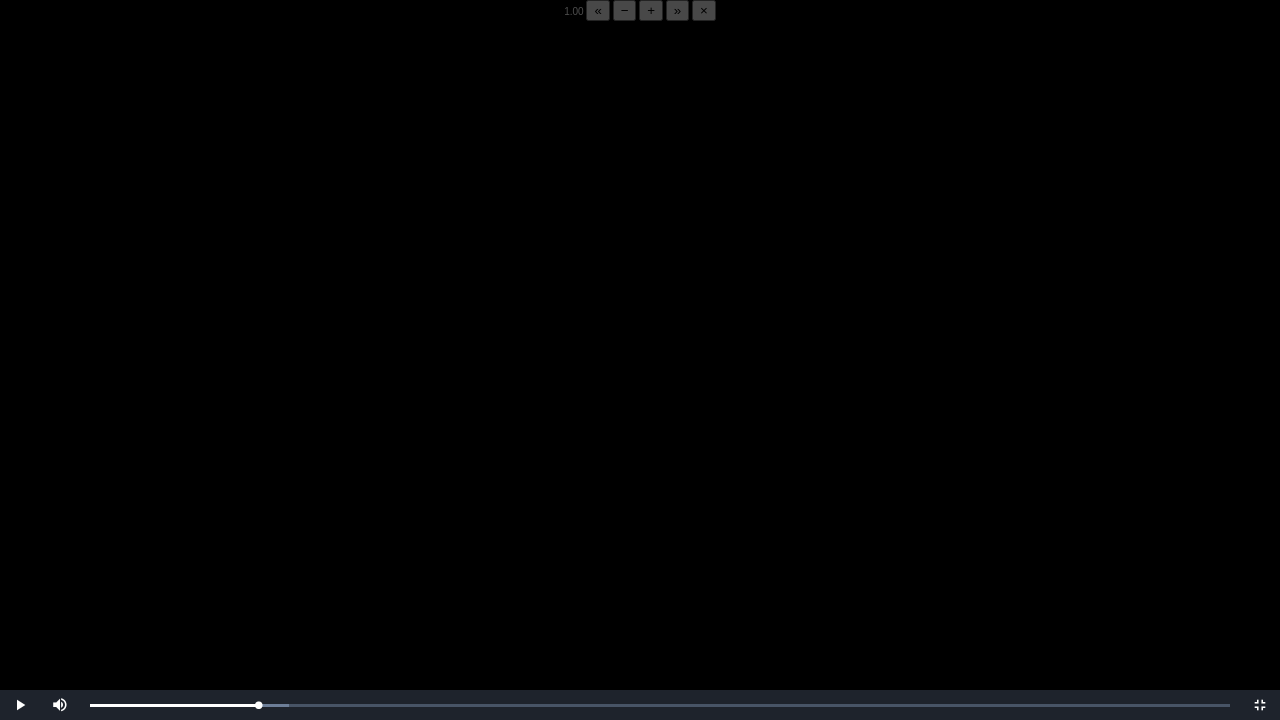 click at bounding box center [640, 381] 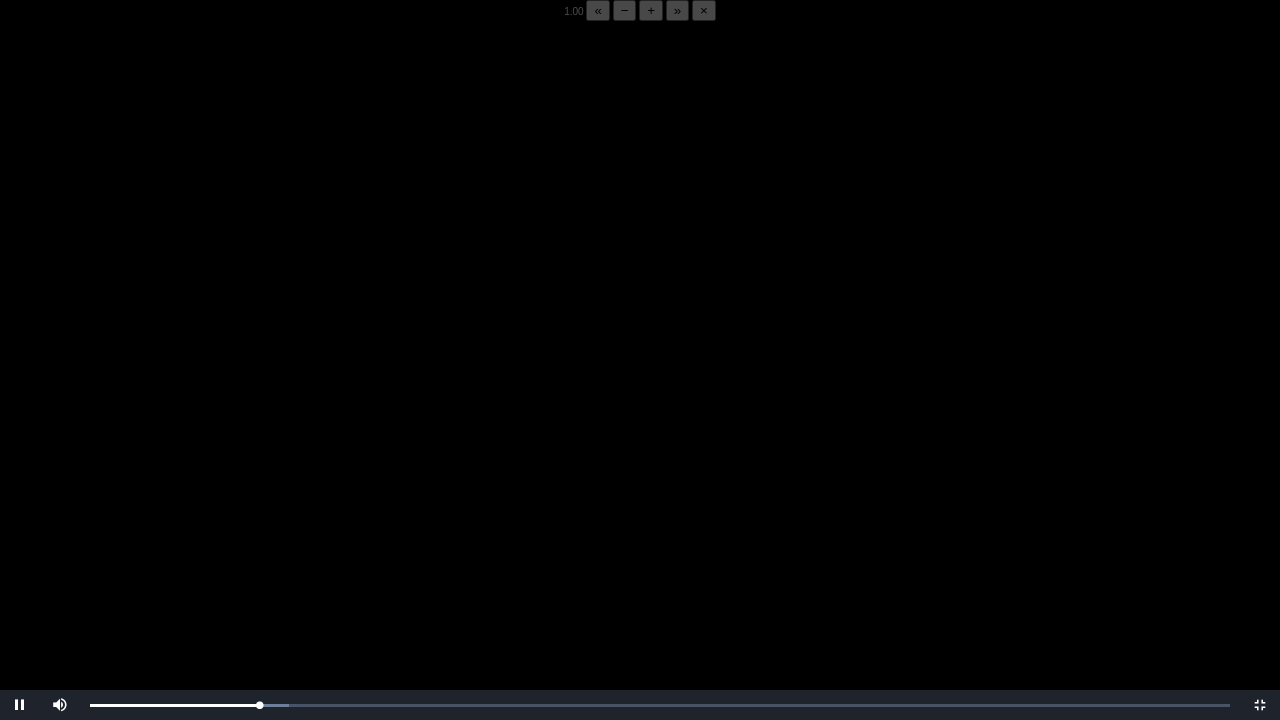click at bounding box center (640, 381) 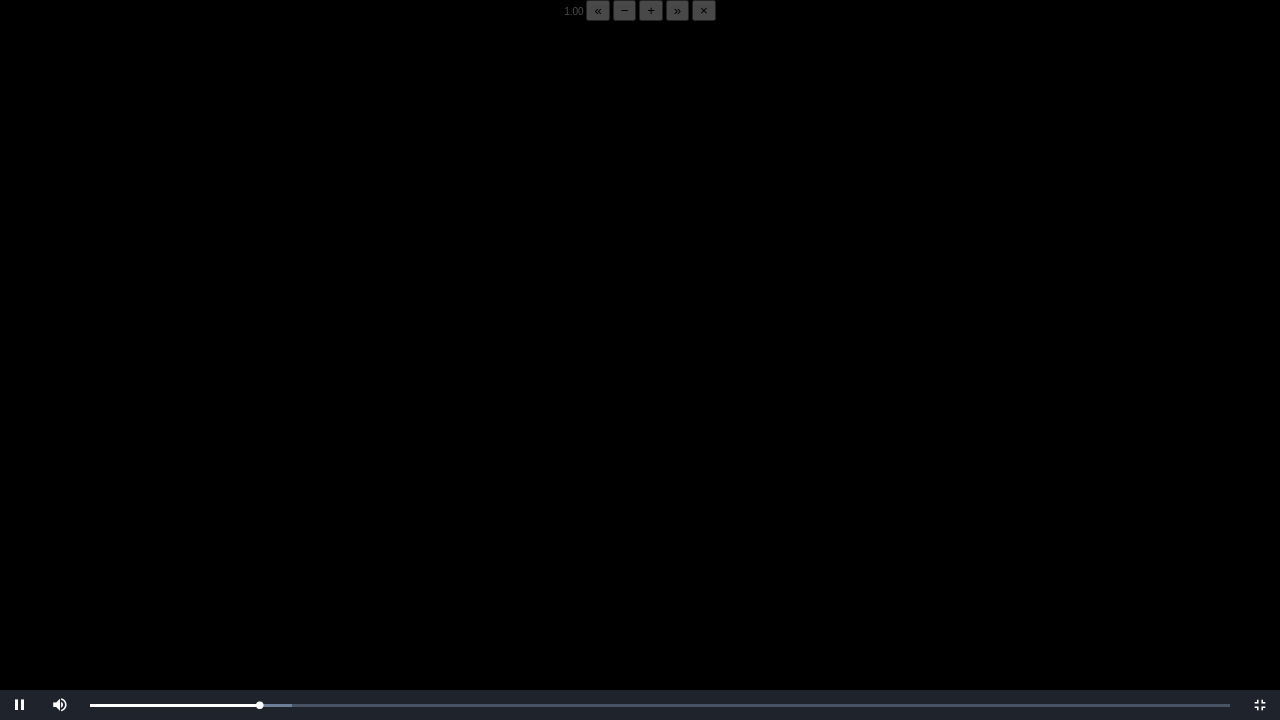 click at bounding box center [640, 381] 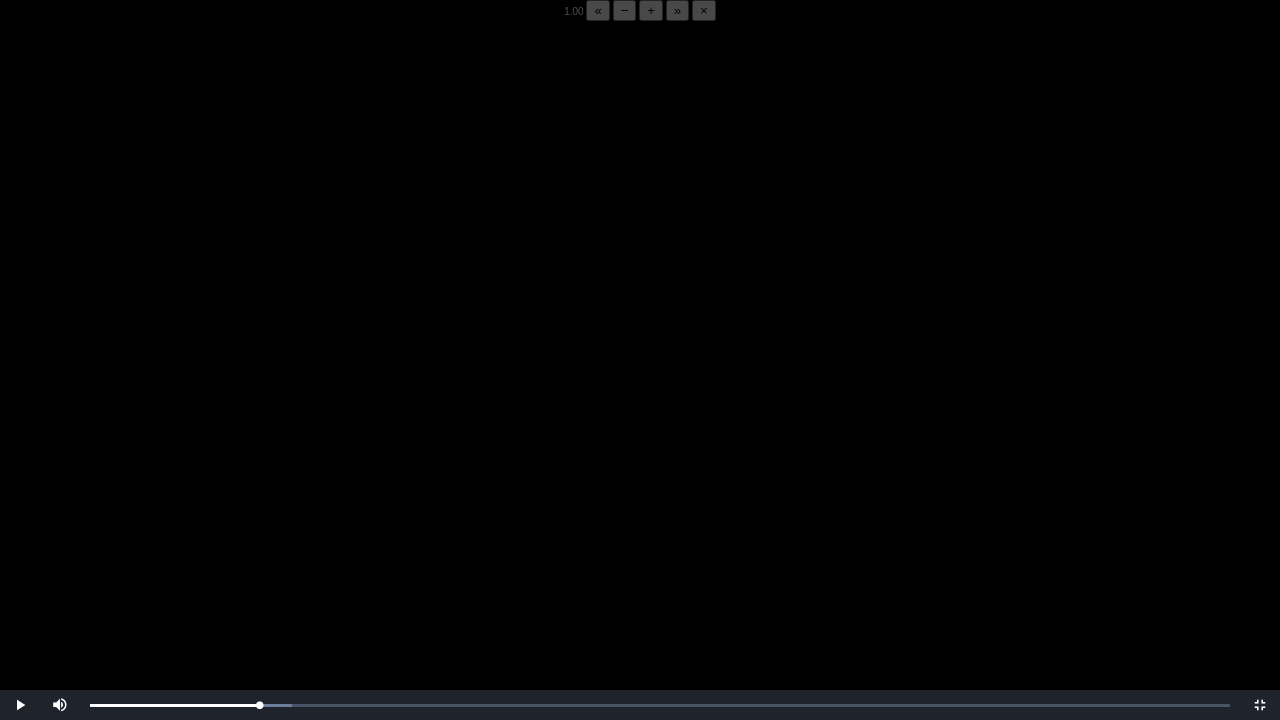 click at bounding box center [640, 381] 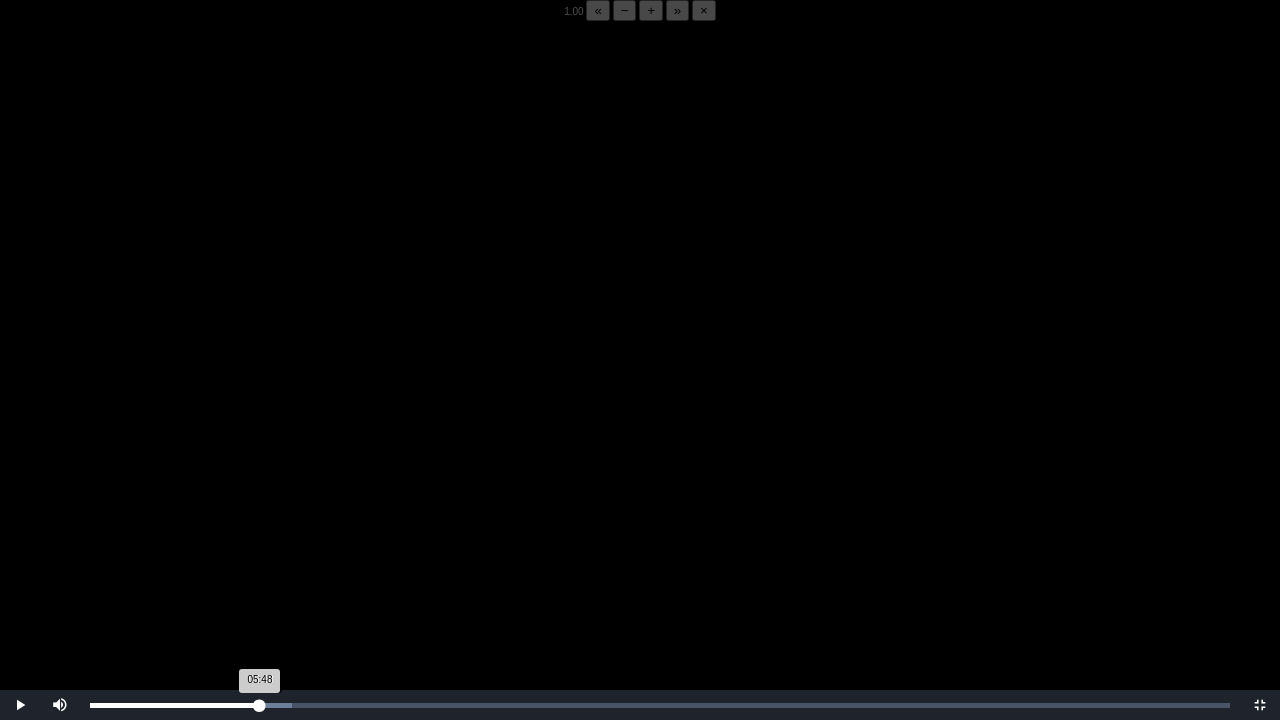 click on "05:48 Progress : 0%" at bounding box center (175, 705) 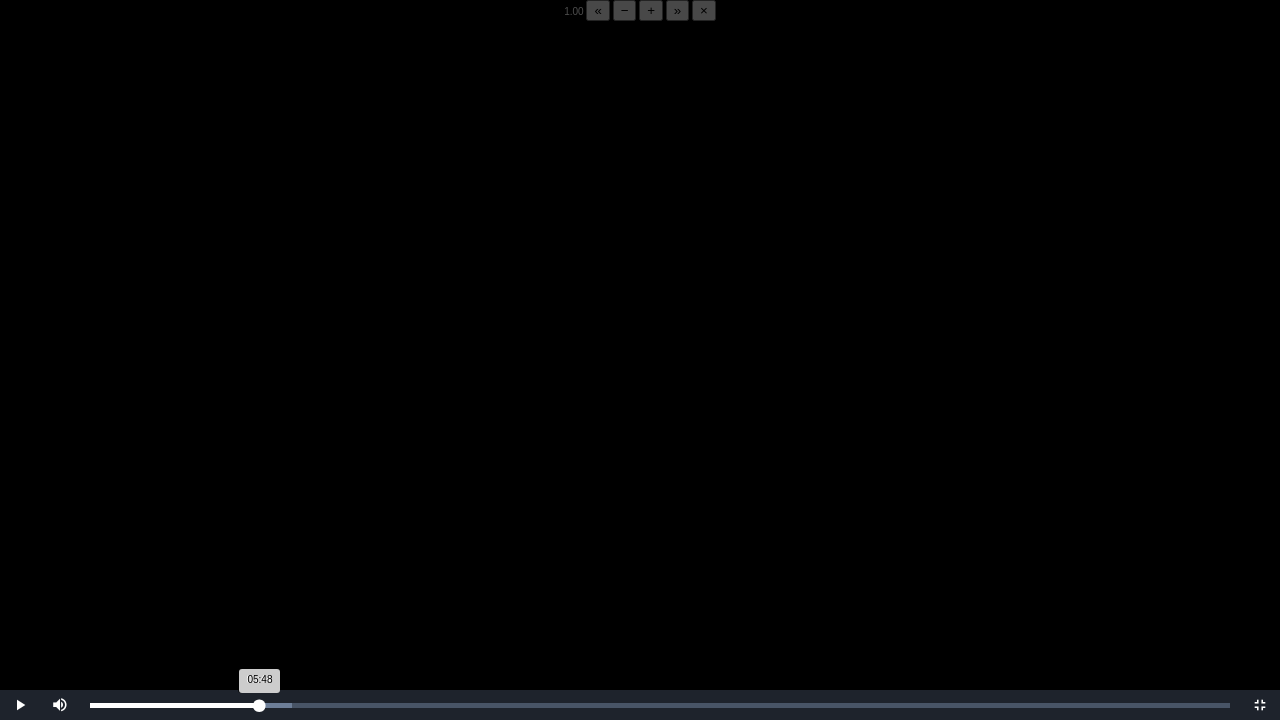click on "05:48 Progress : 0%" at bounding box center (175, 705) 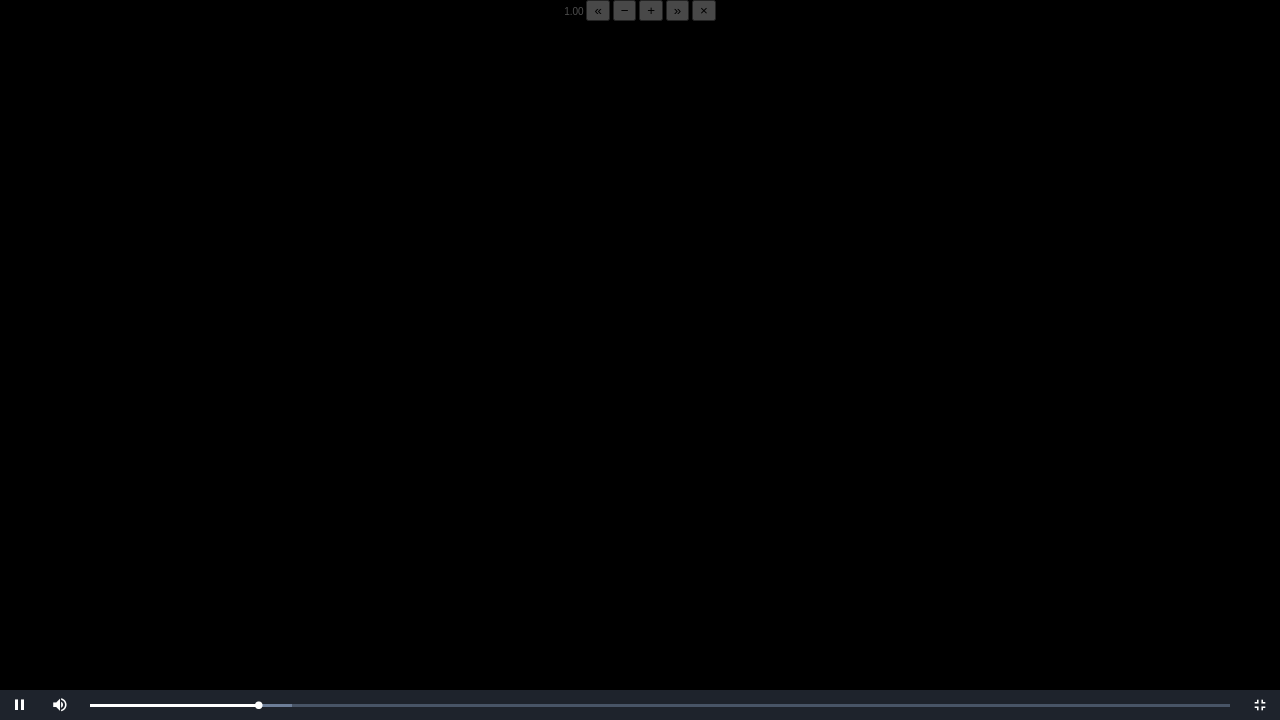 click at bounding box center (640, 381) 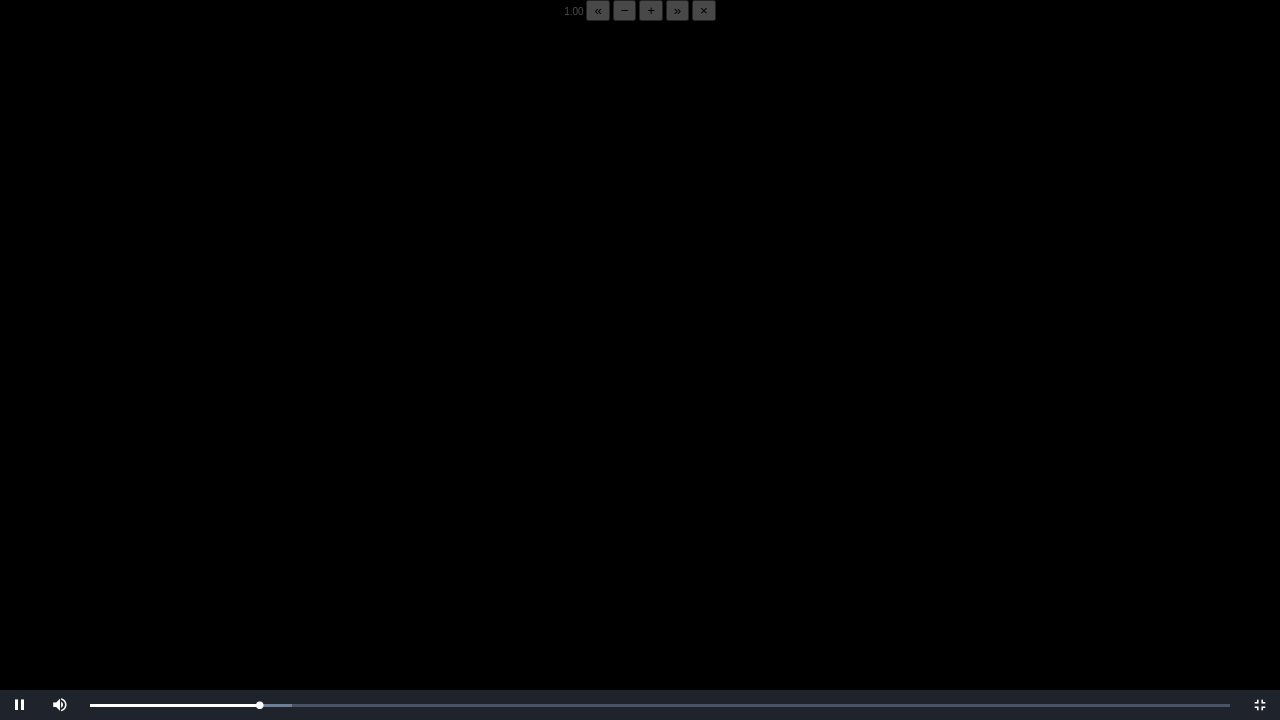 click at bounding box center [640, 381] 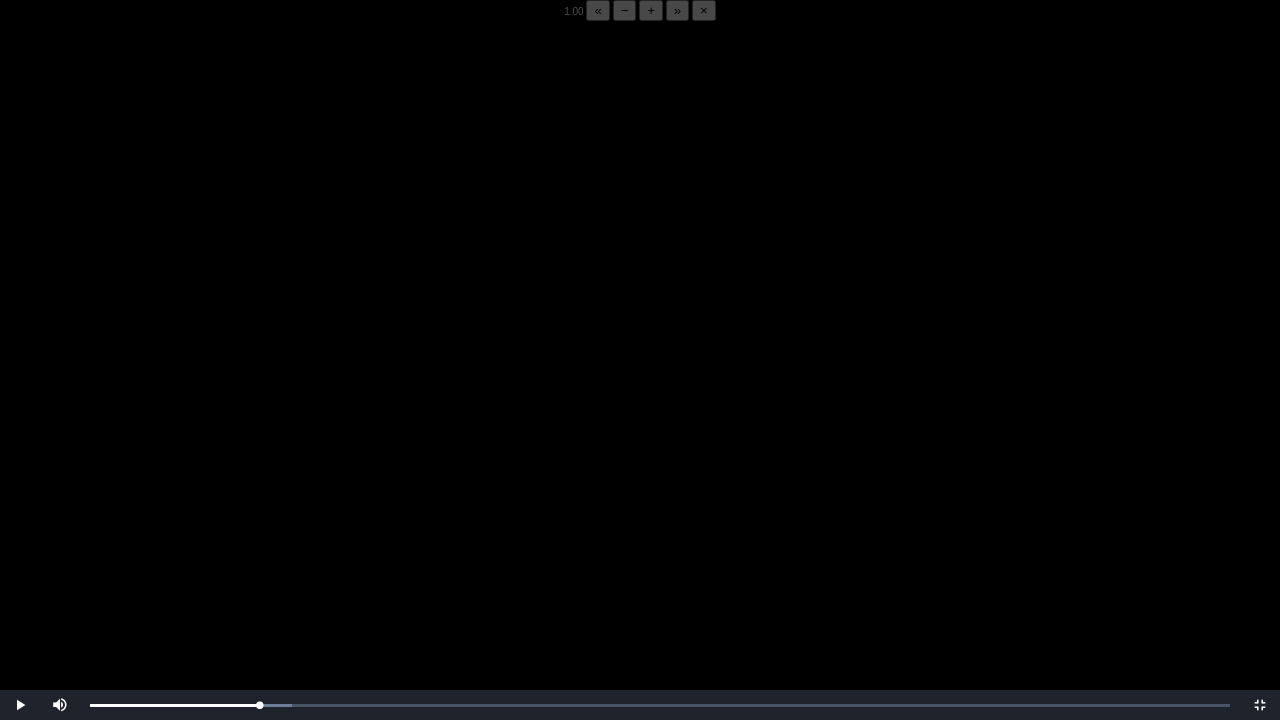 click at bounding box center (640, 381) 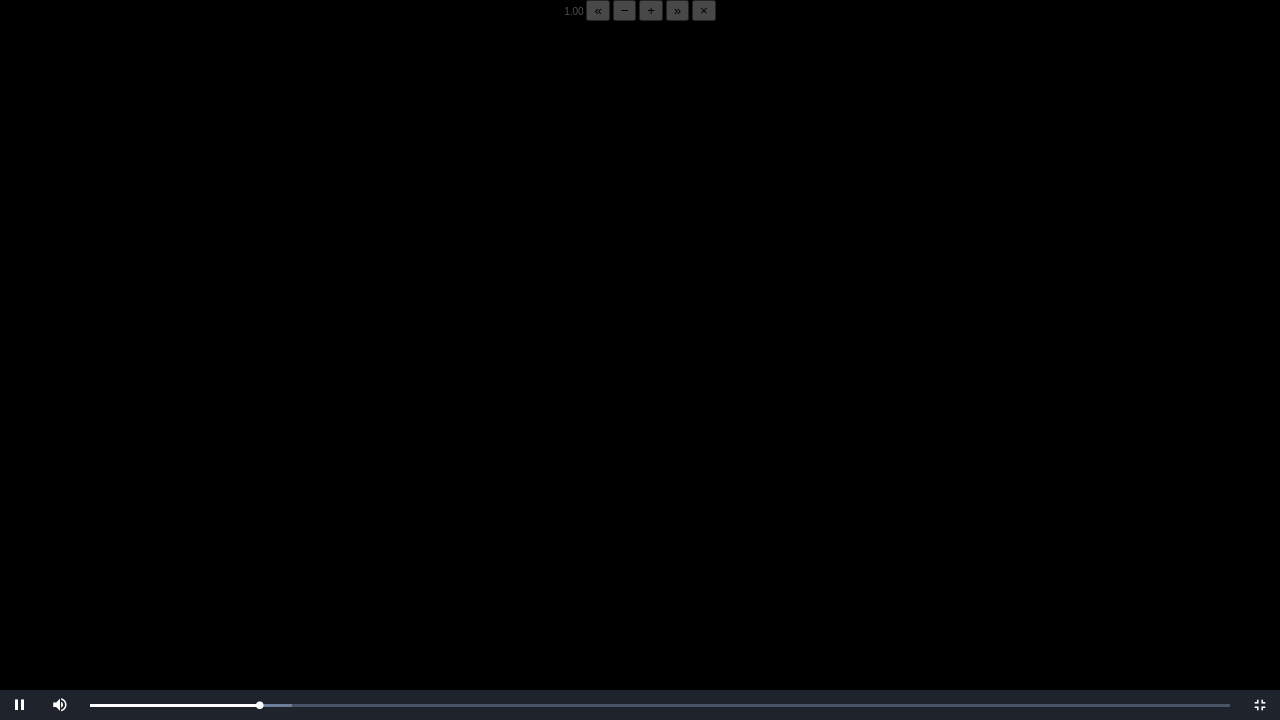 click at bounding box center [640, 381] 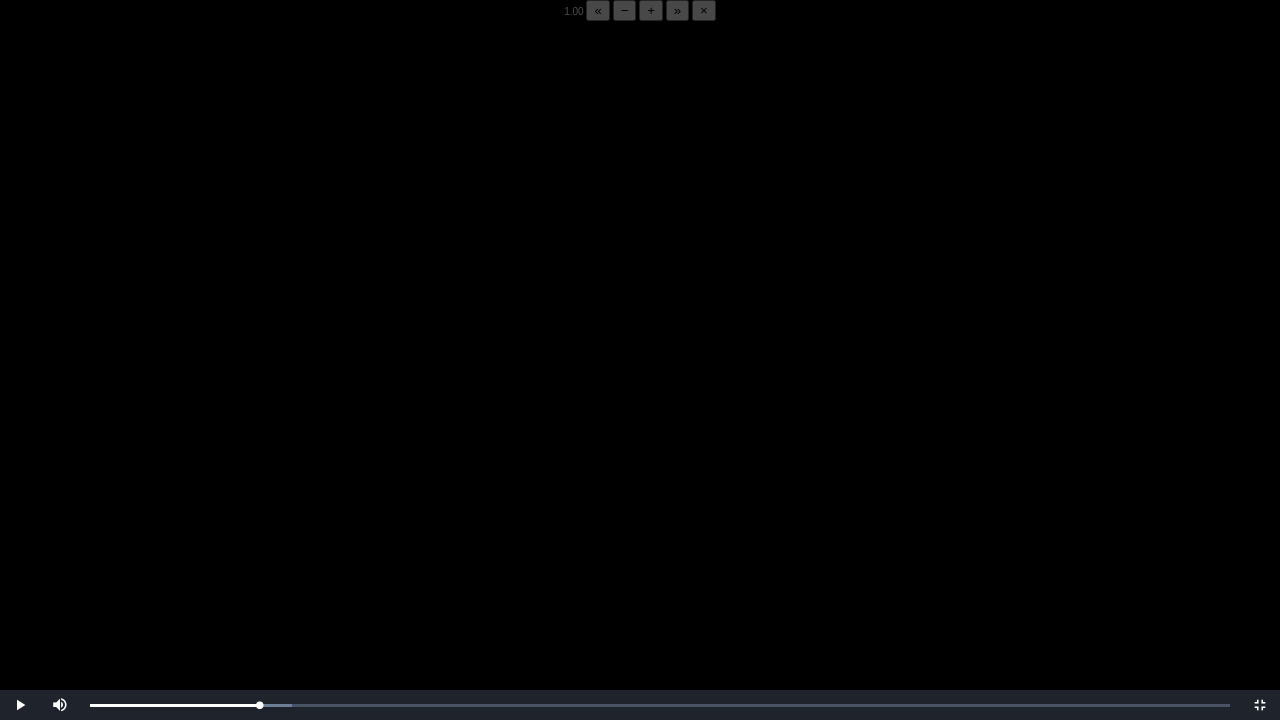 click at bounding box center [640, 381] 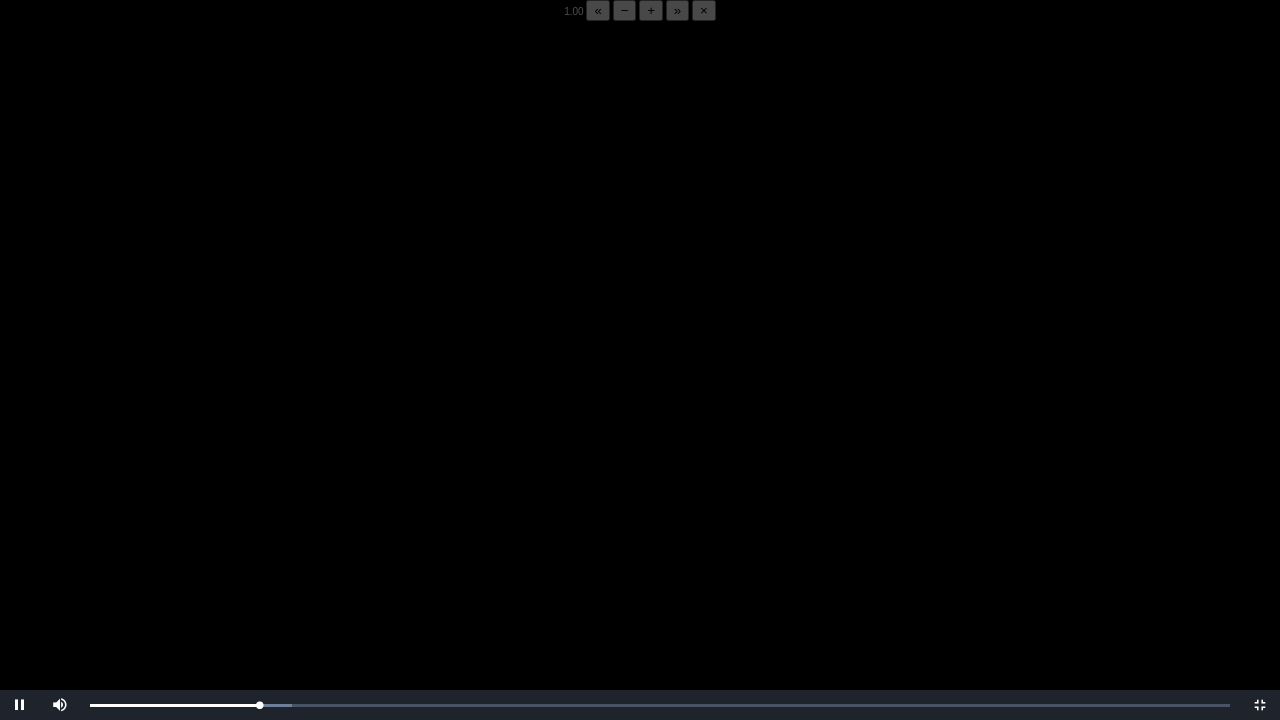 click at bounding box center [640, 381] 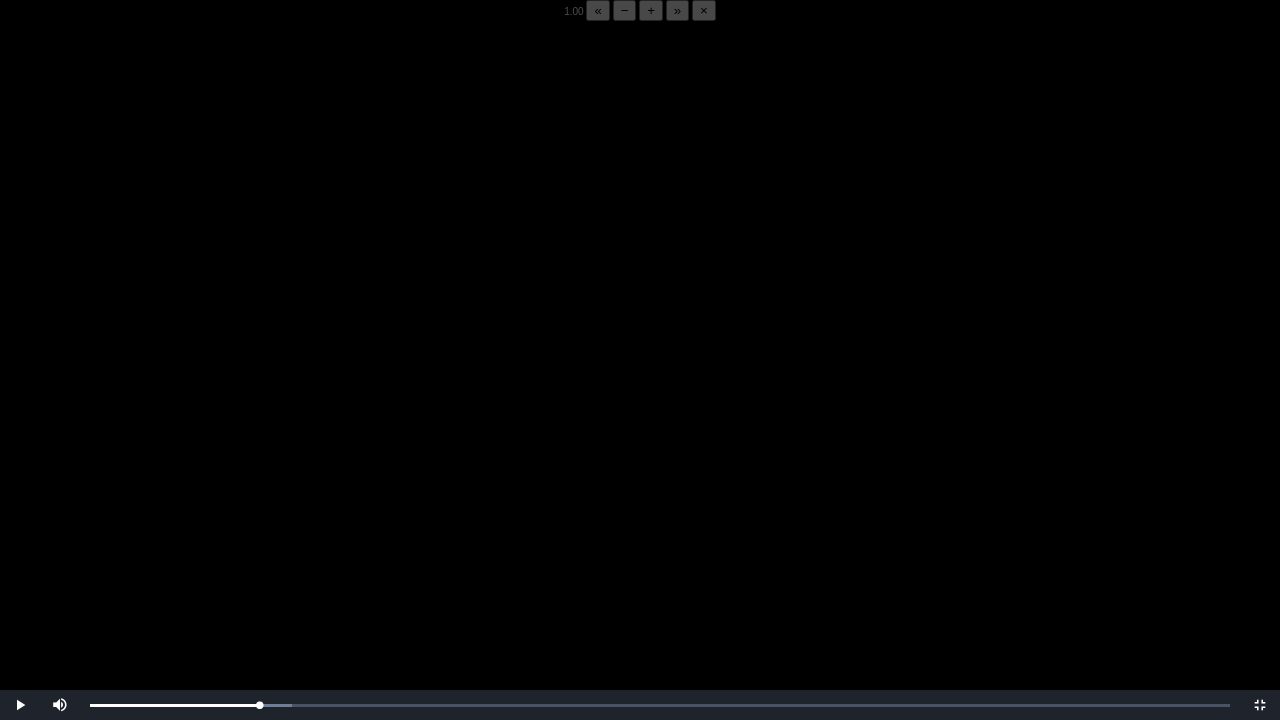 click at bounding box center [640, 381] 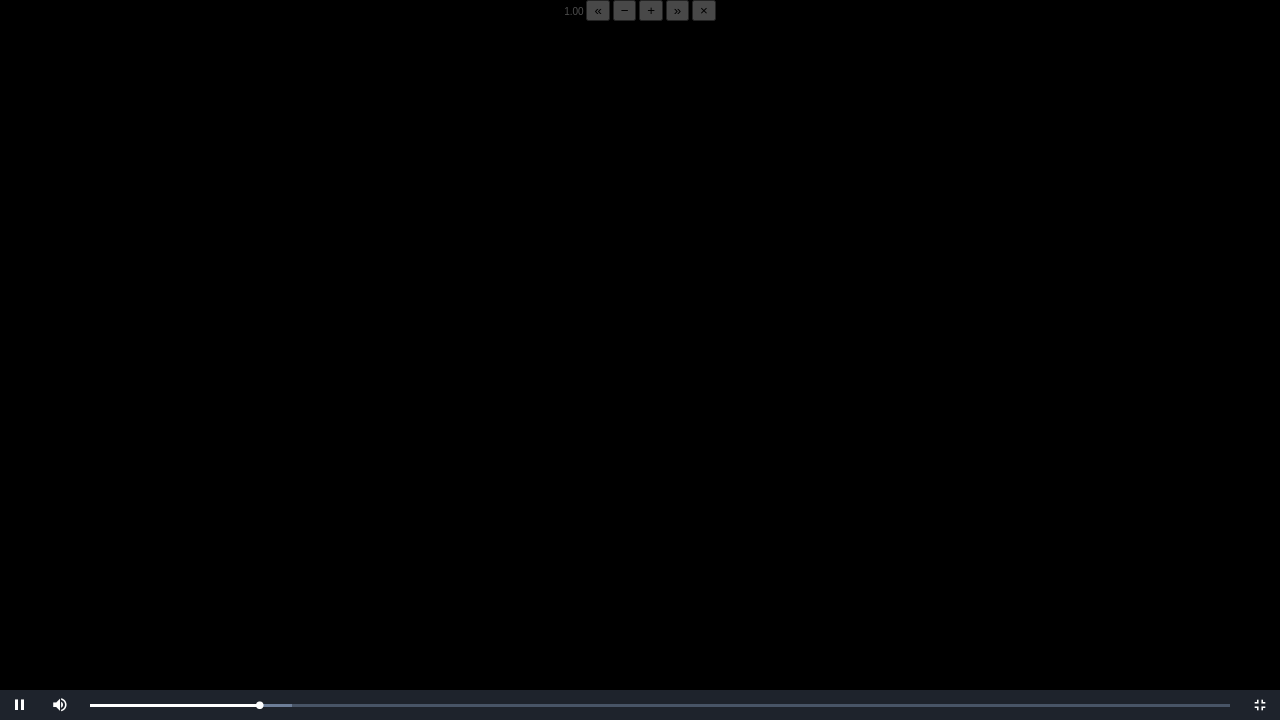 click at bounding box center [640, 381] 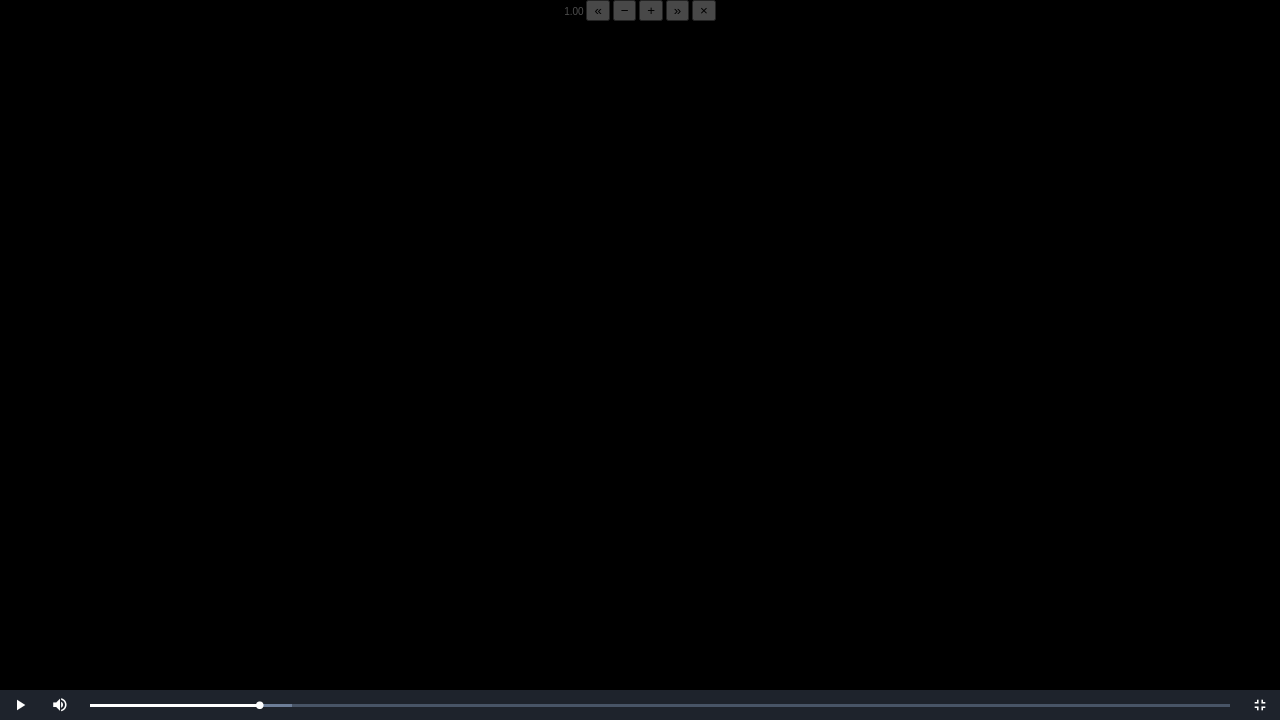 click at bounding box center (640, 381) 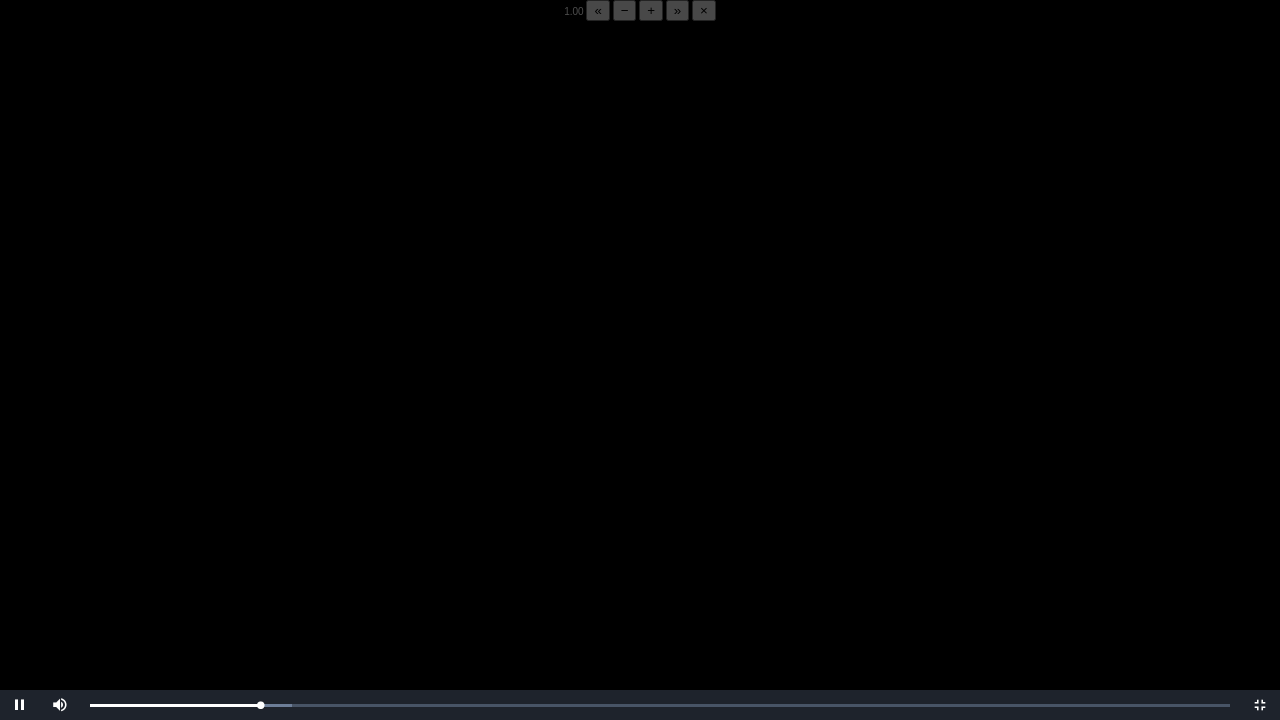 click at bounding box center [640, 381] 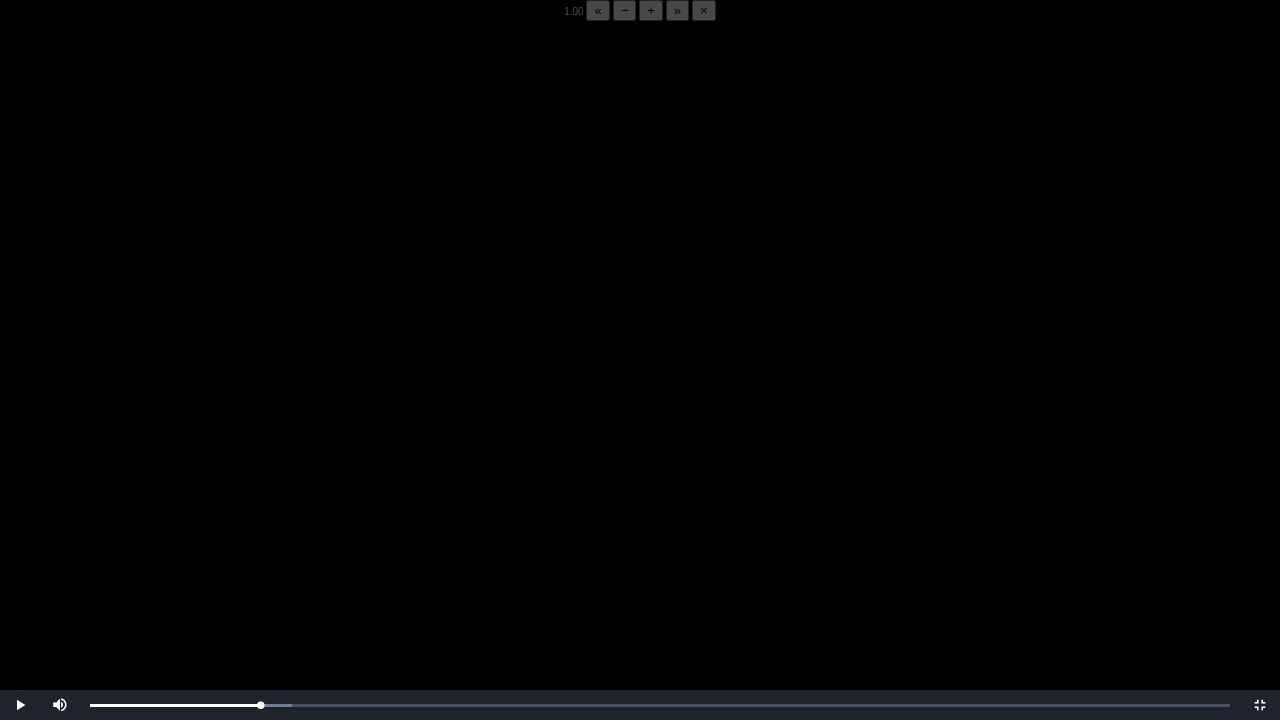 click at bounding box center (640, 381) 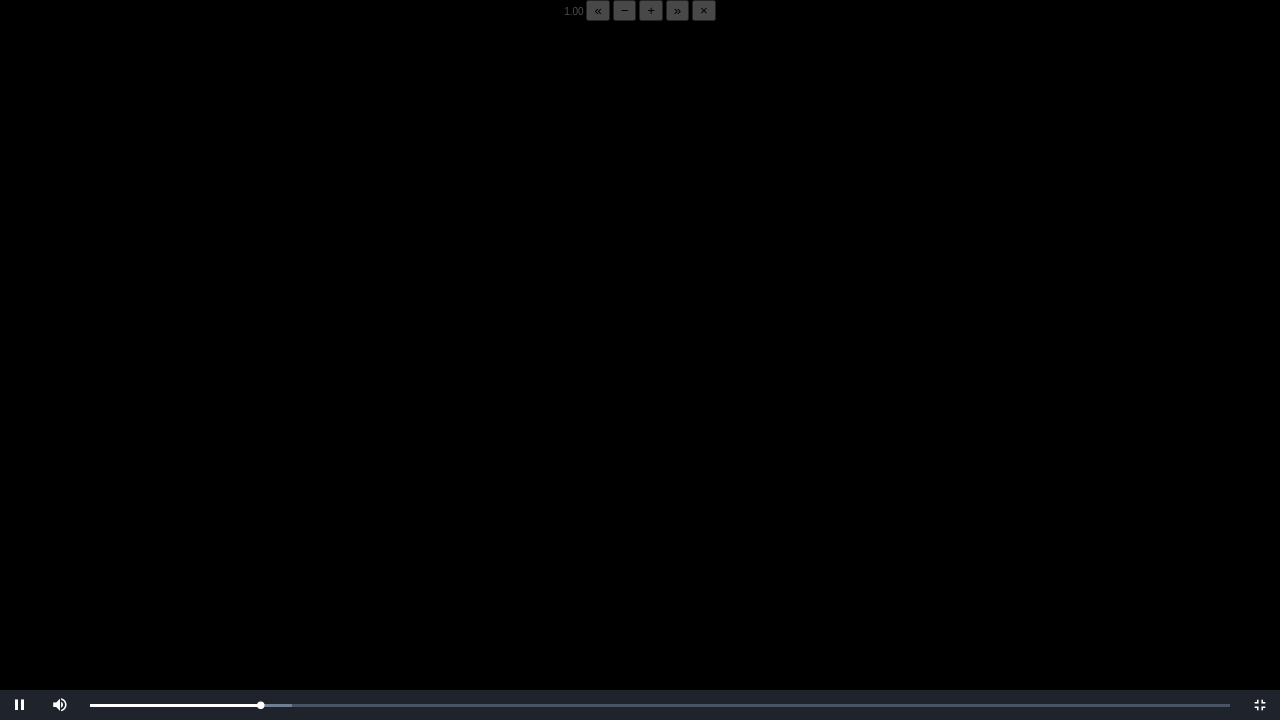 click at bounding box center [640, 381] 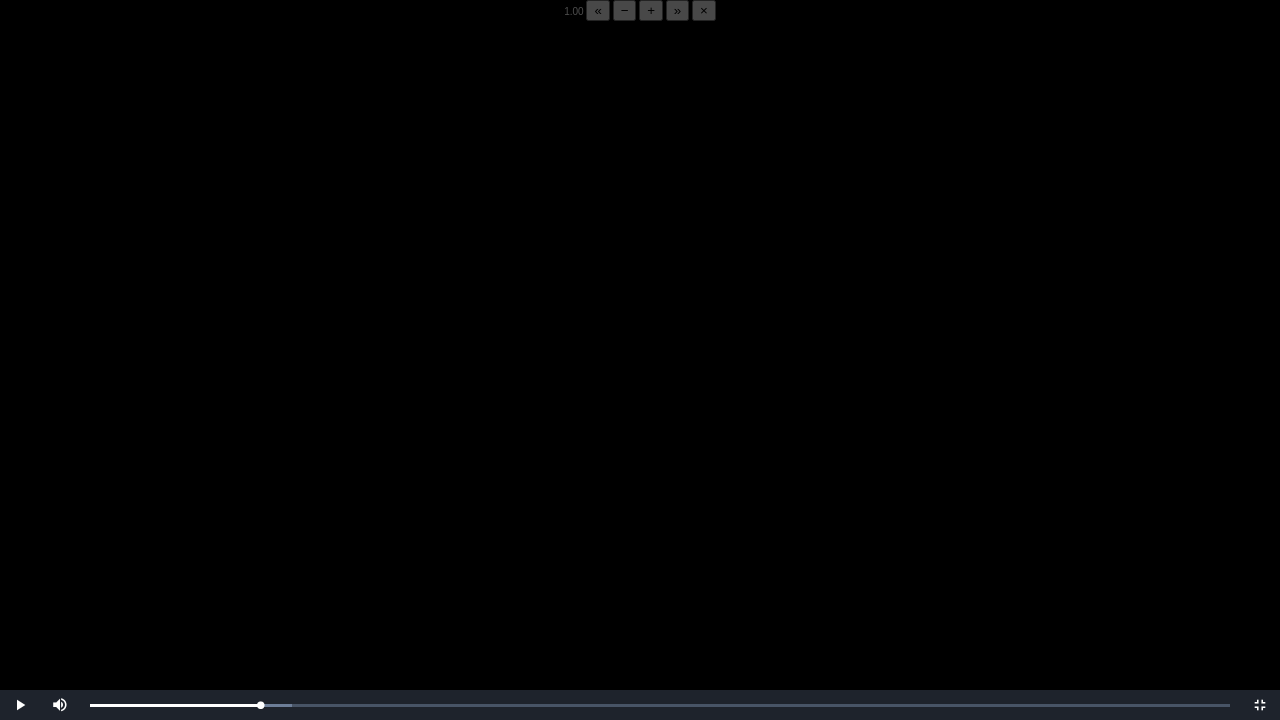 click at bounding box center [640, 381] 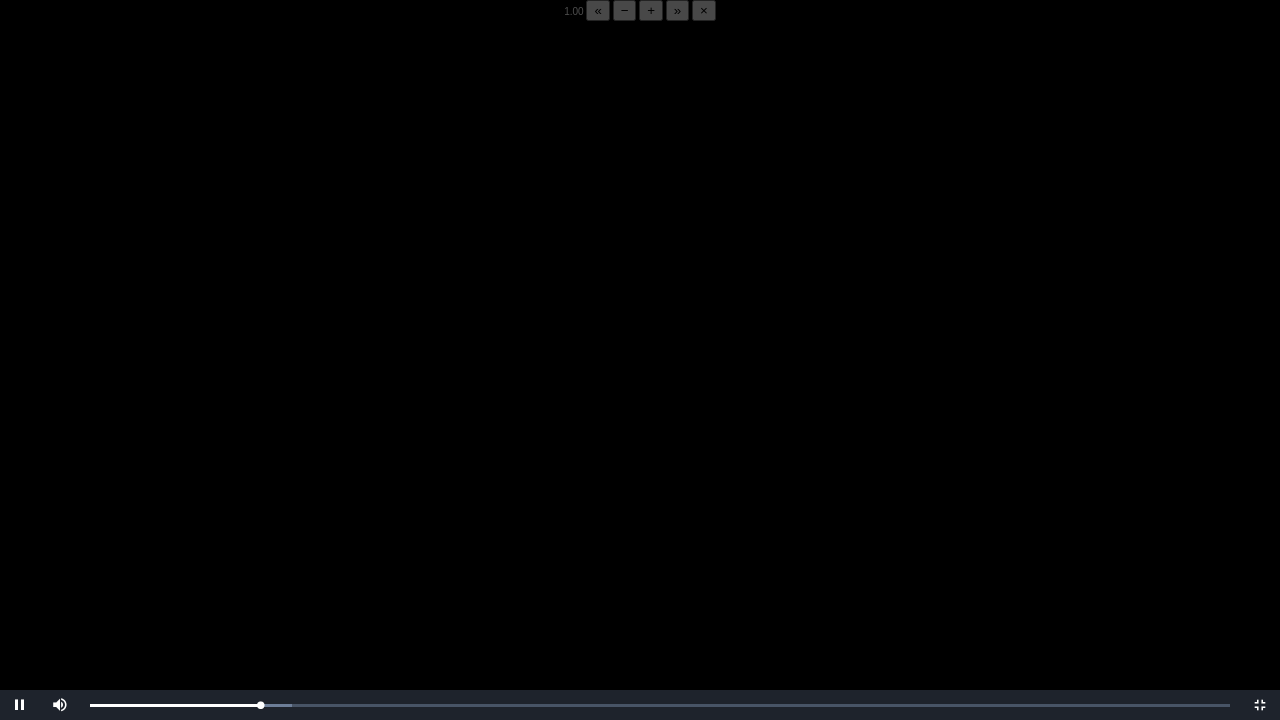 click at bounding box center [640, 381] 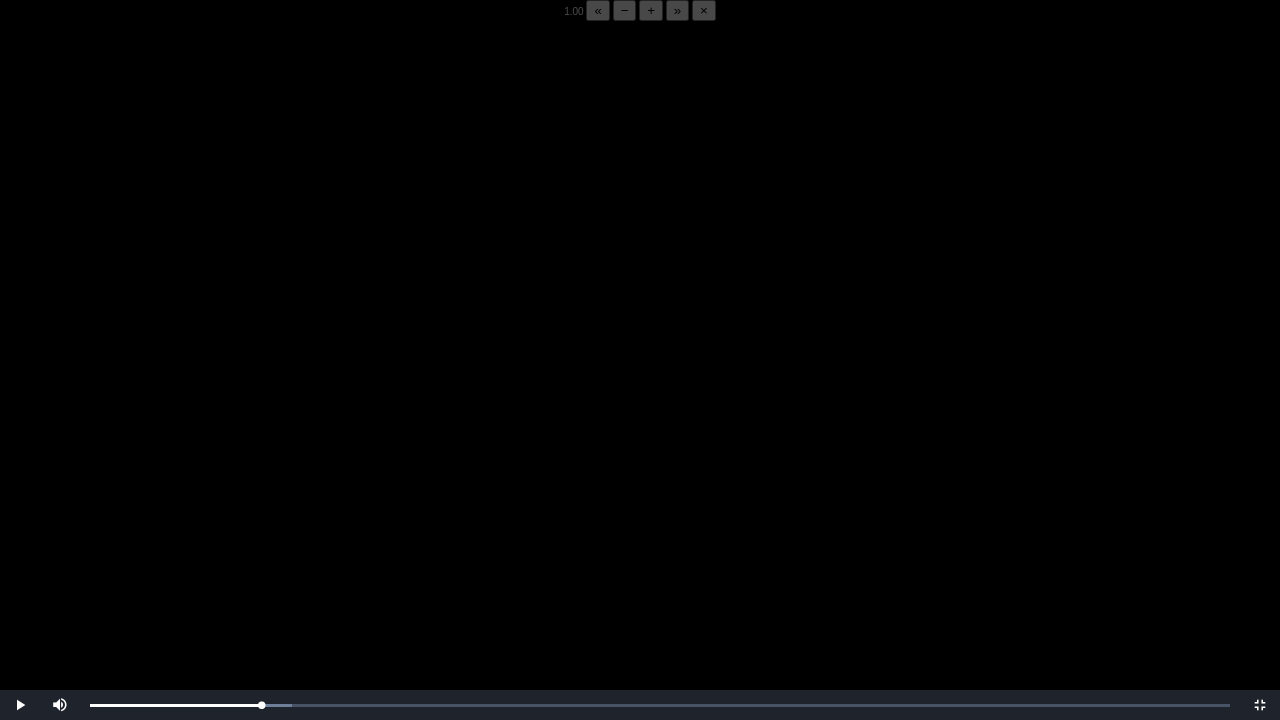click at bounding box center (640, 381) 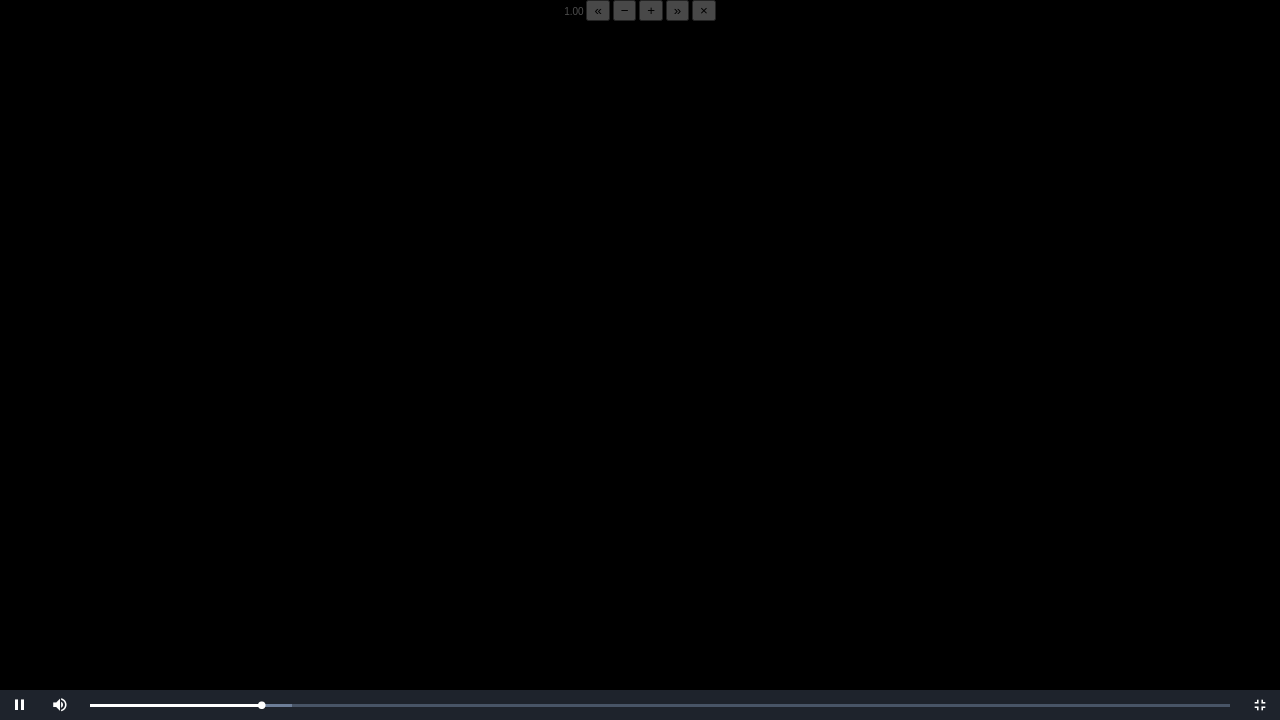click at bounding box center (640, 381) 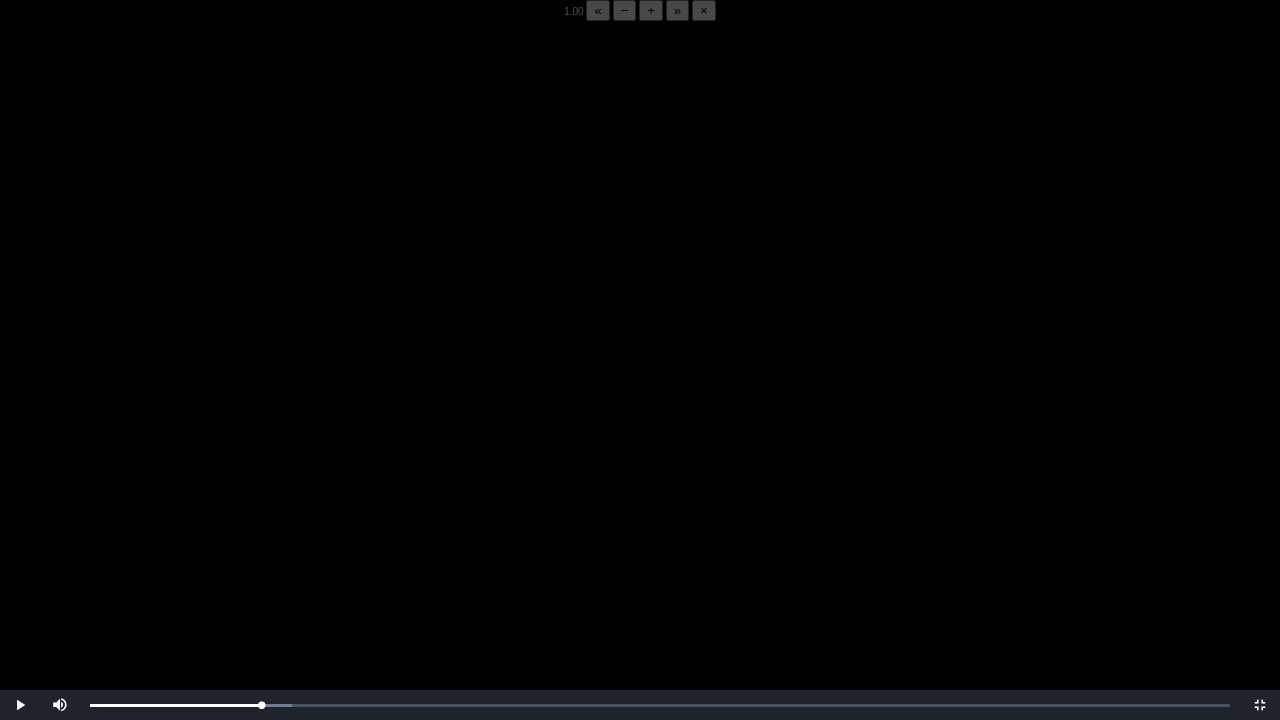 click at bounding box center [640, 381] 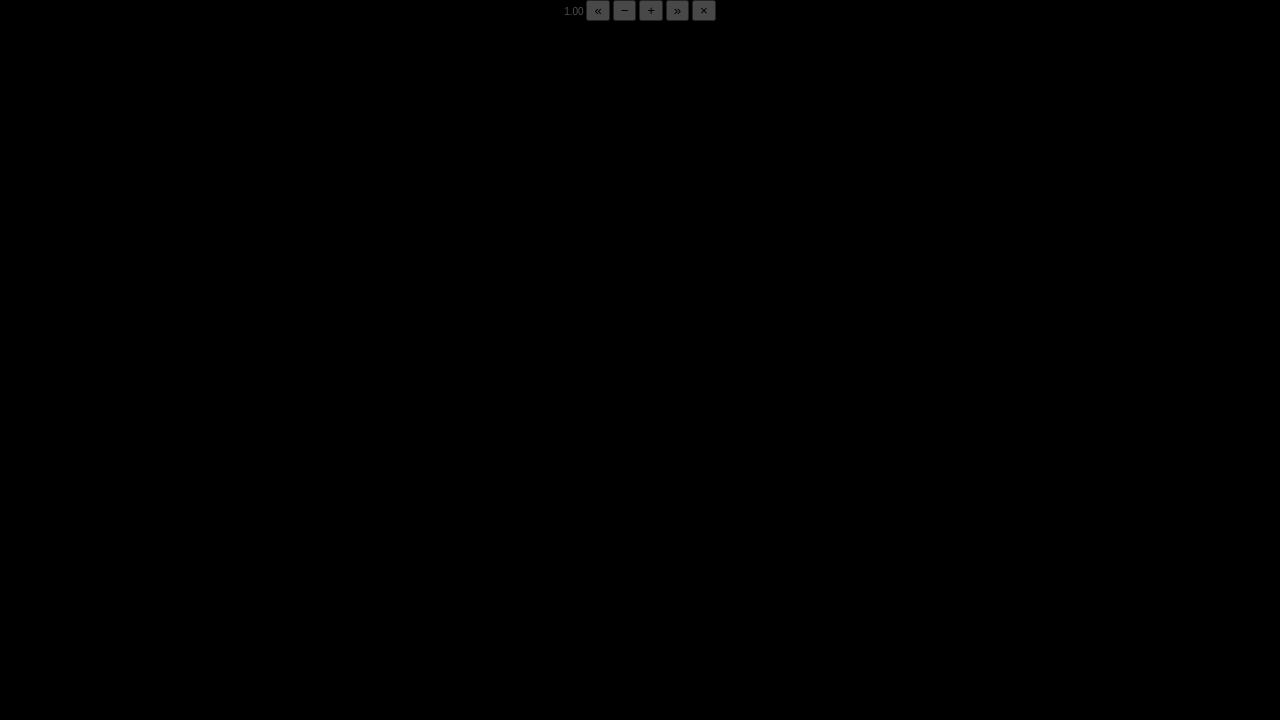 click at bounding box center (640, 381) 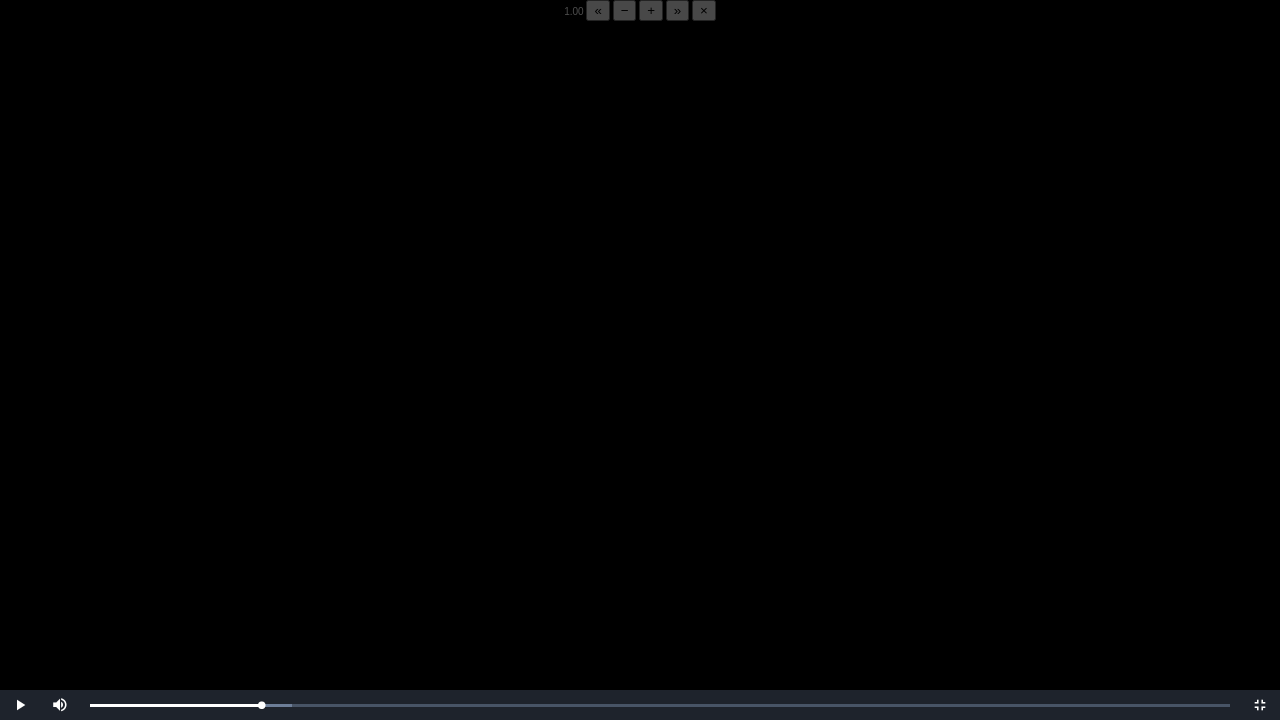 click at bounding box center (640, 381) 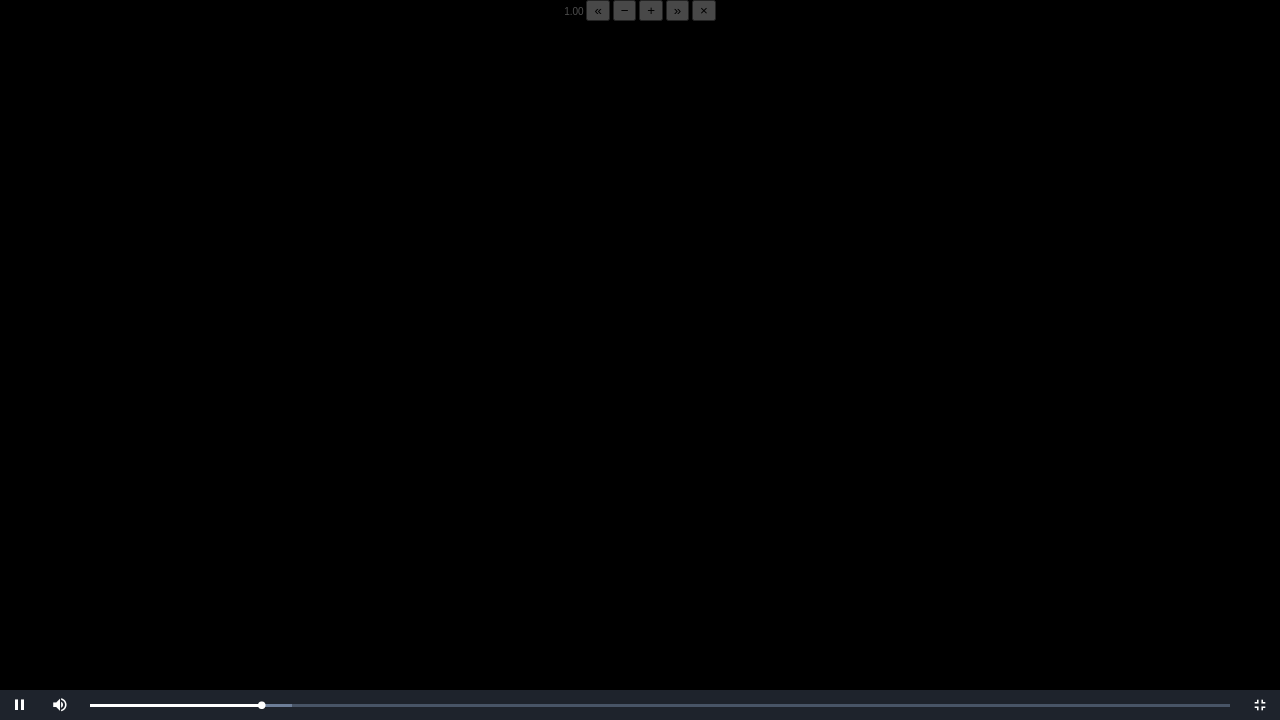 click at bounding box center [640, 381] 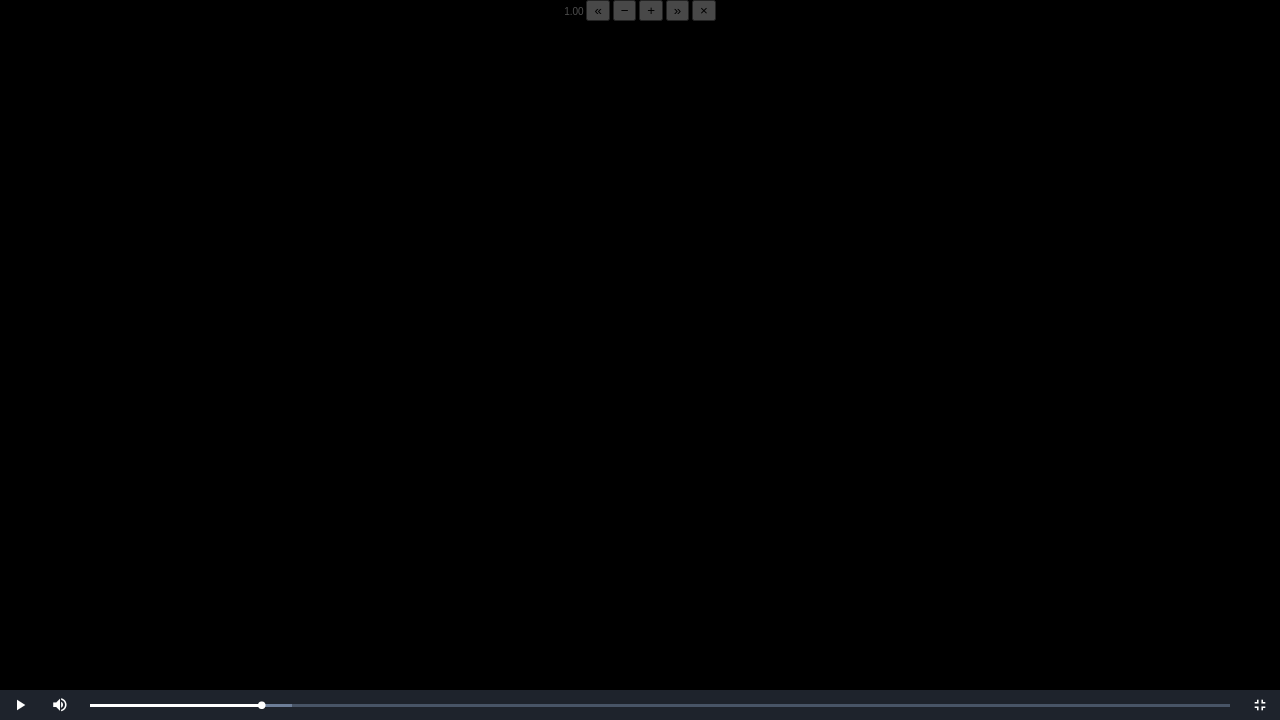 click at bounding box center [640, 381] 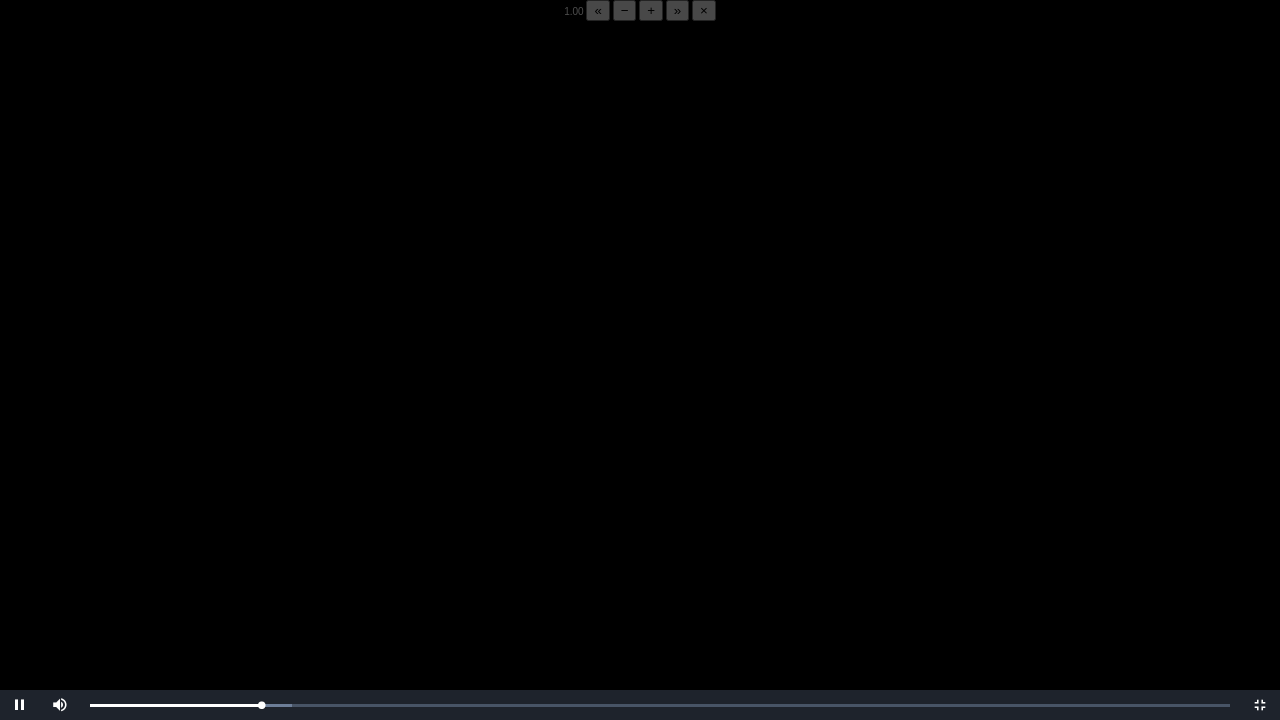 click at bounding box center (640, 381) 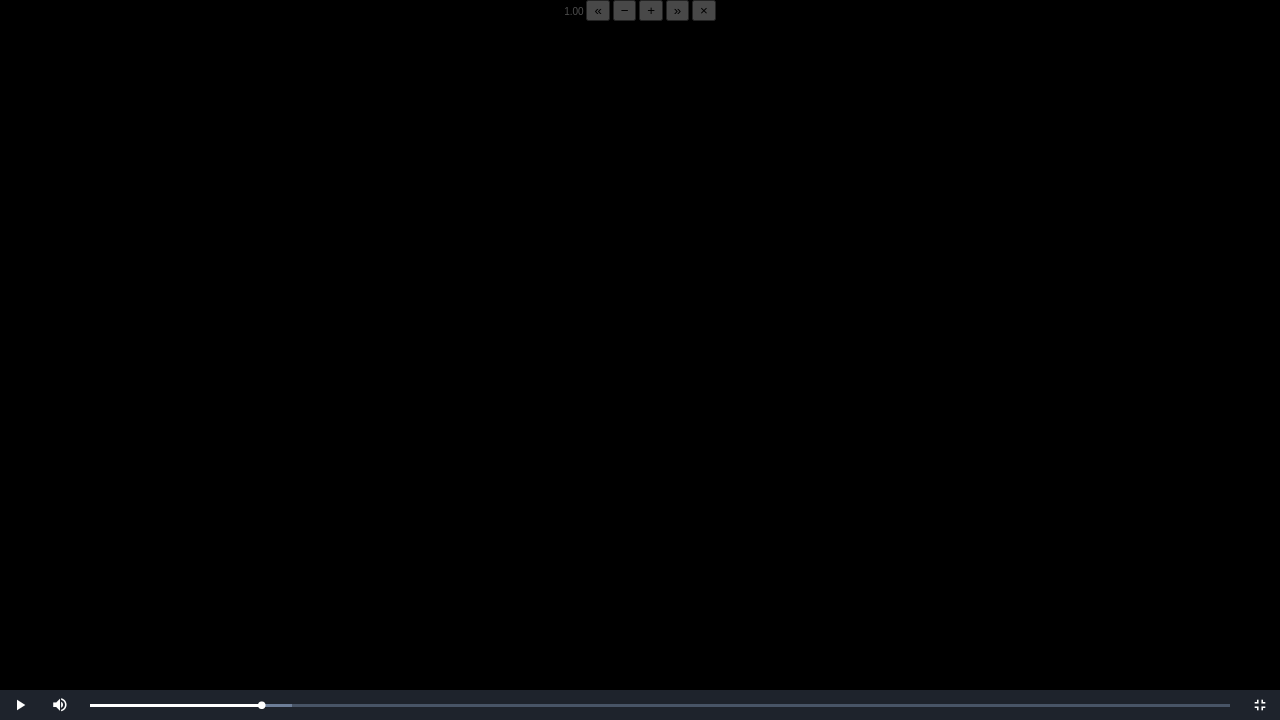 click at bounding box center (640, 381) 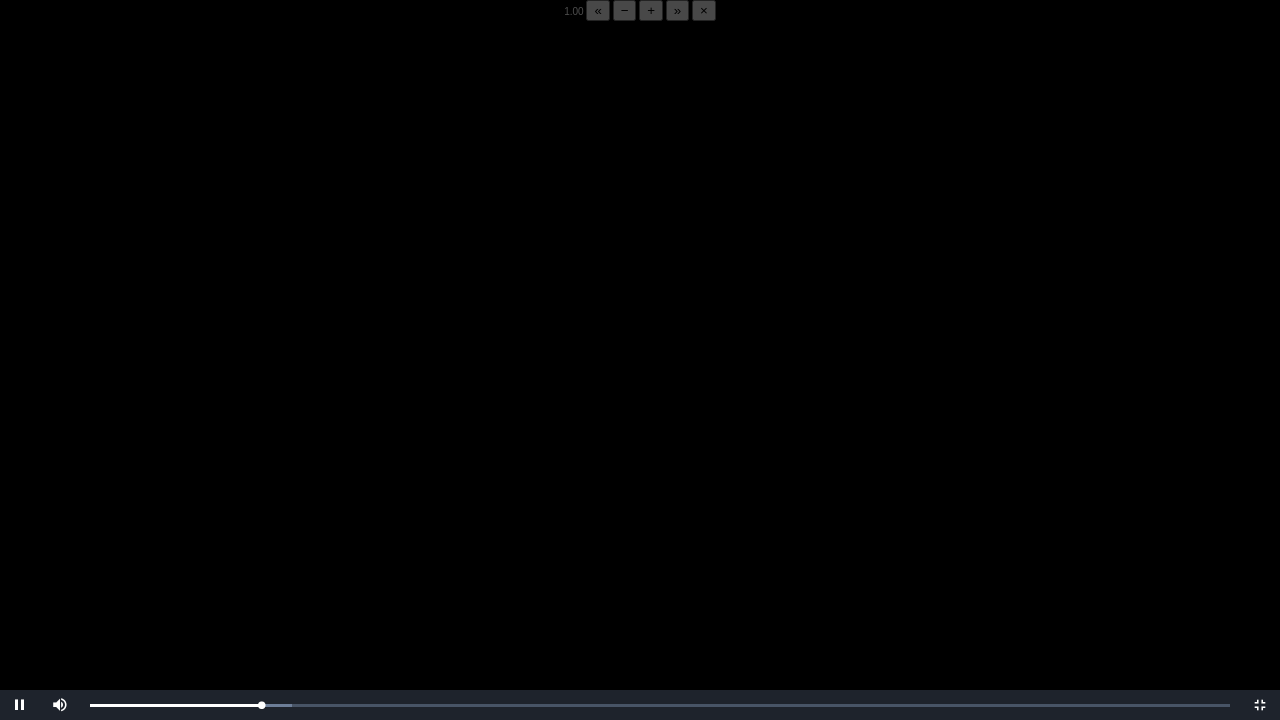 click at bounding box center (640, 381) 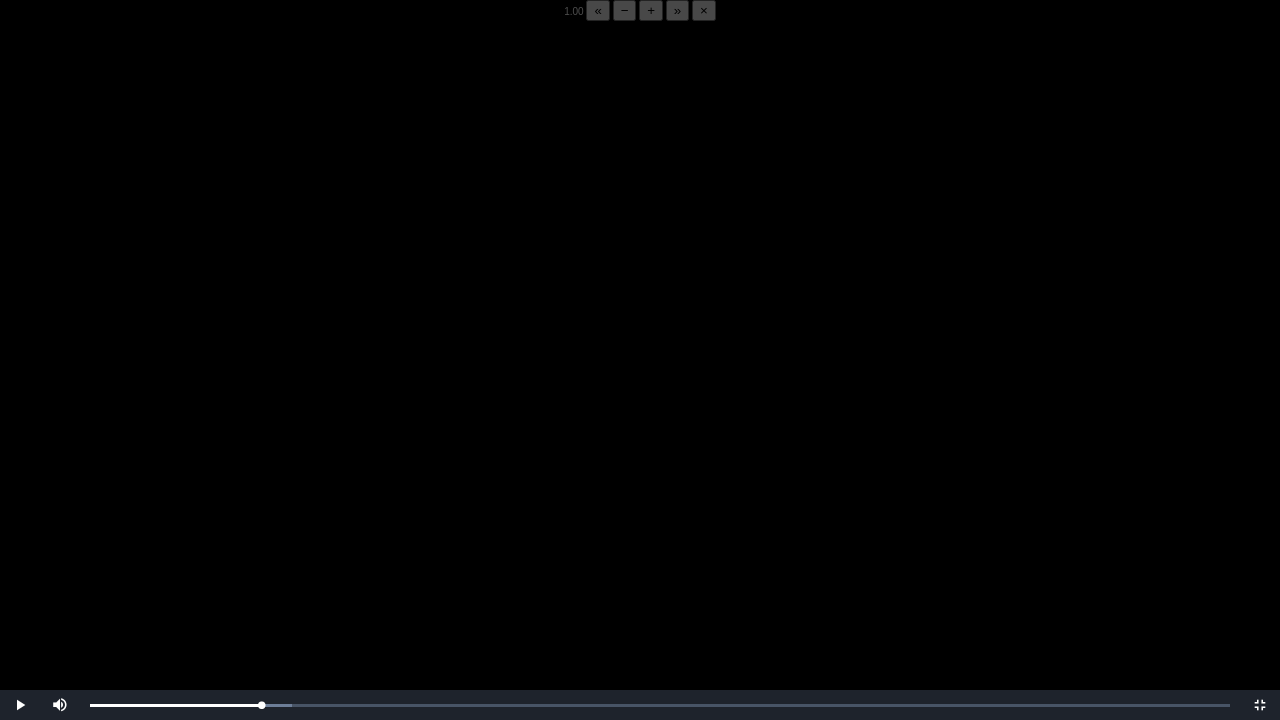 click at bounding box center [640, 381] 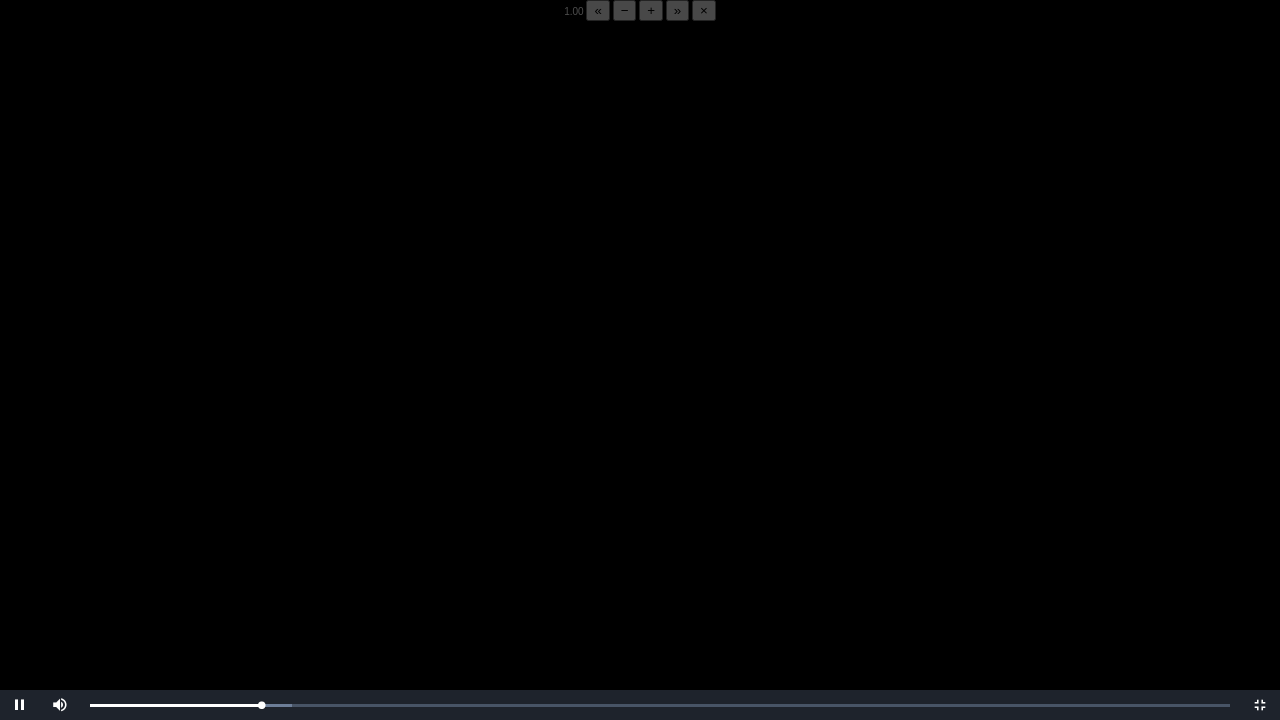 click at bounding box center (640, 381) 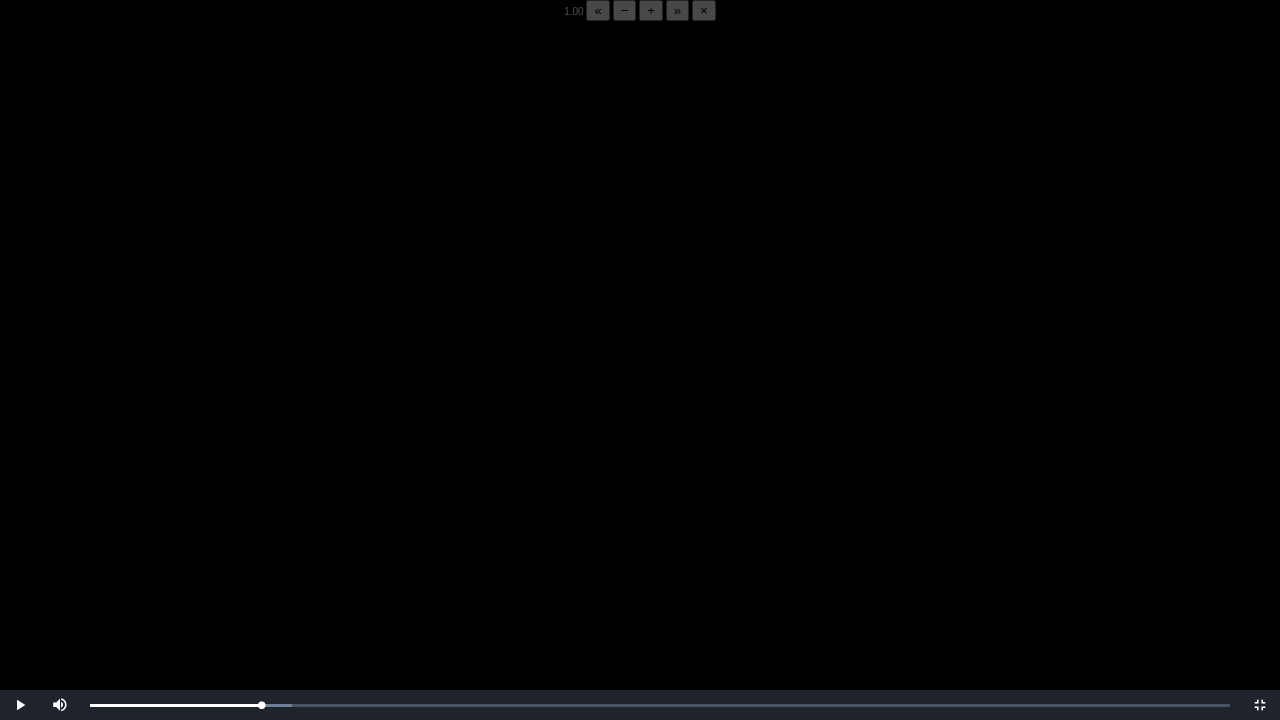 click at bounding box center [640, 381] 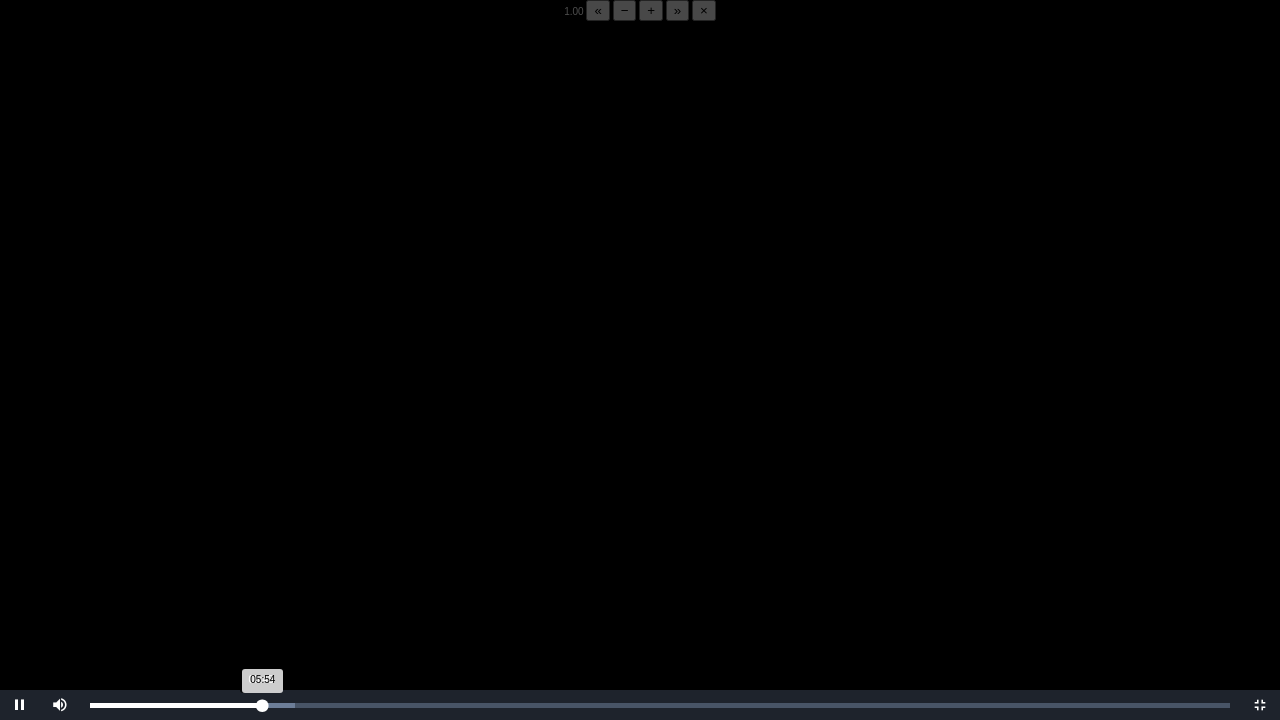 click on "05:54 Progress : 0%" at bounding box center [176, 705] 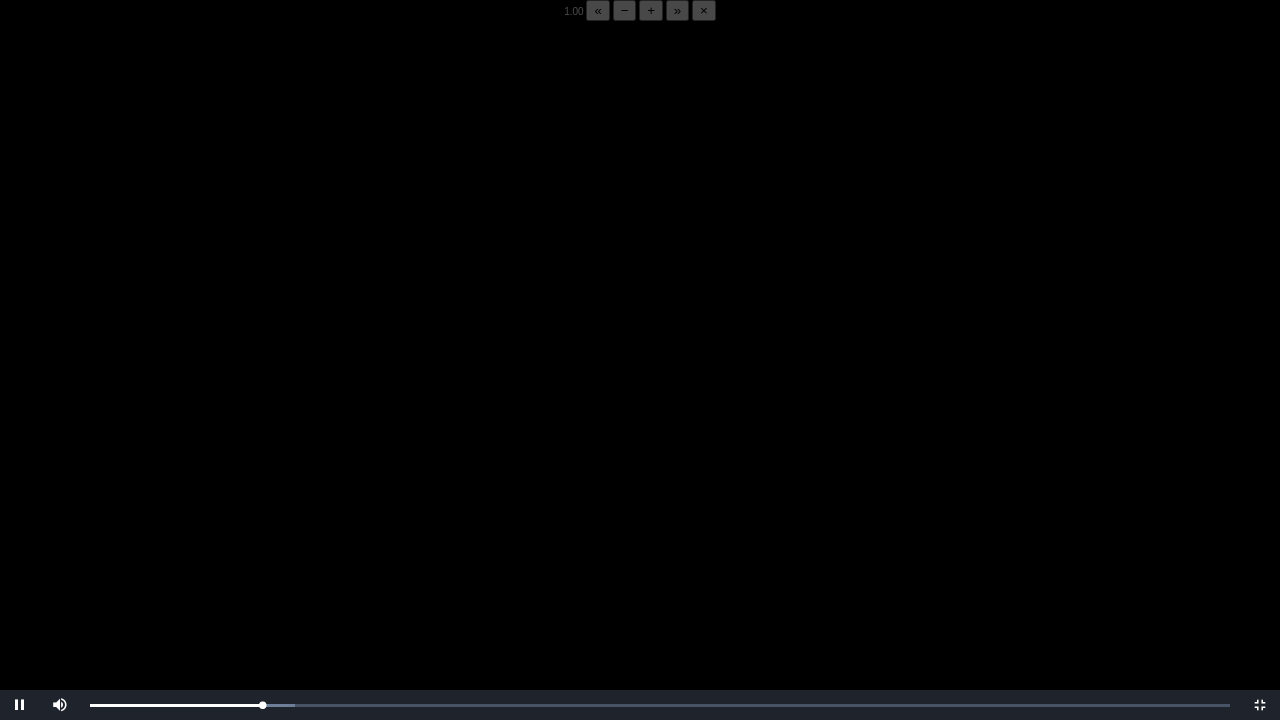click on "«
−
+
»
×" at bounding box center [650, 11] 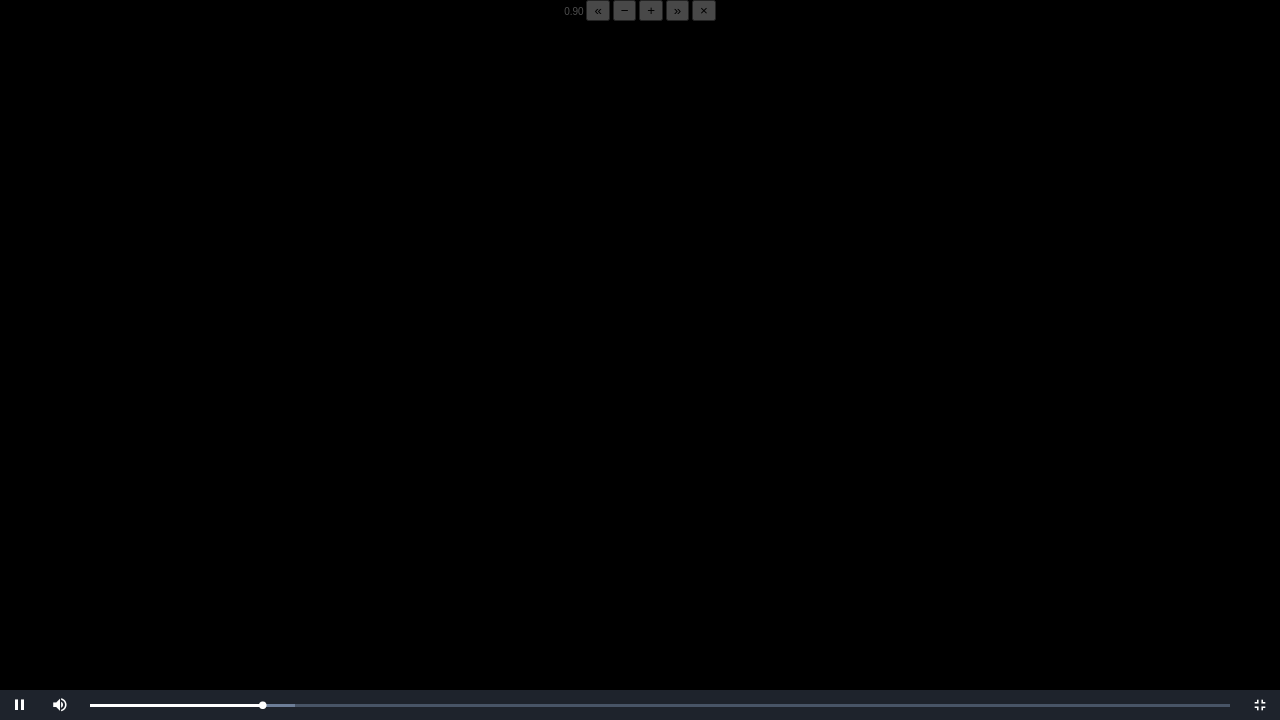 click on "−" at bounding box center (625, 10) 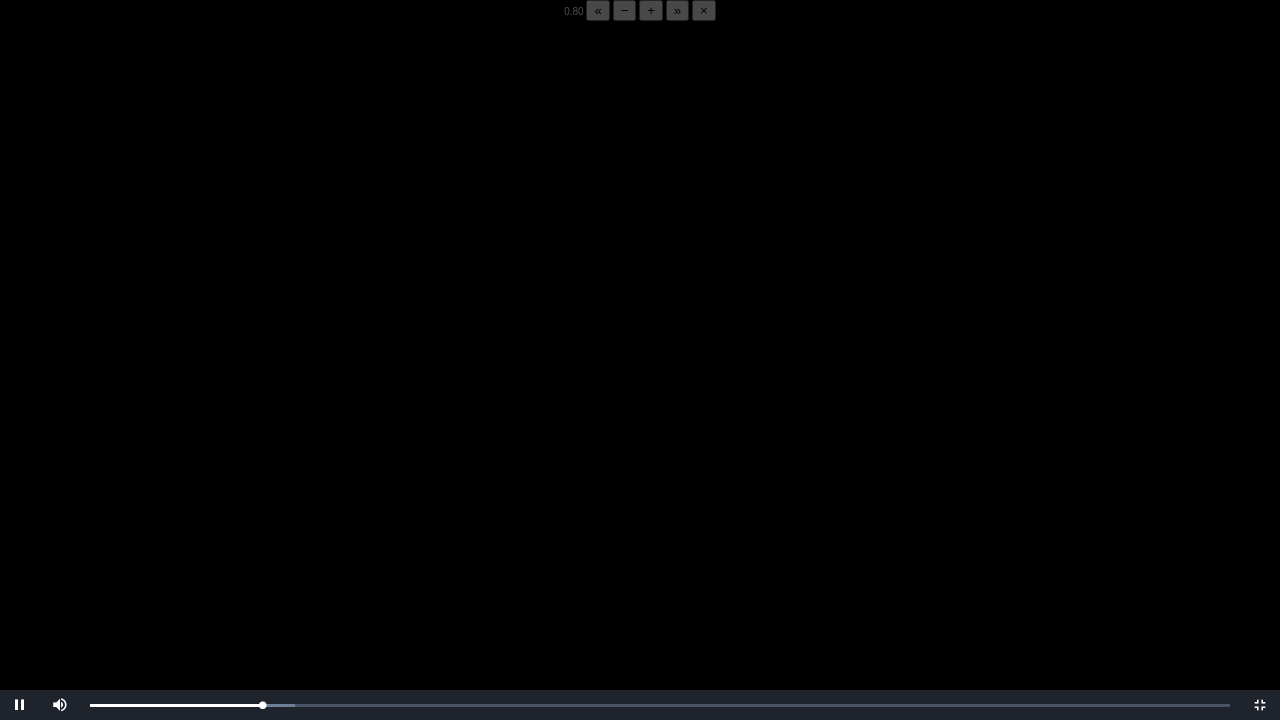 click on "−" at bounding box center (625, 10) 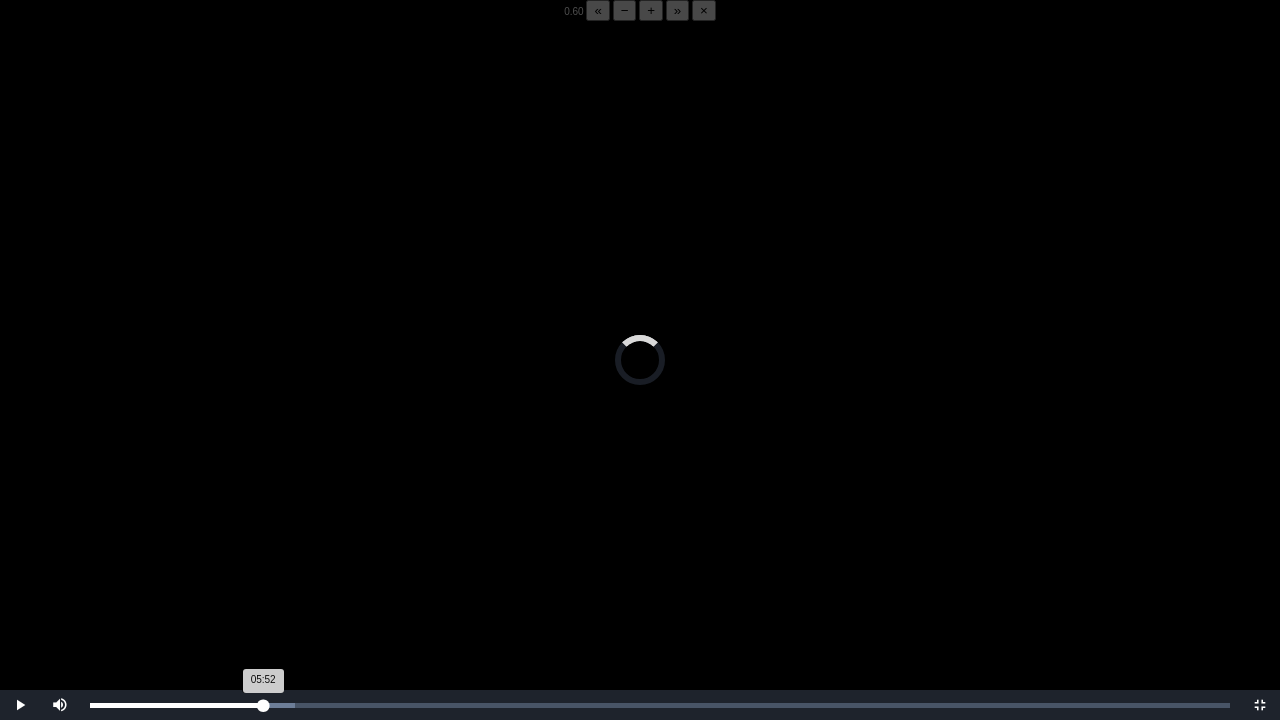 click on "05:52 Progress : 0%" at bounding box center (176, 705) 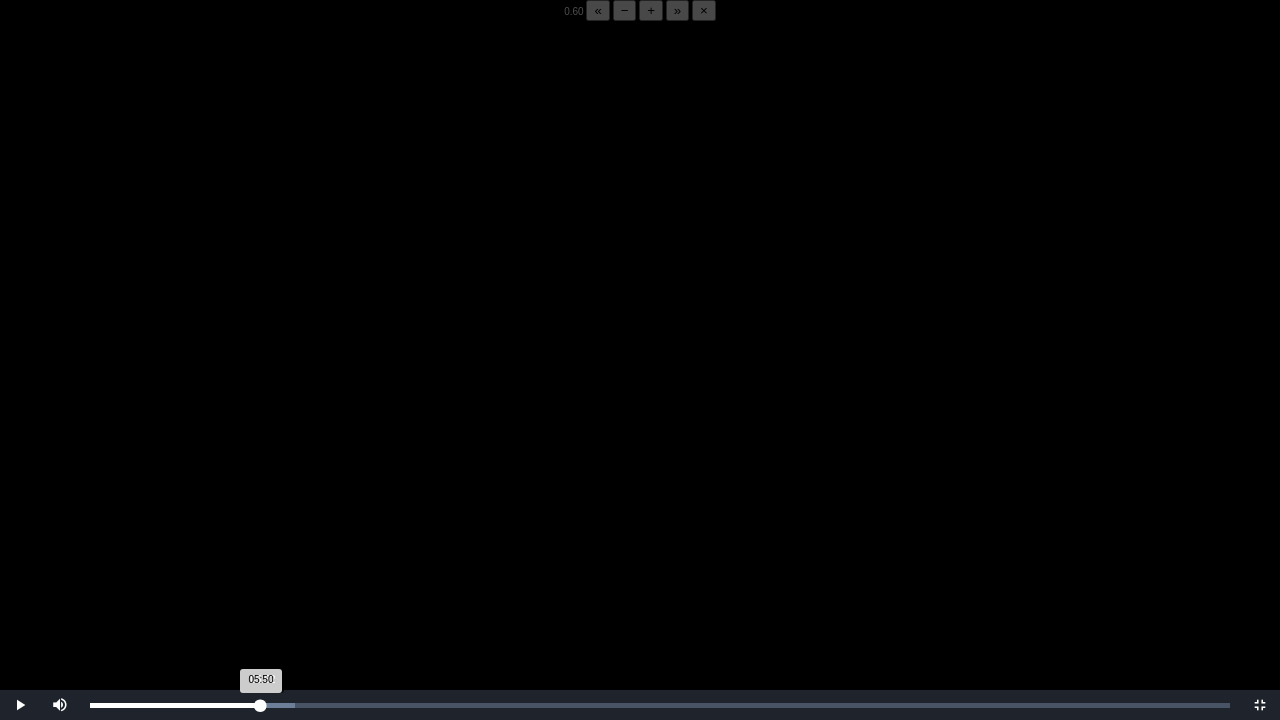 click on "05:50 Progress : 0%" at bounding box center [175, 705] 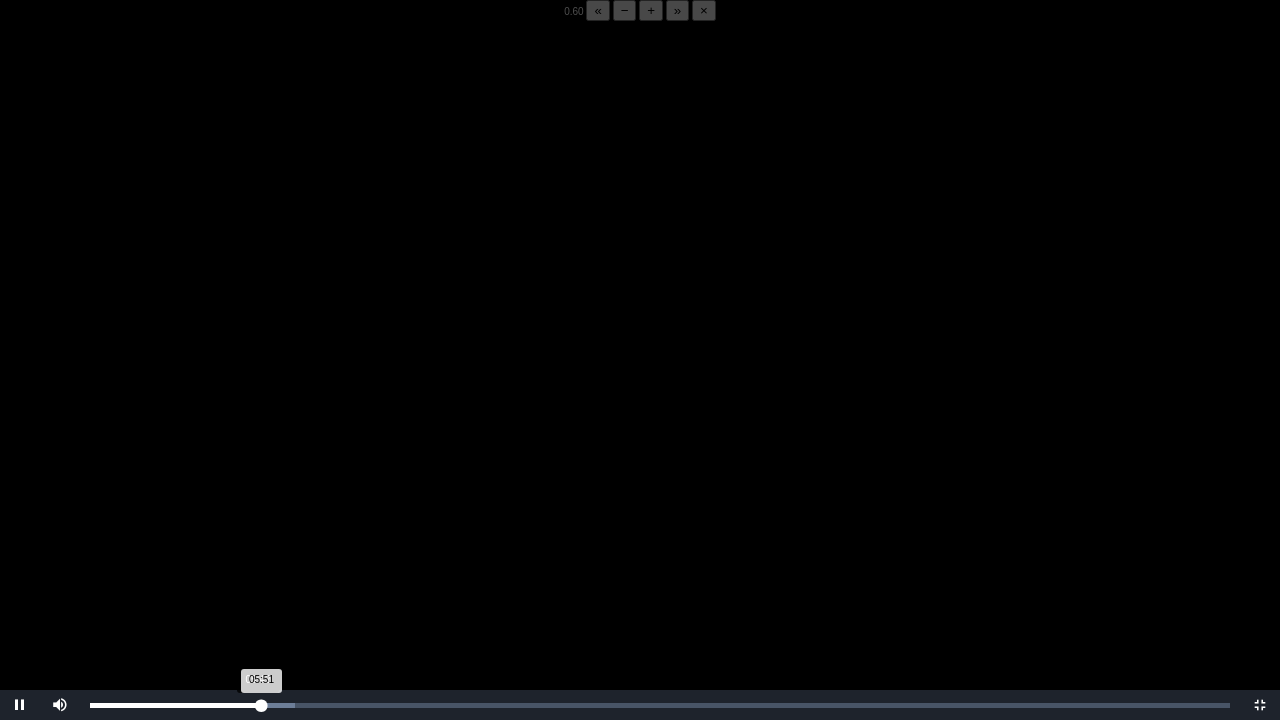 click on "05:51 Progress : 0%" at bounding box center (175, 705) 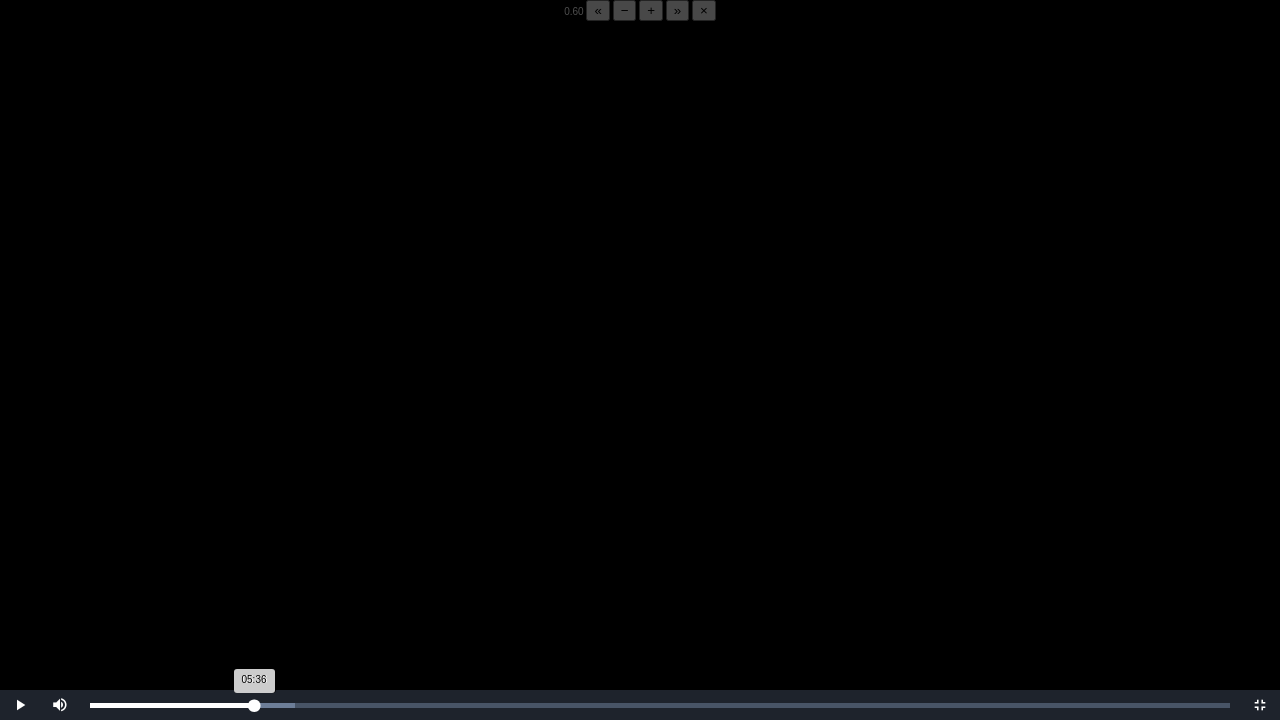 click on "05:36 Progress : 0%" at bounding box center [172, 705] 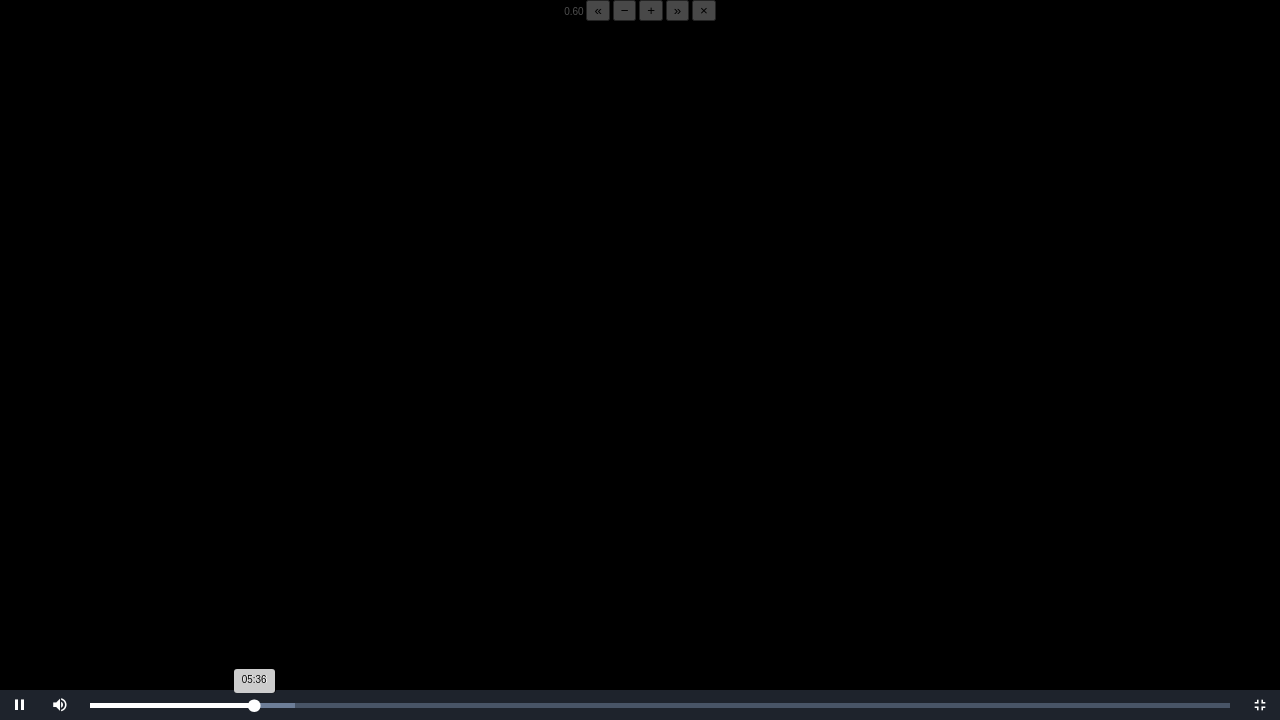 click on "05:36 Progress : 0%" at bounding box center (172, 705) 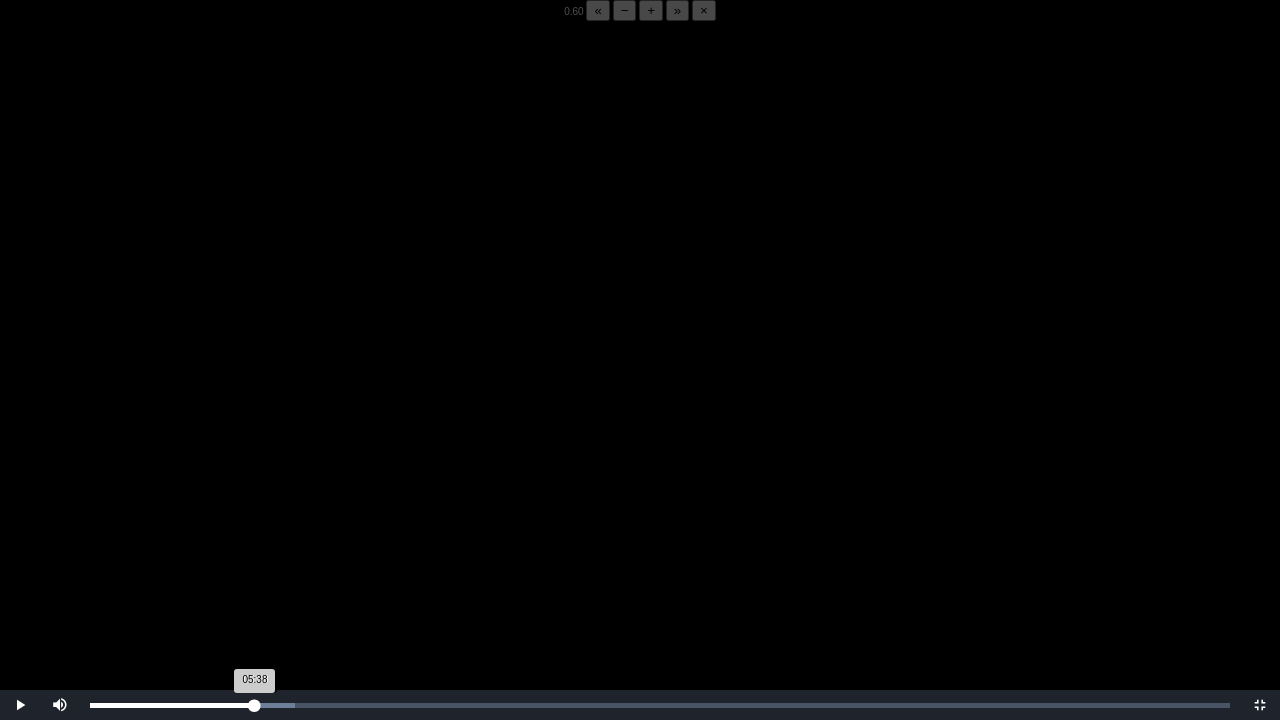 click on "05:38 Progress : 0%" at bounding box center (172, 705) 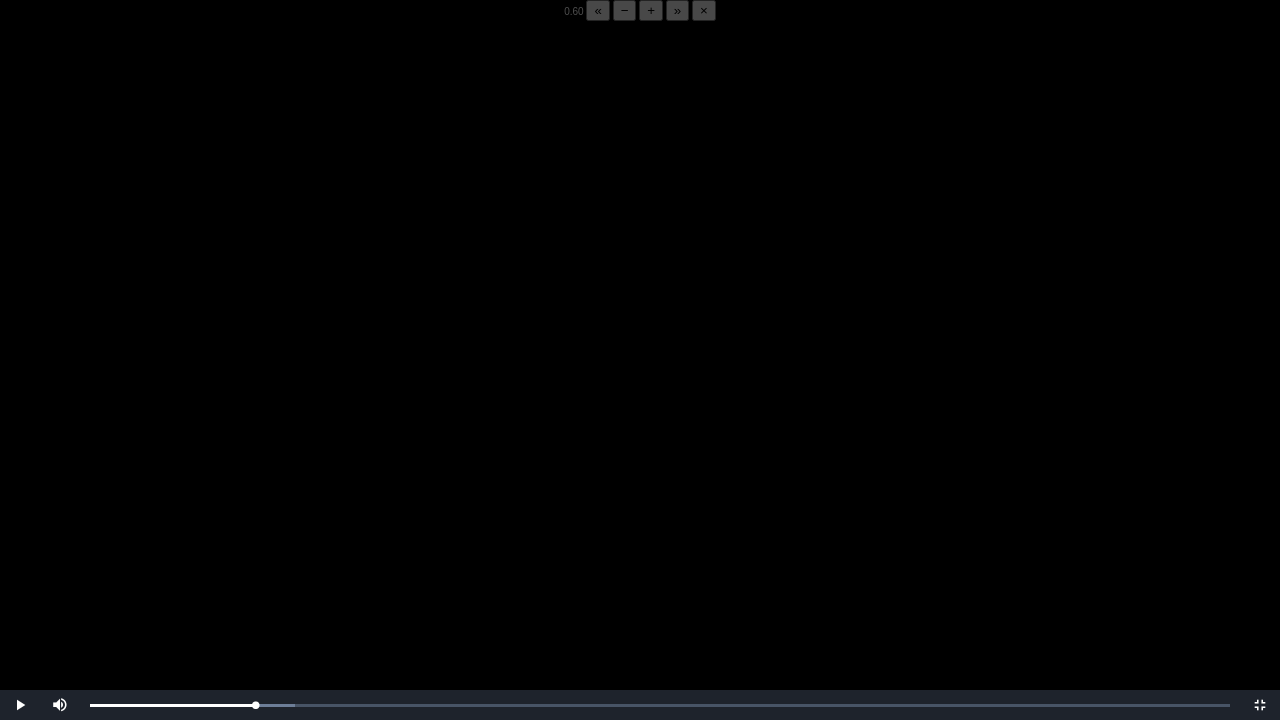click at bounding box center [640, 381] 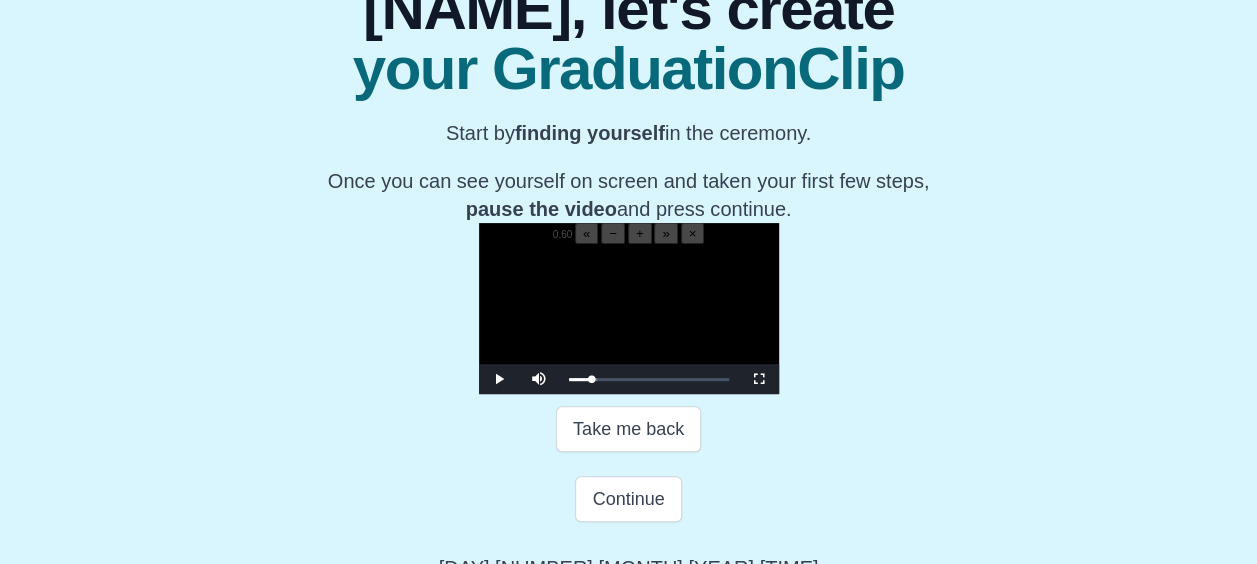 scroll, scrollTop: 226, scrollLeft: 0, axis: vertical 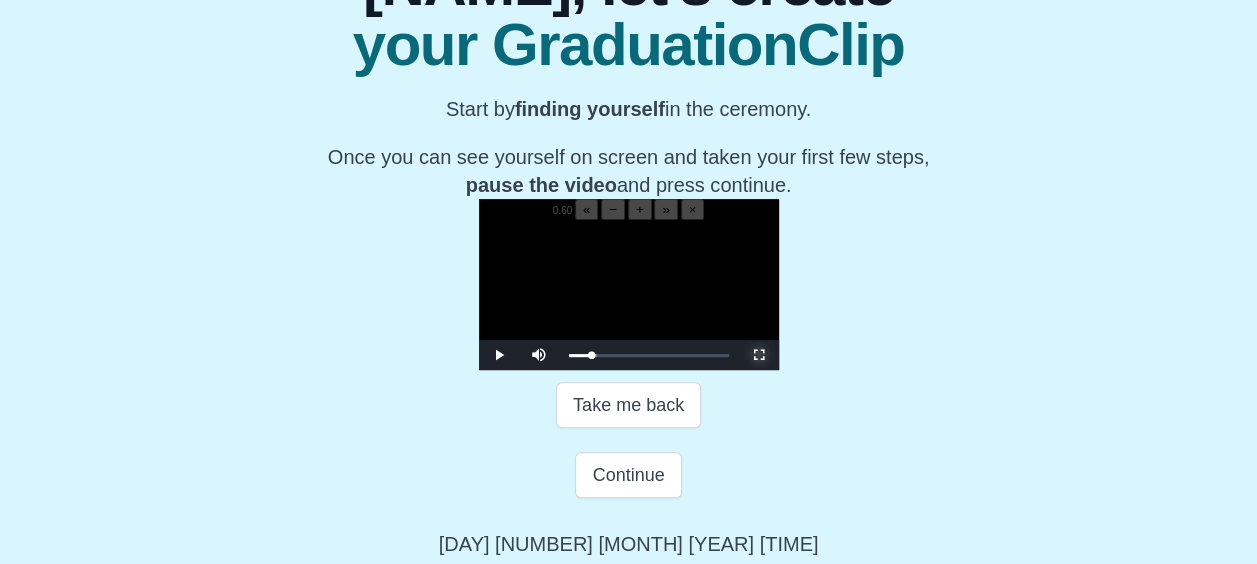 click at bounding box center [759, 355] 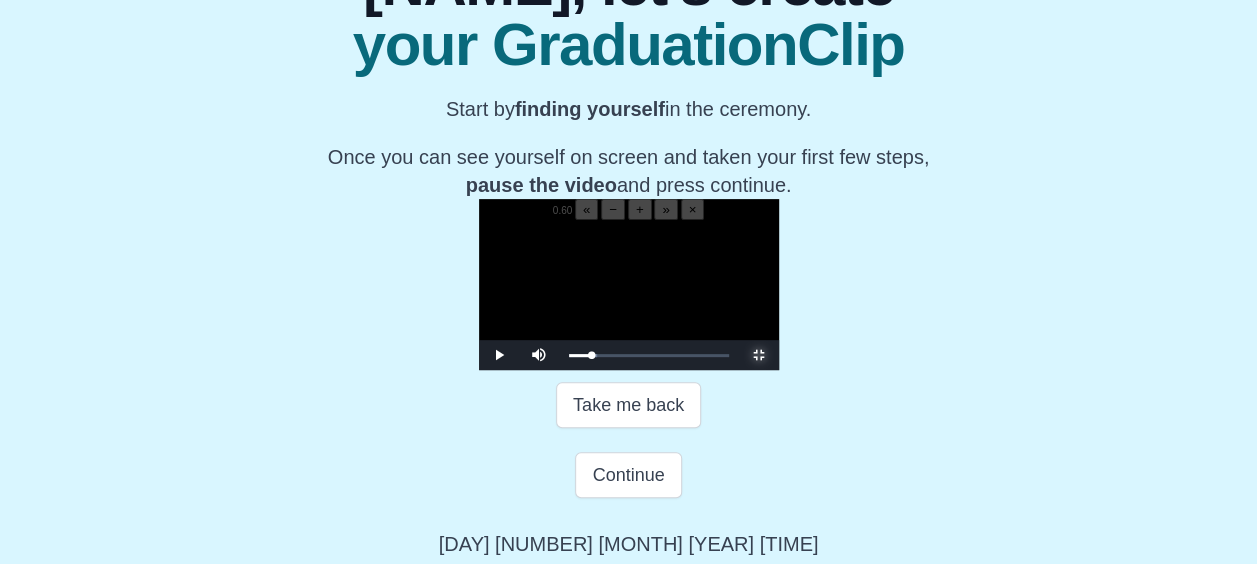 scroll, scrollTop: 0, scrollLeft: 0, axis: both 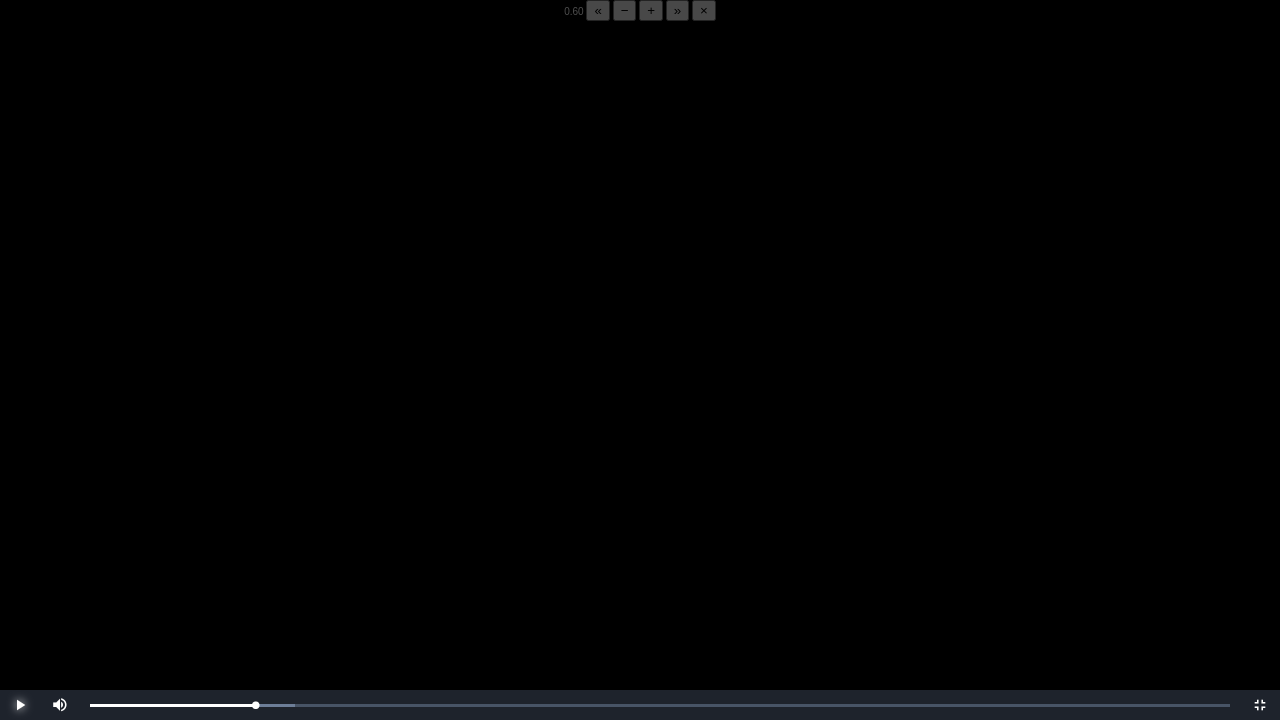 click at bounding box center [20, 705] 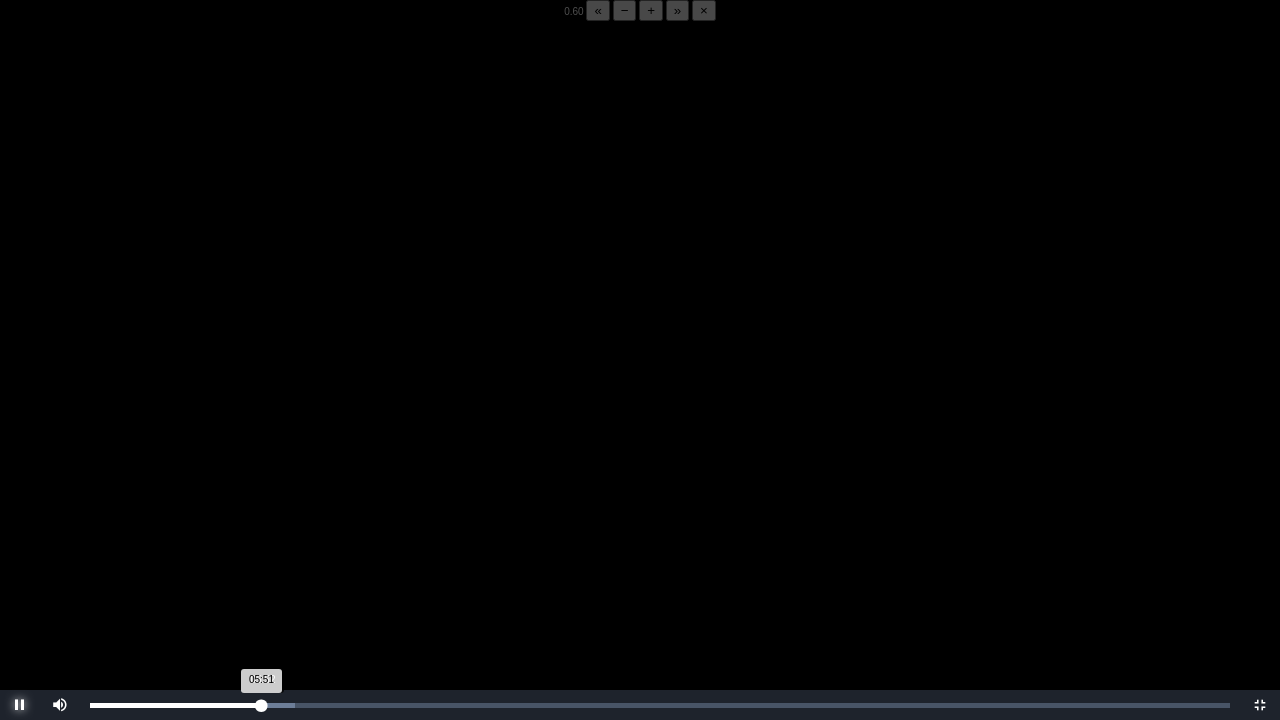 click on "Loaded : 0% 05:52 05:51 Progress : 0%" at bounding box center [660, 705] 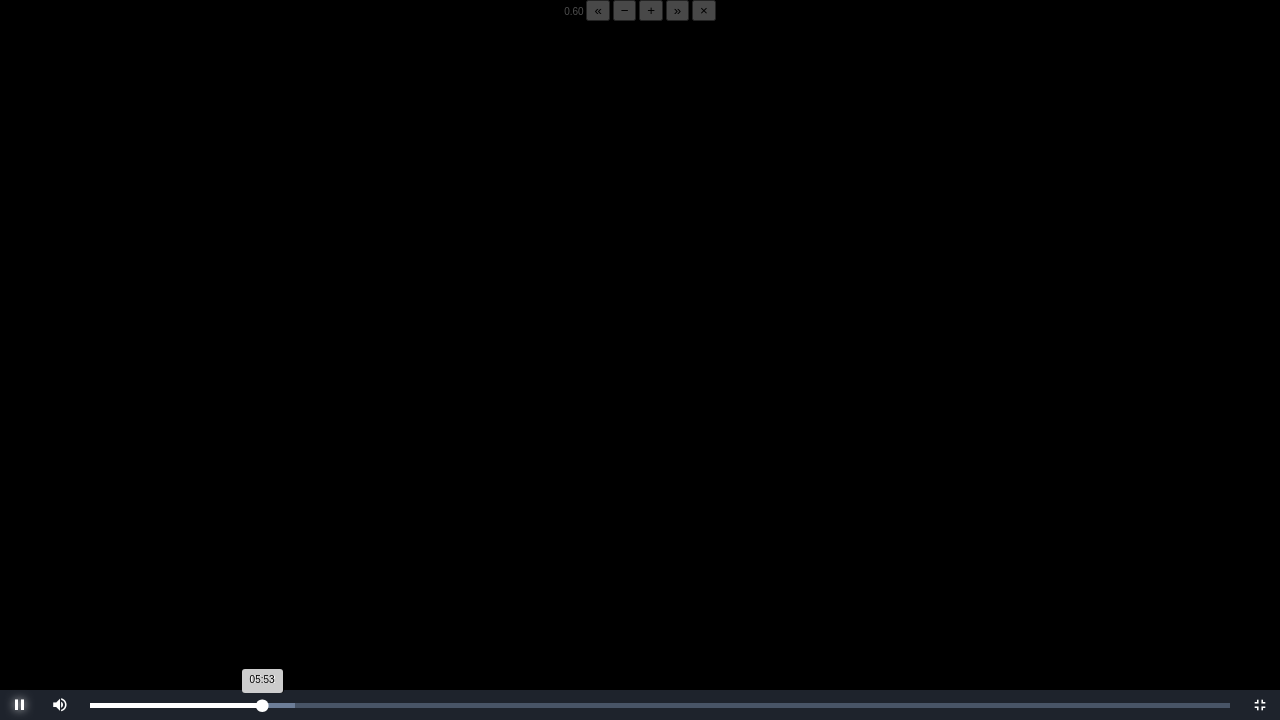 click on "Loaded : 0% 05:52 05:53 Progress : 0%" at bounding box center (660, 705) 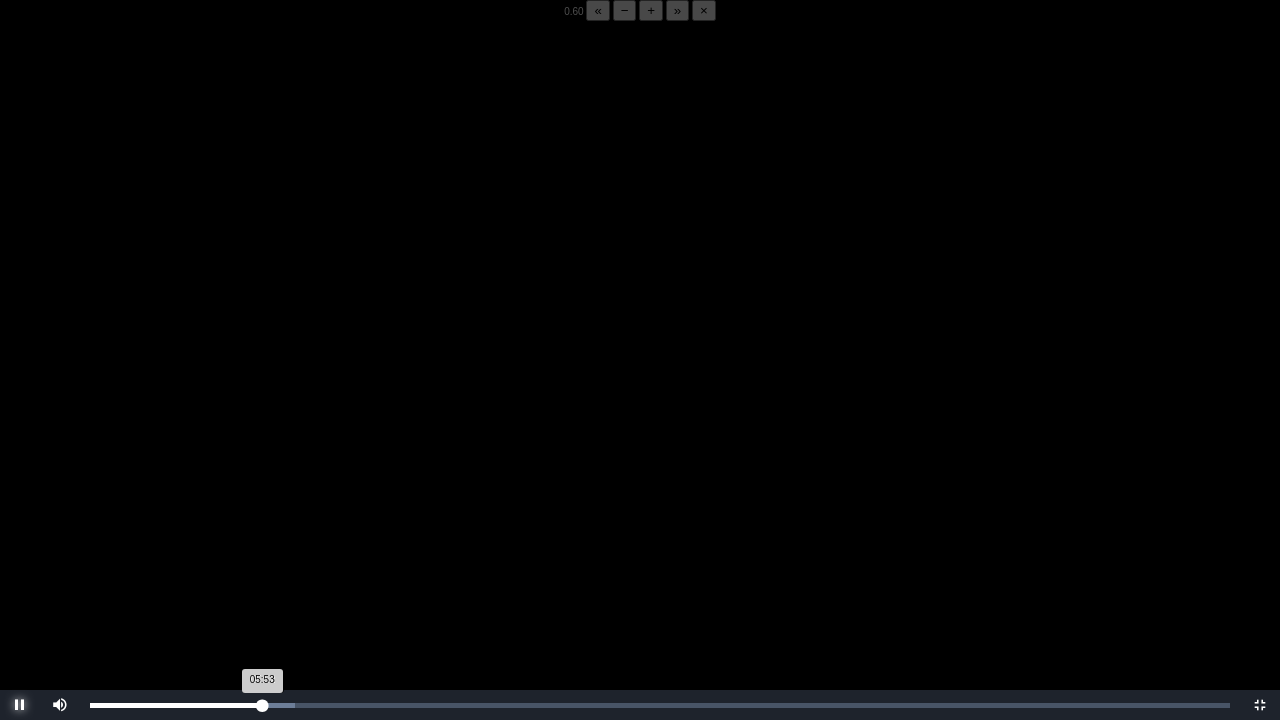 click on "05:53 Progress : 0%" at bounding box center (176, 705) 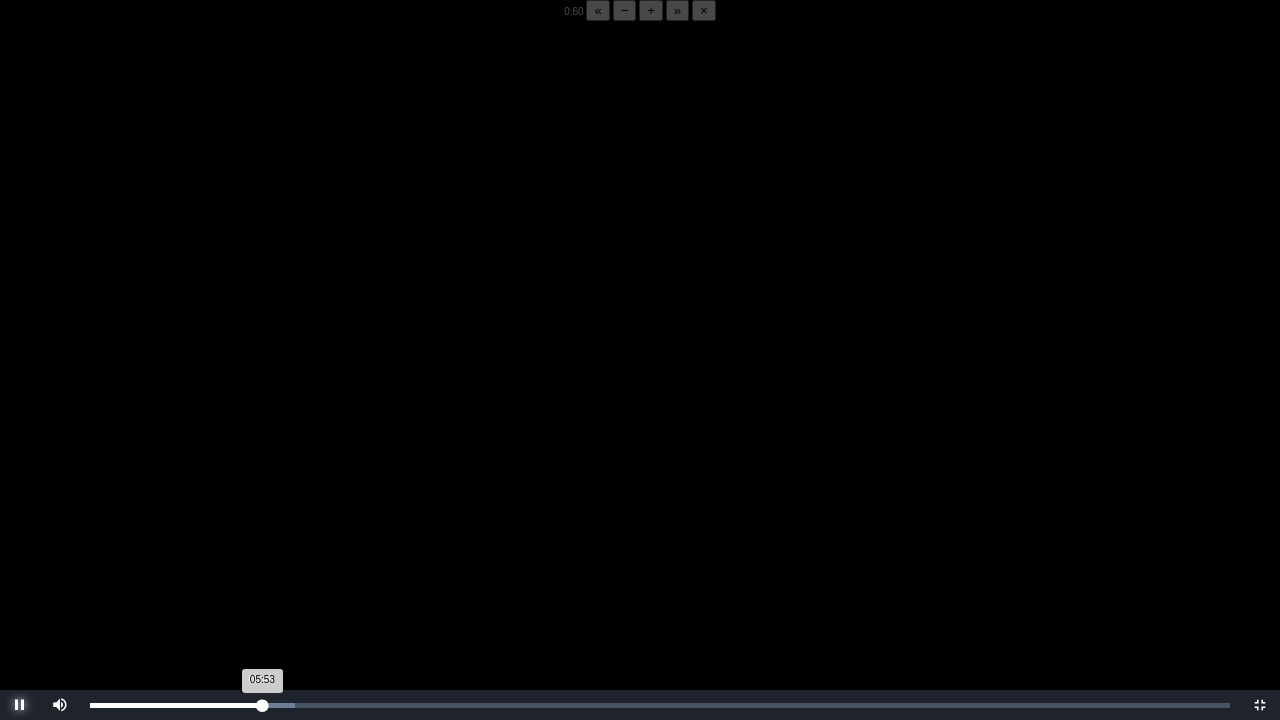 click on "05:53 Progress : 0%" at bounding box center (176, 705) 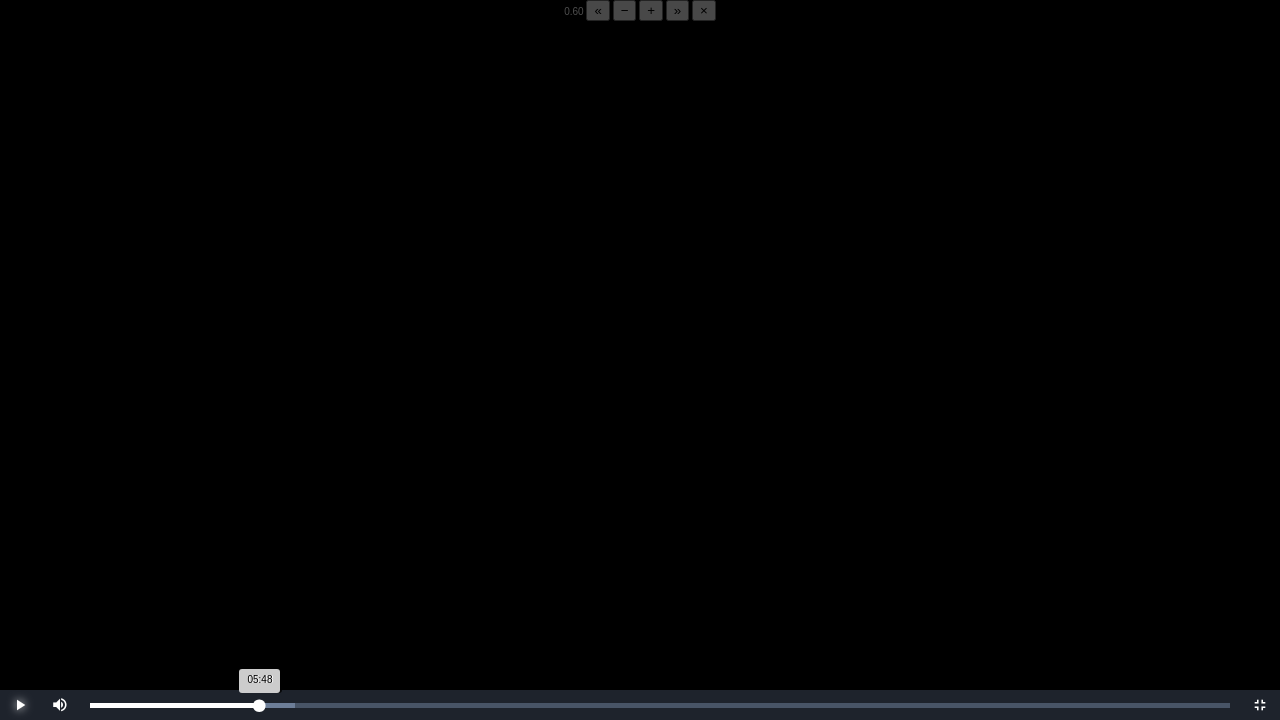 click on "05:48 Progress : 0%" at bounding box center (175, 705) 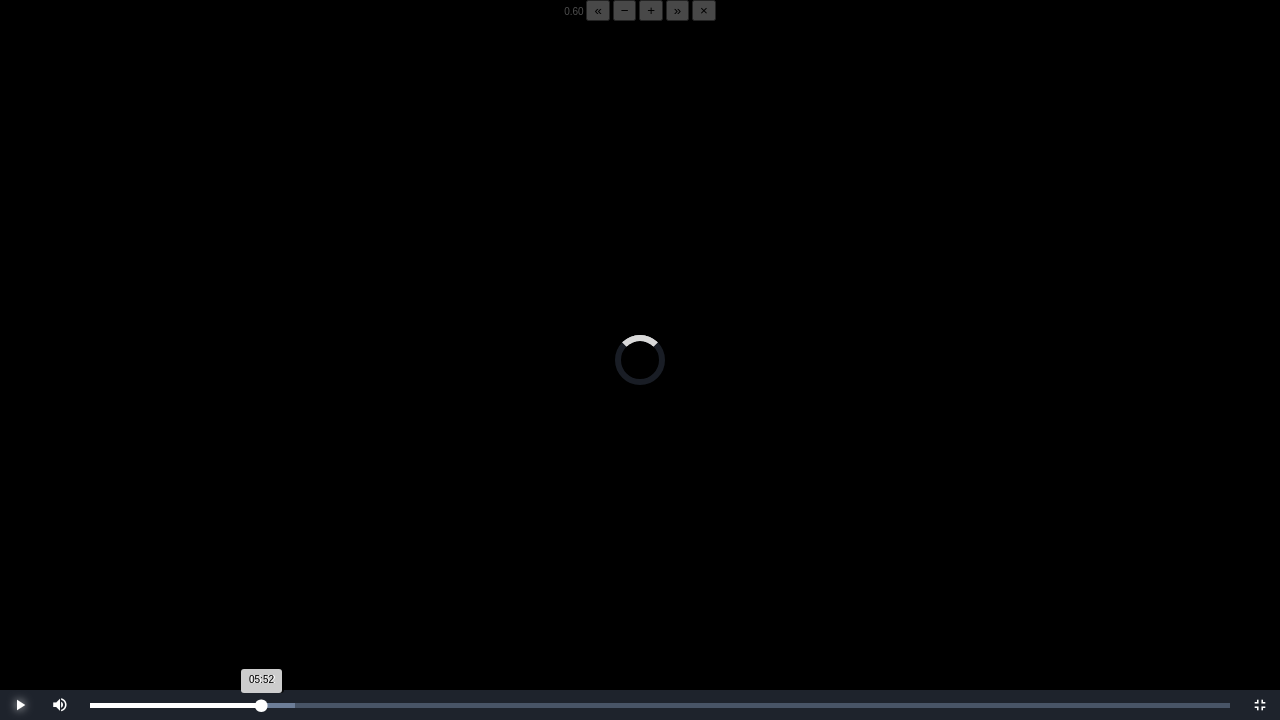 click on "05:52 Progress : 0%" at bounding box center [176, 705] 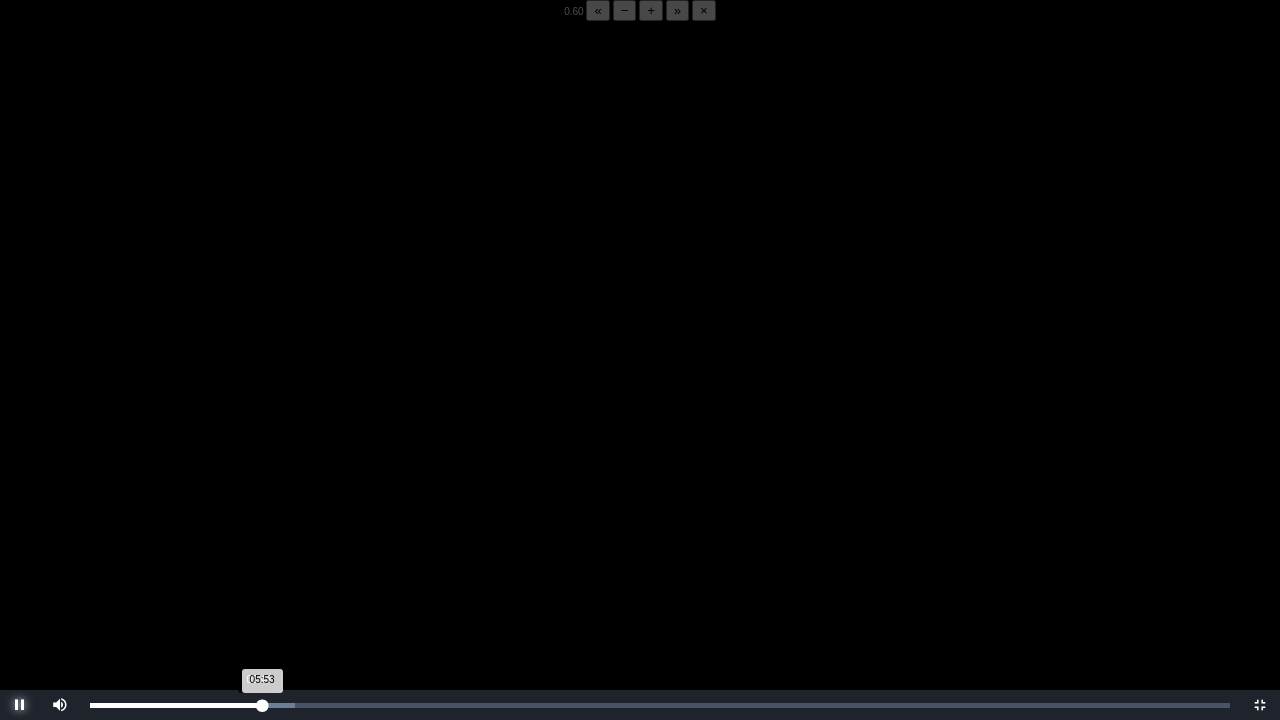 click on "05:53 Progress : 0%" at bounding box center (176, 705) 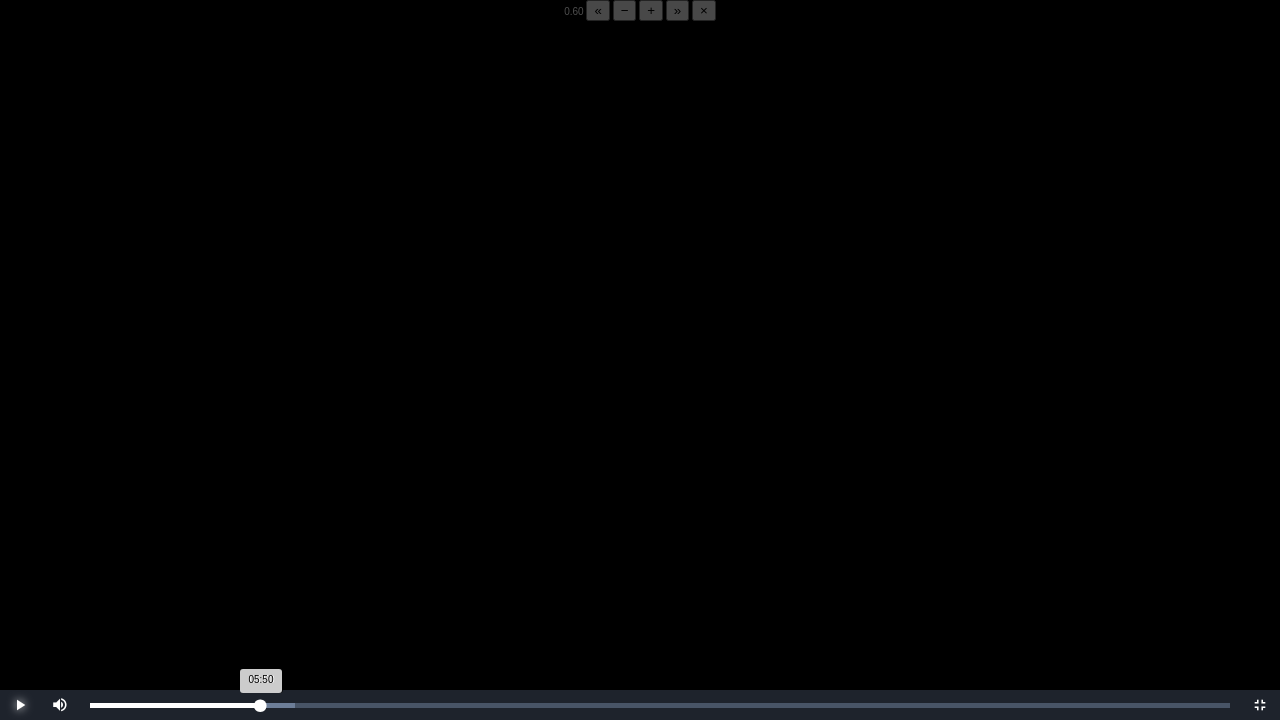 click on "05:50 Progress : 0%" at bounding box center (175, 705) 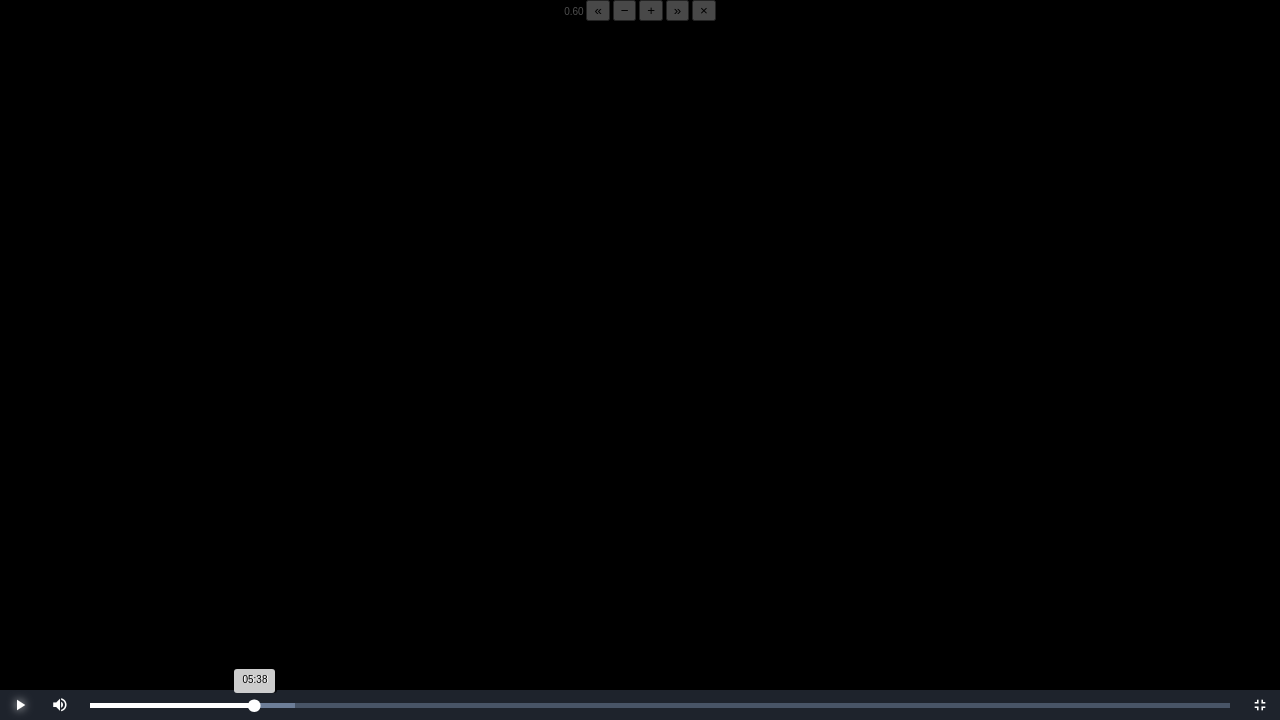 click on "05:38 Progress : 0%" at bounding box center [172, 705] 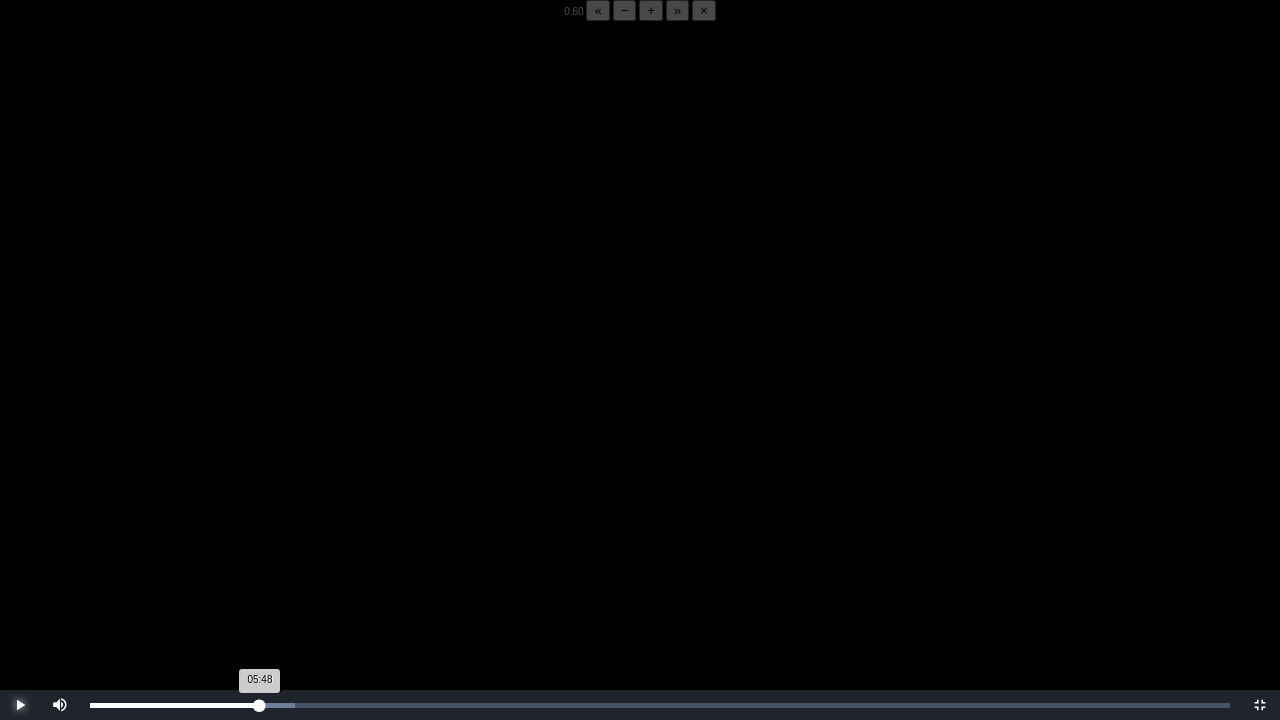 click on "05:48 Progress : 0%" at bounding box center [175, 705] 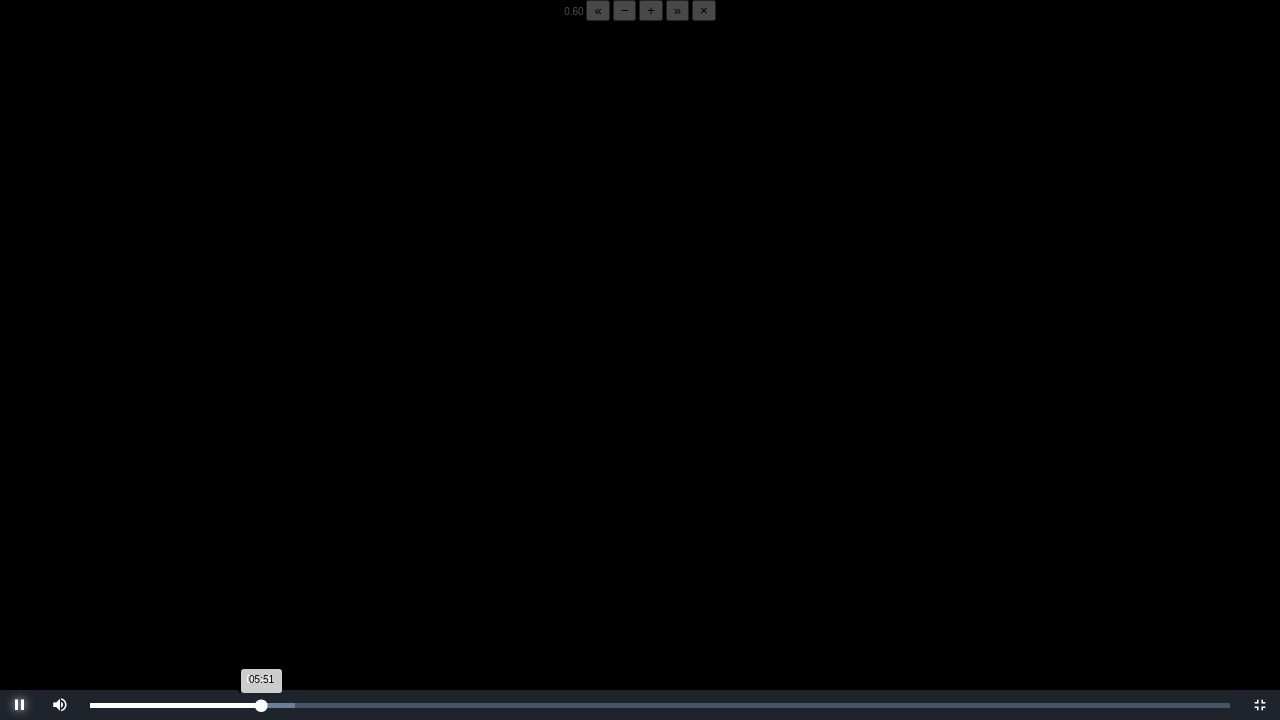 click on "05:51 Progress : 0%" at bounding box center [176, 705] 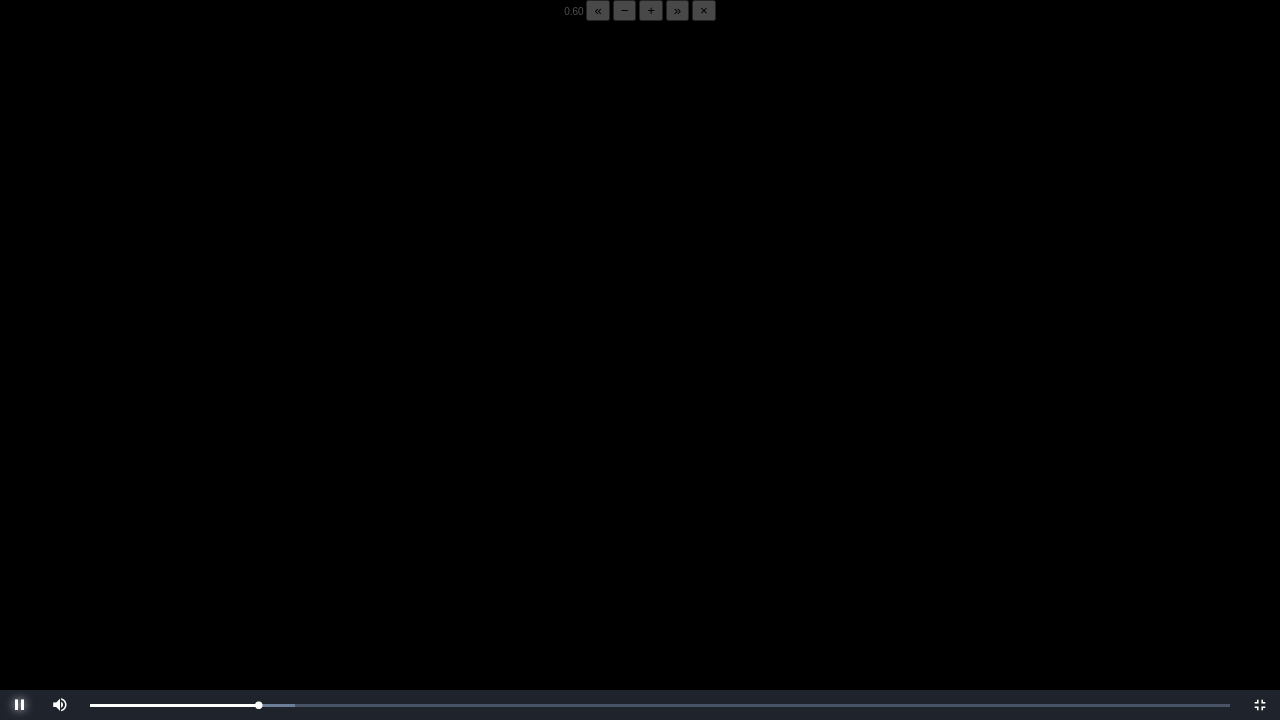 type 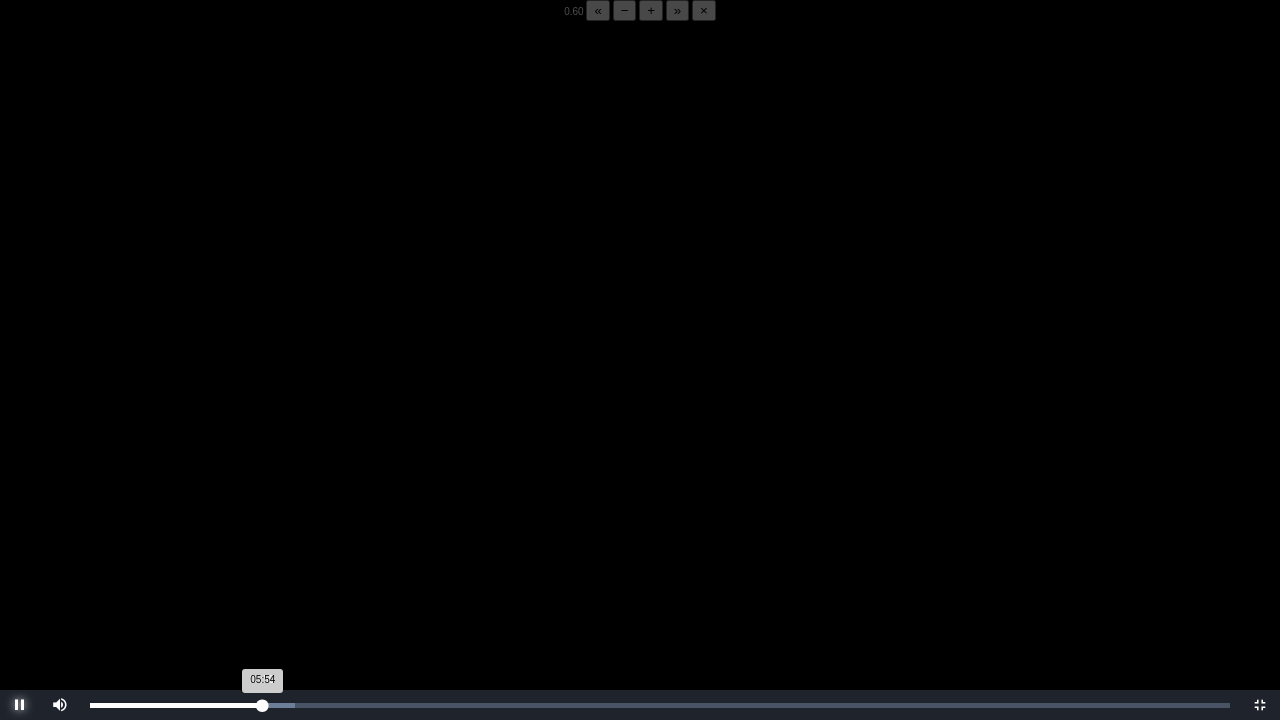 click on "05:54 Progress : 0%" at bounding box center [176, 705] 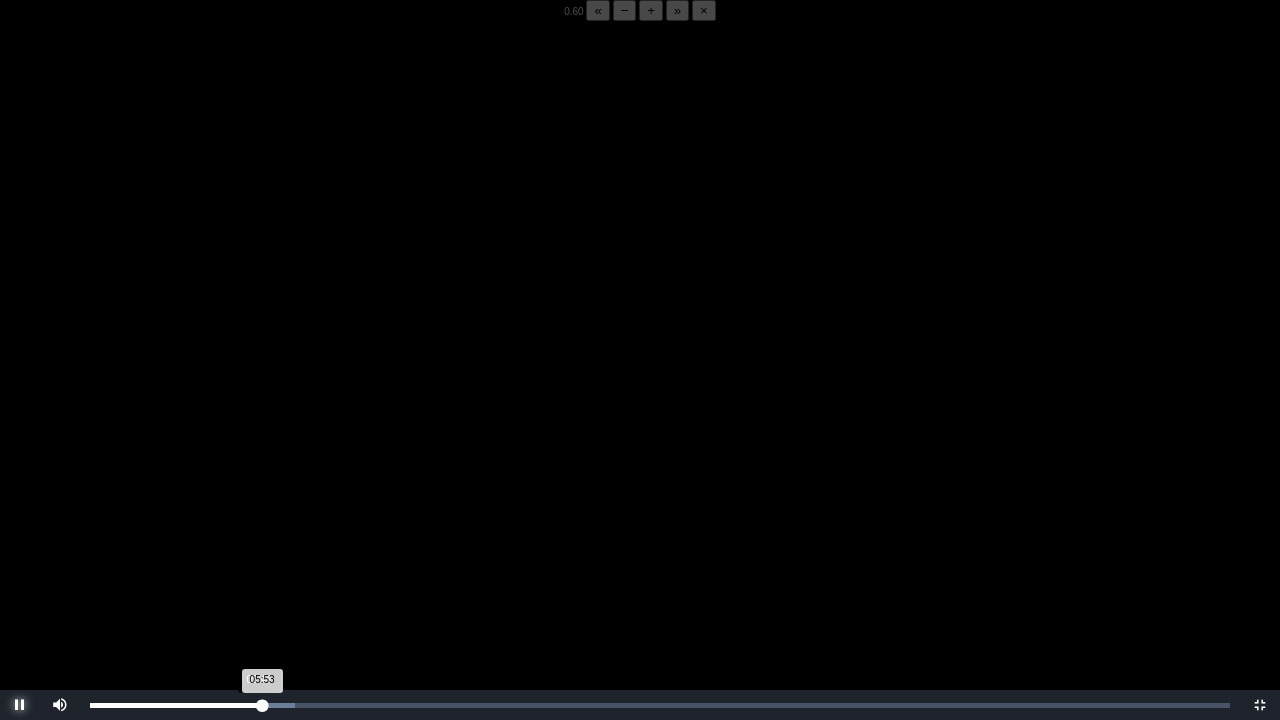 click on "05:53 Progress : 0%" at bounding box center (176, 705) 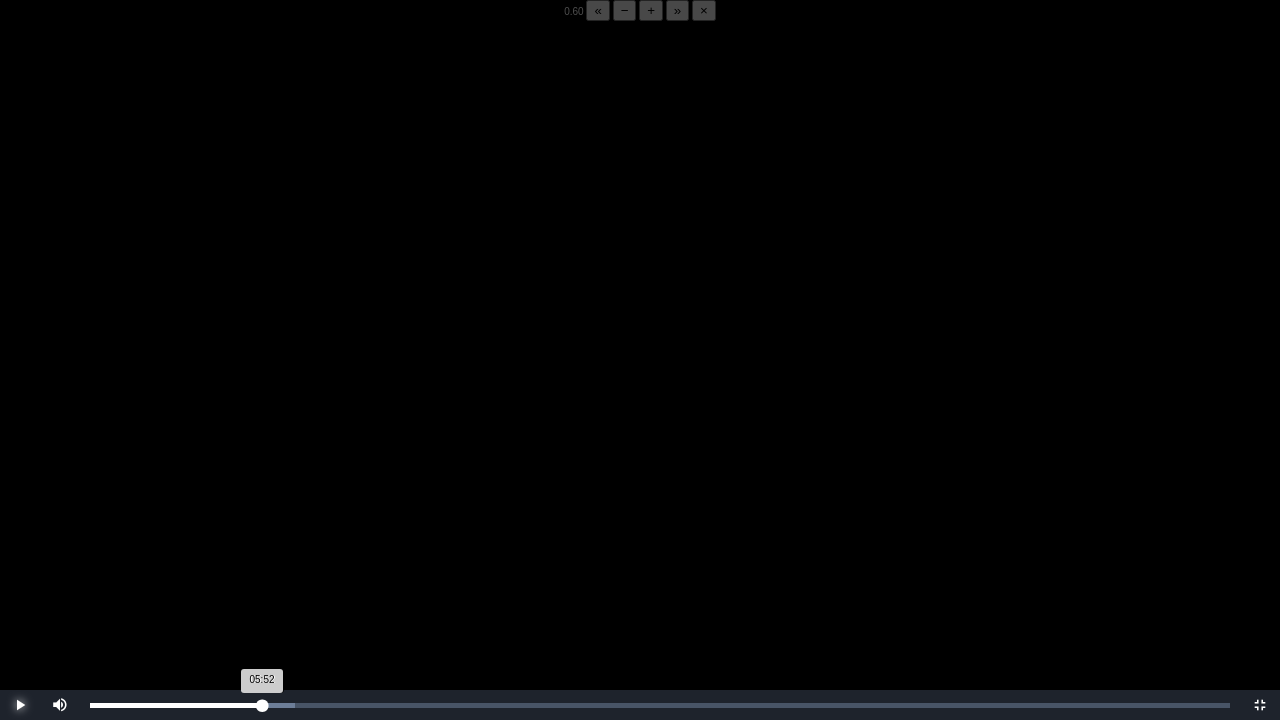 click on "05:52 Progress : 0%" at bounding box center [176, 705] 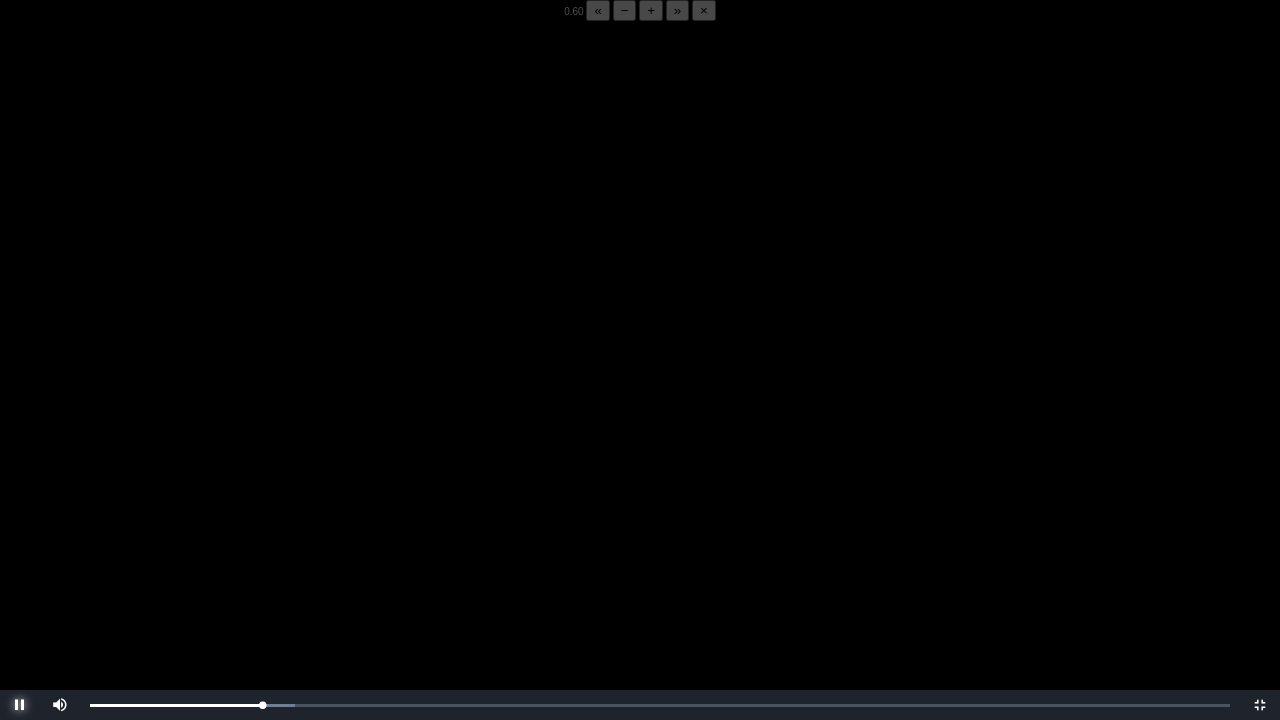 click at bounding box center [20, 705] 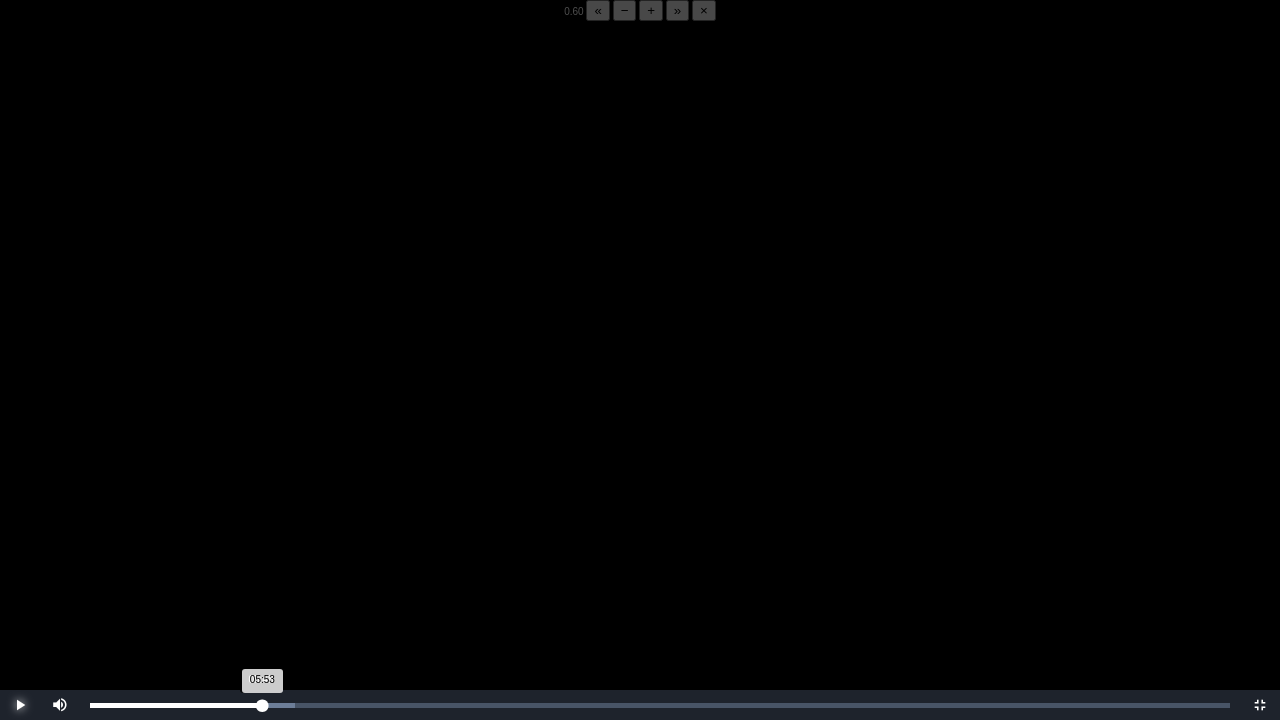 click on "05:53 Progress : 0%" at bounding box center [176, 705] 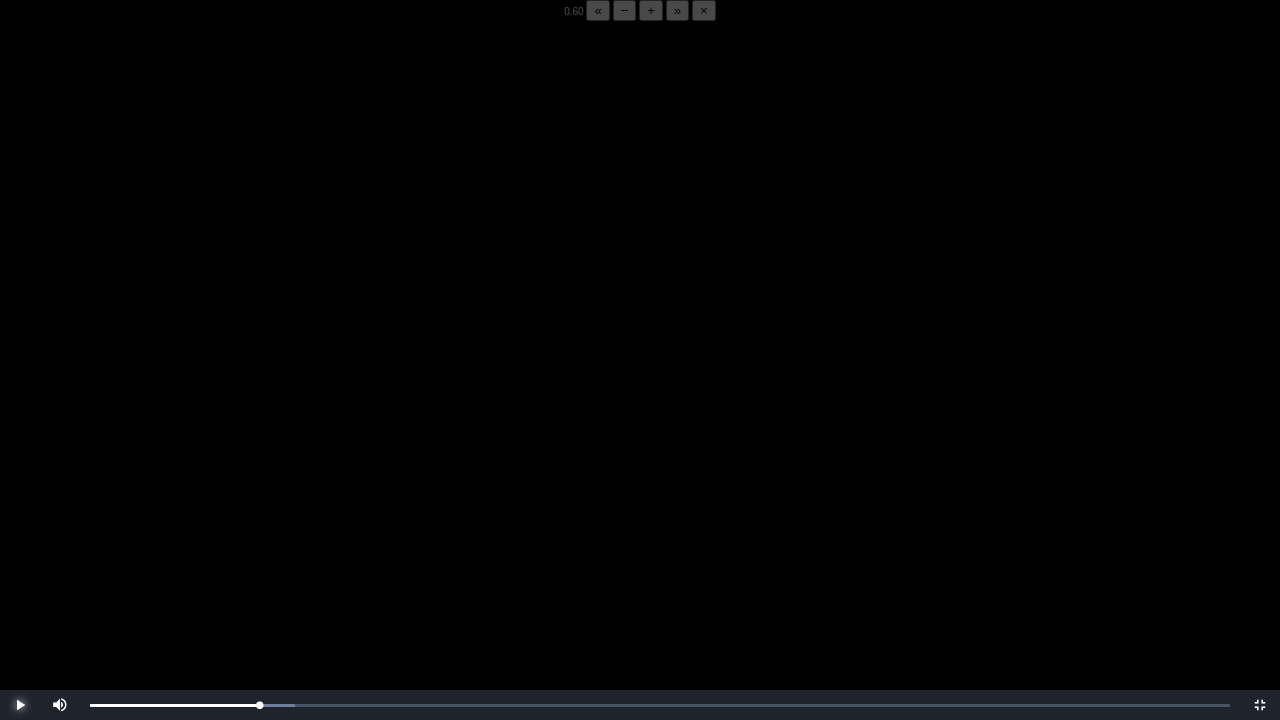 click at bounding box center [20, 705] 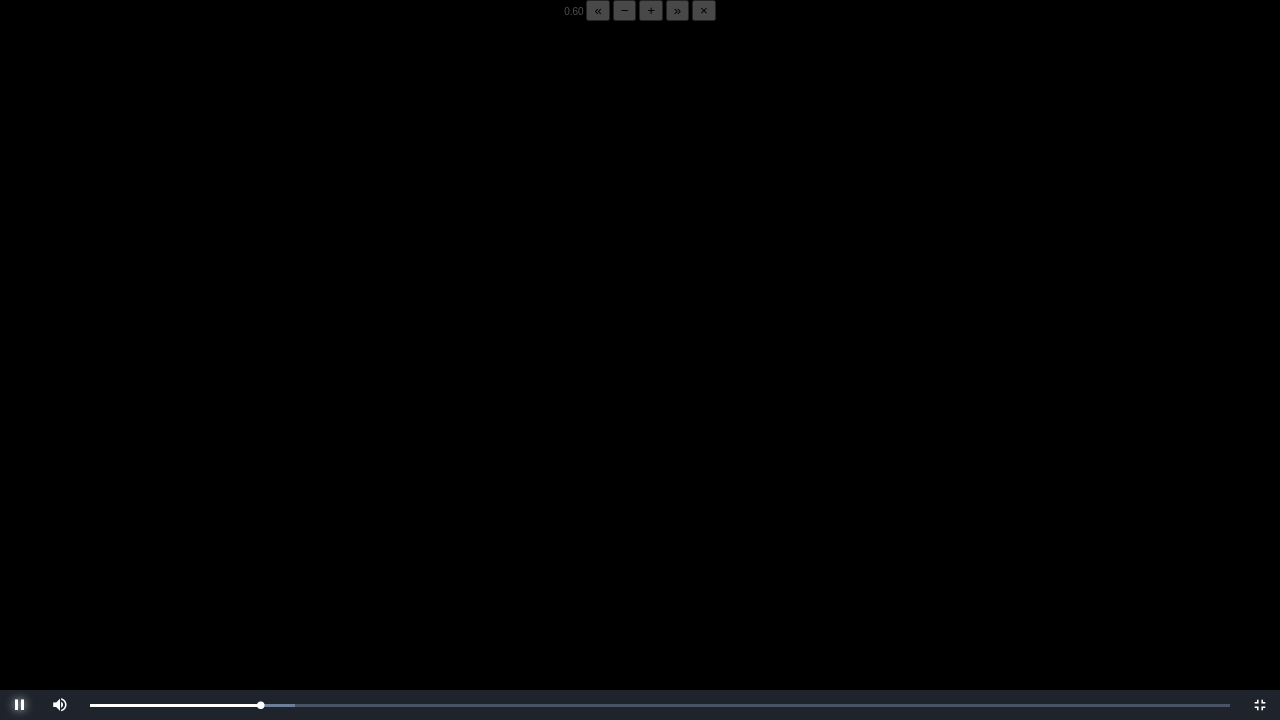 click at bounding box center (20, 705) 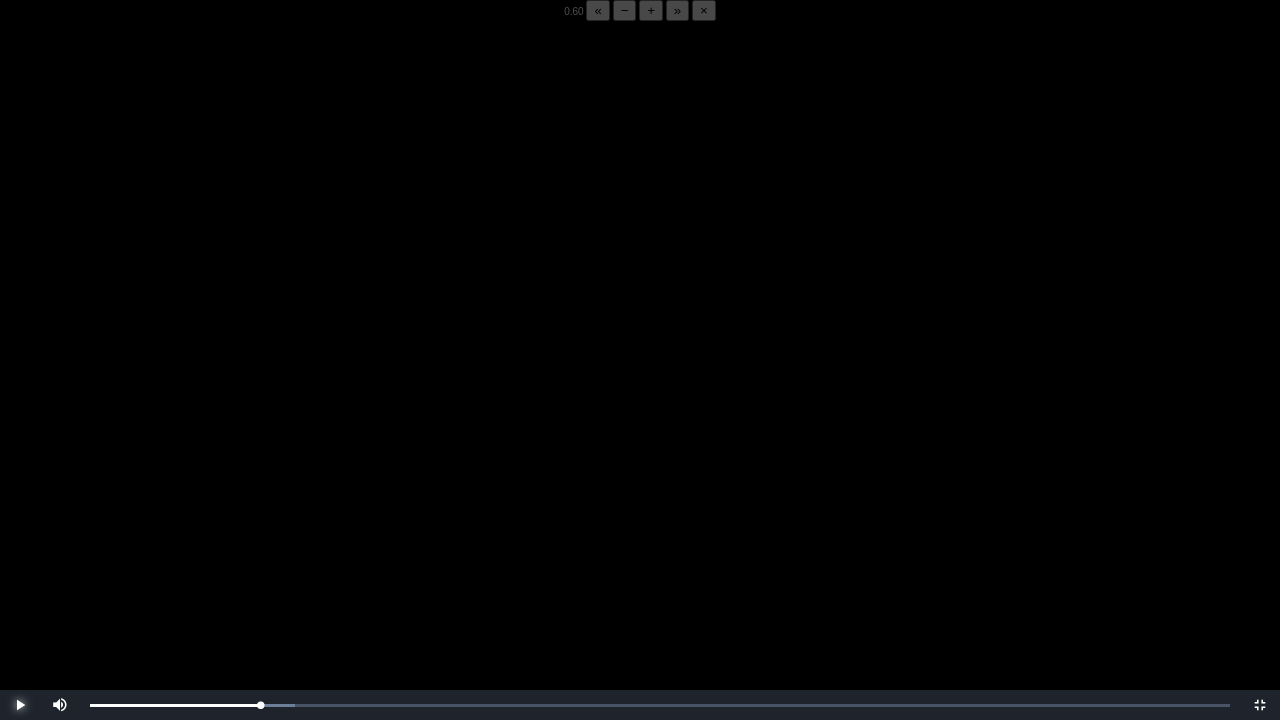 click at bounding box center [20, 705] 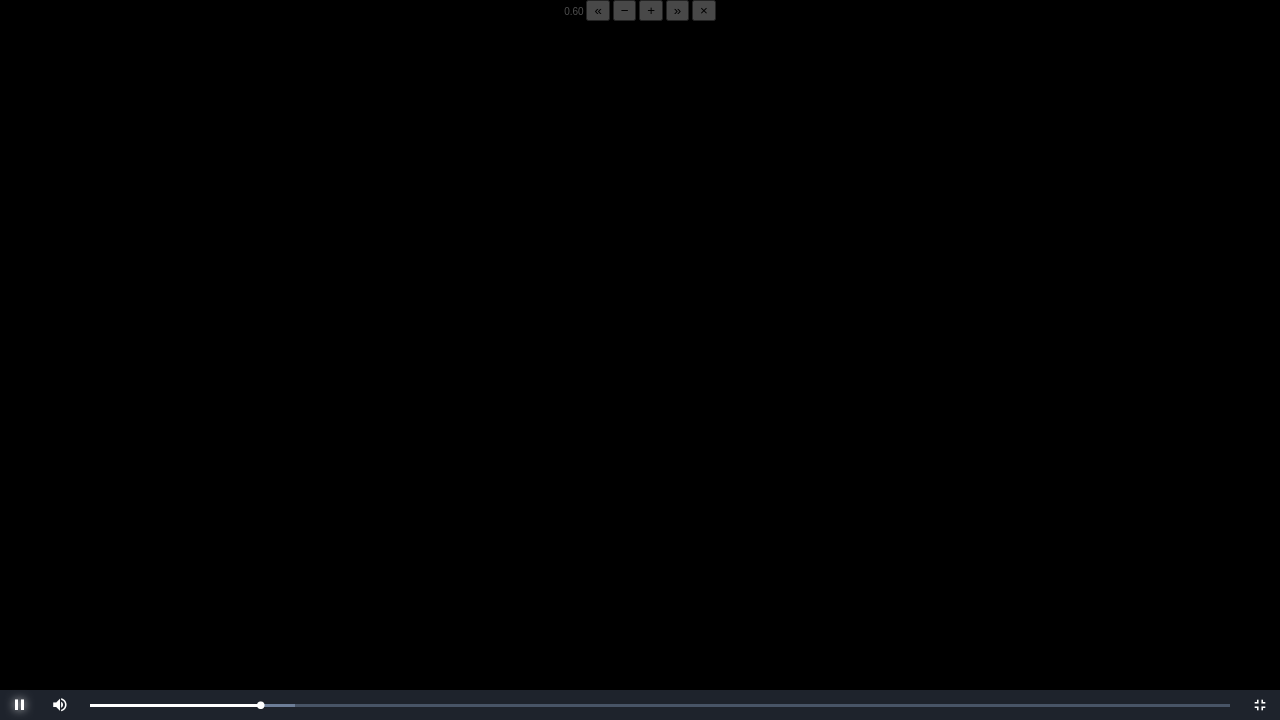 click at bounding box center [20, 705] 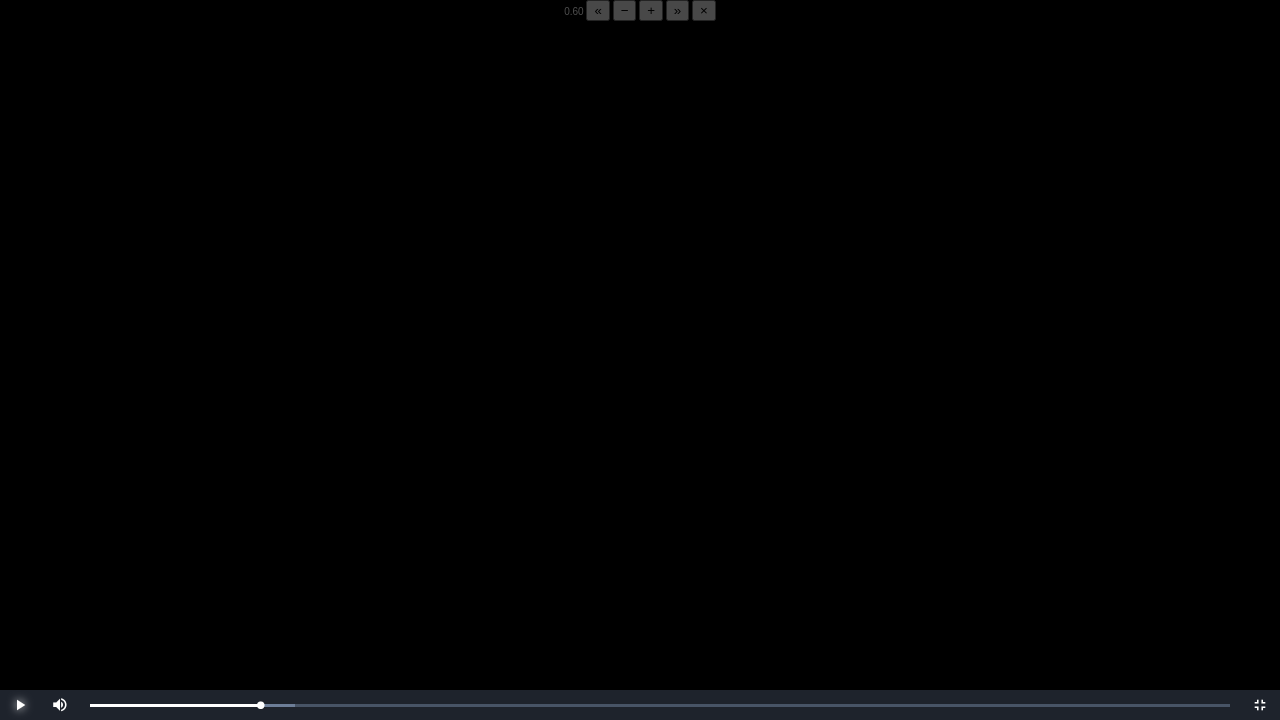 click at bounding box center (20, 705) 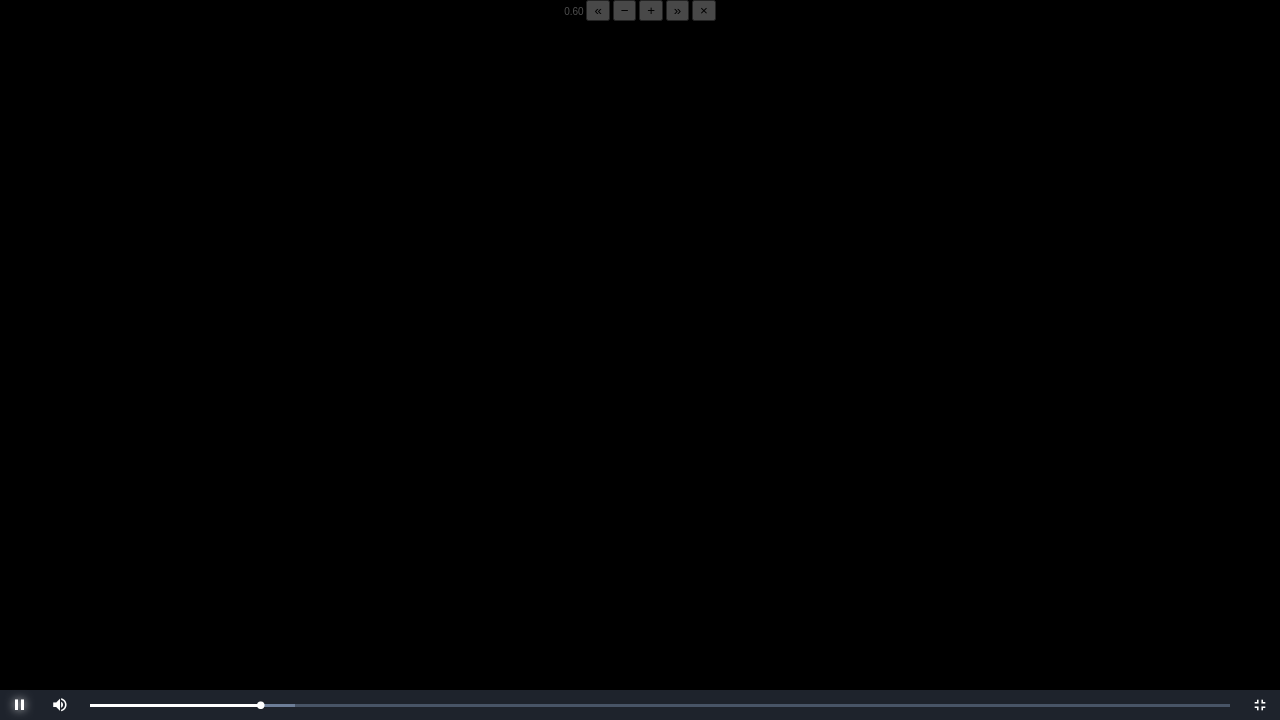 click at bounding box center [20, 705] 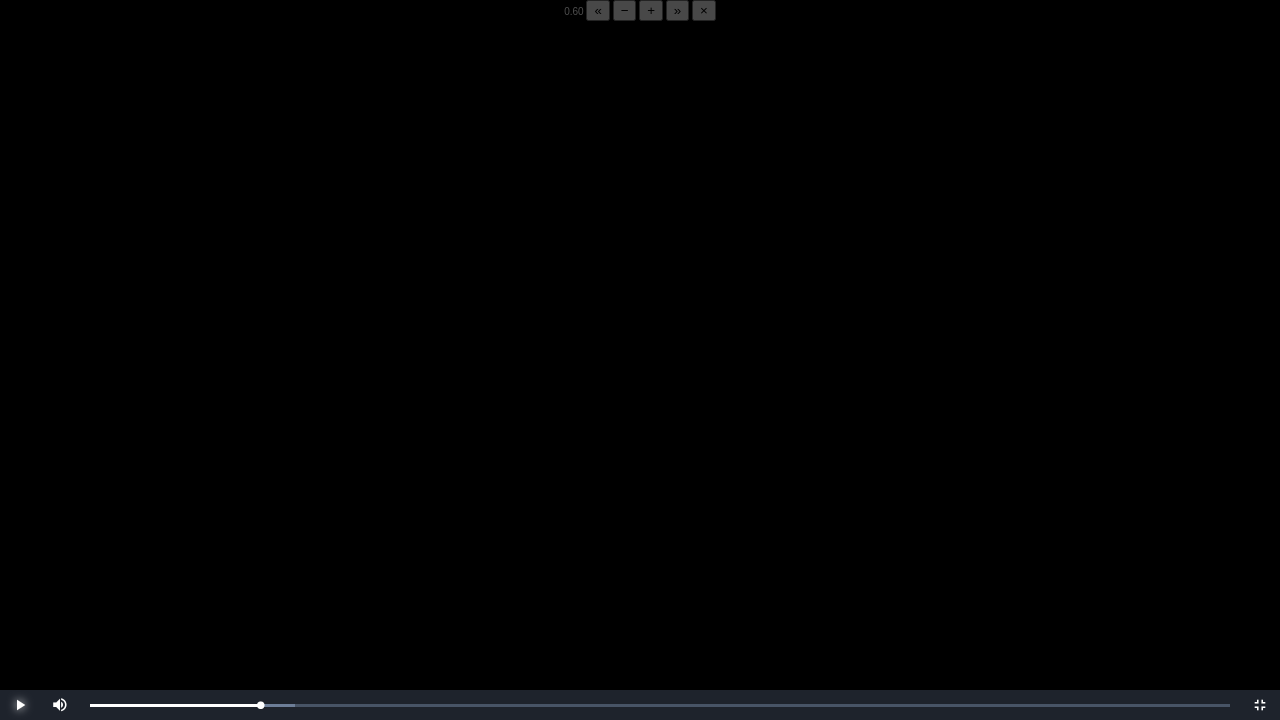 click at bounding box center (20, 705) 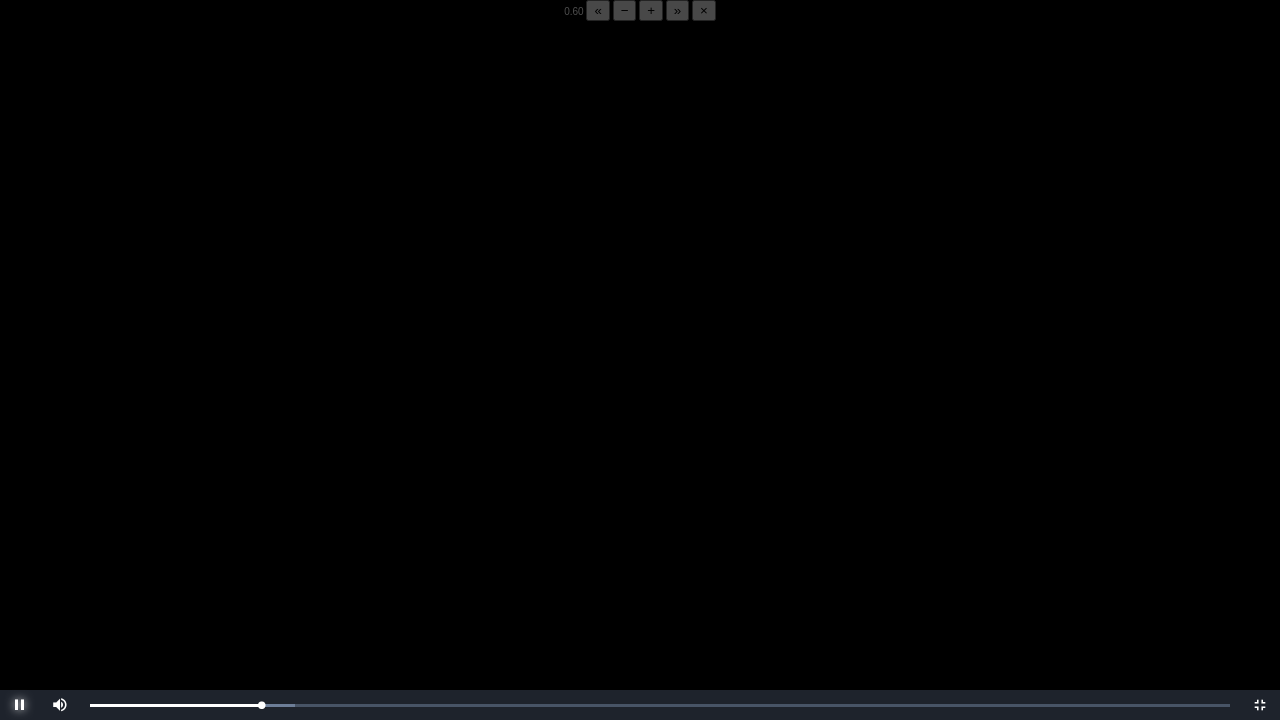 click at bounding box center (20, 705) 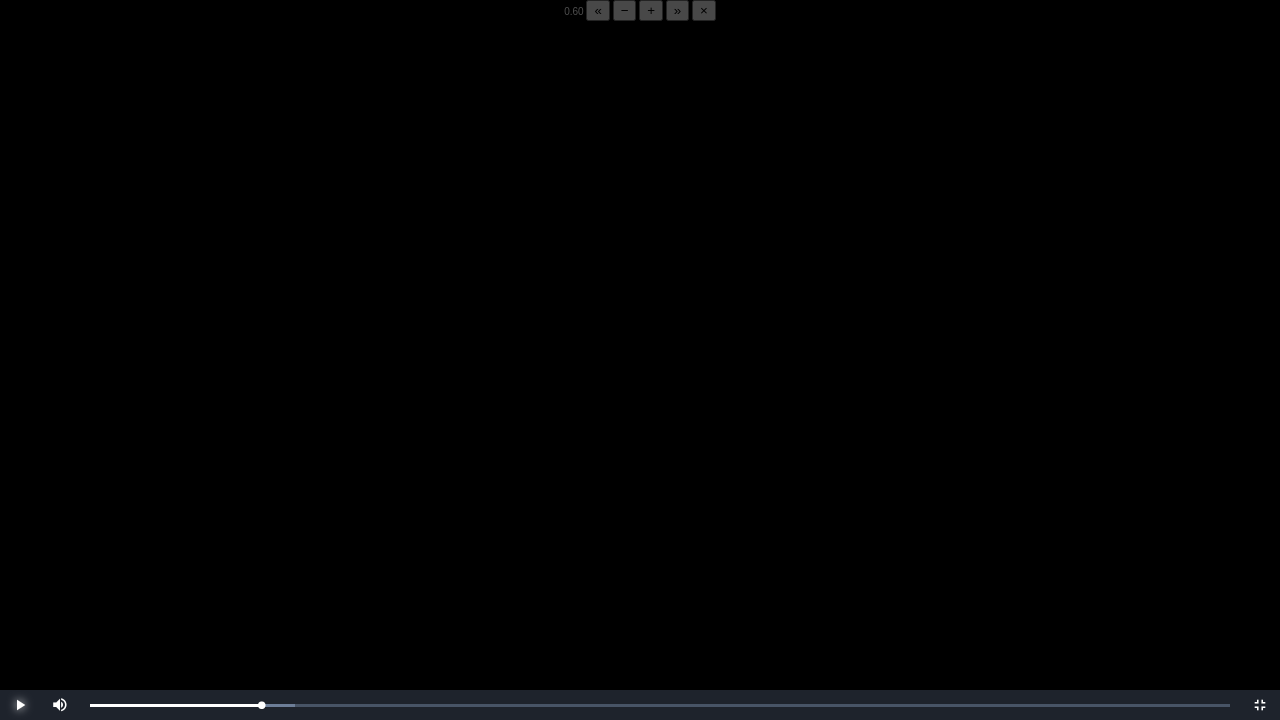 click at bounding box center [20, 705] 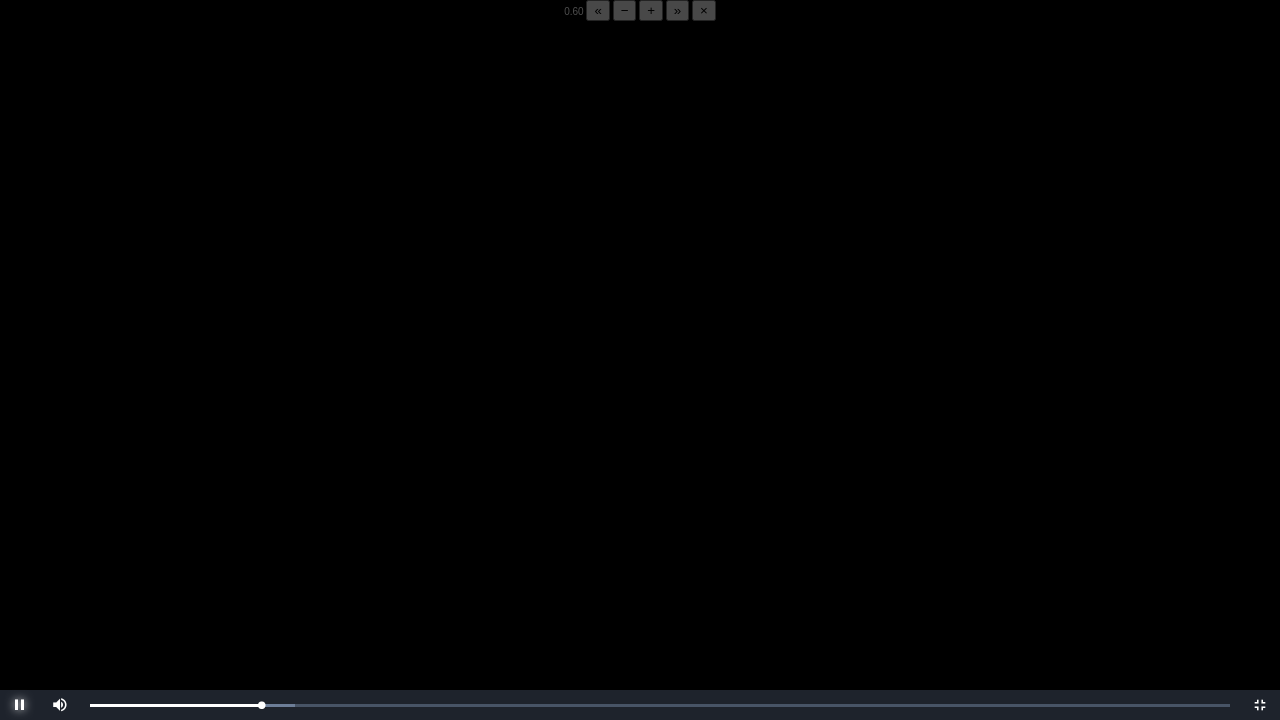 click at bounding box center (20, 705) 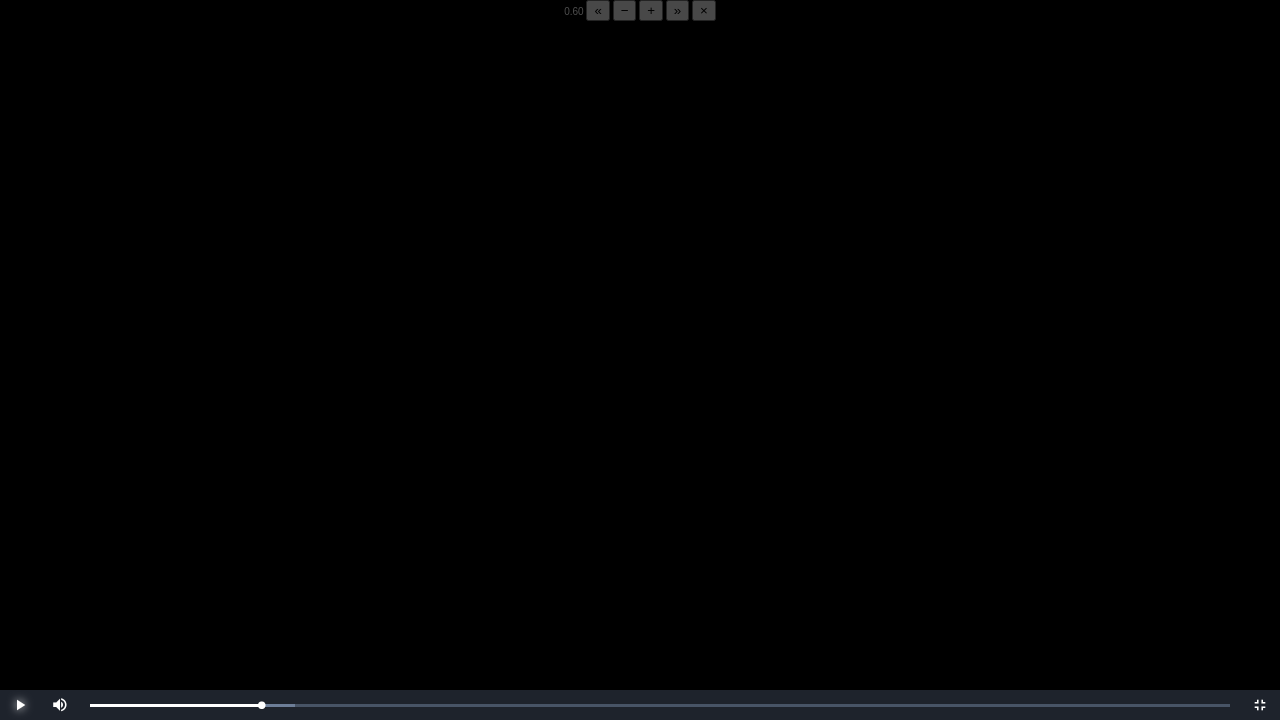 click at bounding box center [20, 705] 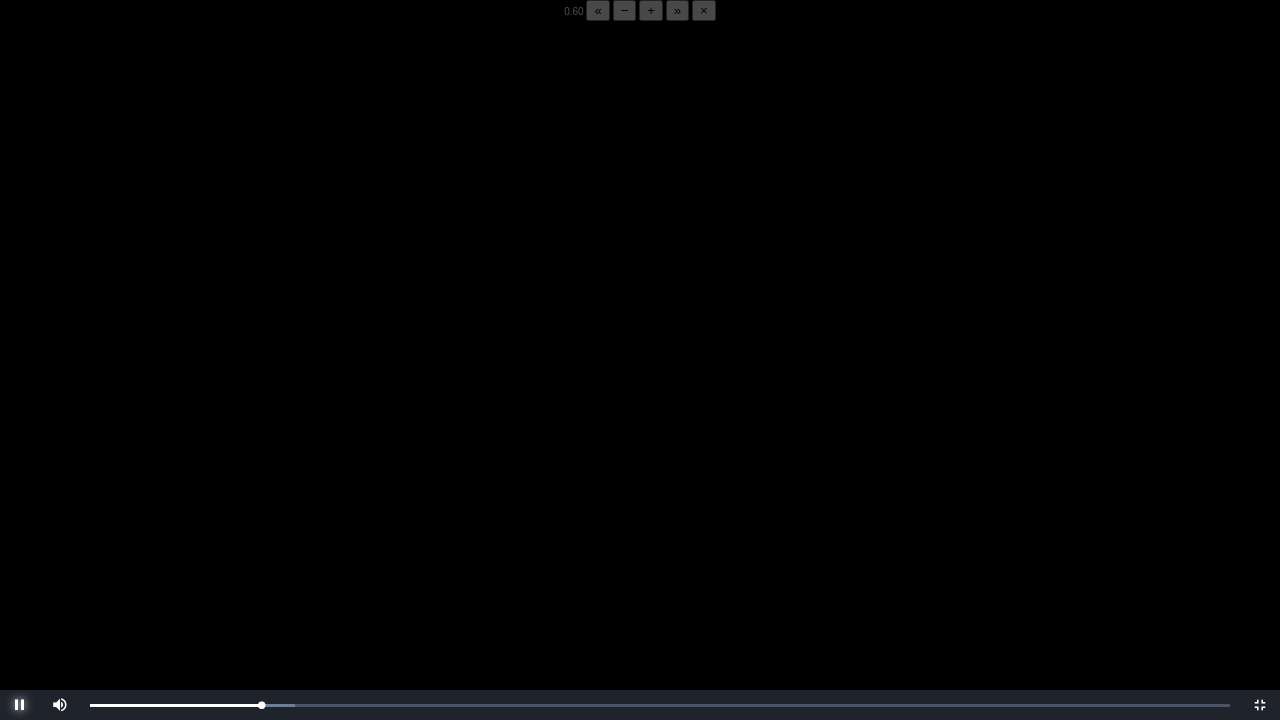 click at bounding box center (20, 705) 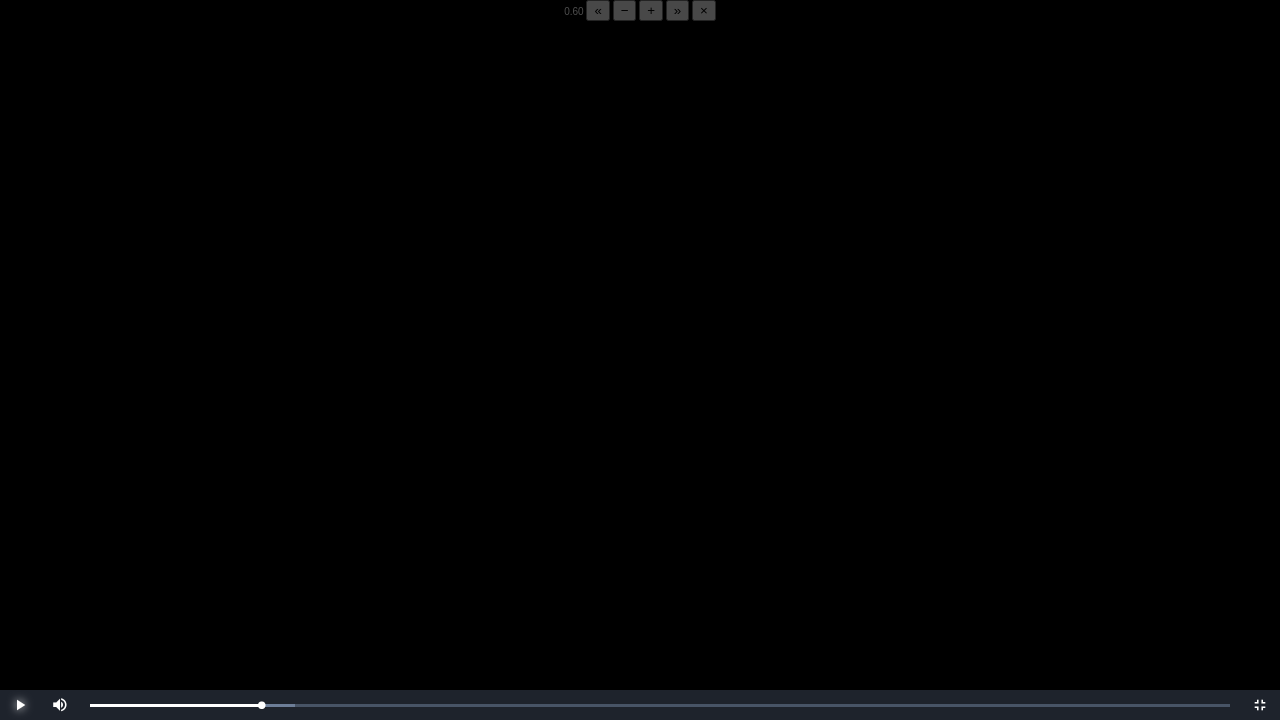 click at bounding box center (20, 705) 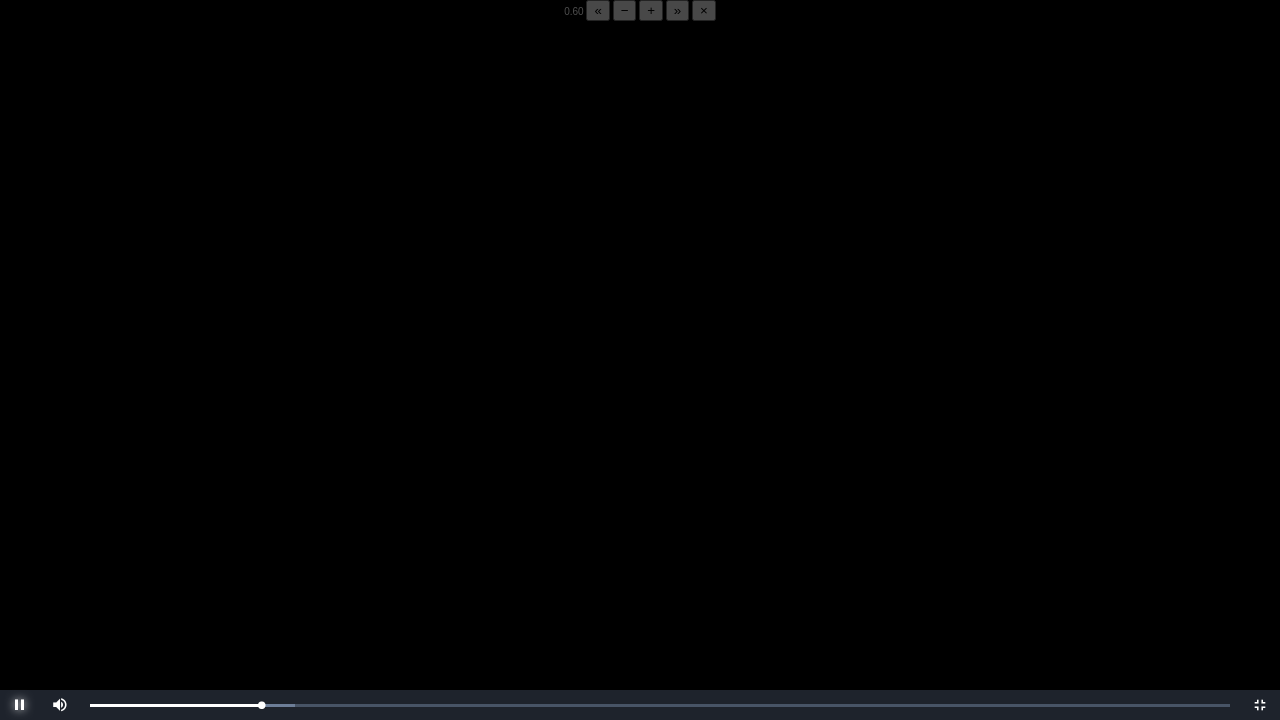 click at bounding box center [20, 705] 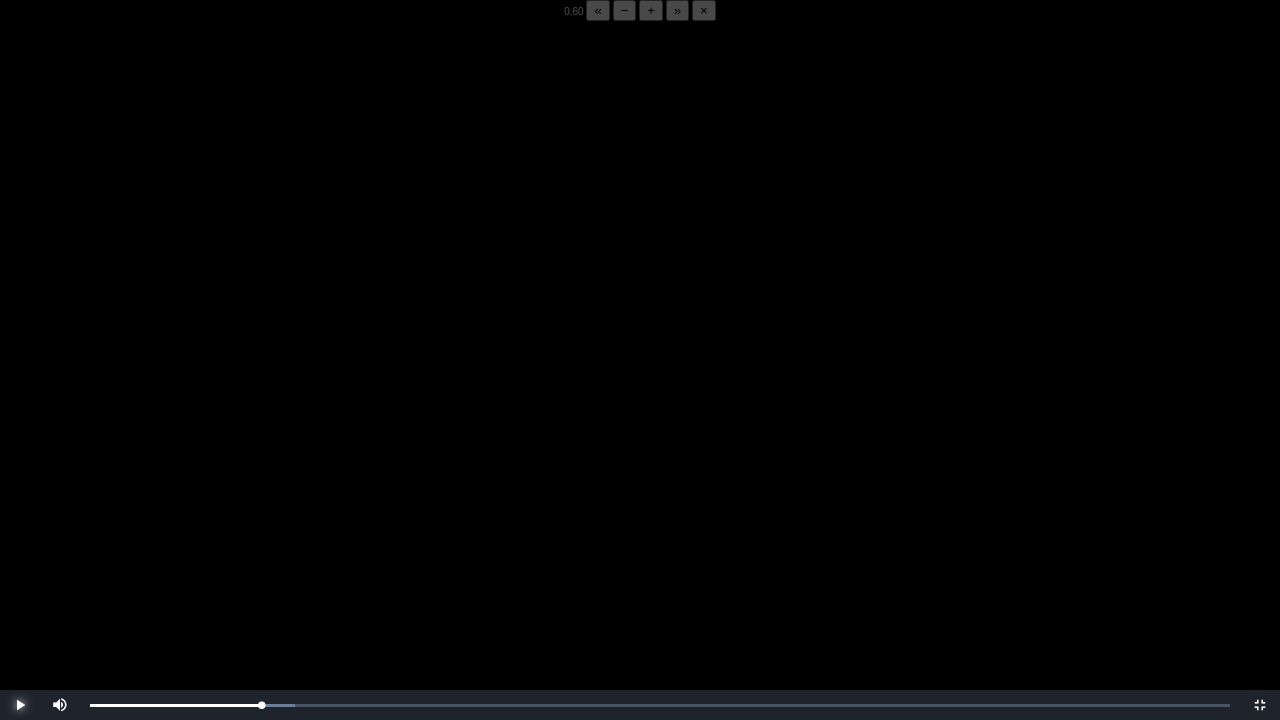 click at bounding box center (20, 705) 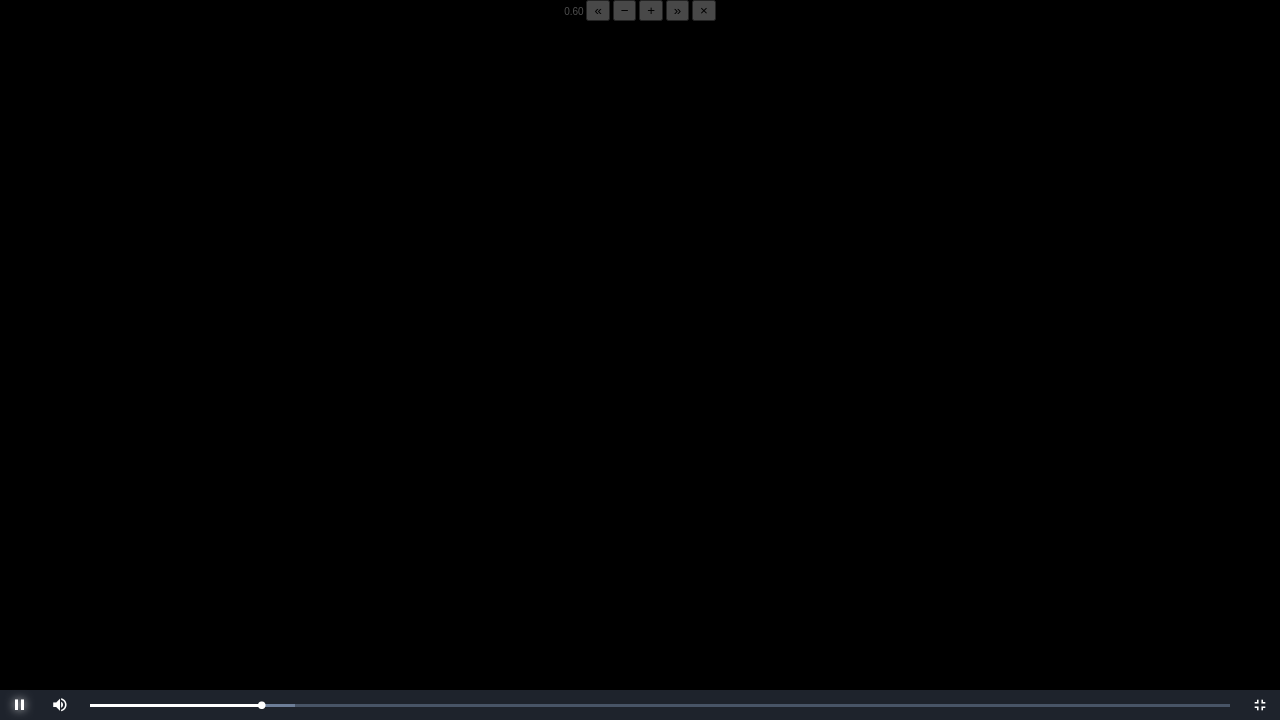 click at bounding box center (20, 705) 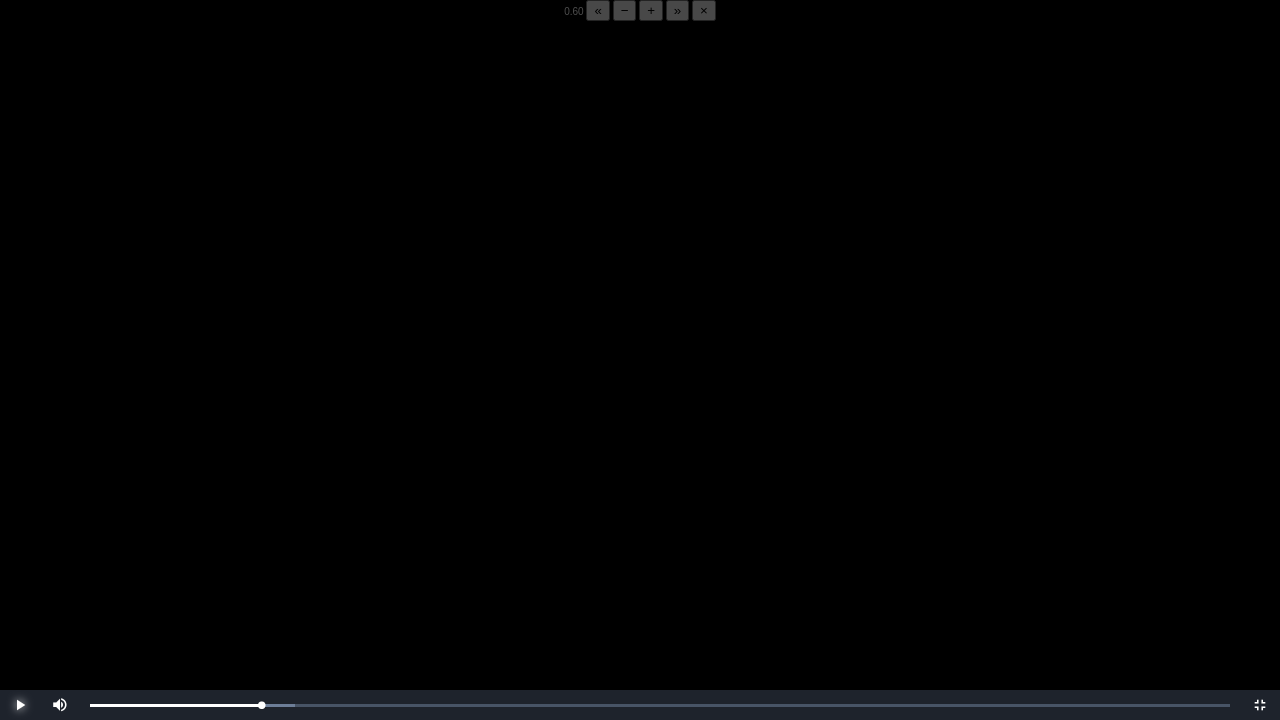 click at bounding box center [20, 705] 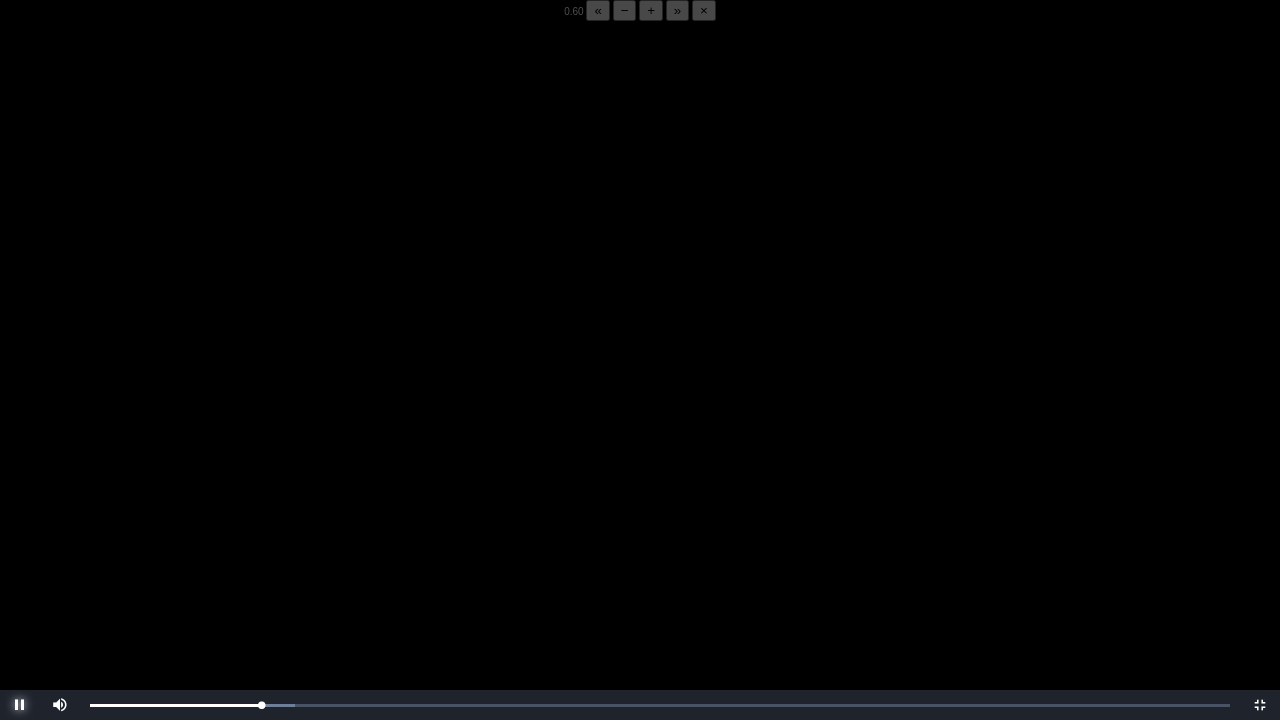 click at bounding box center (20, 705) 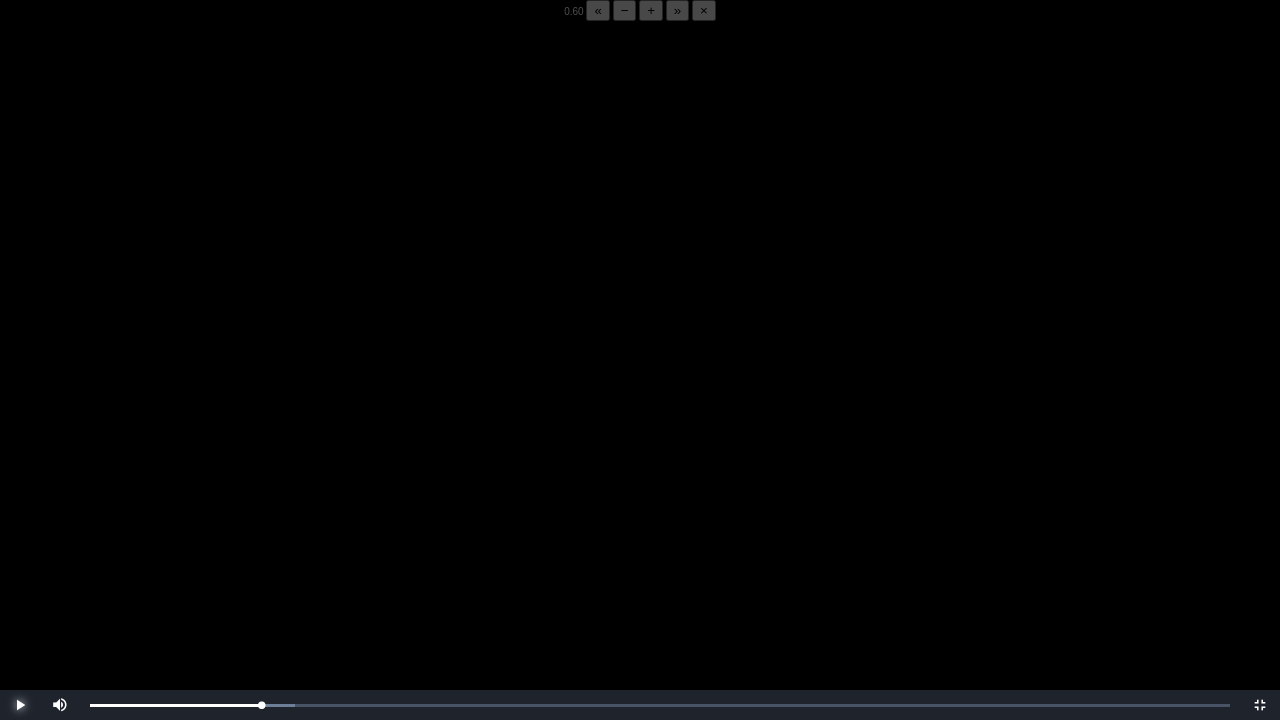 click at bounding box center (20, 705) 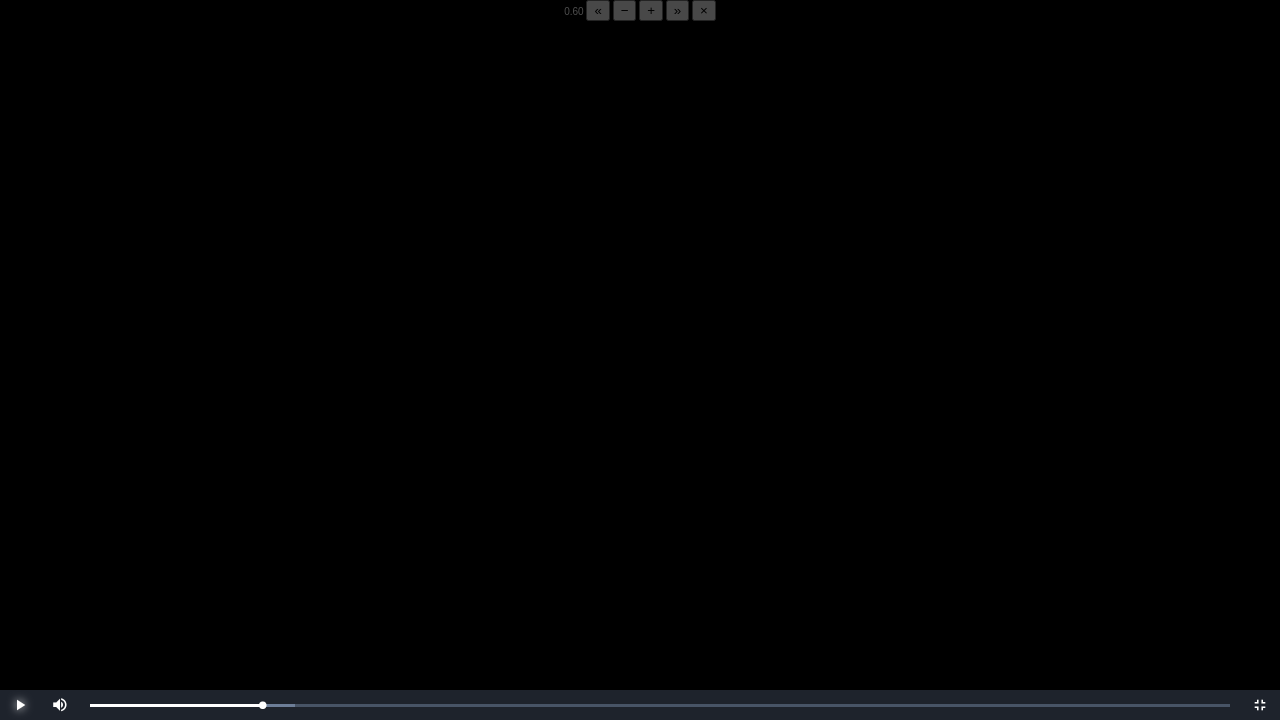 click at bounding box center (20, 705) 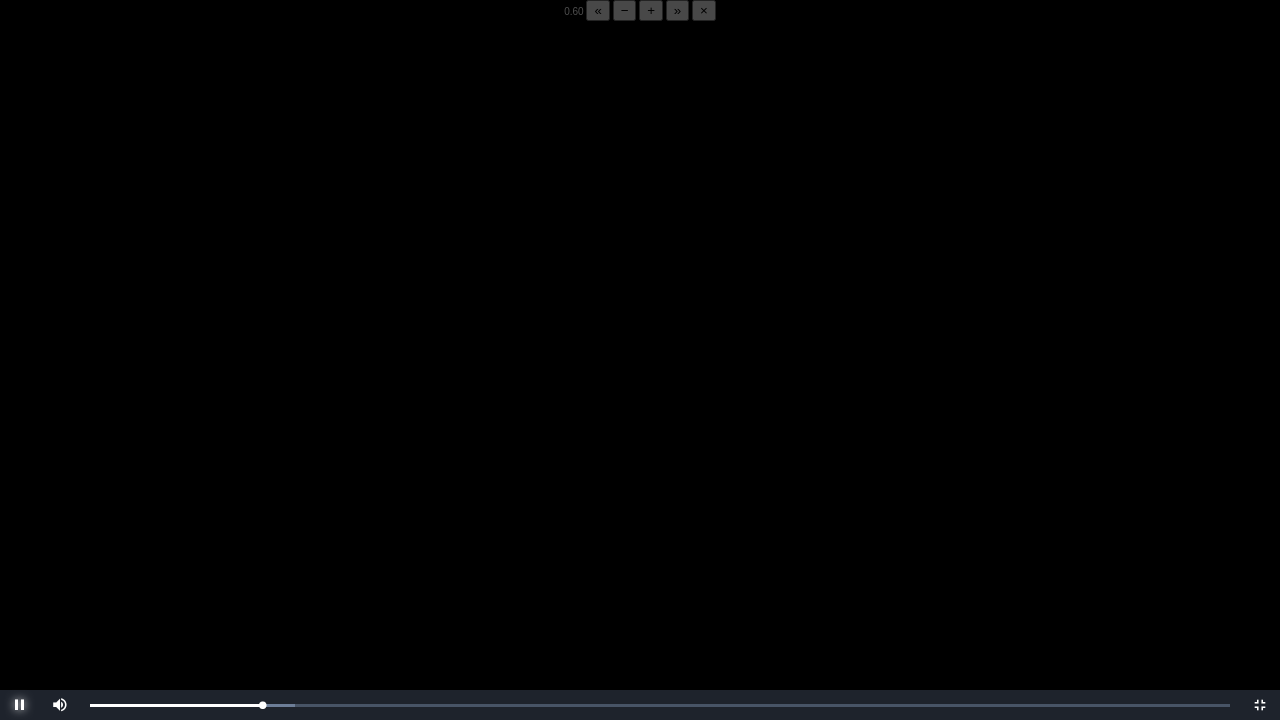 click at bounding box center [20, 705] 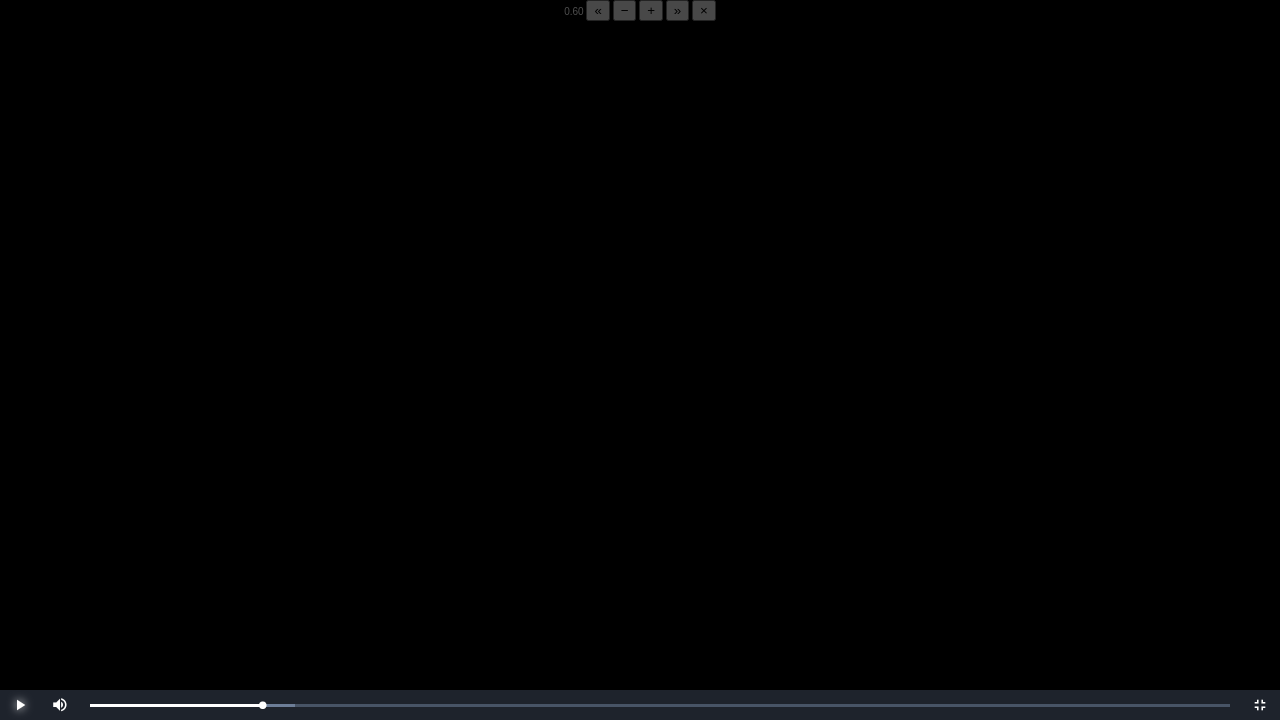 click at bounding box center [20, 705] 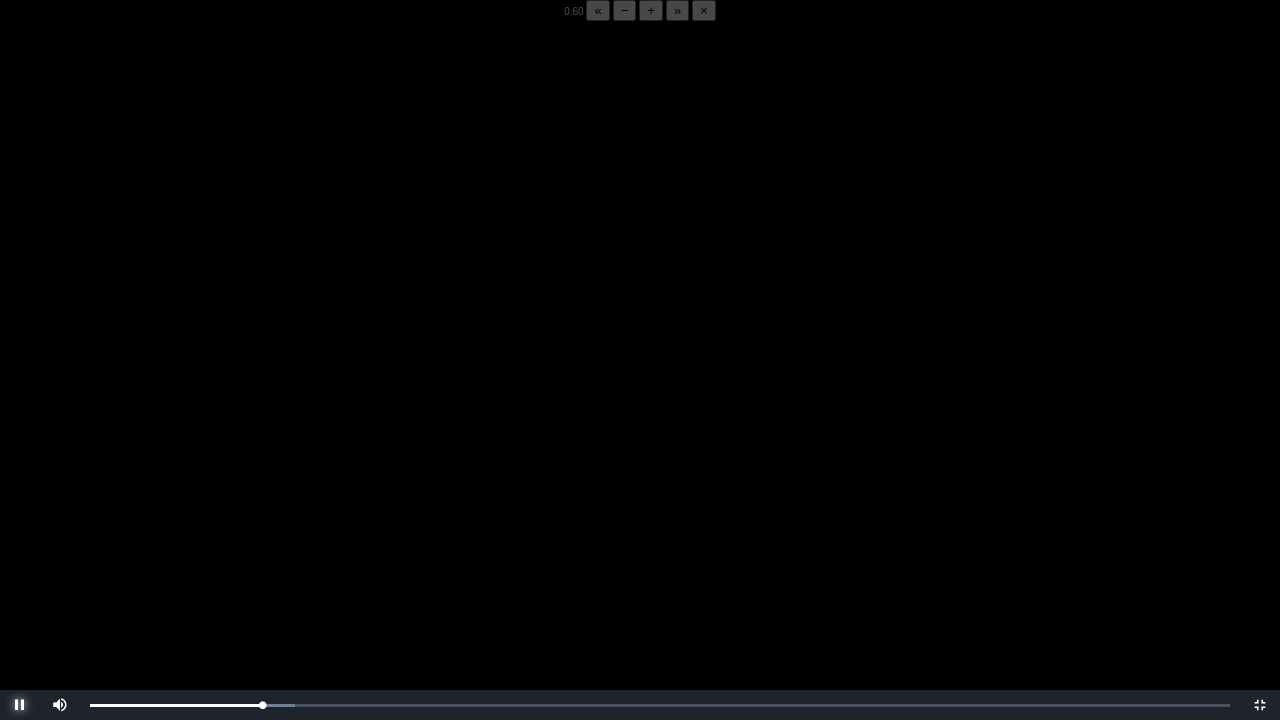 click at bounding box center [20, 705] 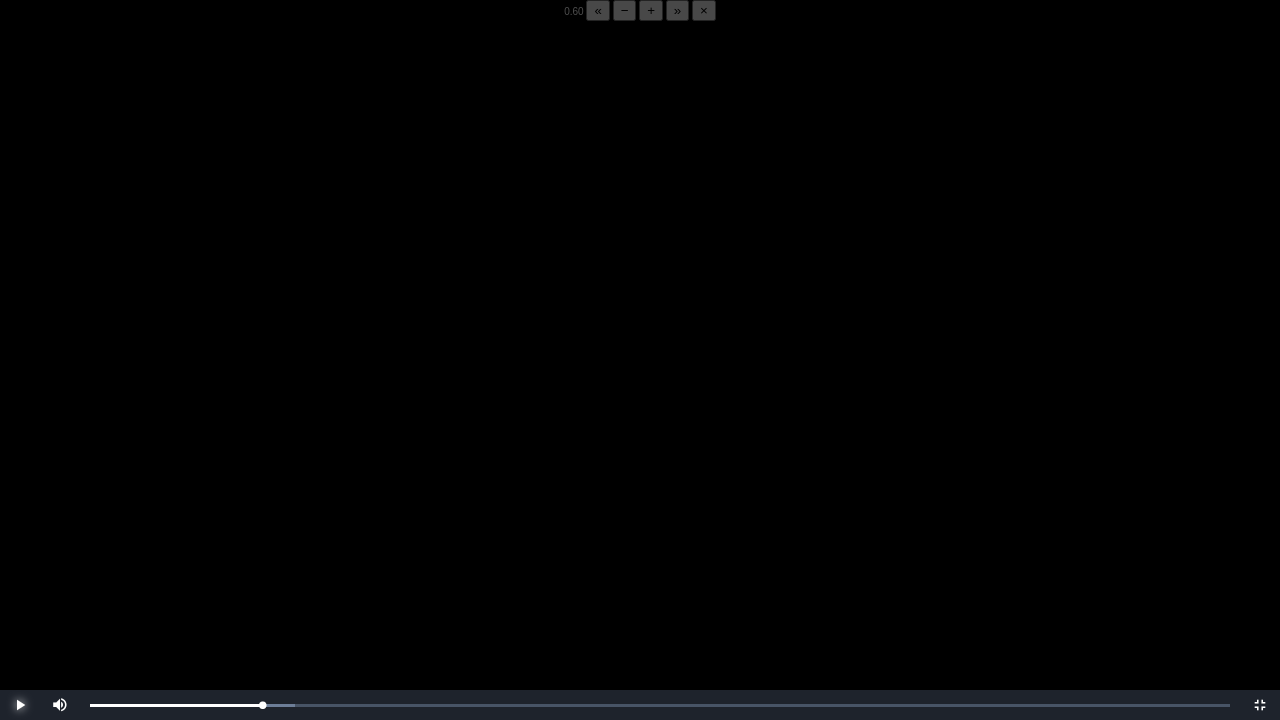 click at bounding box center [20, 705] 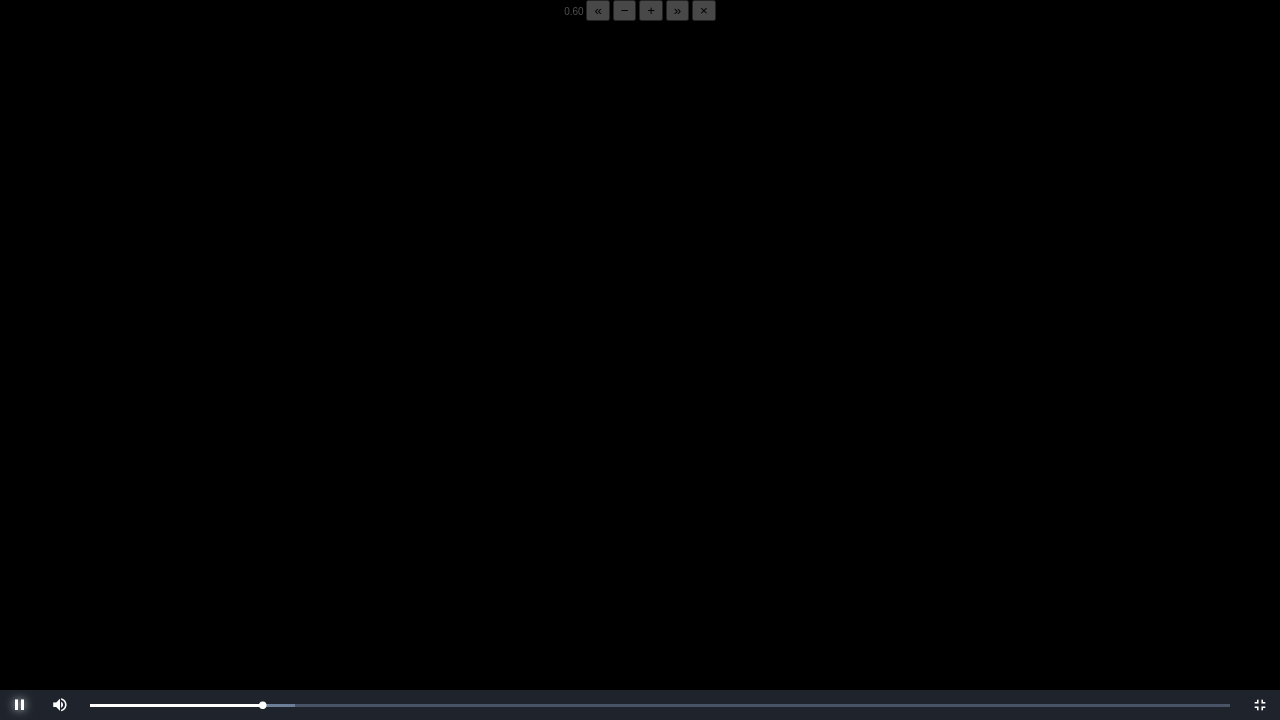 click at bounding box center [20, 705] 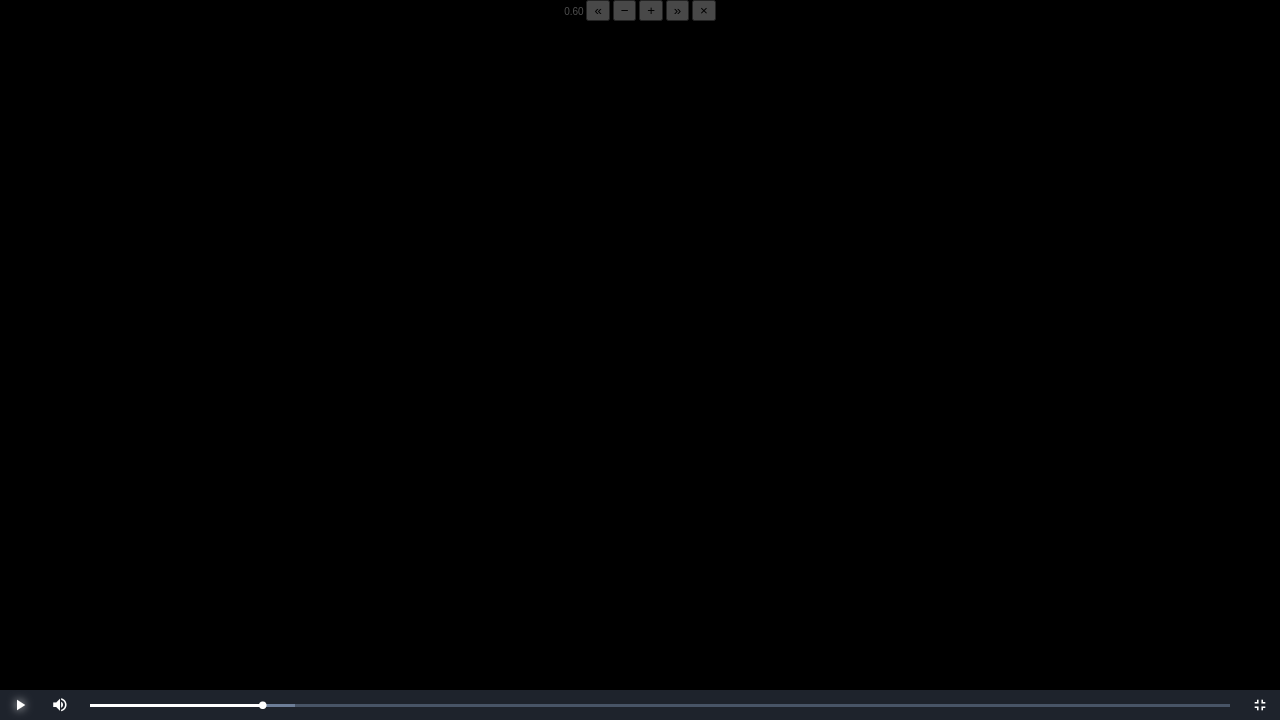 click at bounding box center [20, 705] 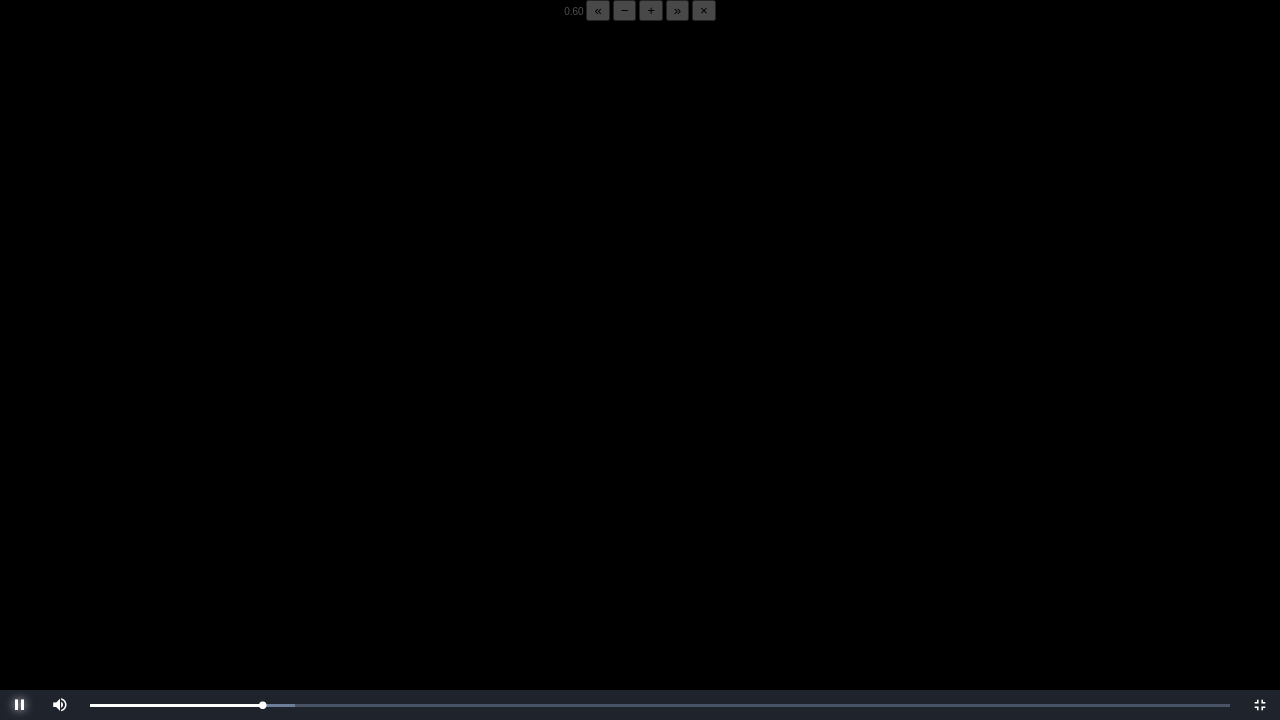 click at bounding box center (20, 705) 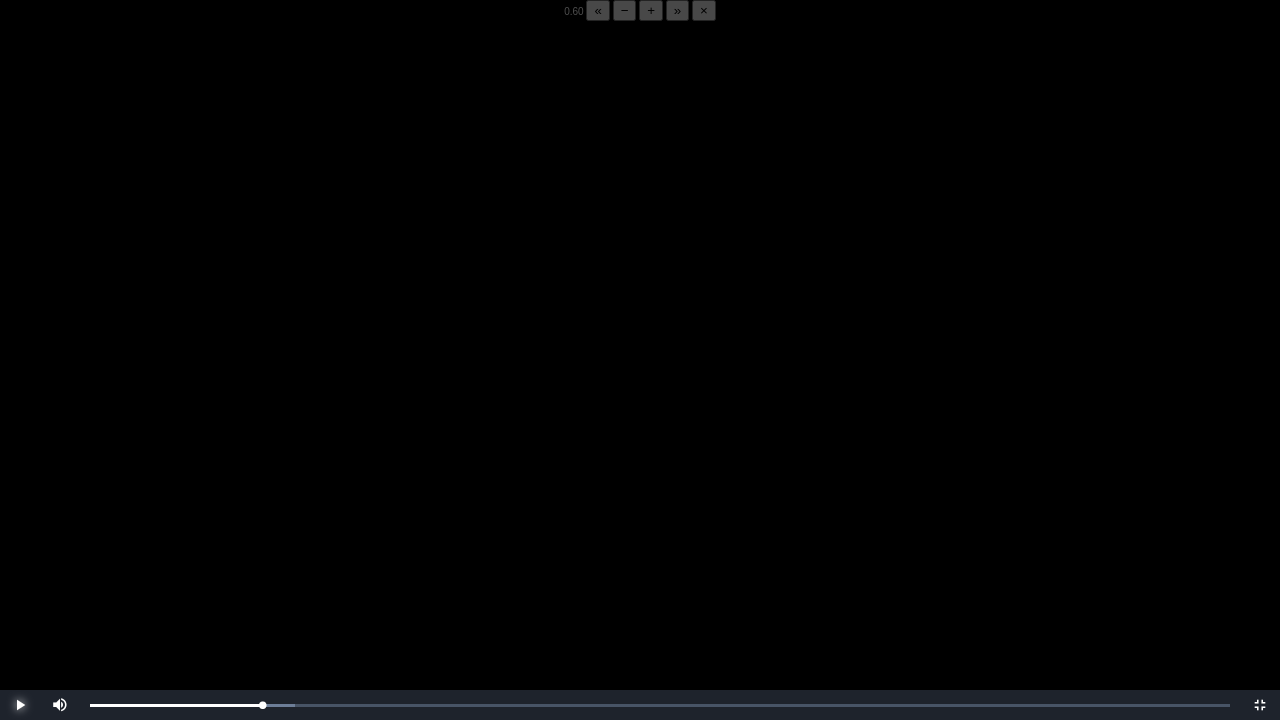 click at bounding box center [20, 705] 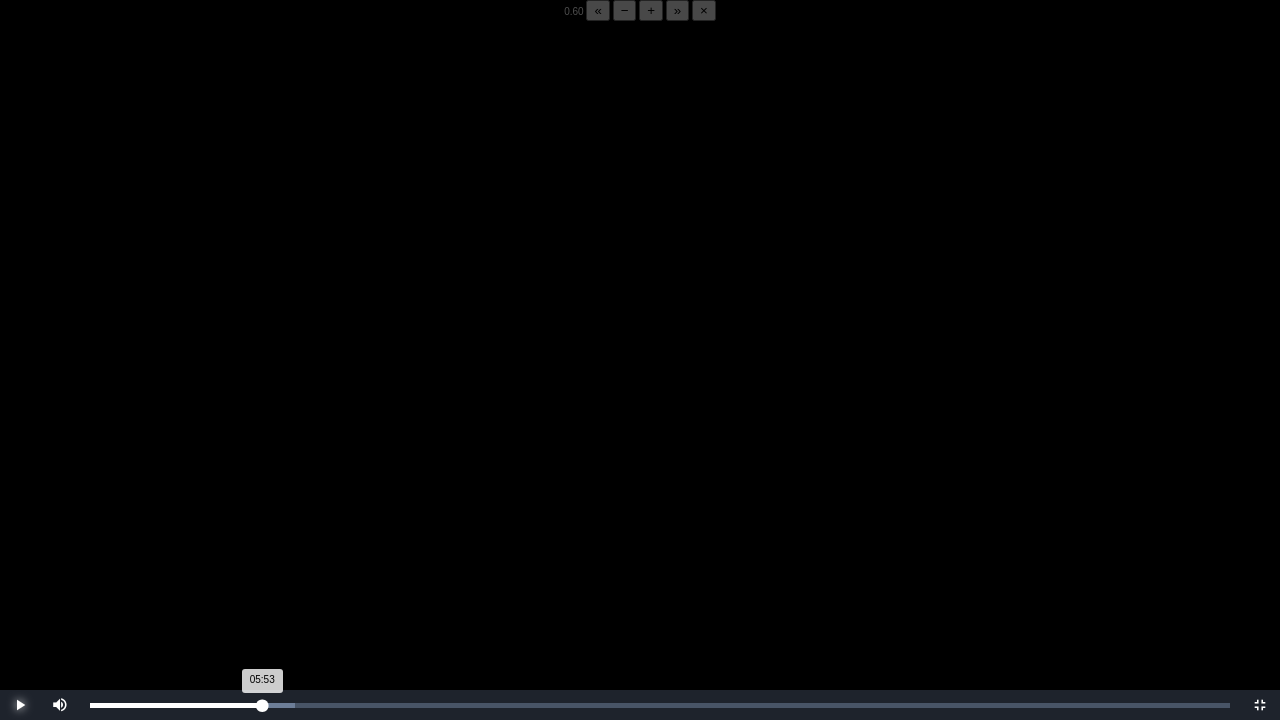 drag, startPoint x: 16, startPoint y: 707, endPoint x: 260, endPoint y: 706, distance: 244.00204 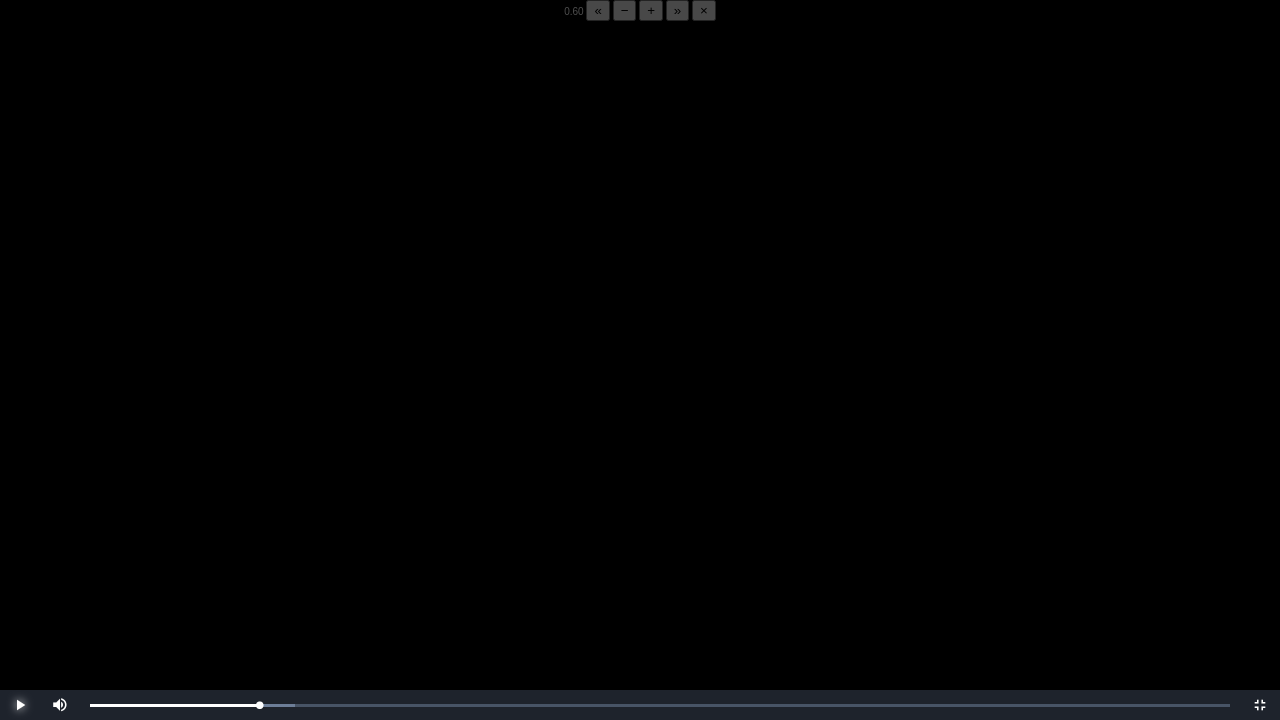 click at bounding box center [20, 705] 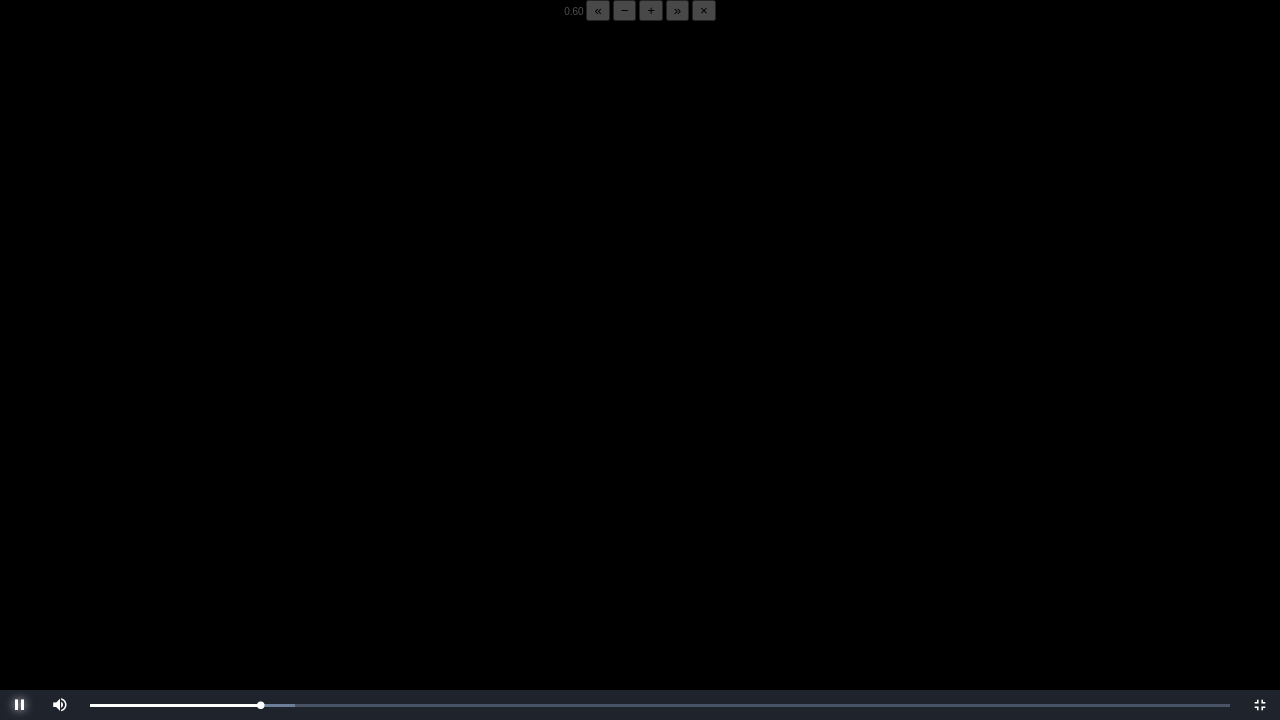 click at bounding box center (20, 705) 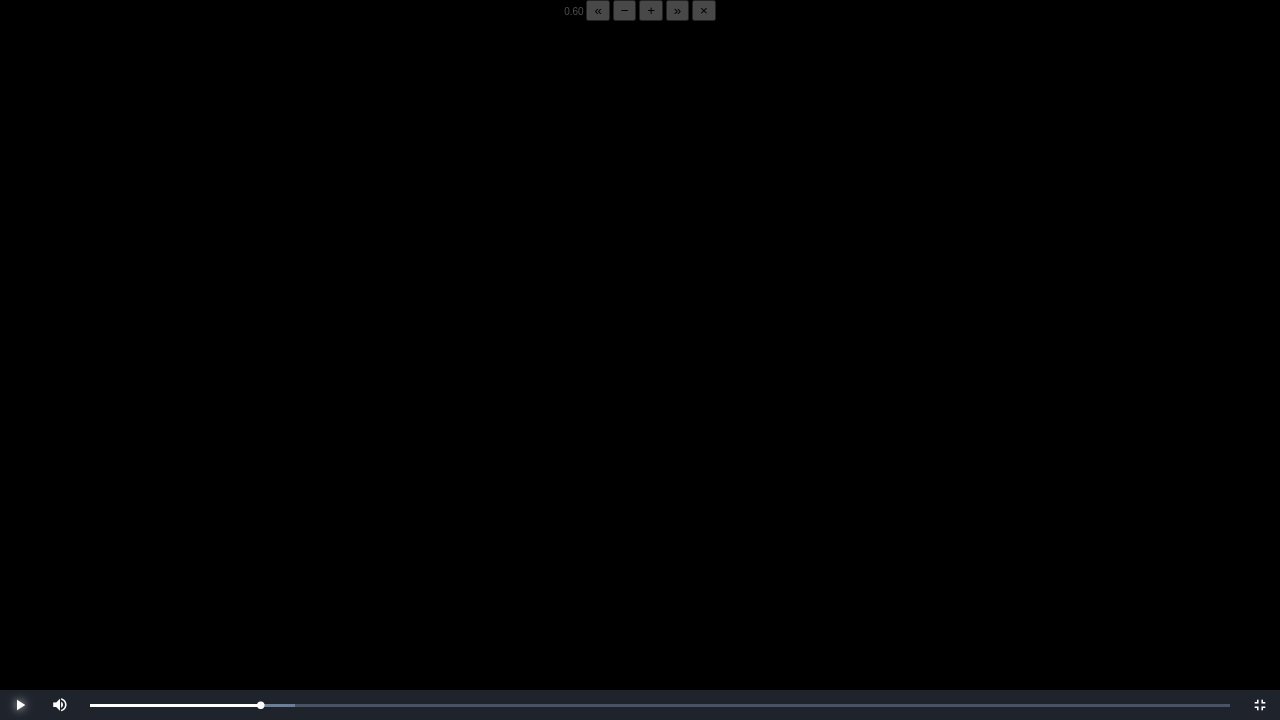 click at bounding box center [20, 705] 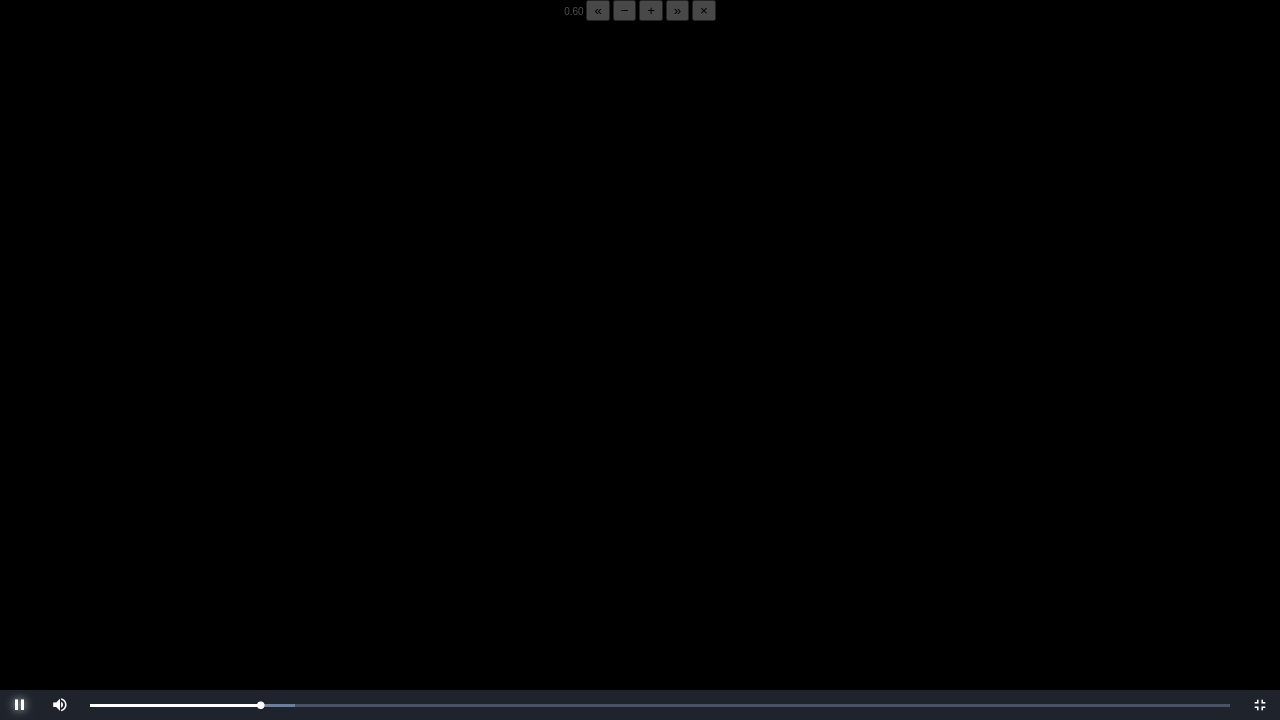 click at bounding box center (20, 705) 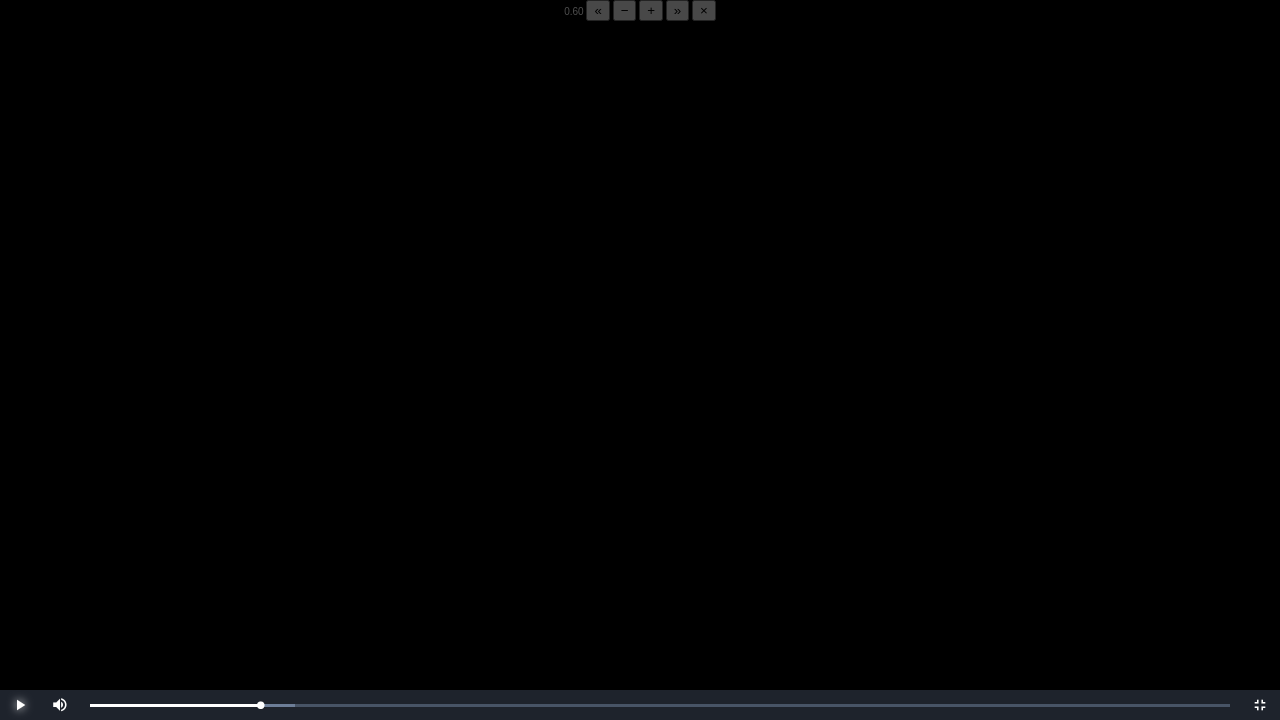 click at bounding box center (20, 705) 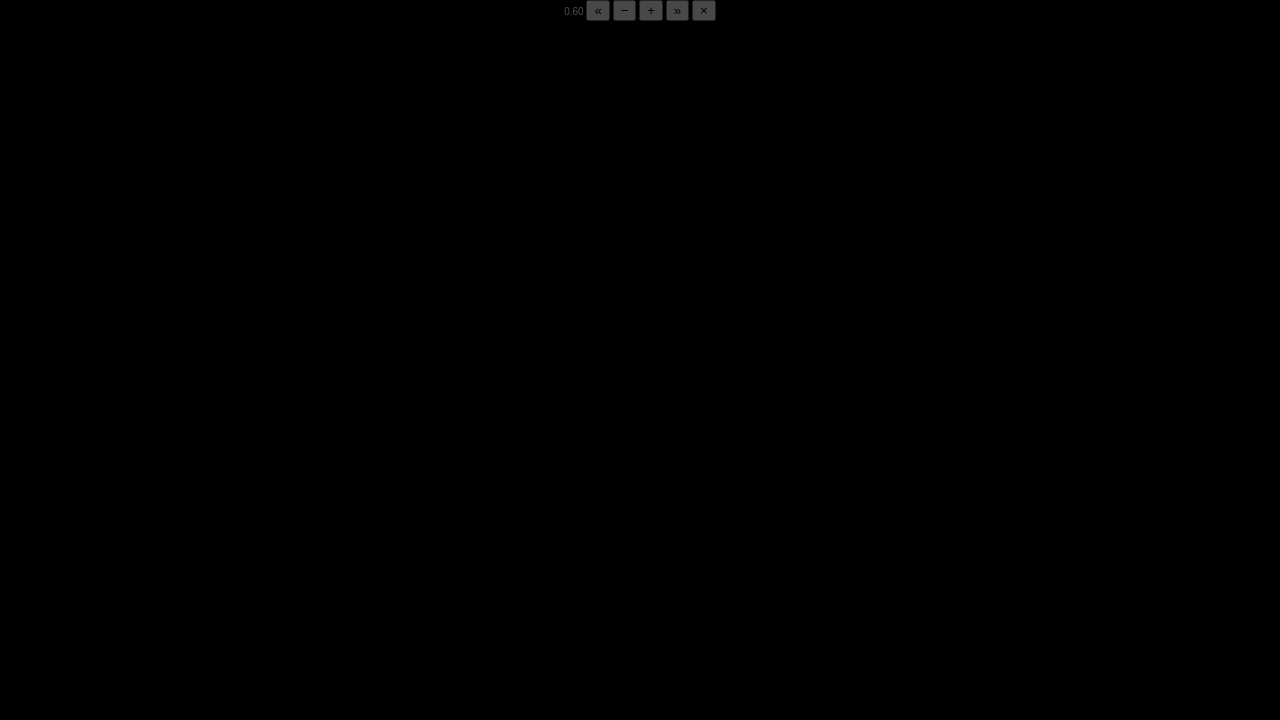 drag, startPoint x: 19, startPoint y: 702, endPoint x: 257, endPoint y: 706, distance: 238.03362 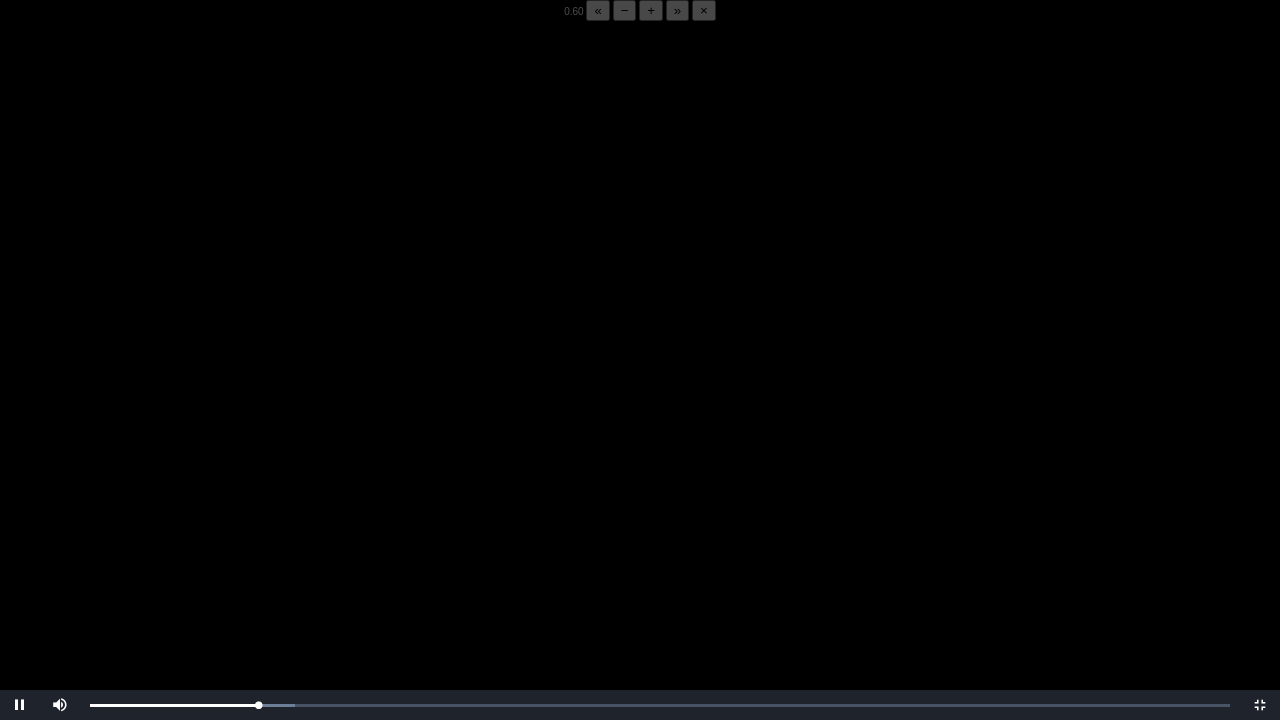 click on "−" at bounding box center (625, 10) 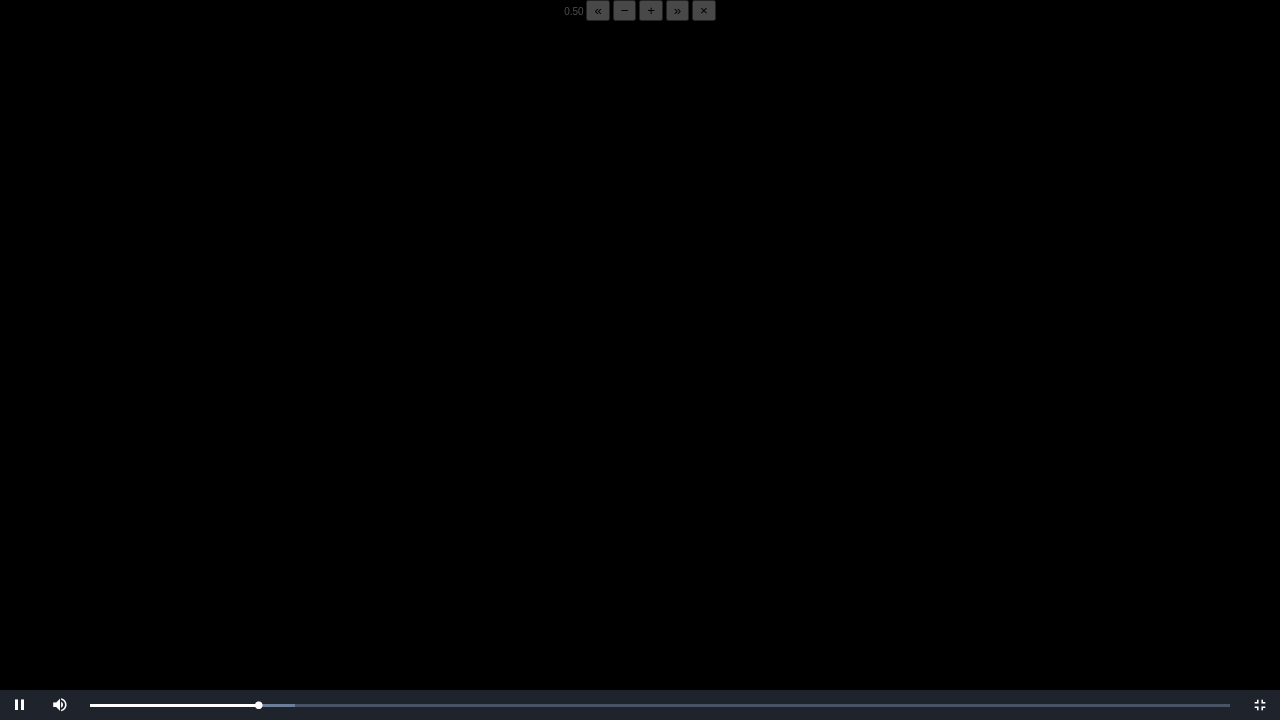 click on "−" at bounding box center (625, 10) 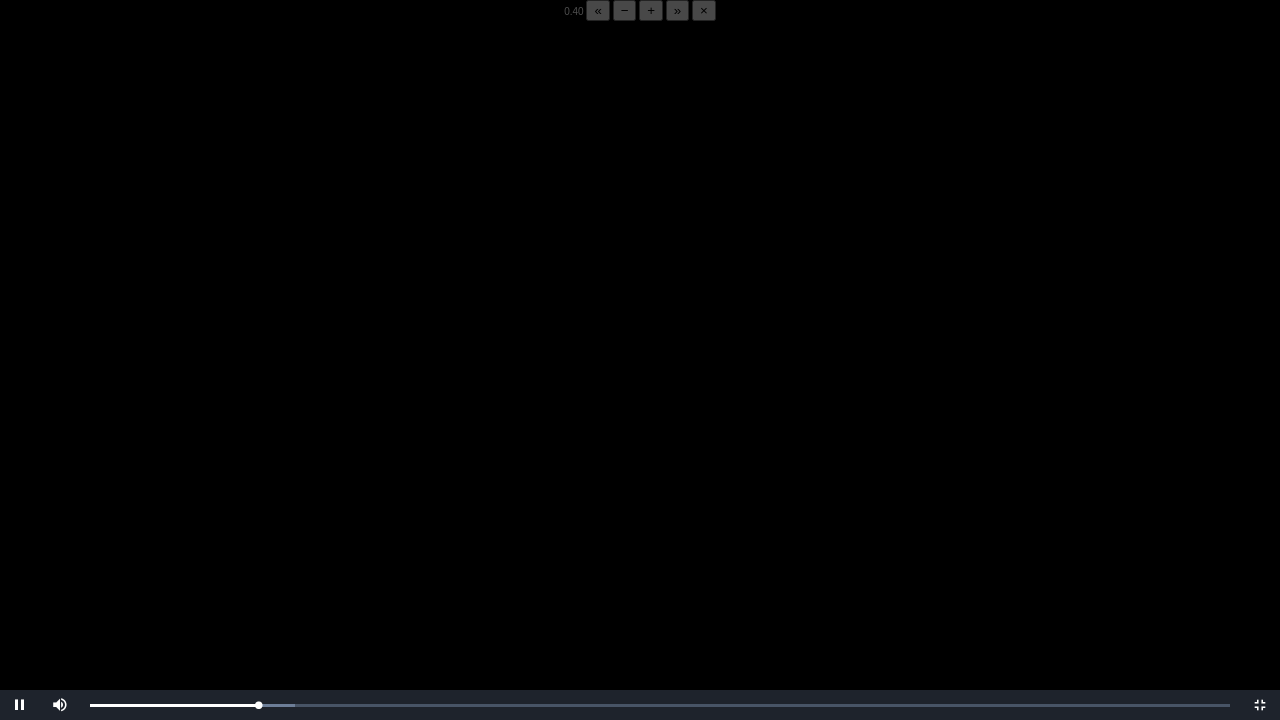 click on "−" at bounding box center (625, 10) 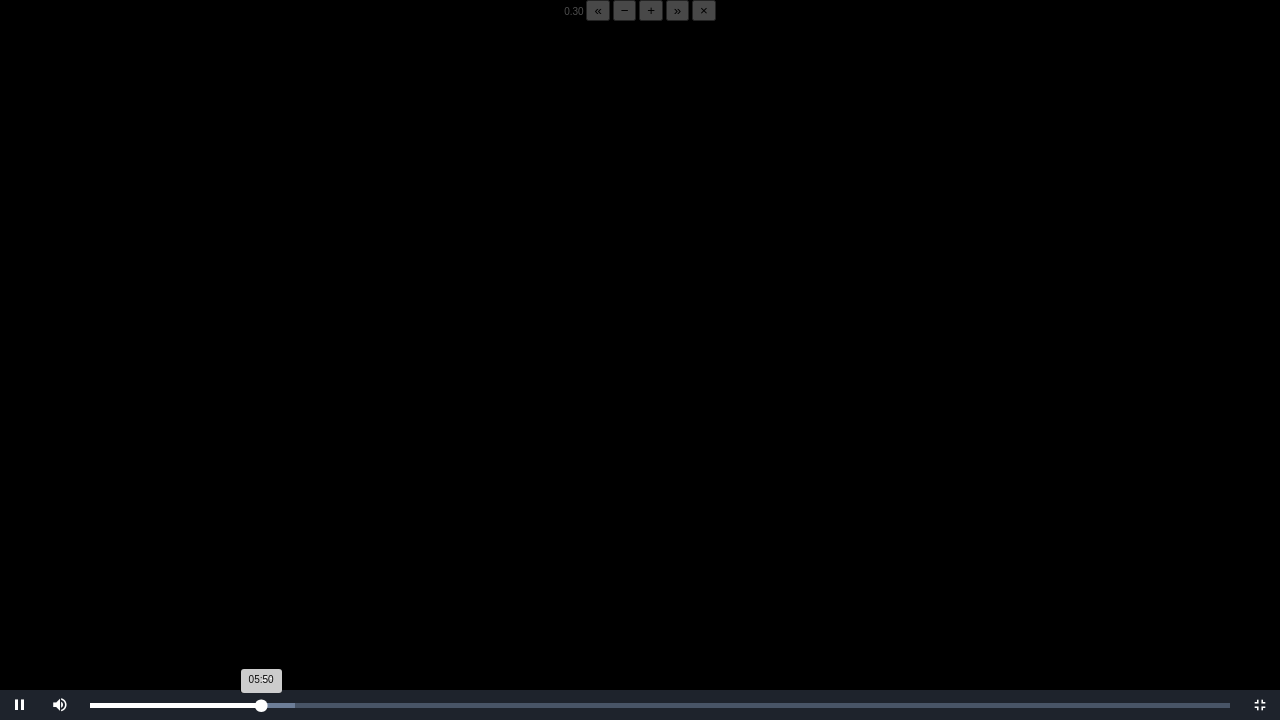 click on "05:50 Progress : 0%" at bounding box center [175, 705] 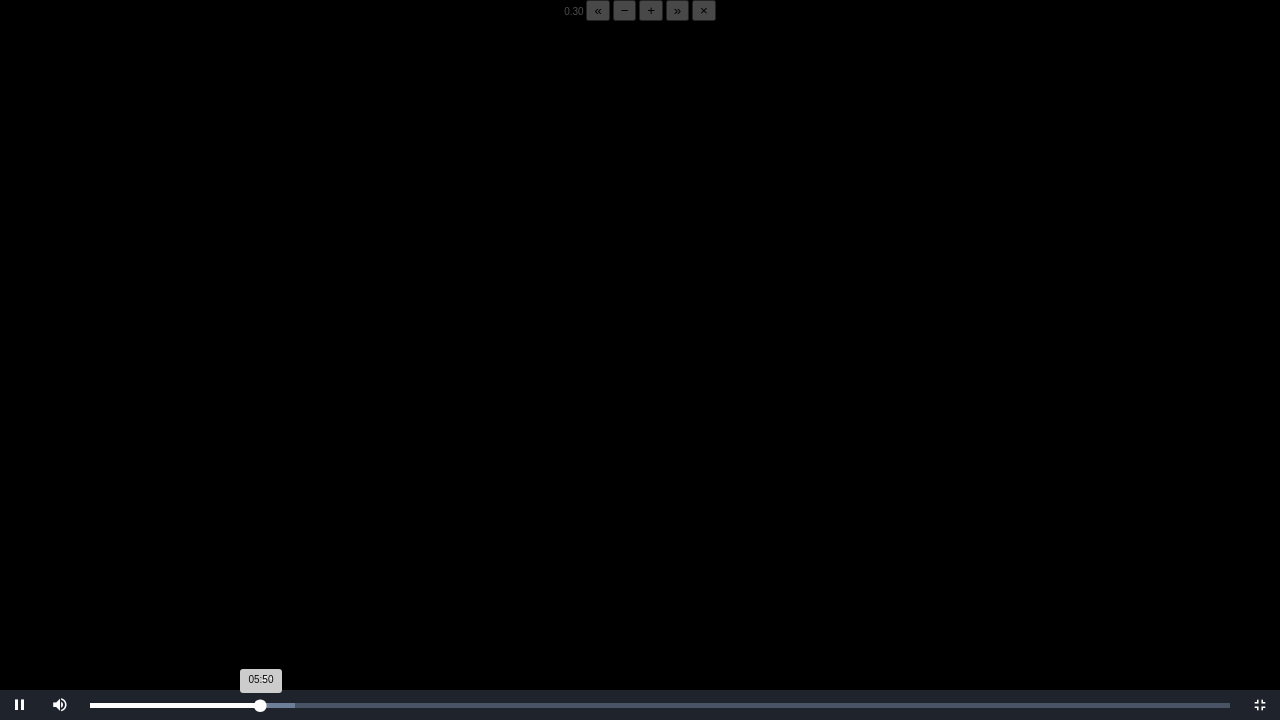 click on "05:50 Progress : 0%" at bounding box center [175, 705] 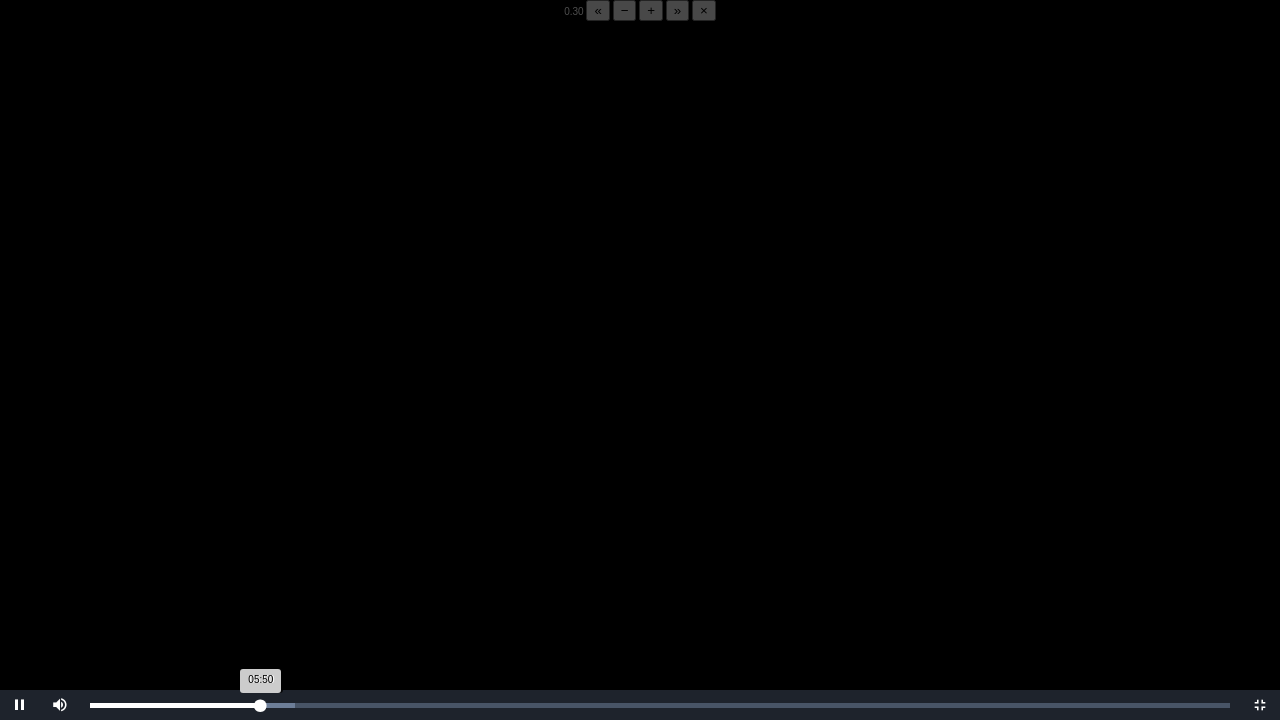 click on "05:50 Progress : 0%" at bounding box center (175, 705) 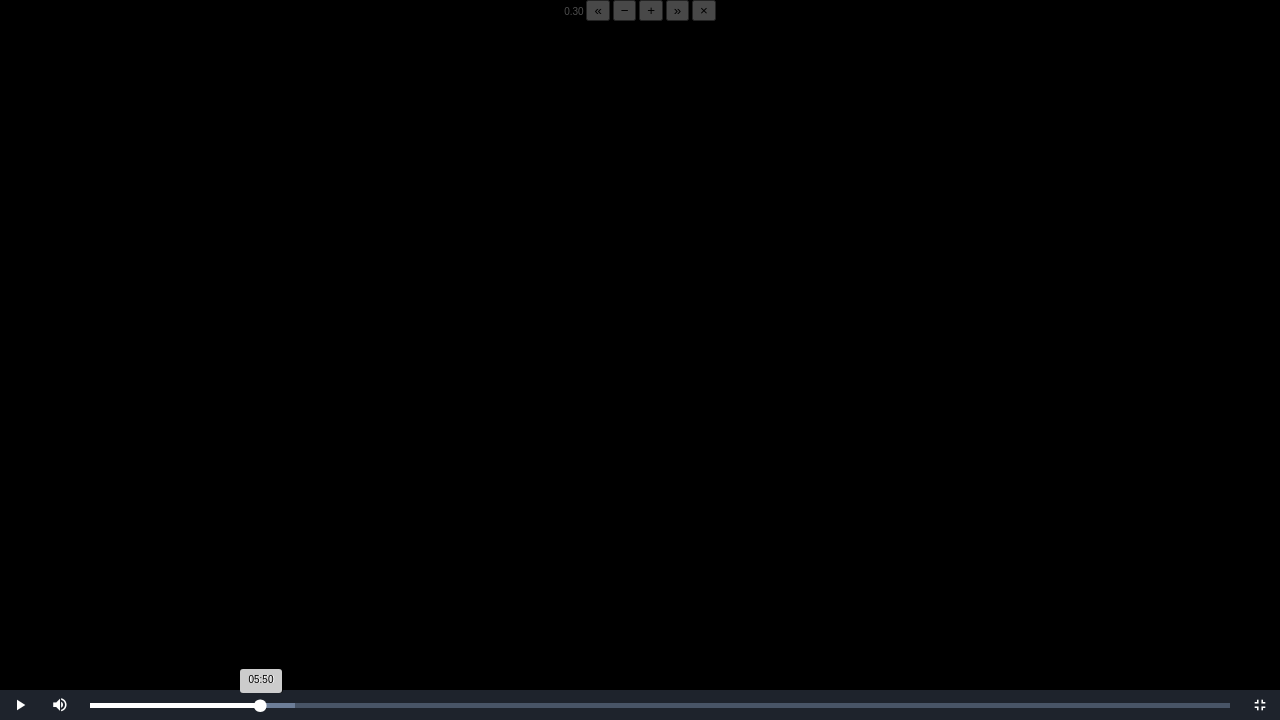 click on "05:50 Progress : 0%" at bounding box center [175, 705] 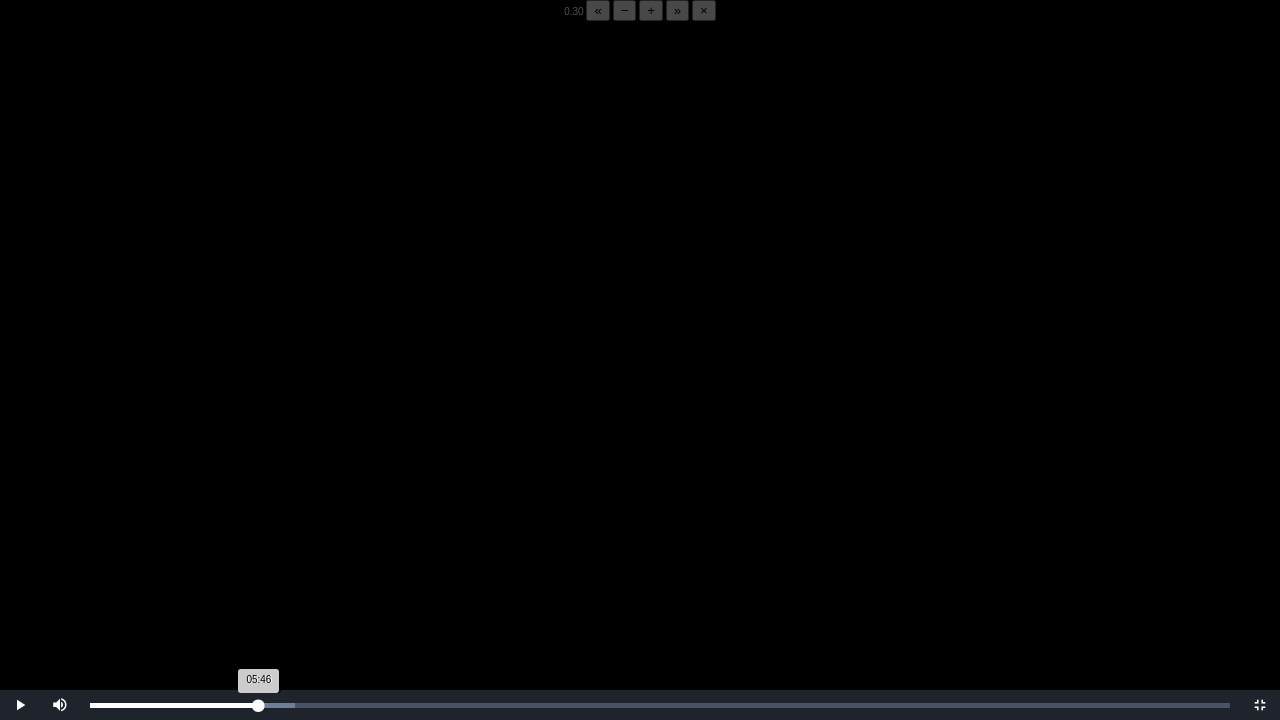 click on "05:46 Progress : 0%" at bounding box center [174, 705] 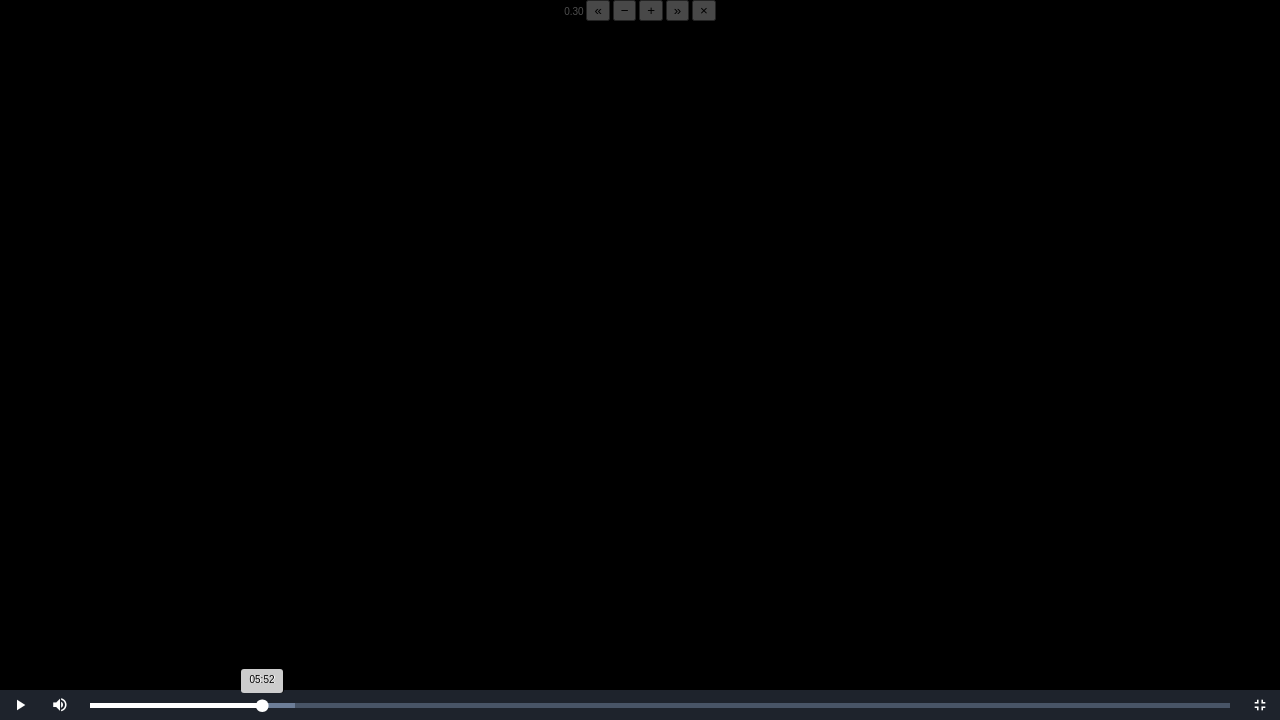 click on "05:52 Progress : 0%" at bounding box center (176, 705) 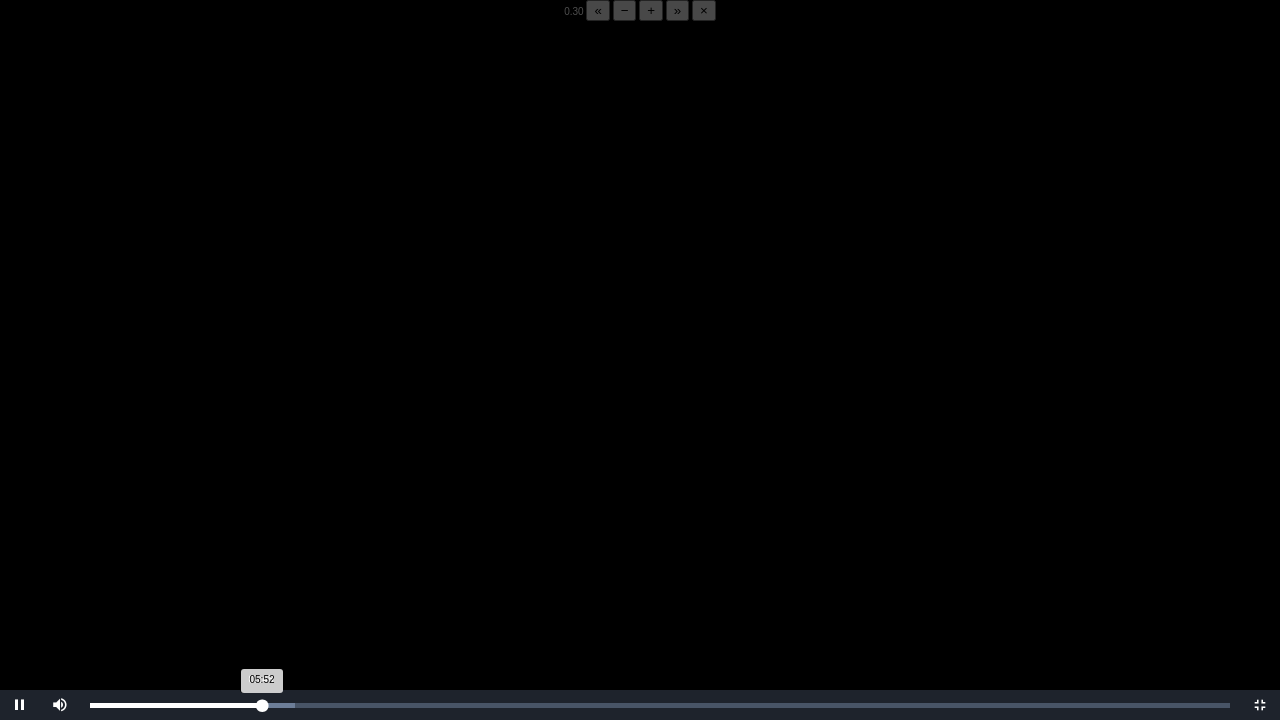 click on "05:52 Progress : 0%" at bounding box center (176, 705) 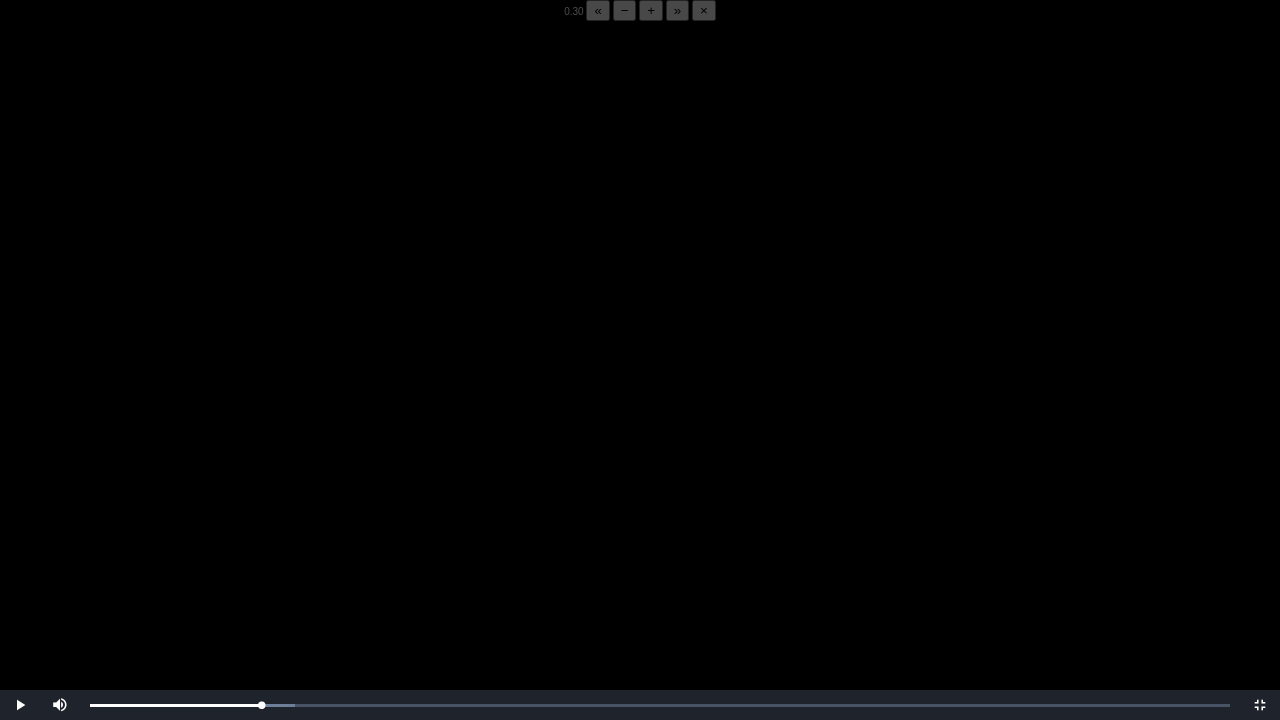 click at bounding box center (640, 381) 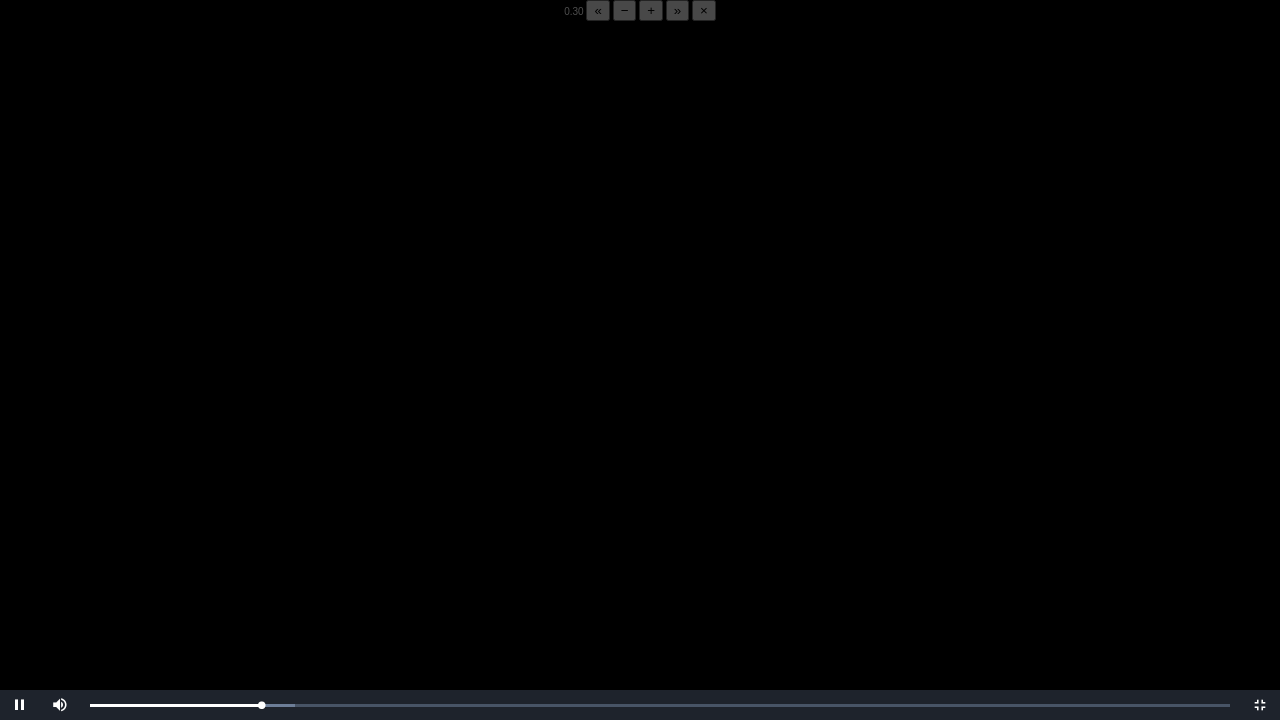 click at bounding box center [640, 381] 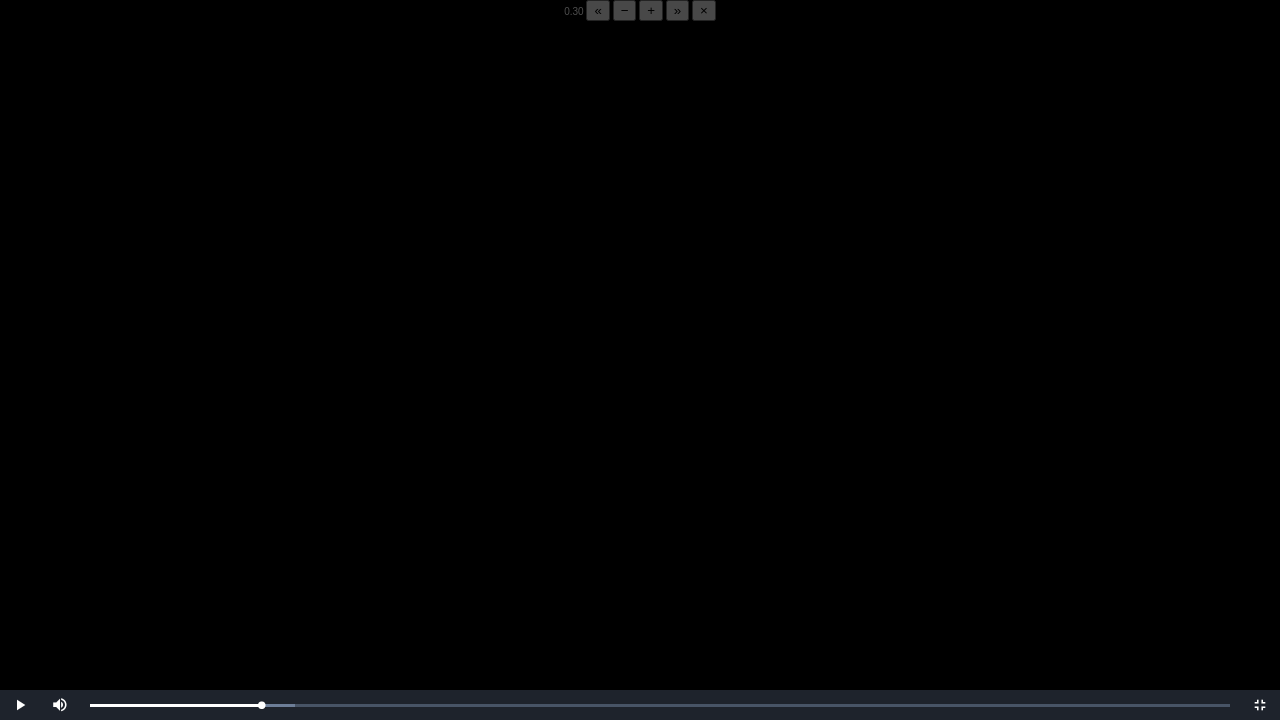 click at bounding box center (640, 381) 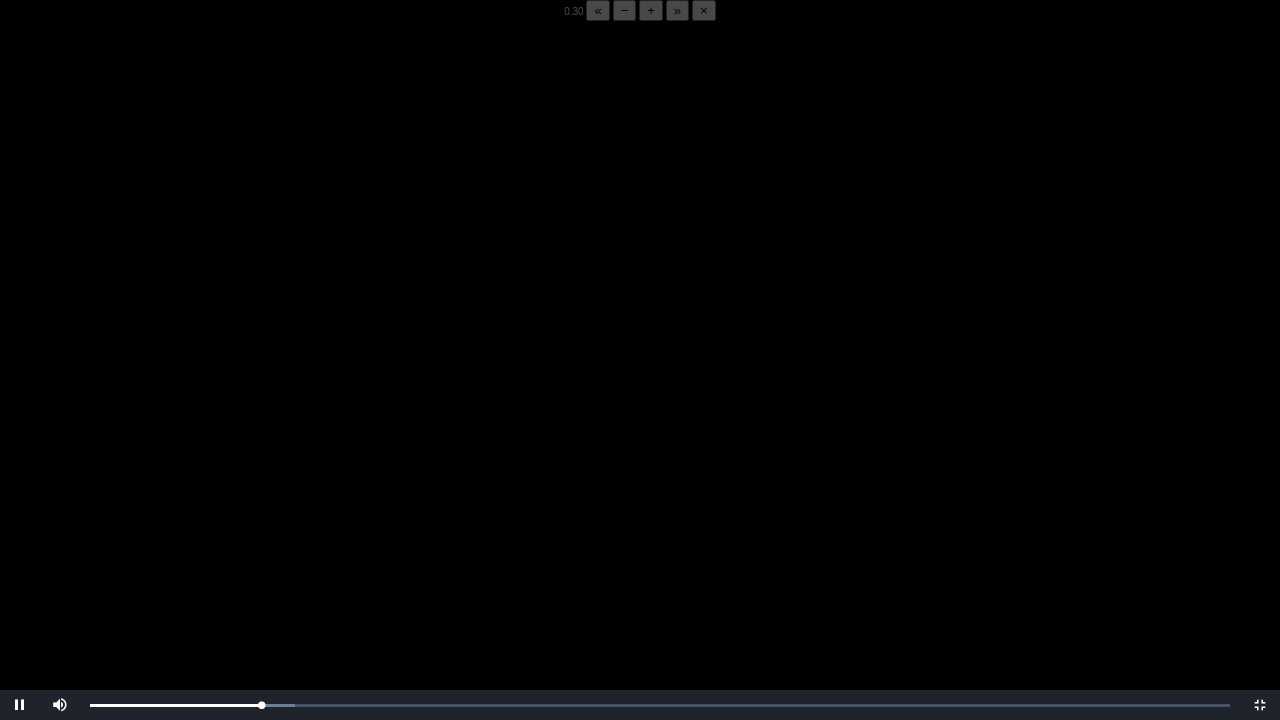 click at bounding box center [640, 381] 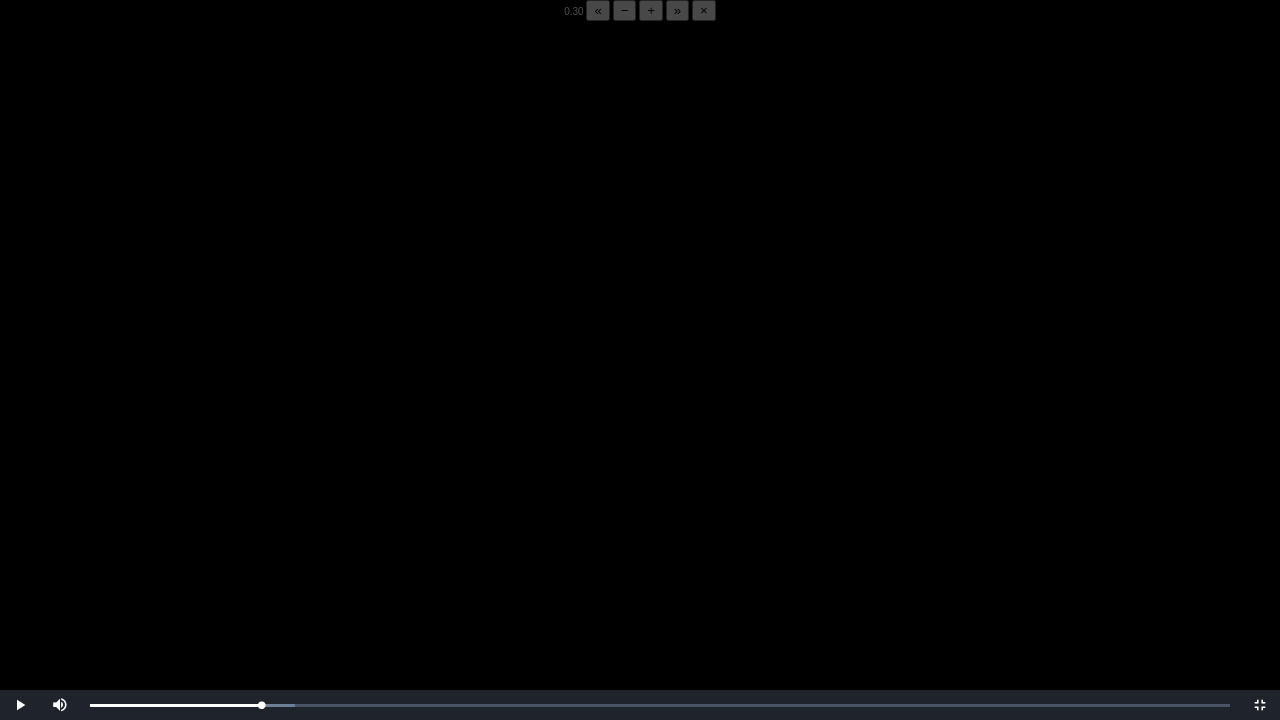 click at bounding box center [640, 381] 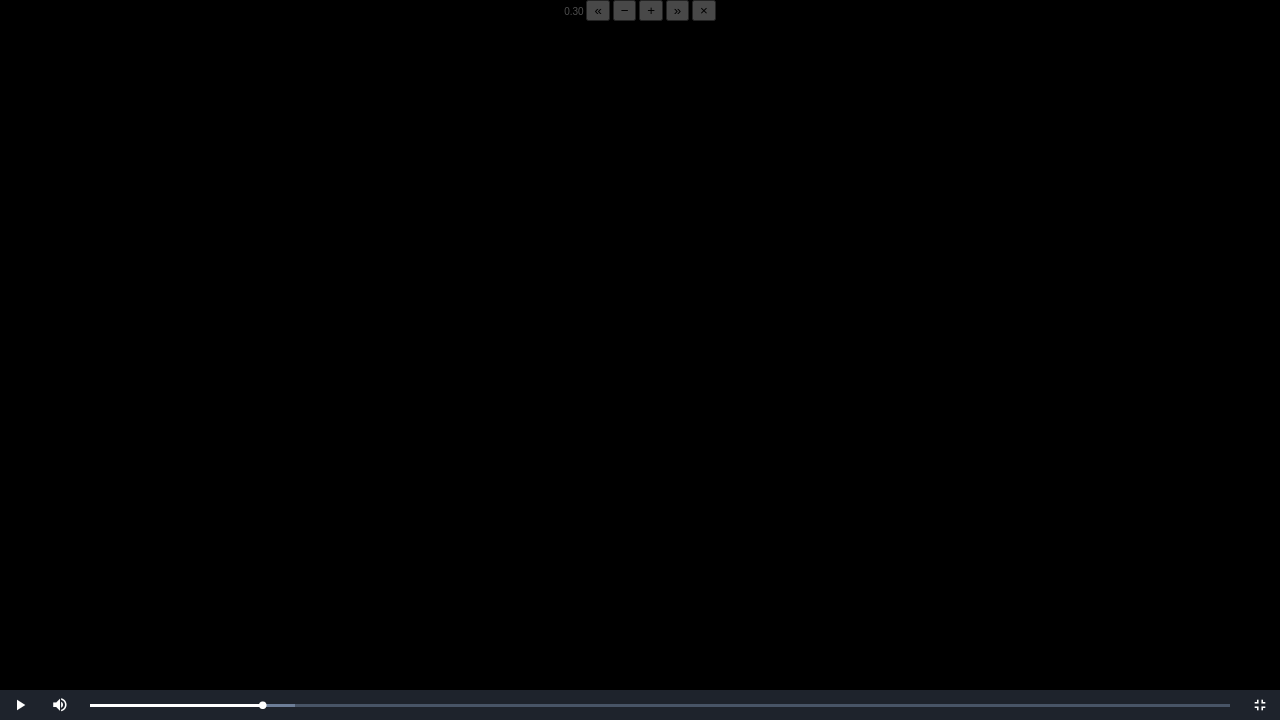 click at bounding box center (640, 381) 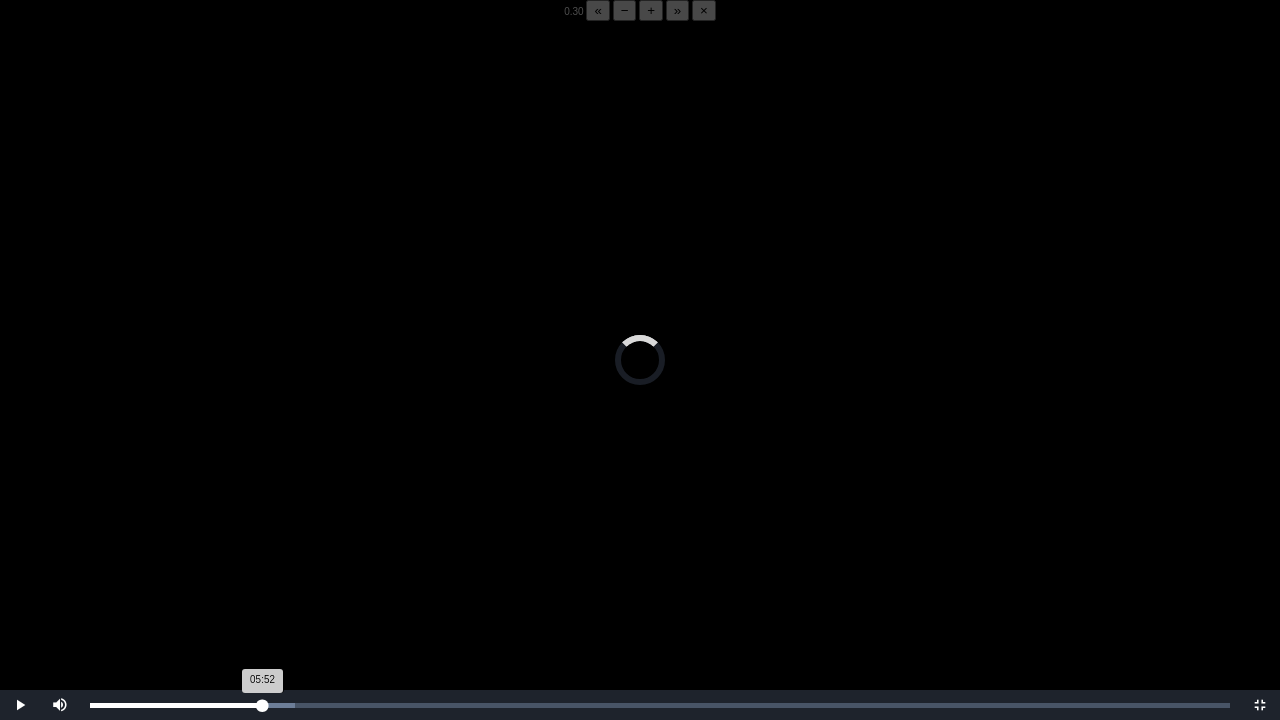 click on "05:52 Progress : 0%" at bounding box center (176, 705) 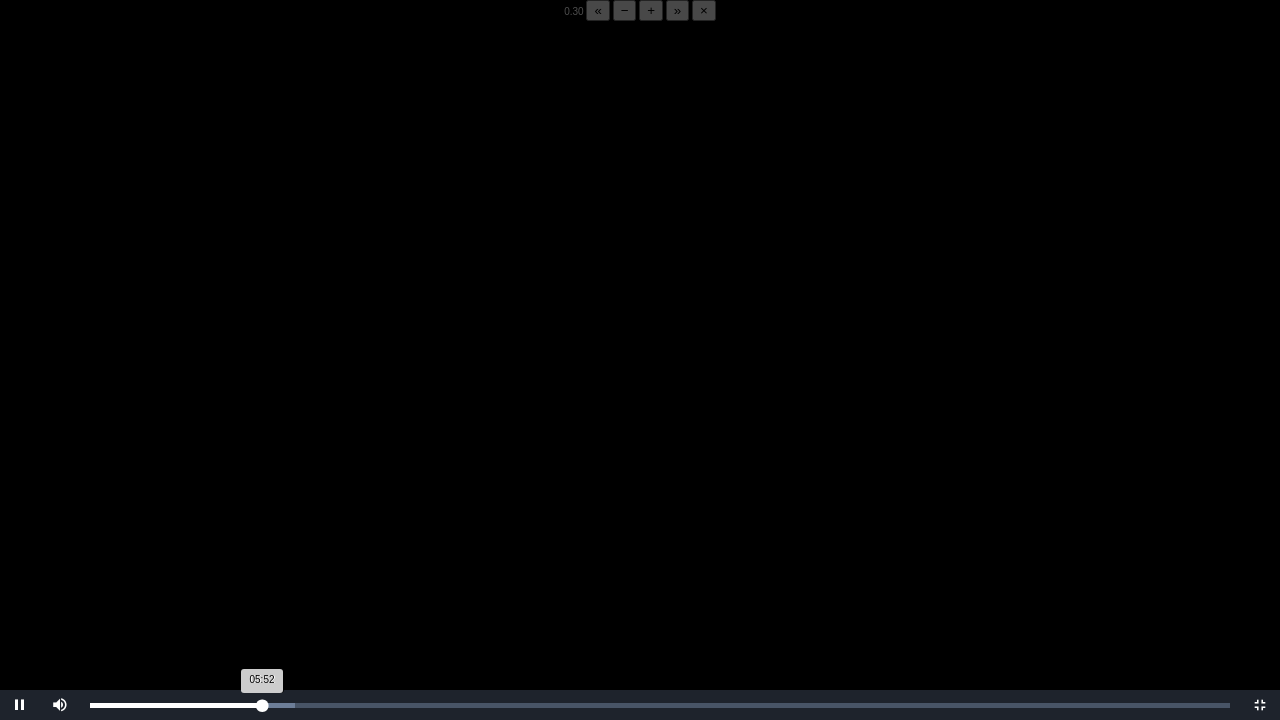 click on "05:52 Progress : 0%" at bounding box center [176, 705] 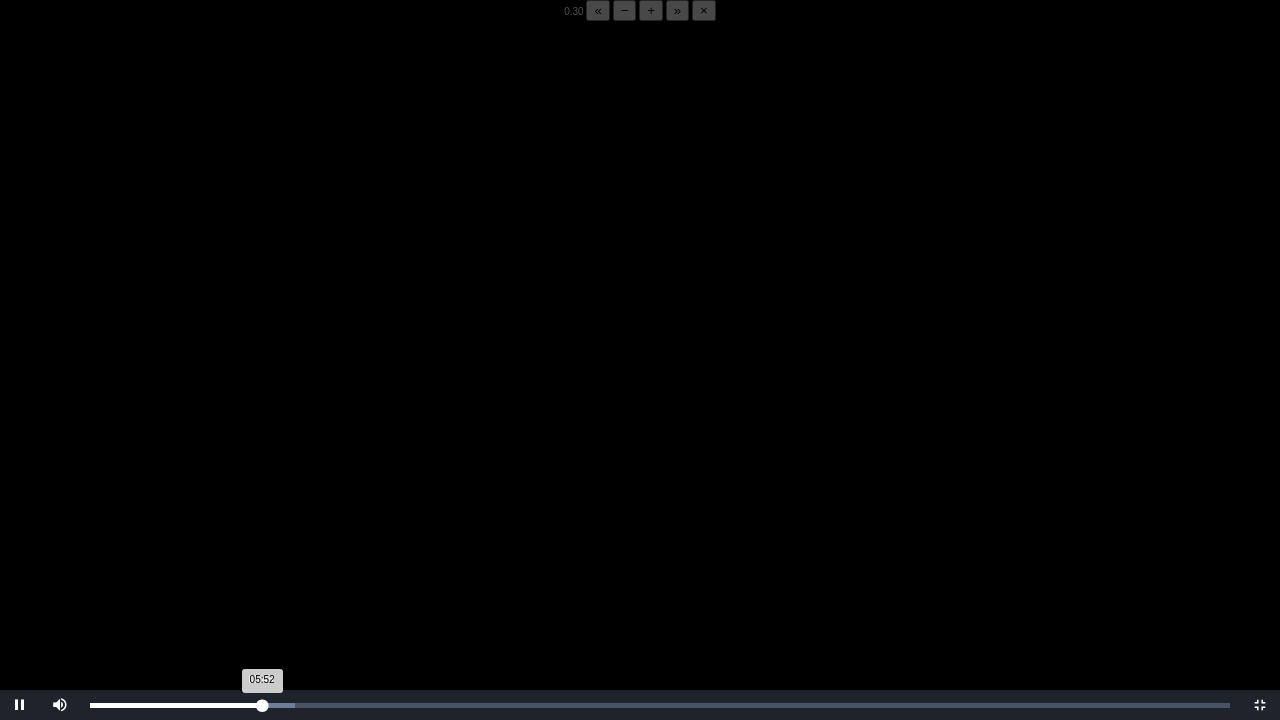 click on "05:52 Progress : 0%" at bounding box center (176, 705) 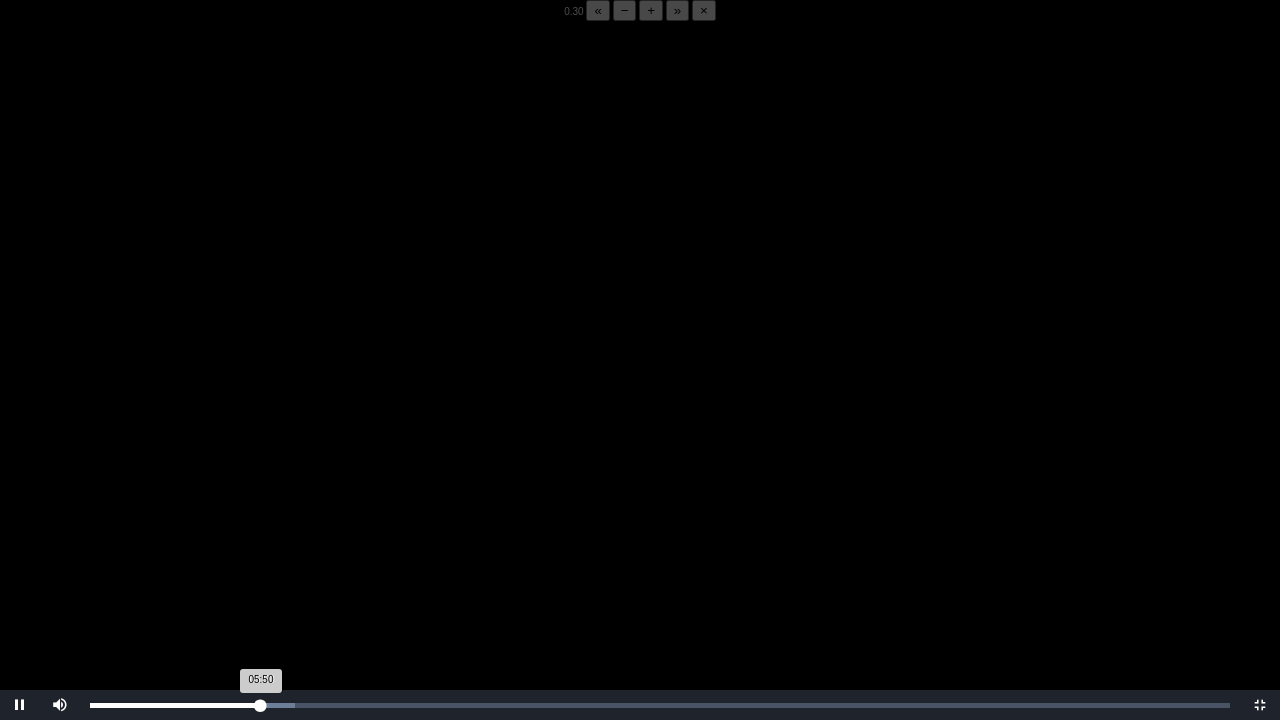 click on "05:50 Progress : 0%" at bounding box center (175, 705) 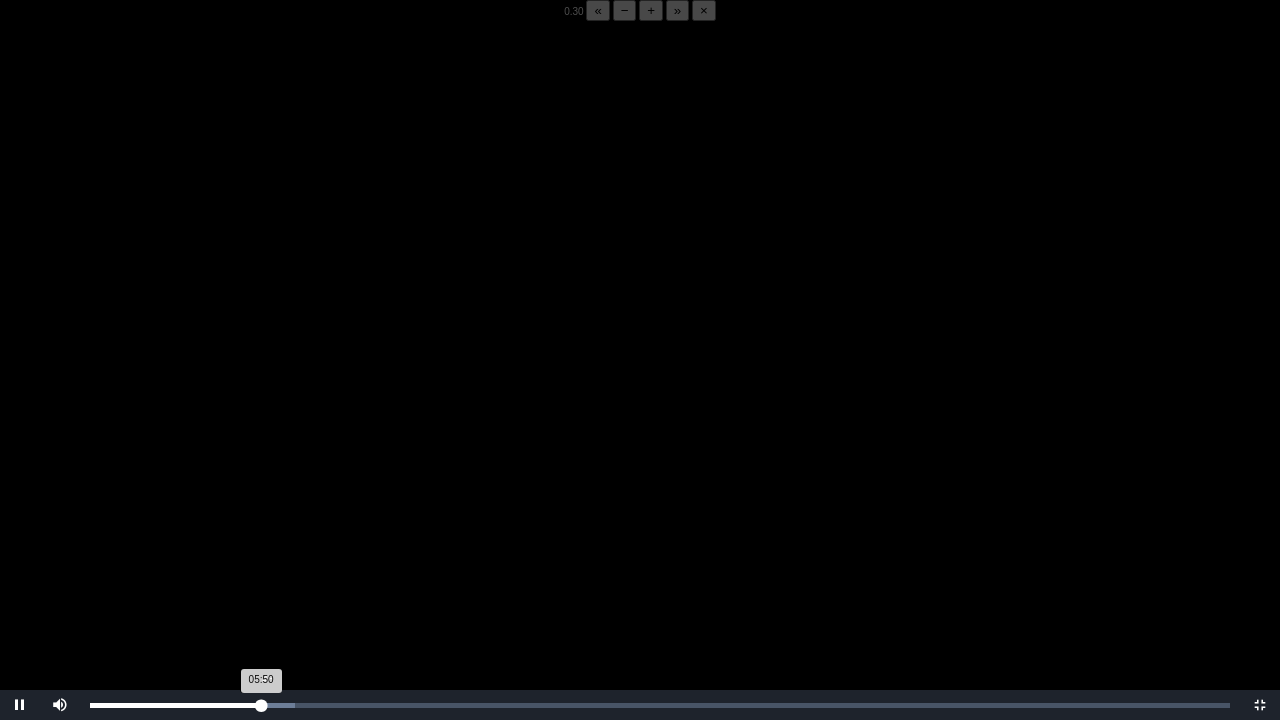 click on "05:50 Progress : 0%" at bounding box center (175, 705) 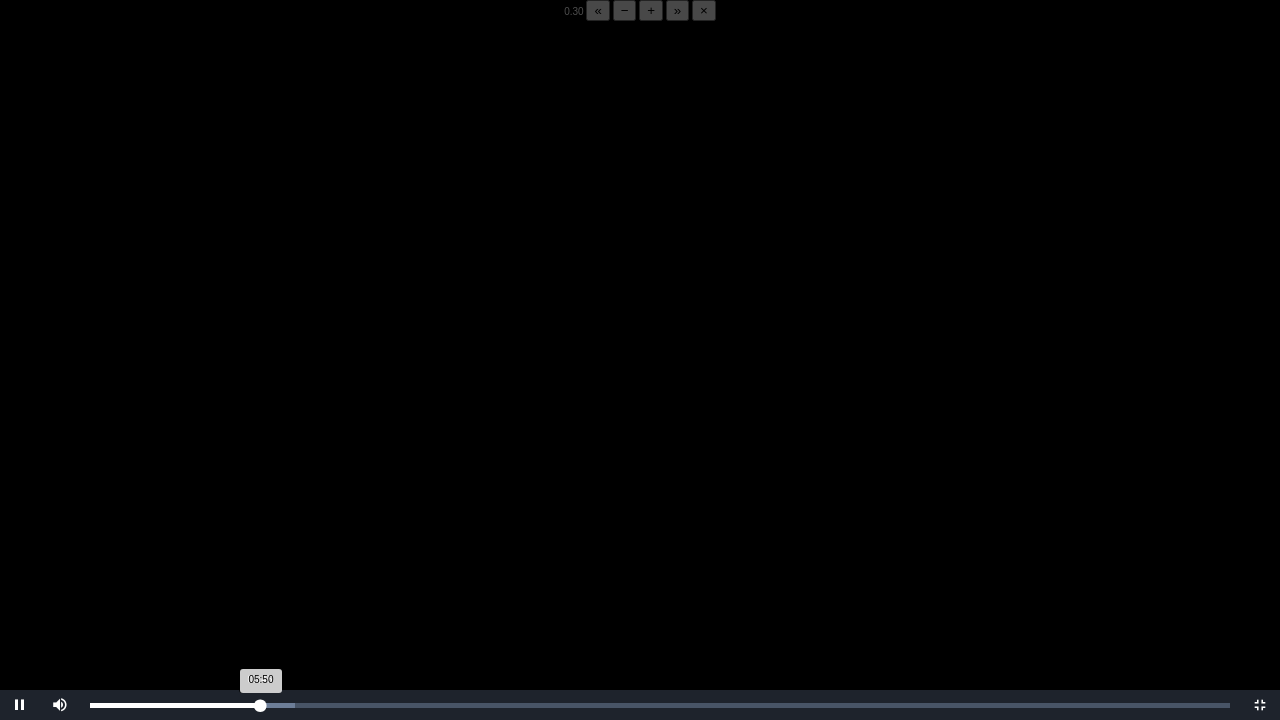 click on "05:50 Progress : 0%" at bounding box center (175, 705) 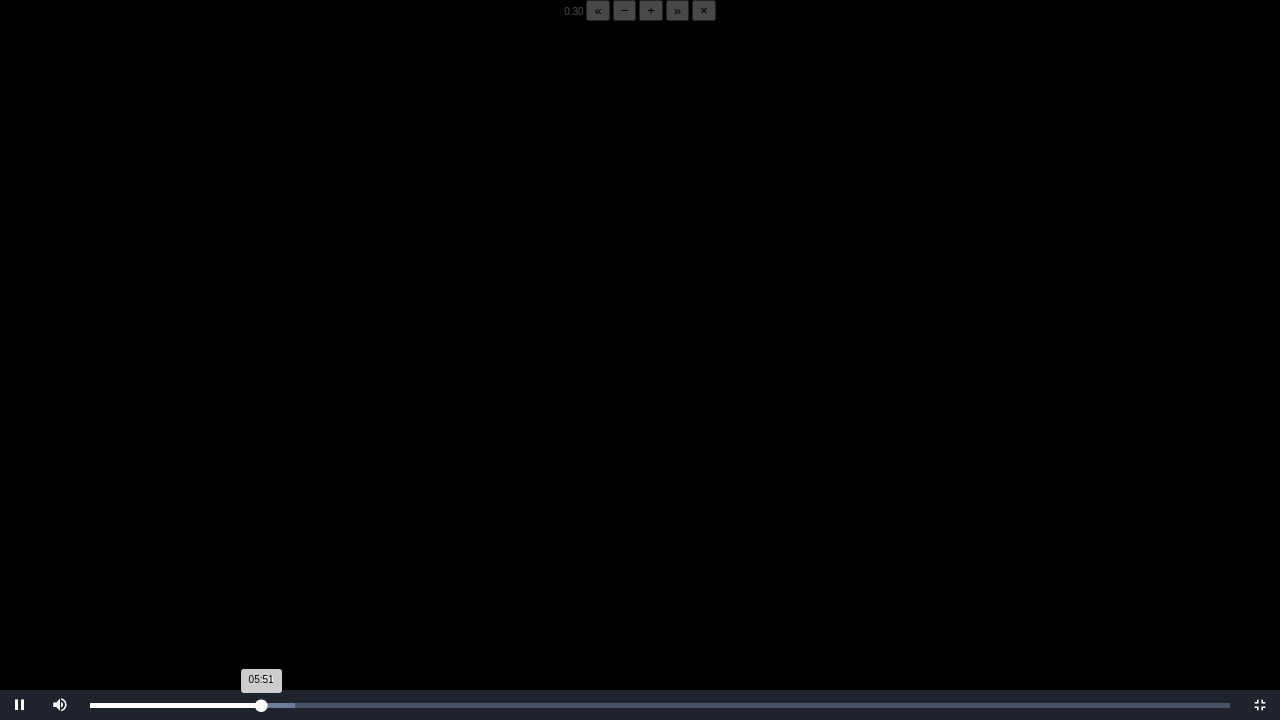 click on "05:51 Progress : 0%" at bounding box center [175, 705] 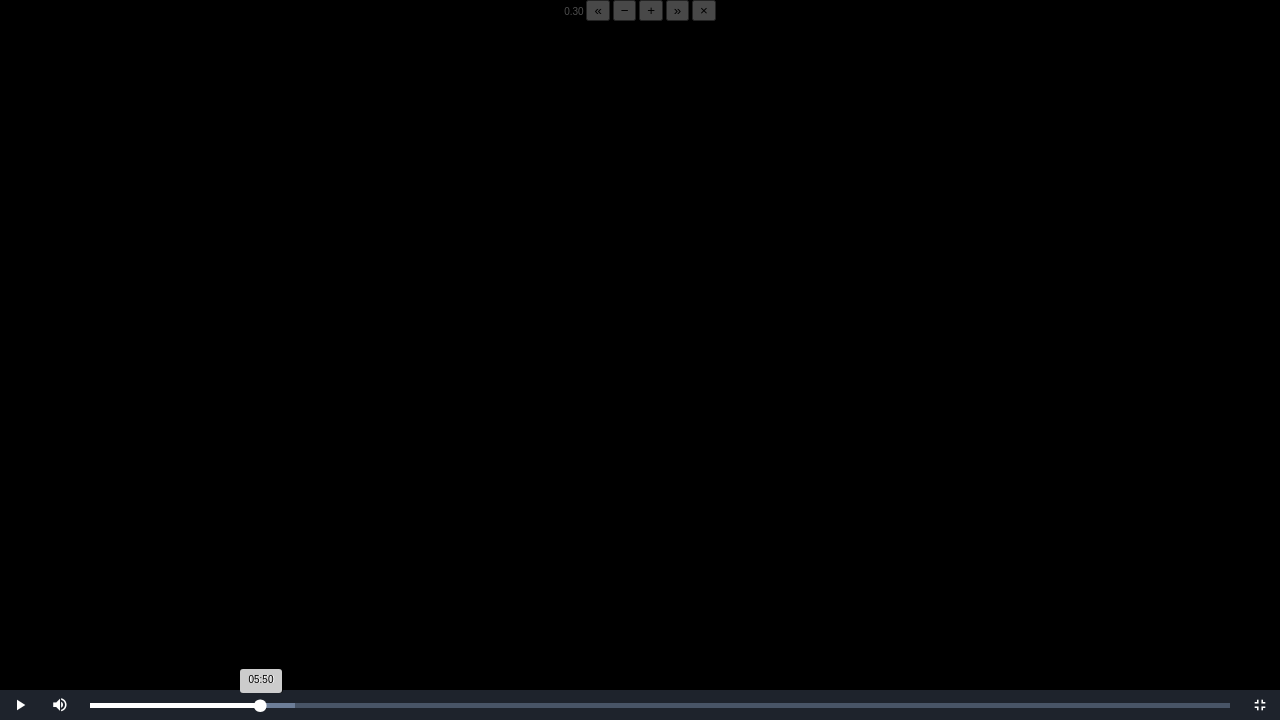 click on "05:50 Progress : 0%" at bounding box center (175, 705) 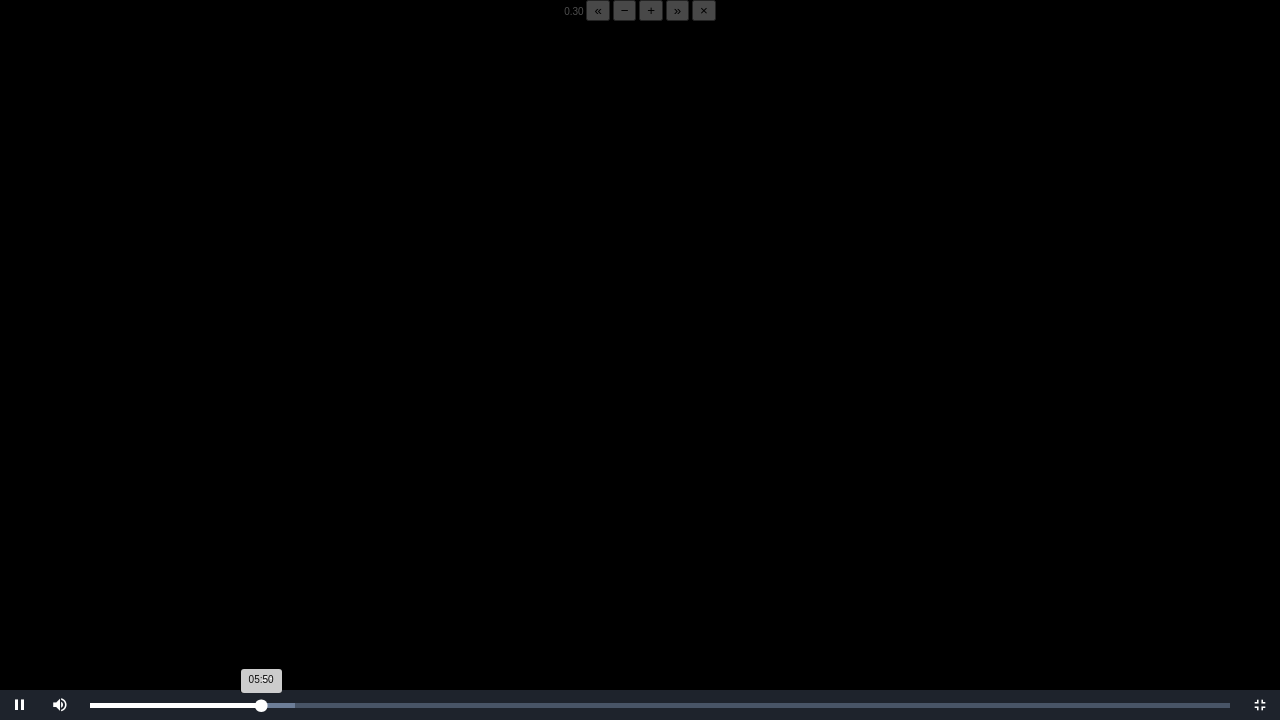 click on "05:50 Progress : 0%" at bounding box center (175, 705) 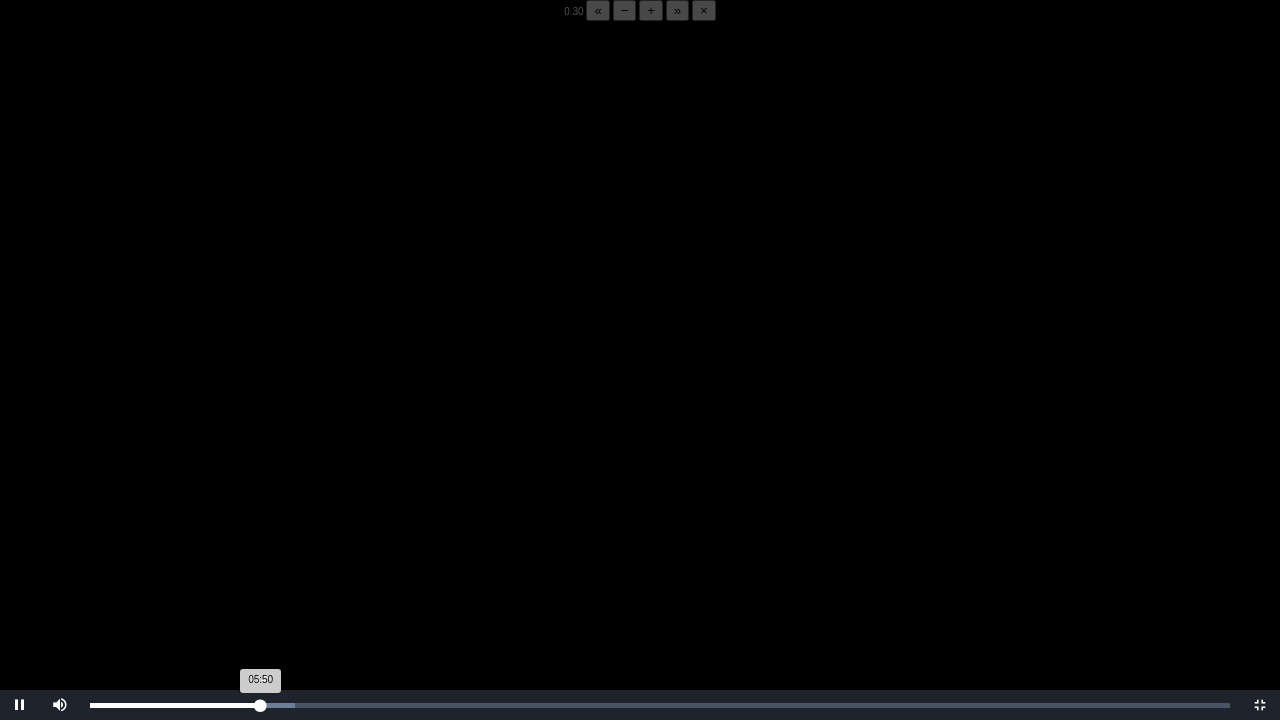 click on "05:50 Progress : 0%" at bounding box center (175, 705) 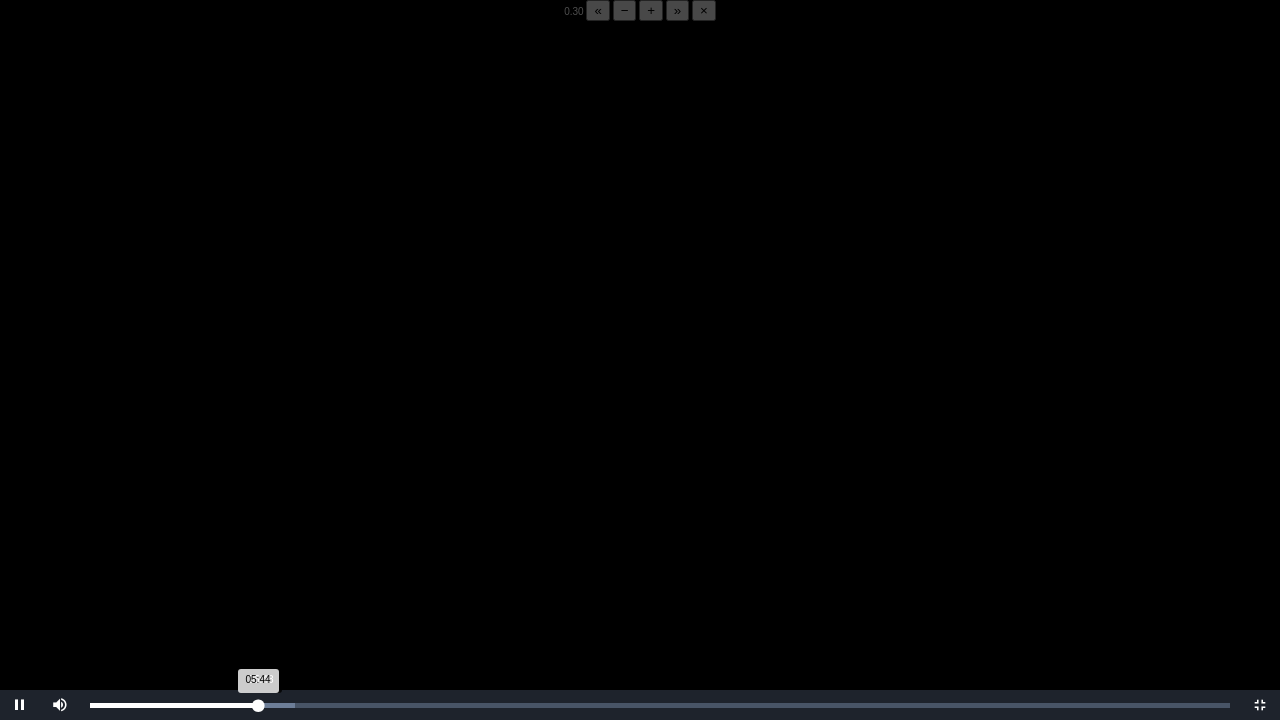 click on "05:44 Progress : 0%" at bounding box center [174, 705] 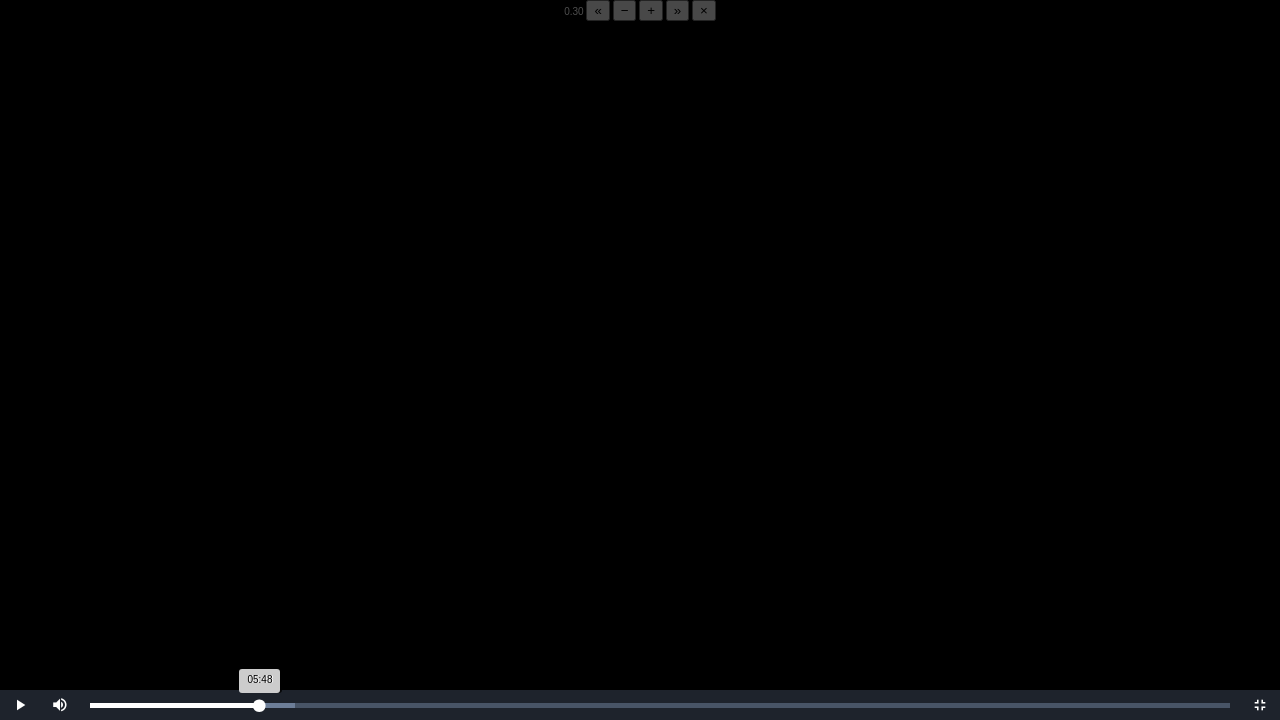 click on "05:48 Progress : 0%" at bounding box center (175, 705) 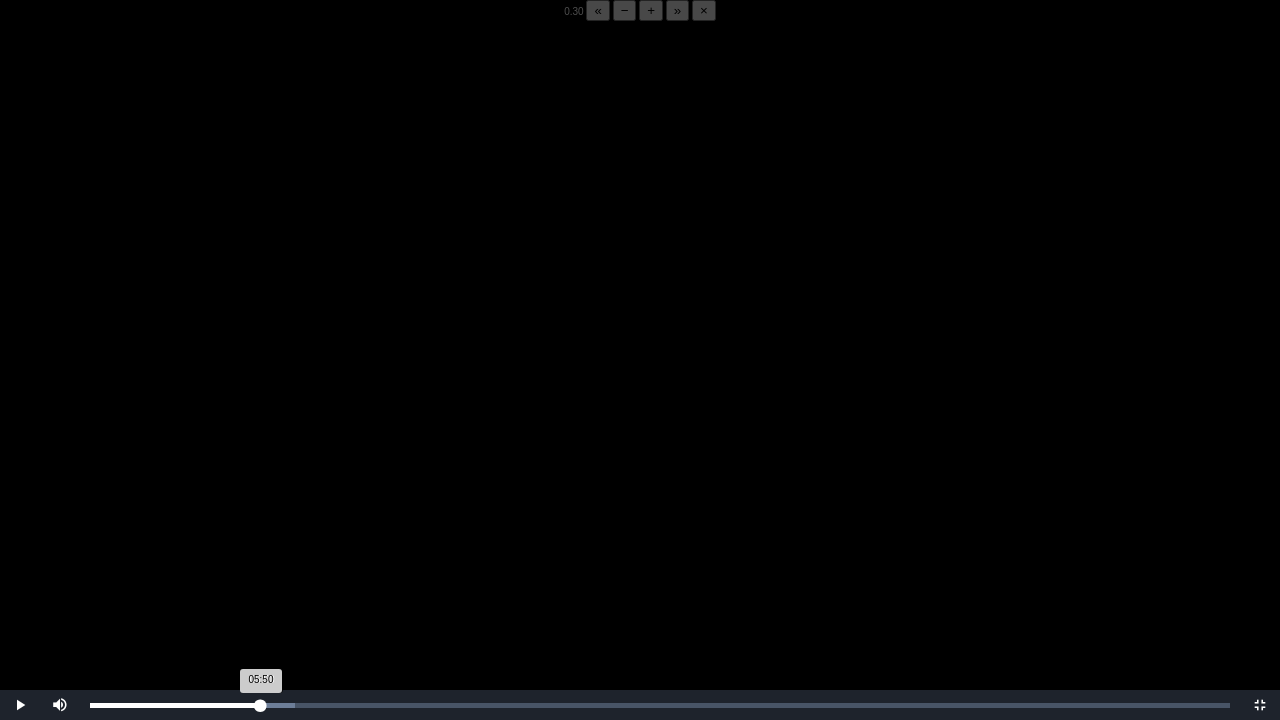 click on "05:50 Progress : 0%" at bounding box center [175, 705] 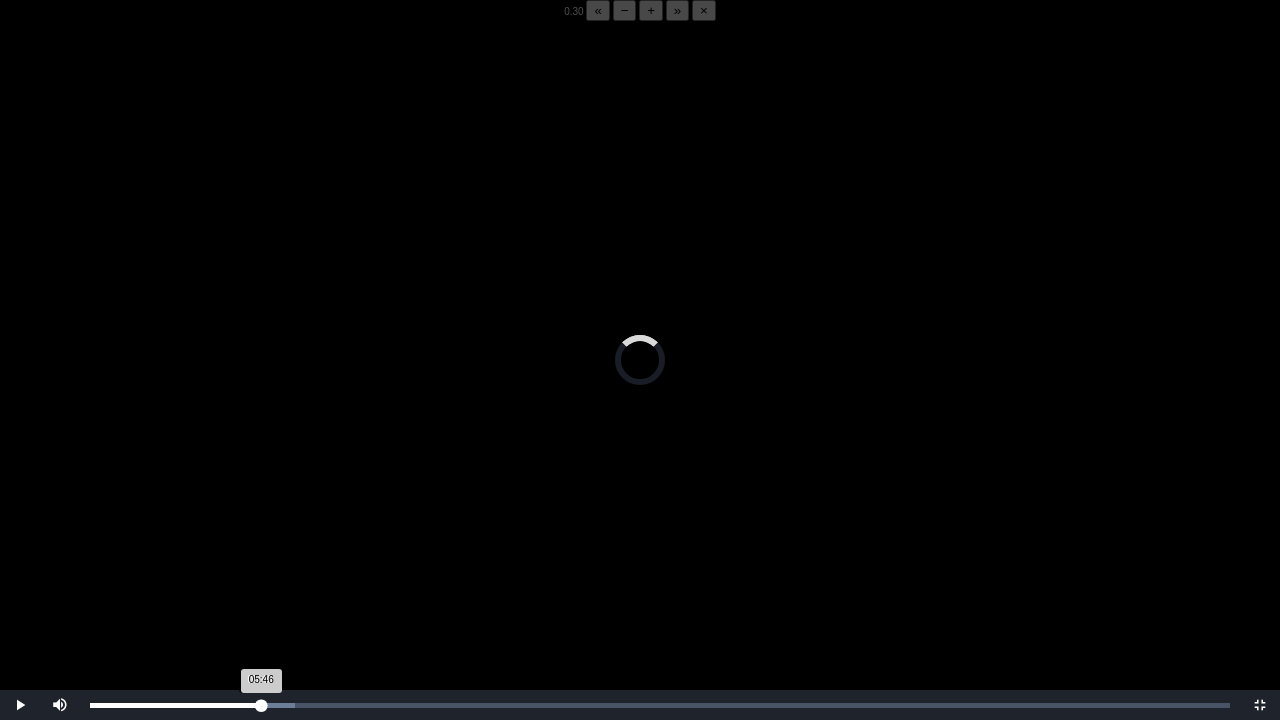 click on "05:46 Progress : 0%" at bounding box center (175, 705) 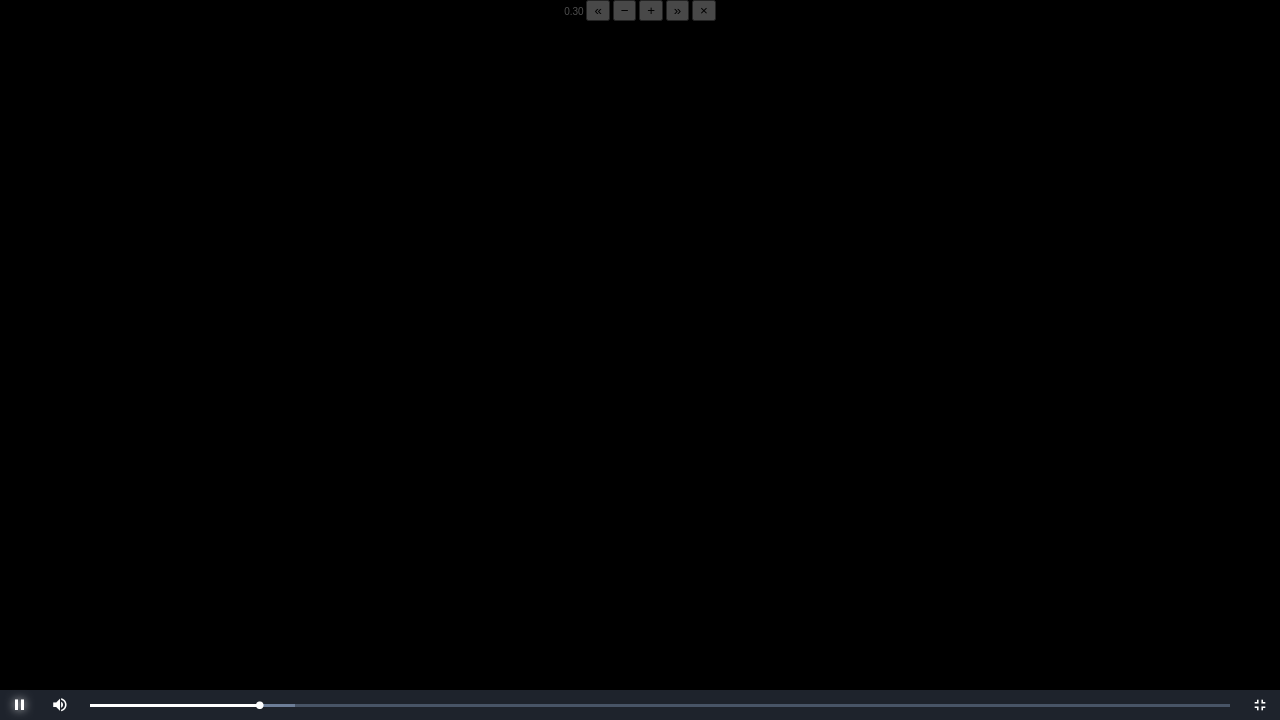 click at bounding box center [20, 705] 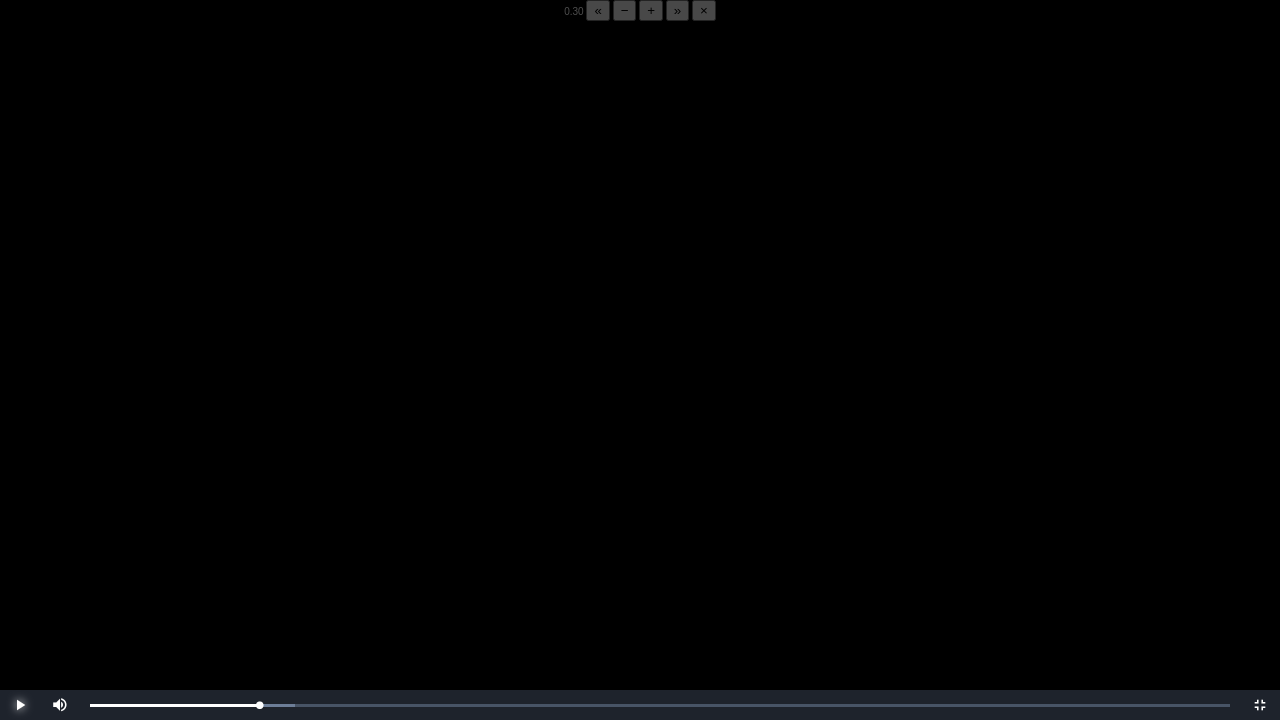 click at bounding box center [20, 705] 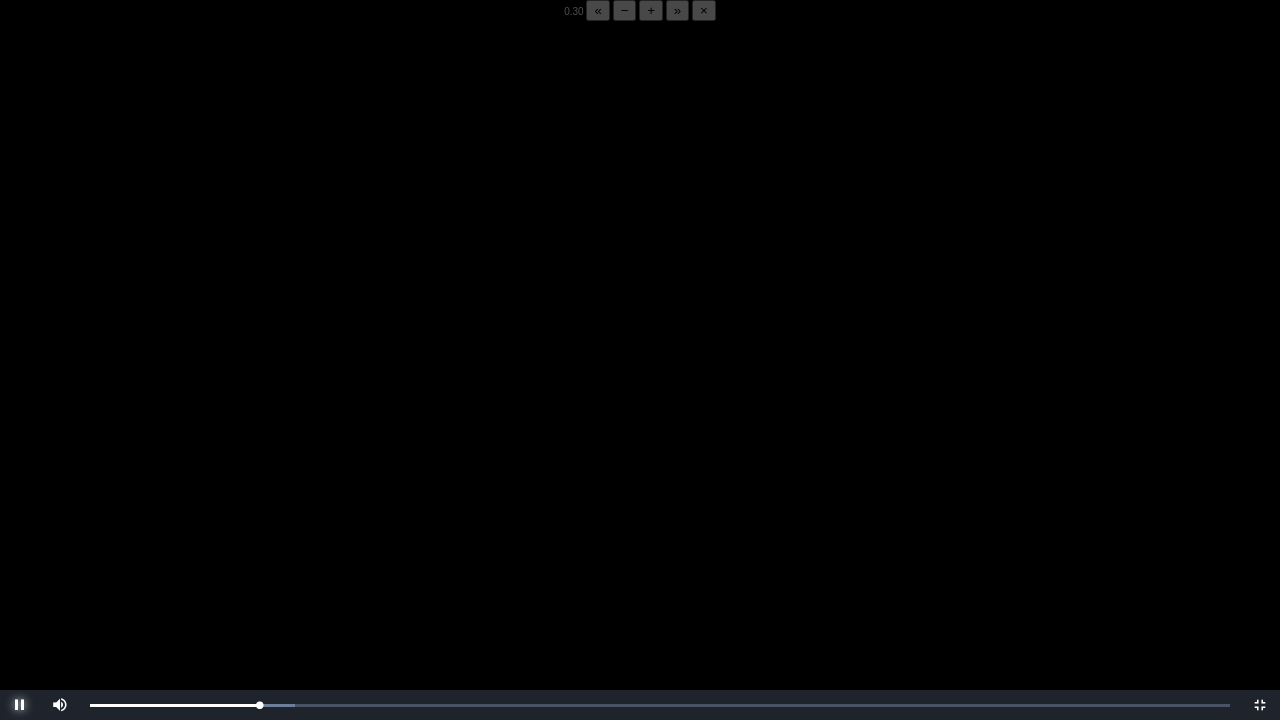 click at bounding box center (20, 705) 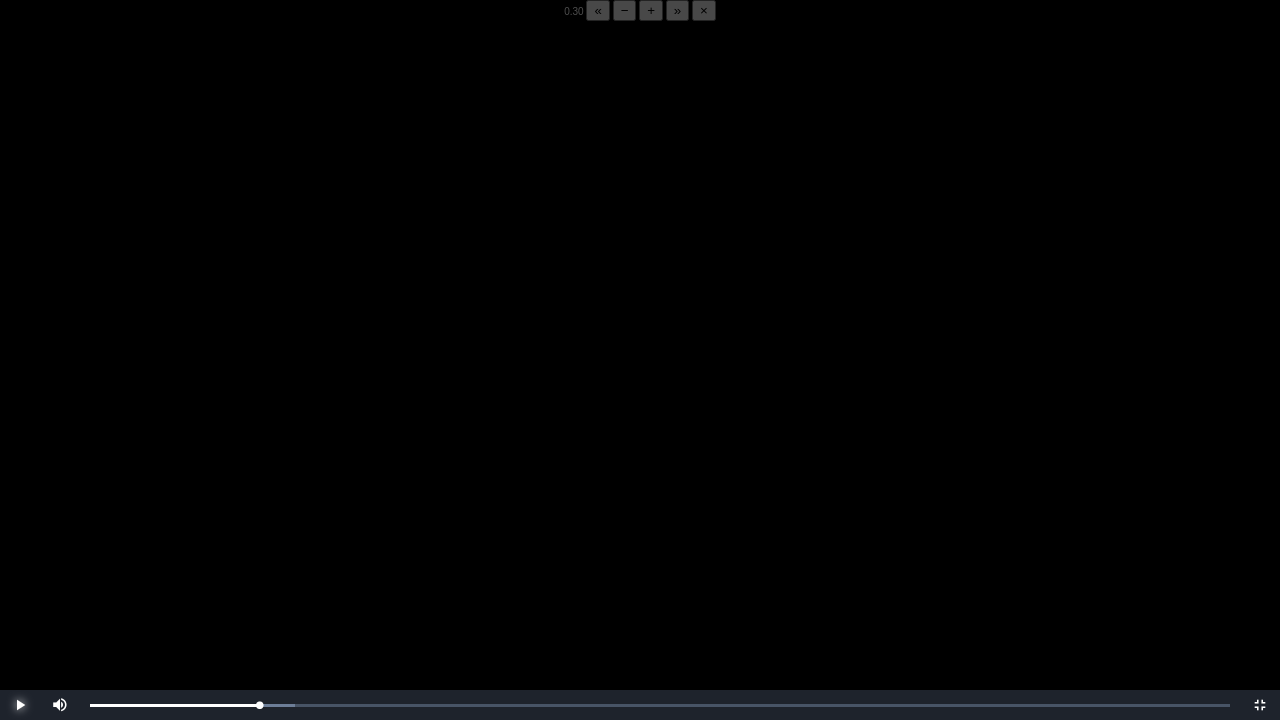 click at bounding box center (20, 705) 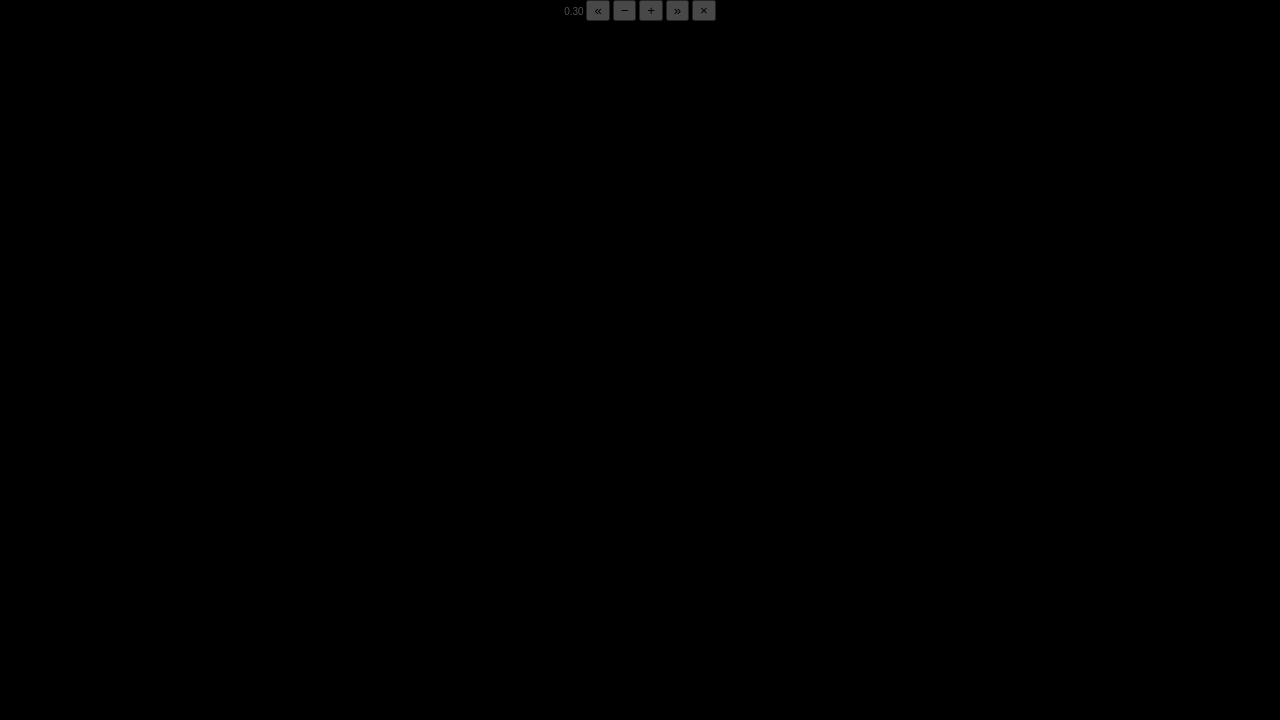 click at bounding box center [20, 705] 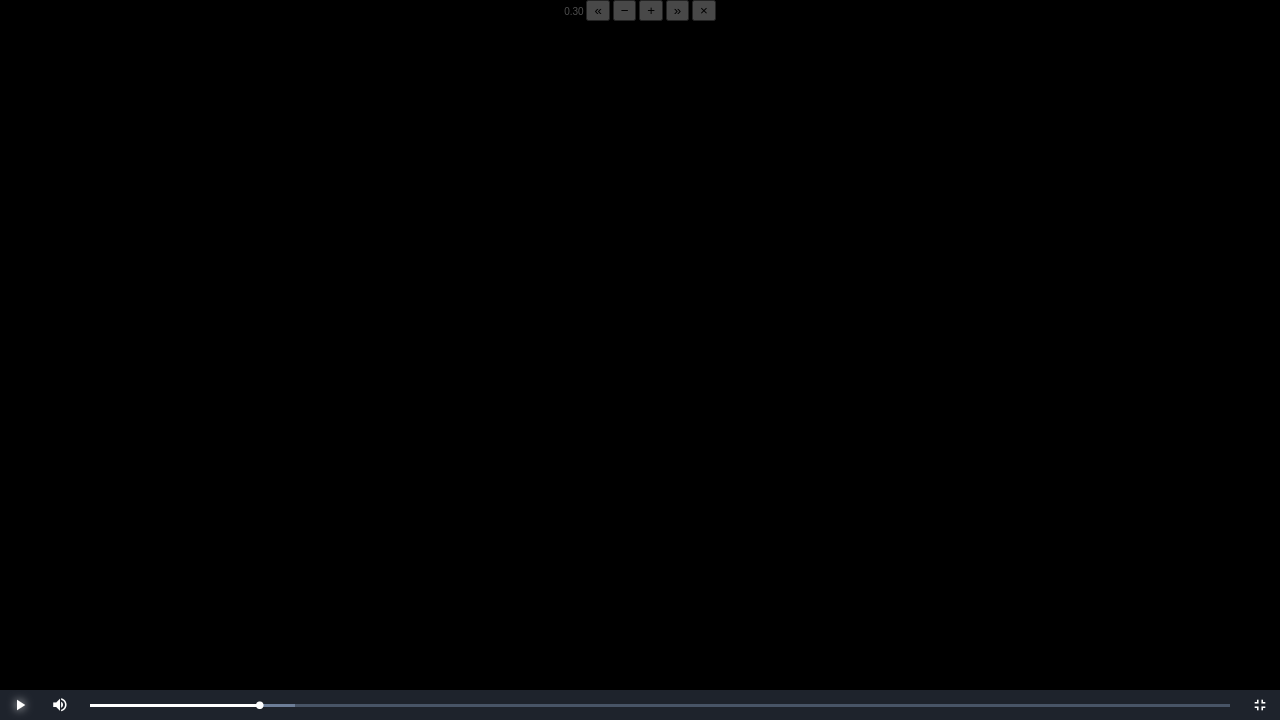 click at bounding box center [20, 705] 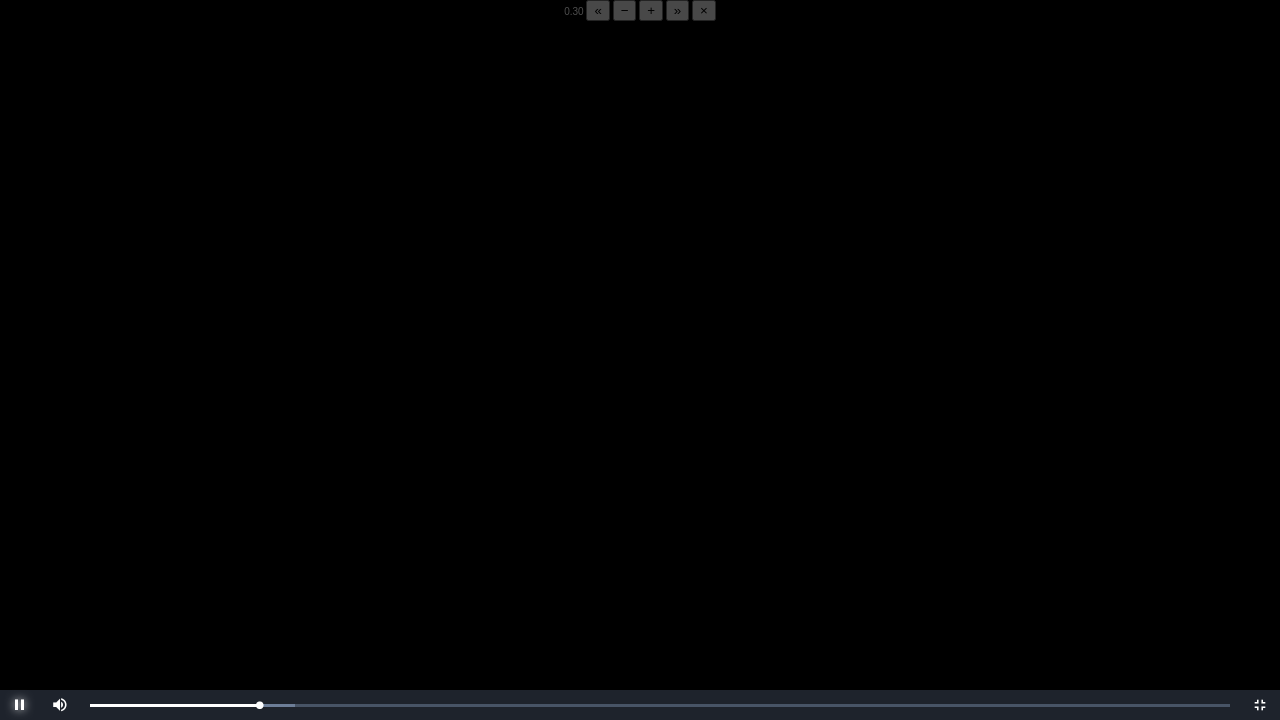 click at bounding box center (20, 705) 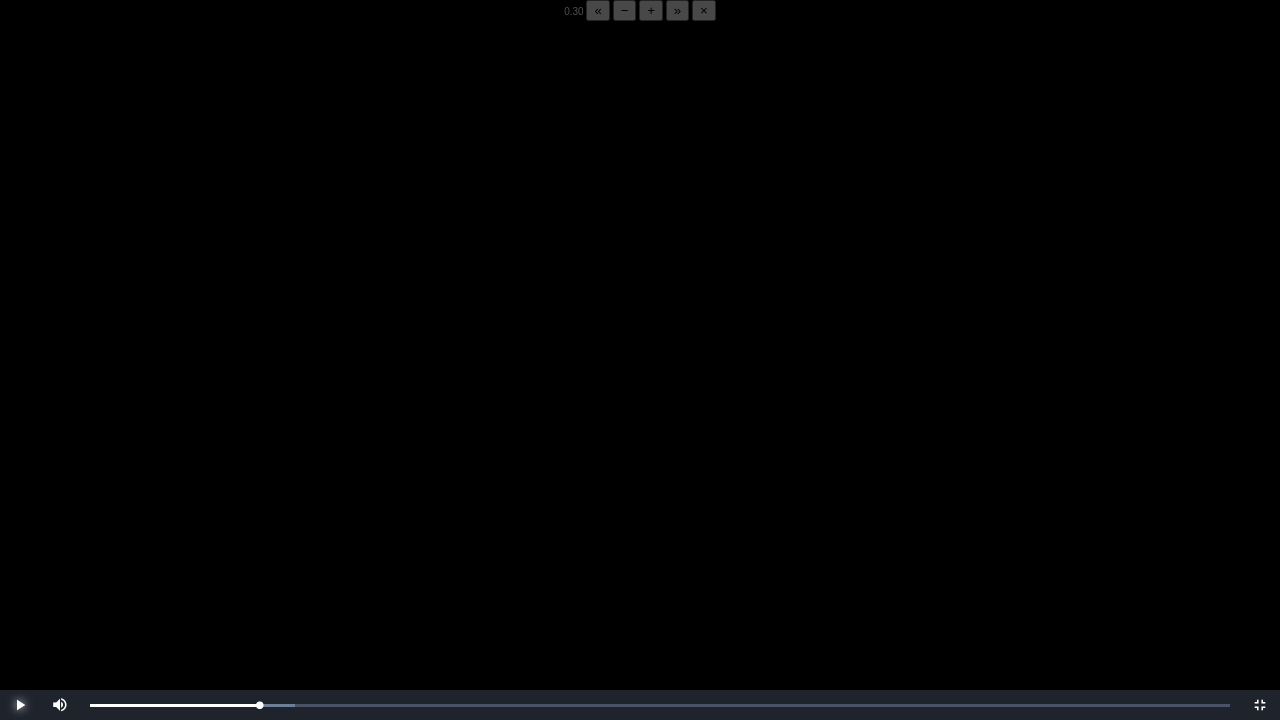 click at bounding box center [20, 705] 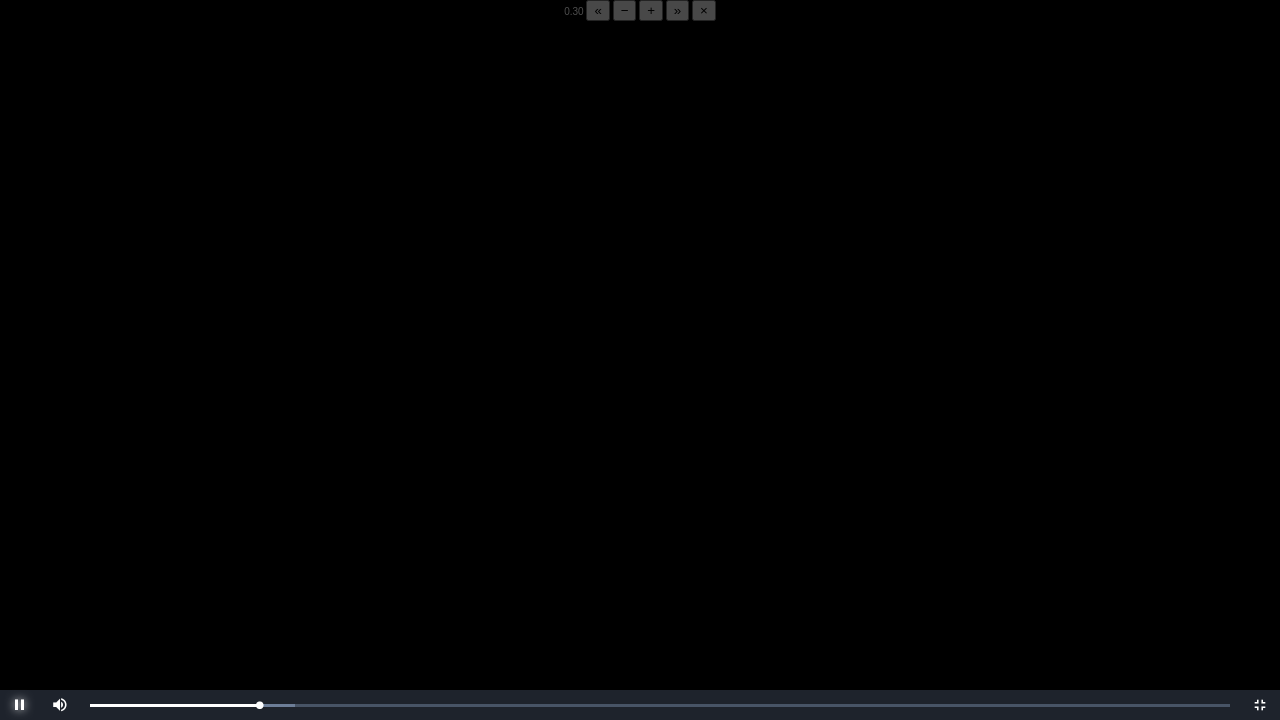 click at bounding box center (20, 705) 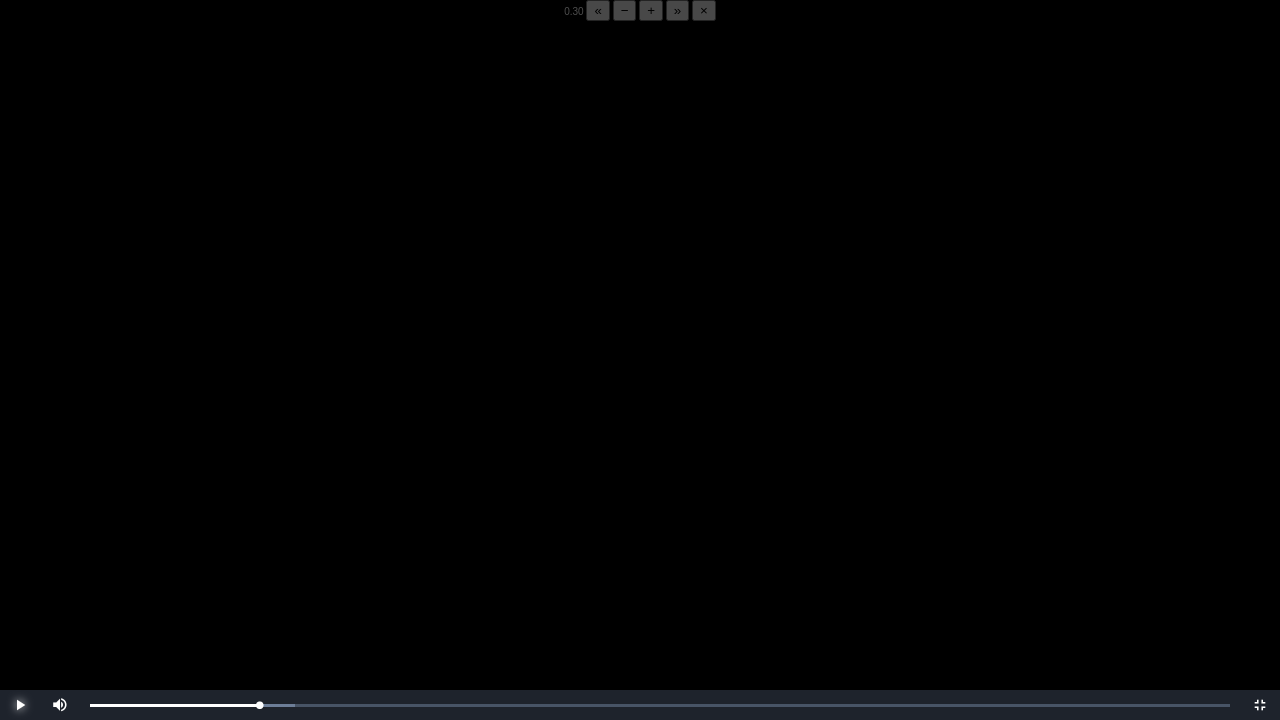 click at bounding box center (20, 705) 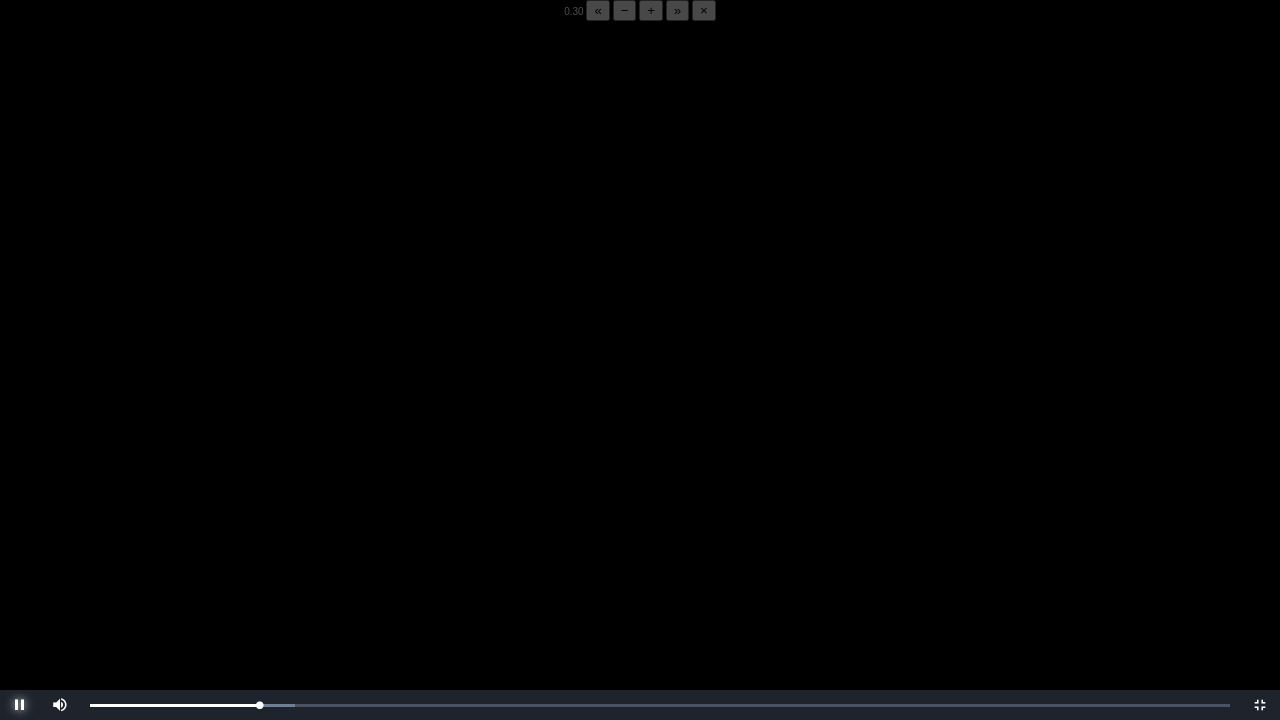 click at bounding box center (20, 705) 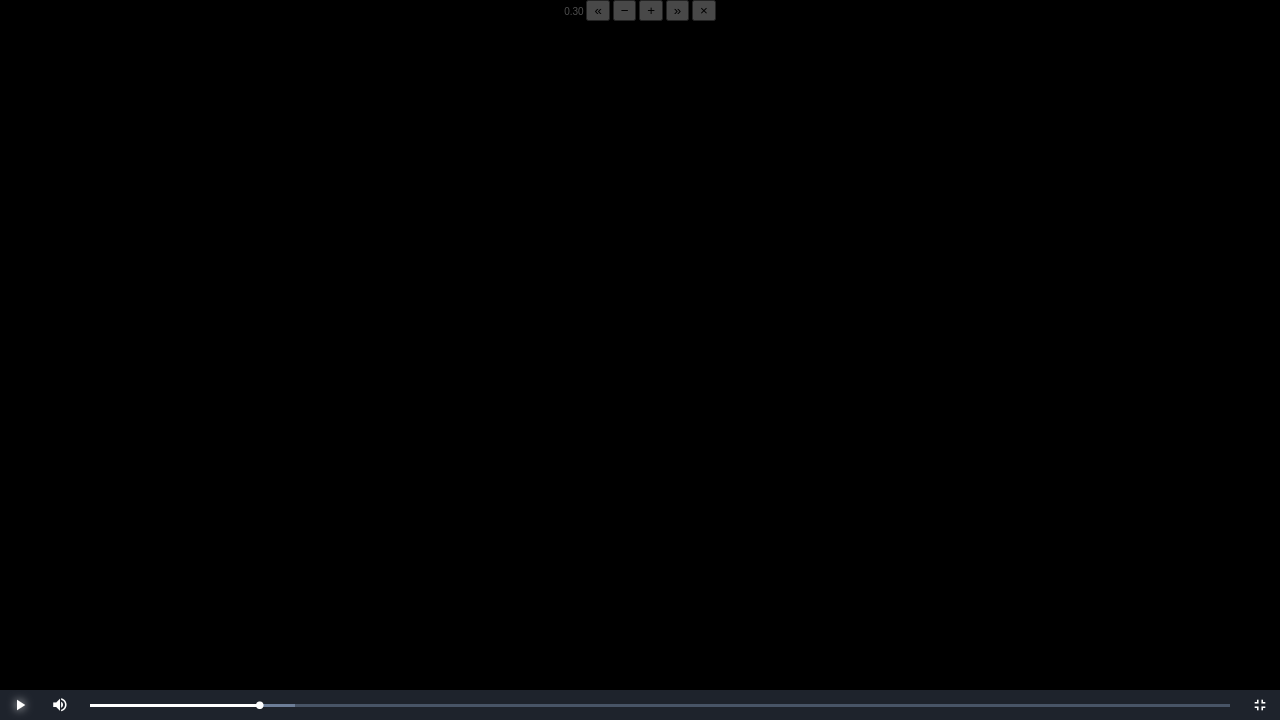 click at bounding box center (20, 705) 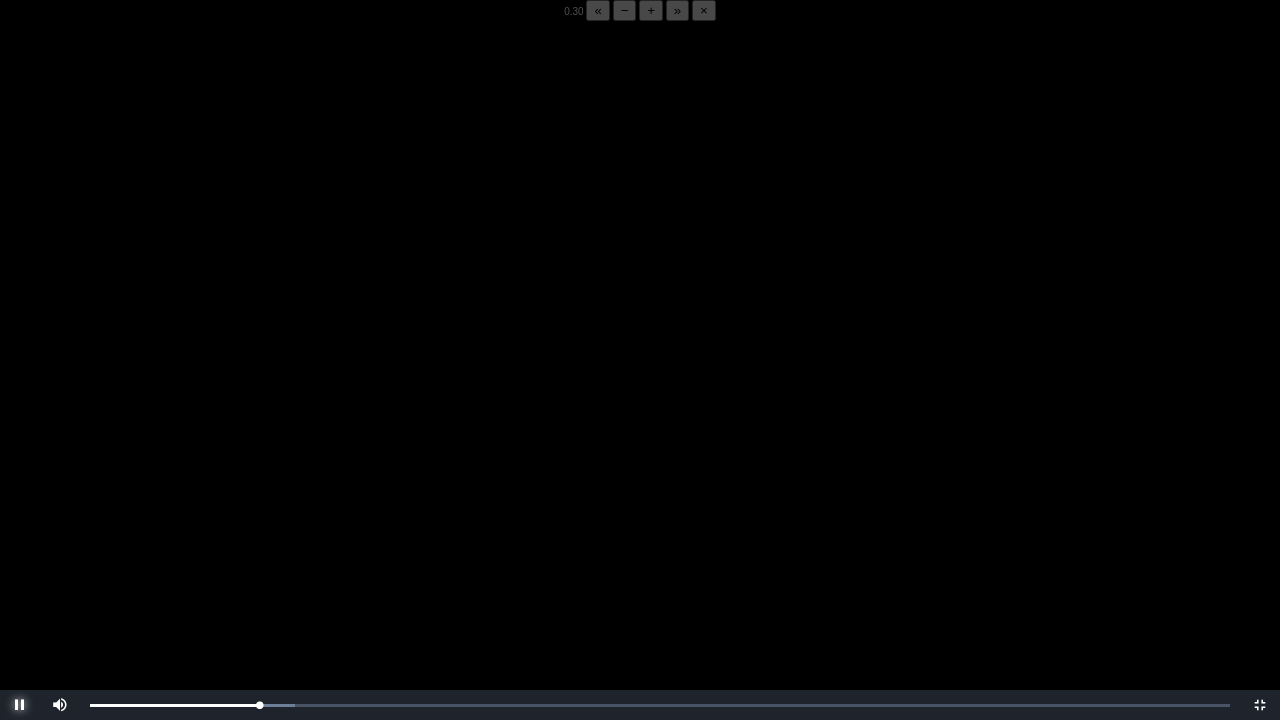 click at bounding box center [20, 705] 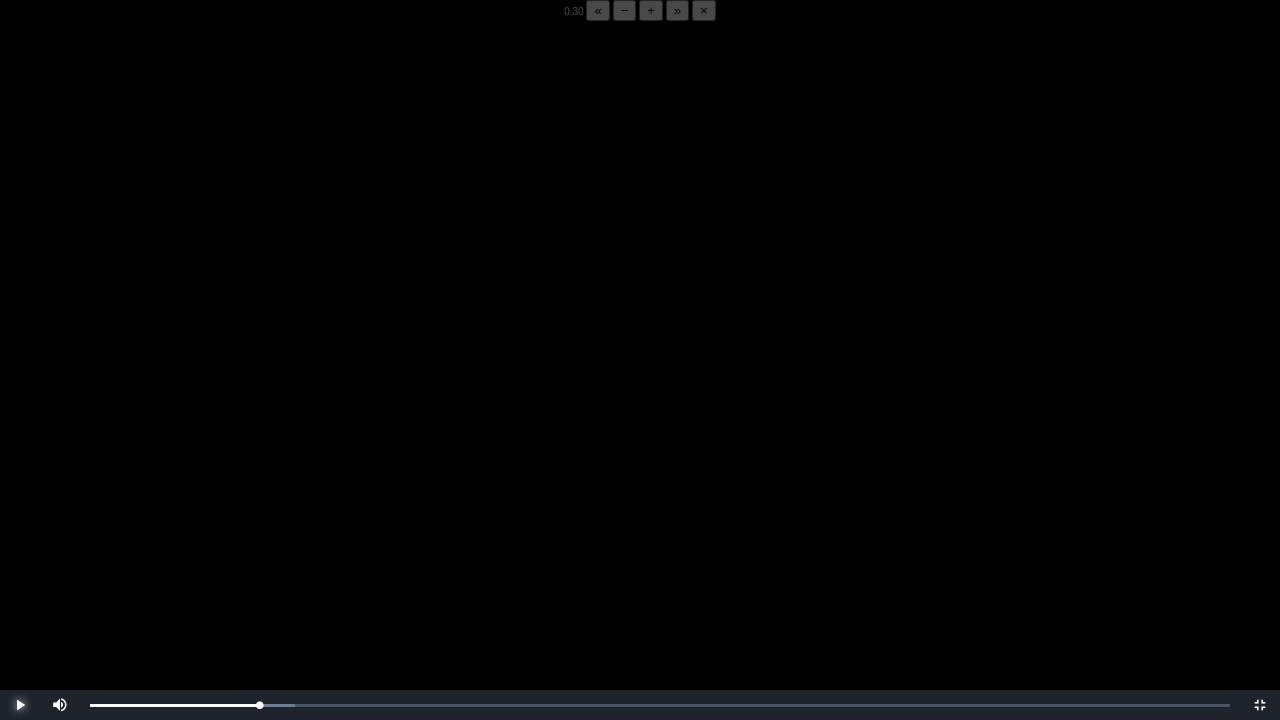 click at bounding box center [20, 705] 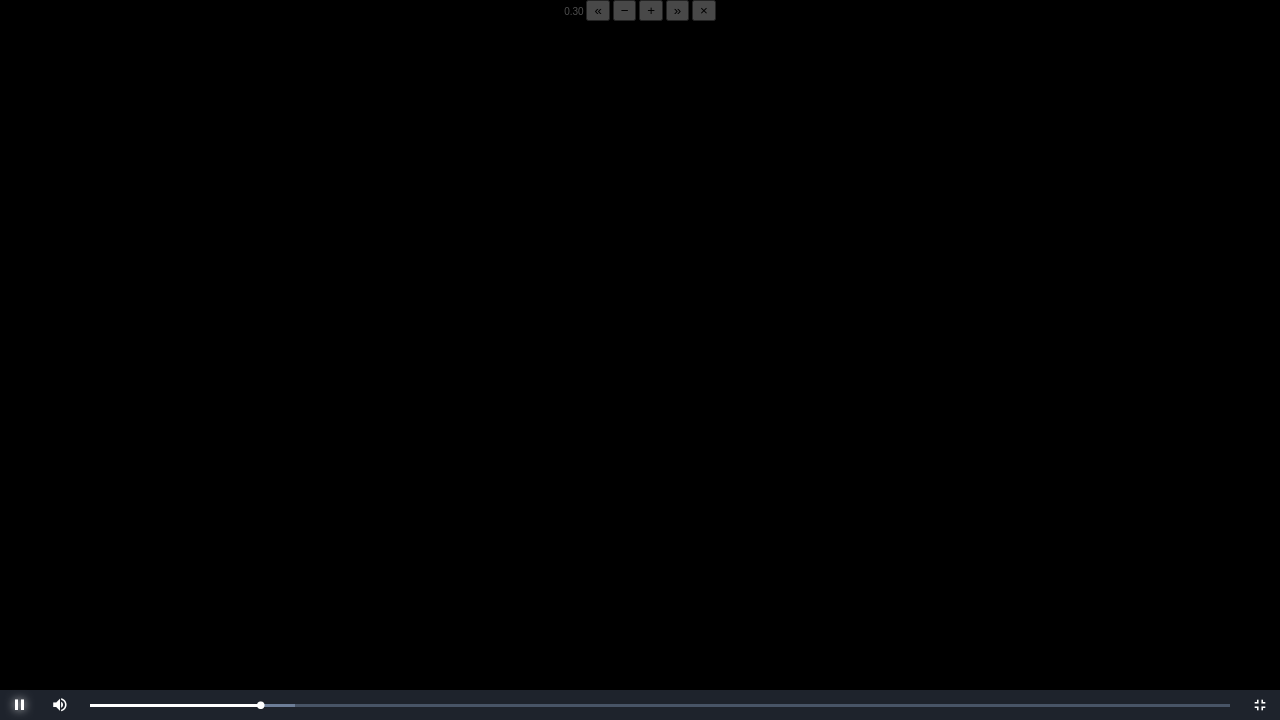 click at bounding box center (20, 705) 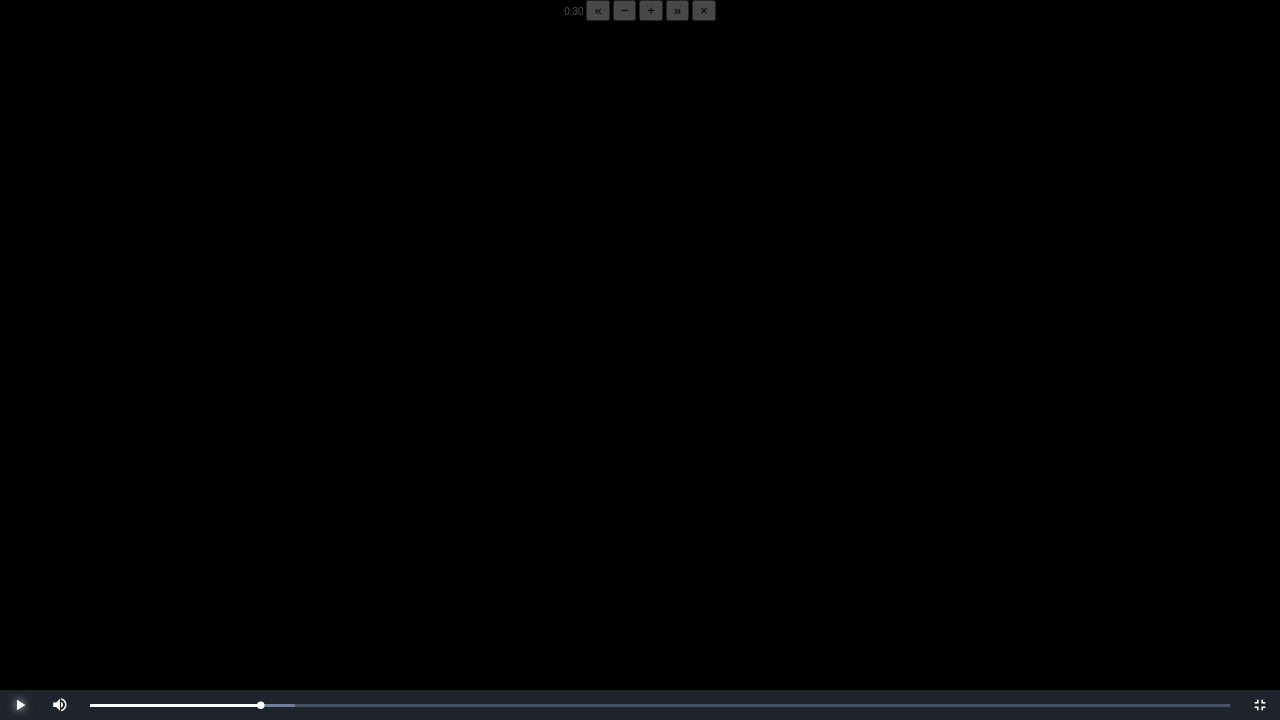 click at bounding box center (20, 705) 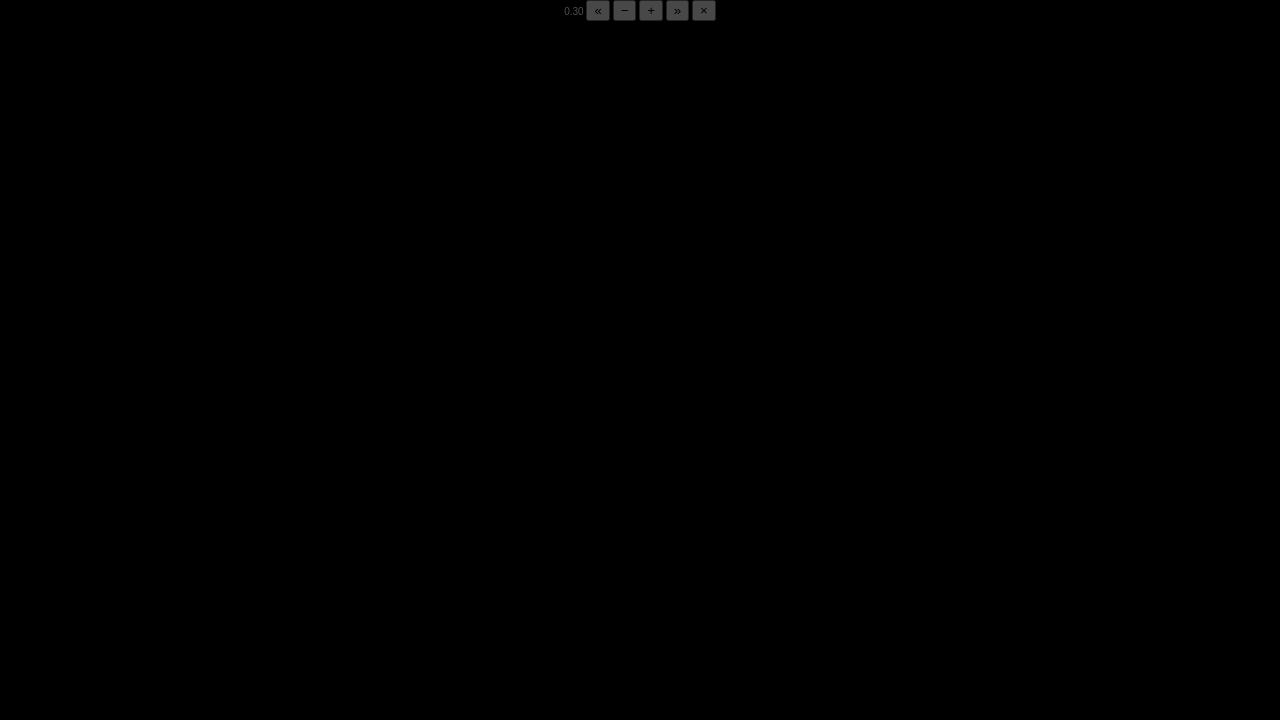 click at bounding box center [20, 705] 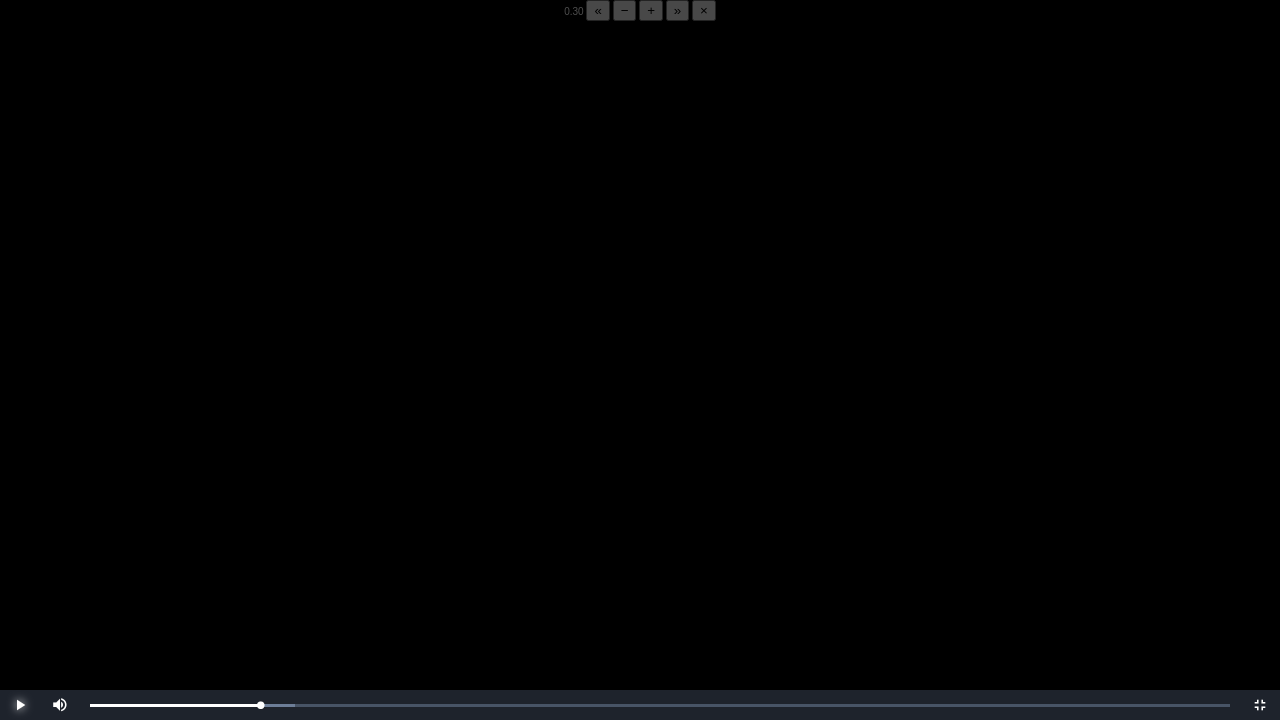 click at bounding box center [20, 705] 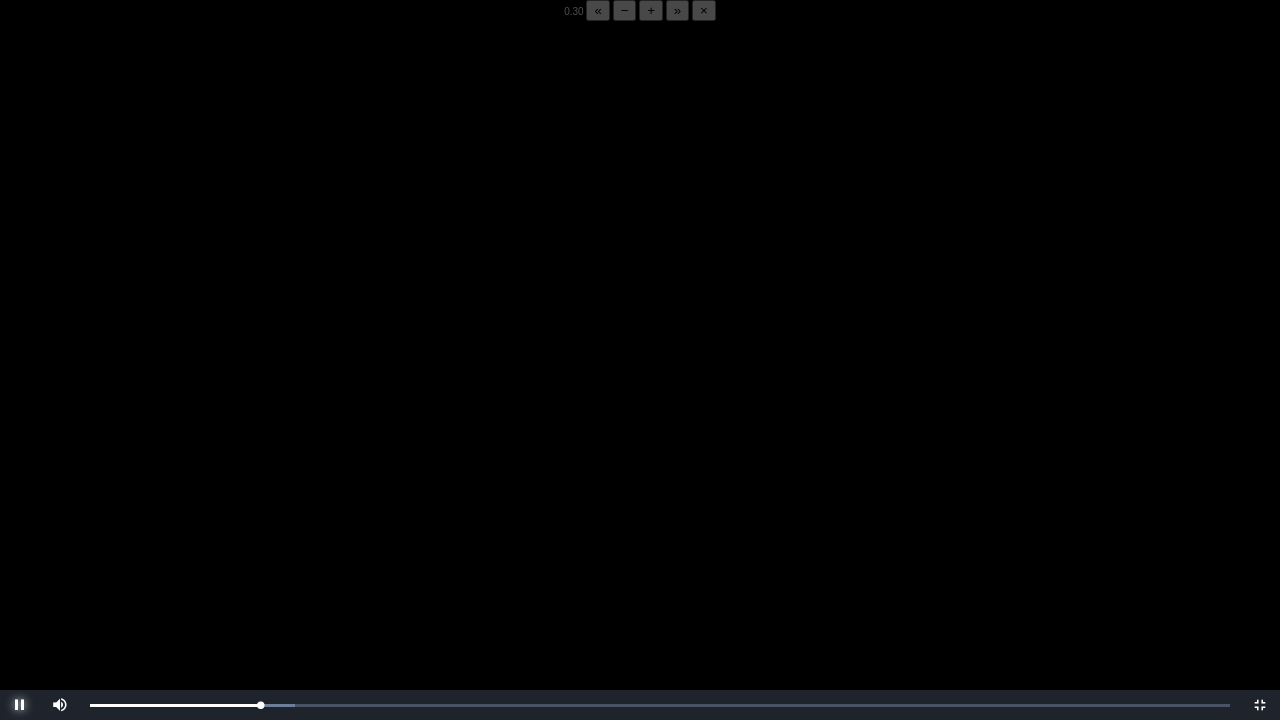 click at bounding box center (20, 705) 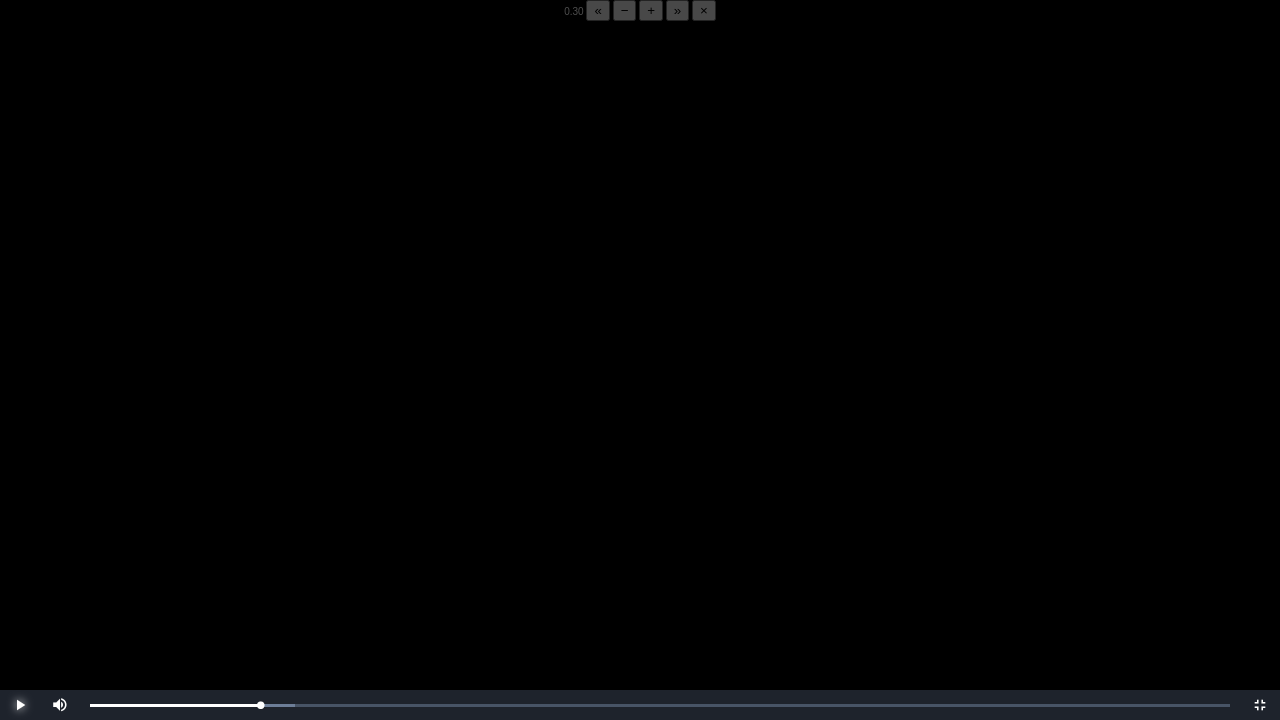 click at bounding box center (20, 705) 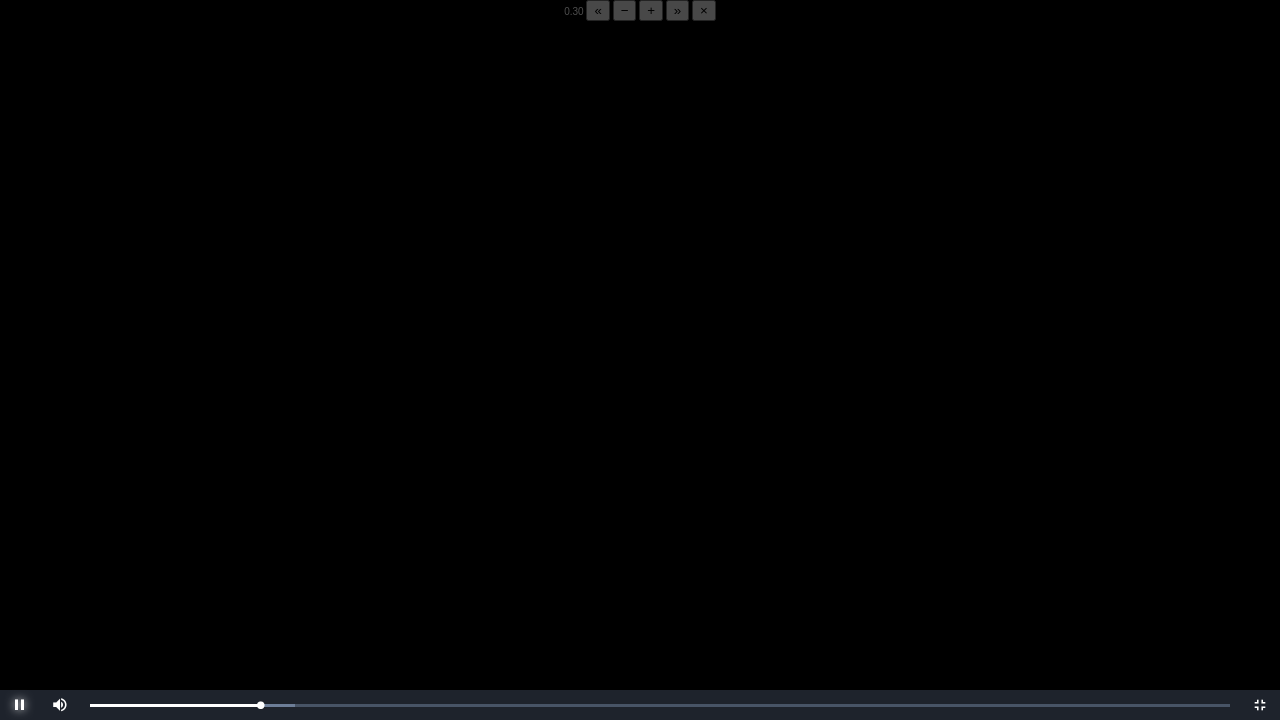 click at bounding box center [20, 705] 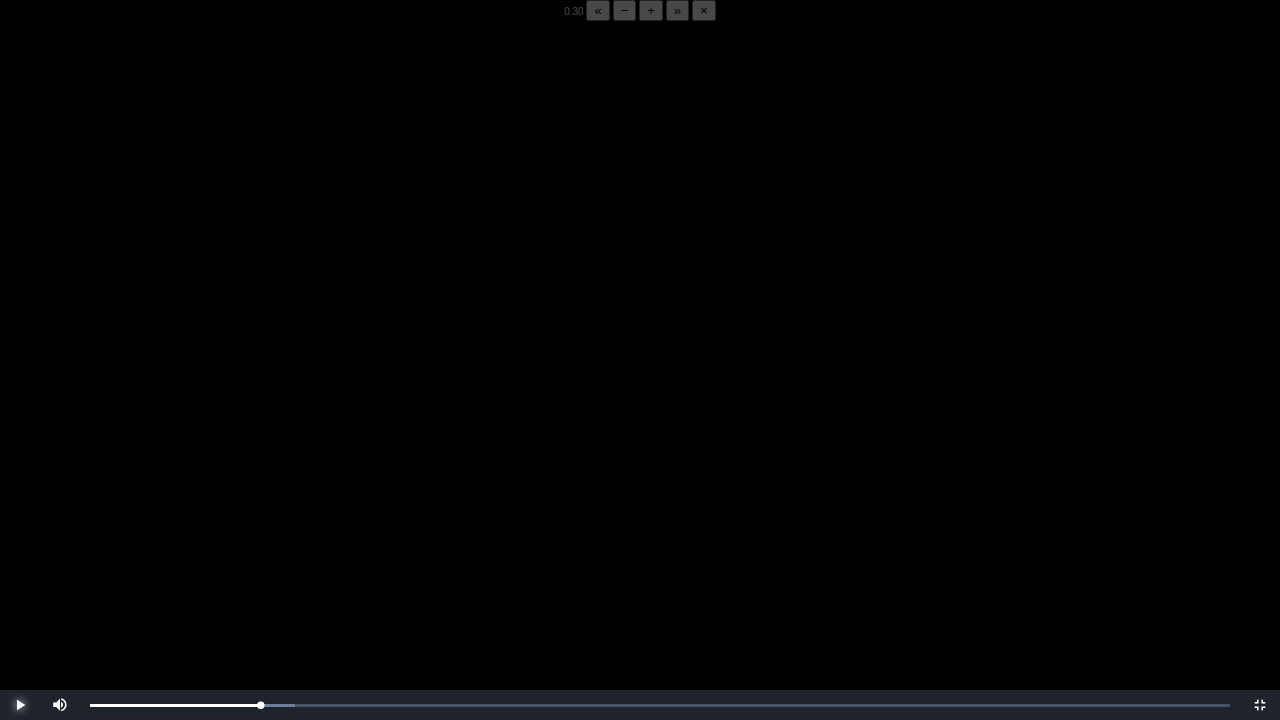 click at bounding box center [20, 705] 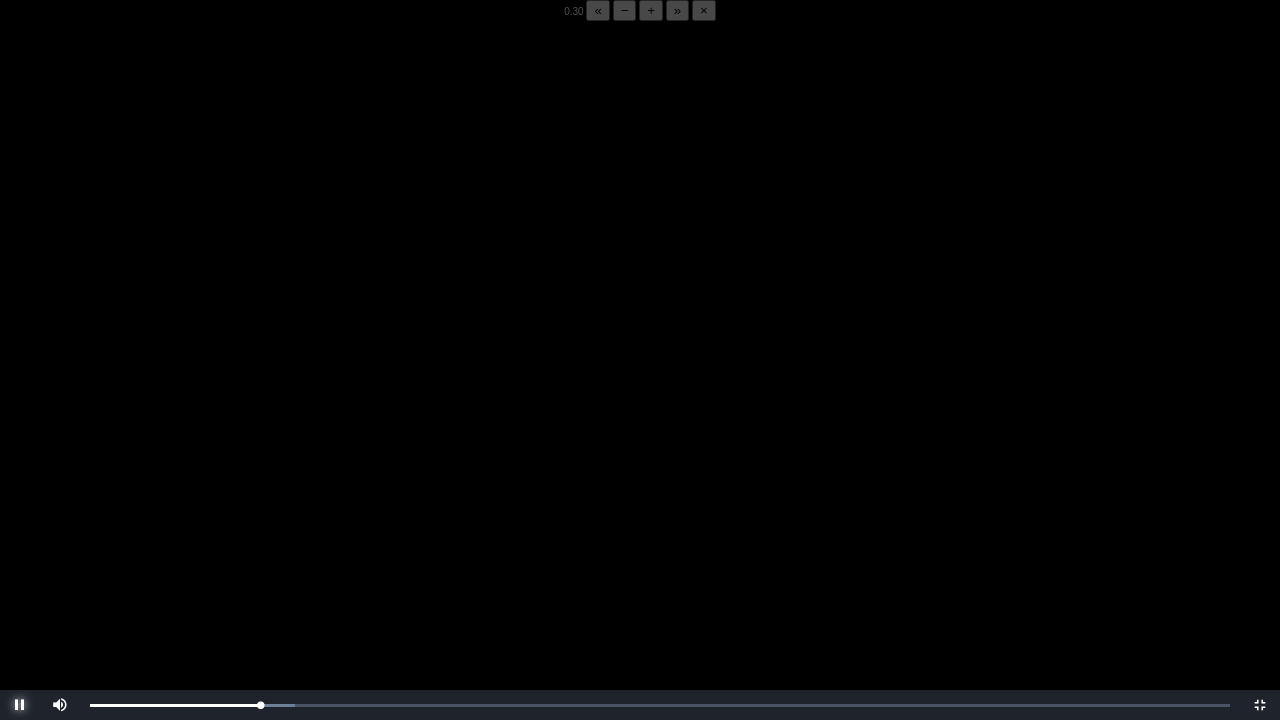 click at bounding box center (20, 705) 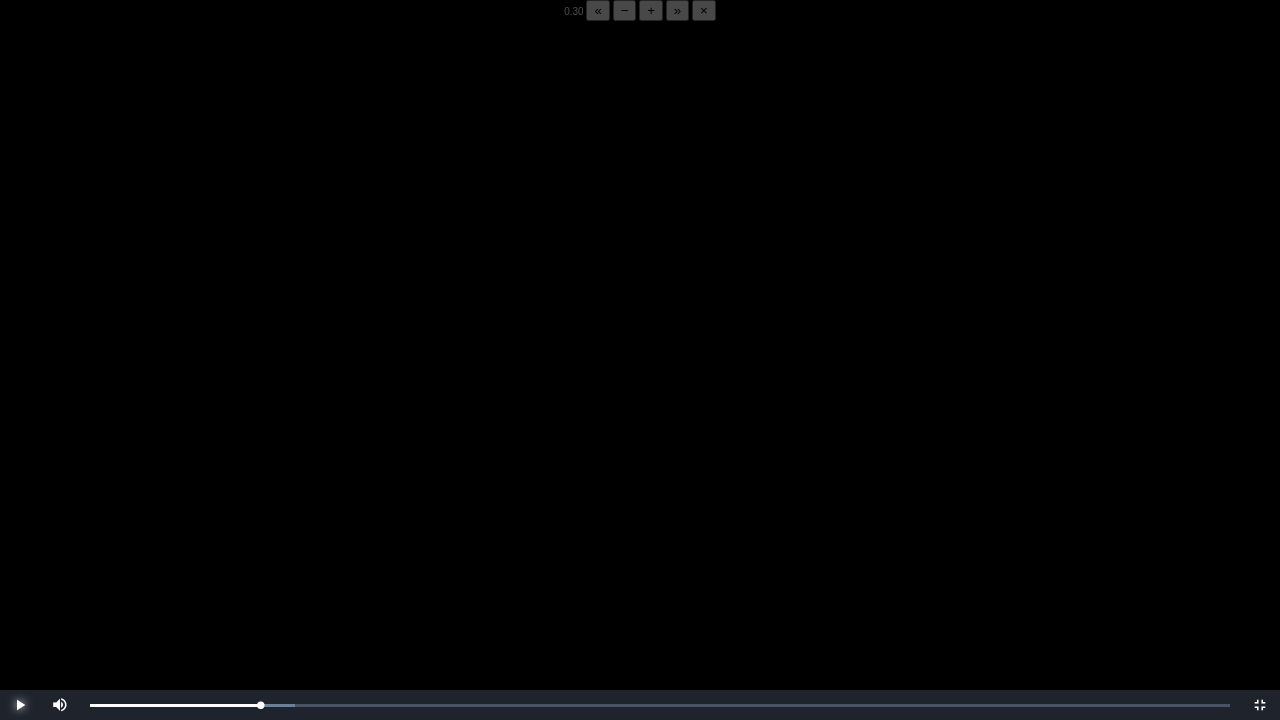click at bounding box center (20, 705) 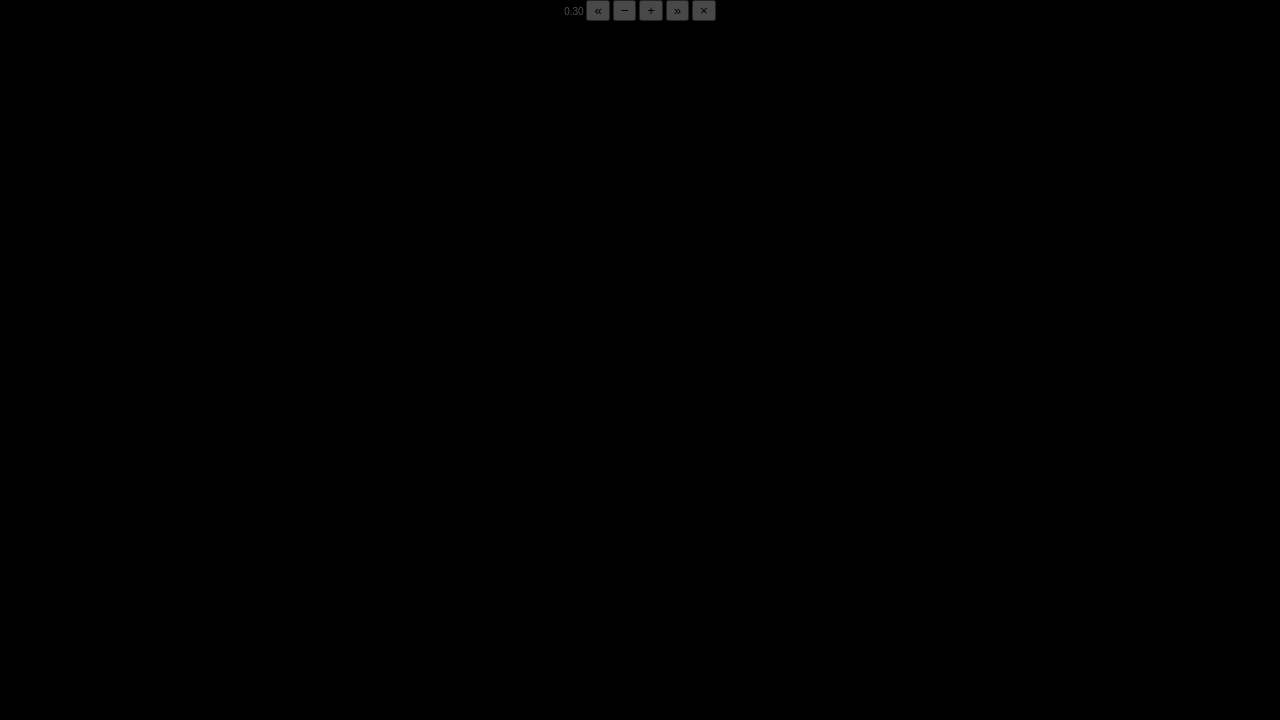 click at bounding box center (20, 705) 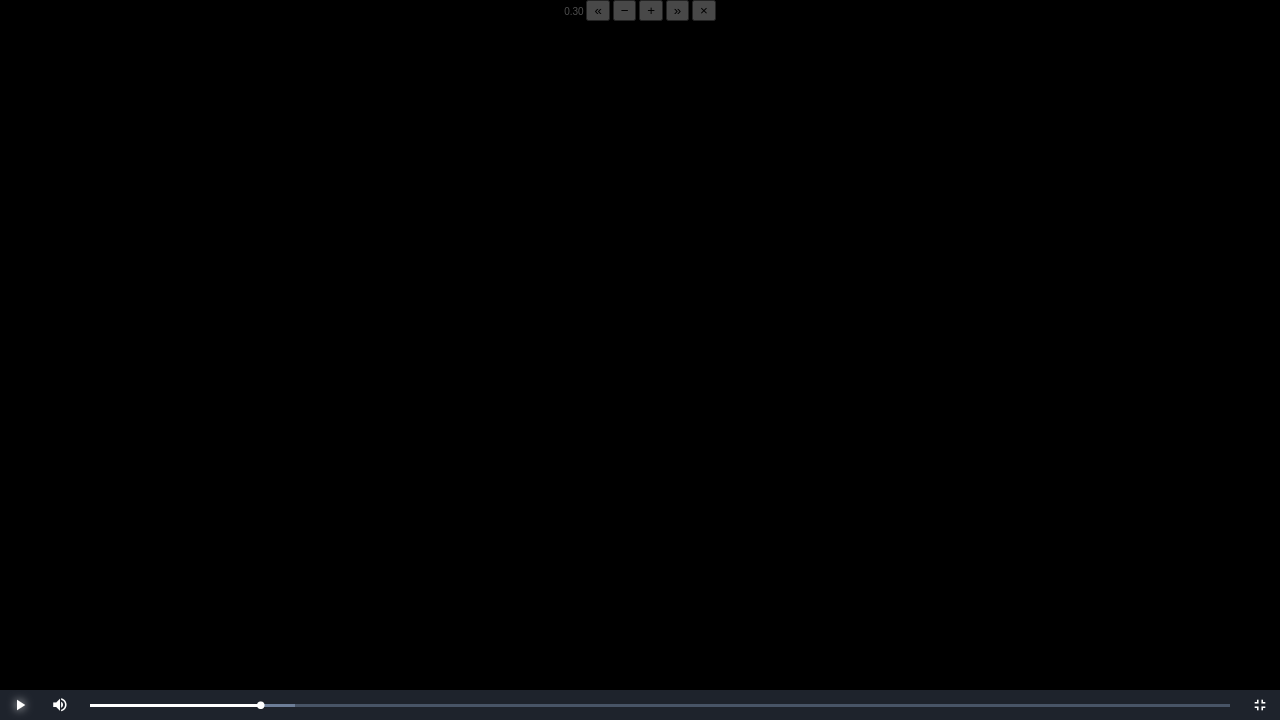 click at bounding box center [20, 705] 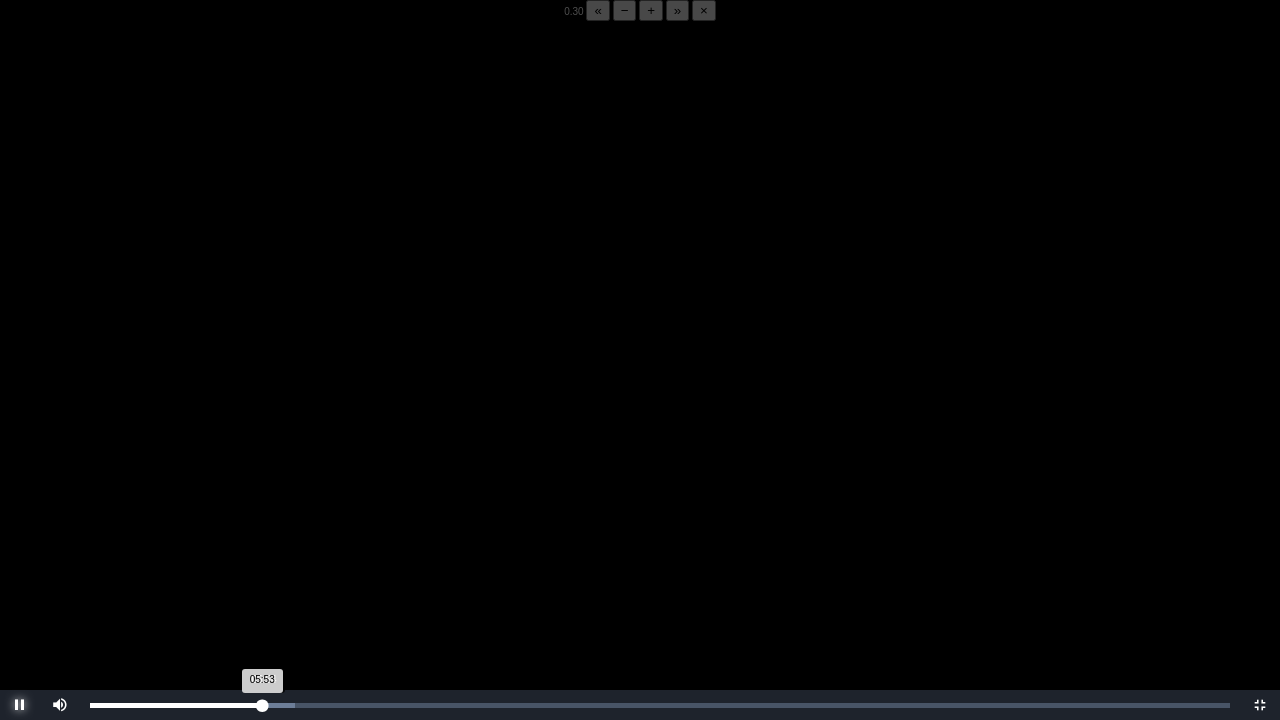 click on "05:53 Progress : 0%" at bounding box center (176, 705) 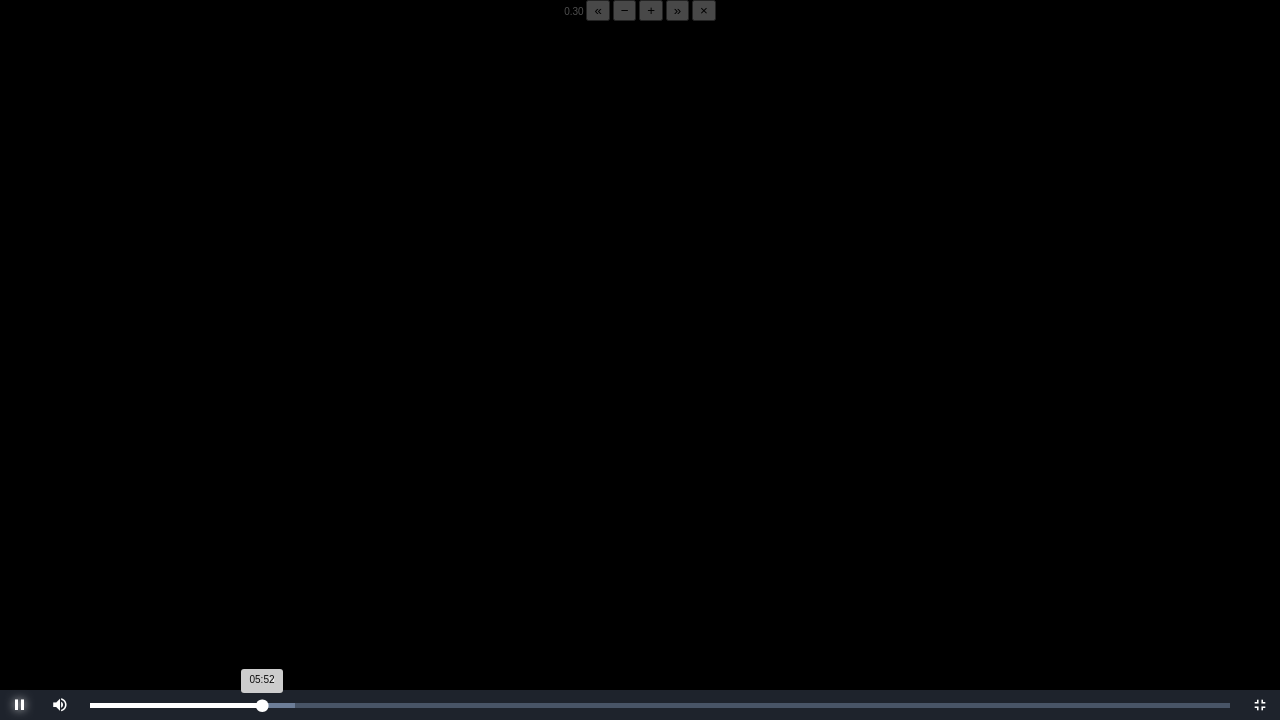 click on "05:52 Progress : 0%" at bounding box center (176, 705) 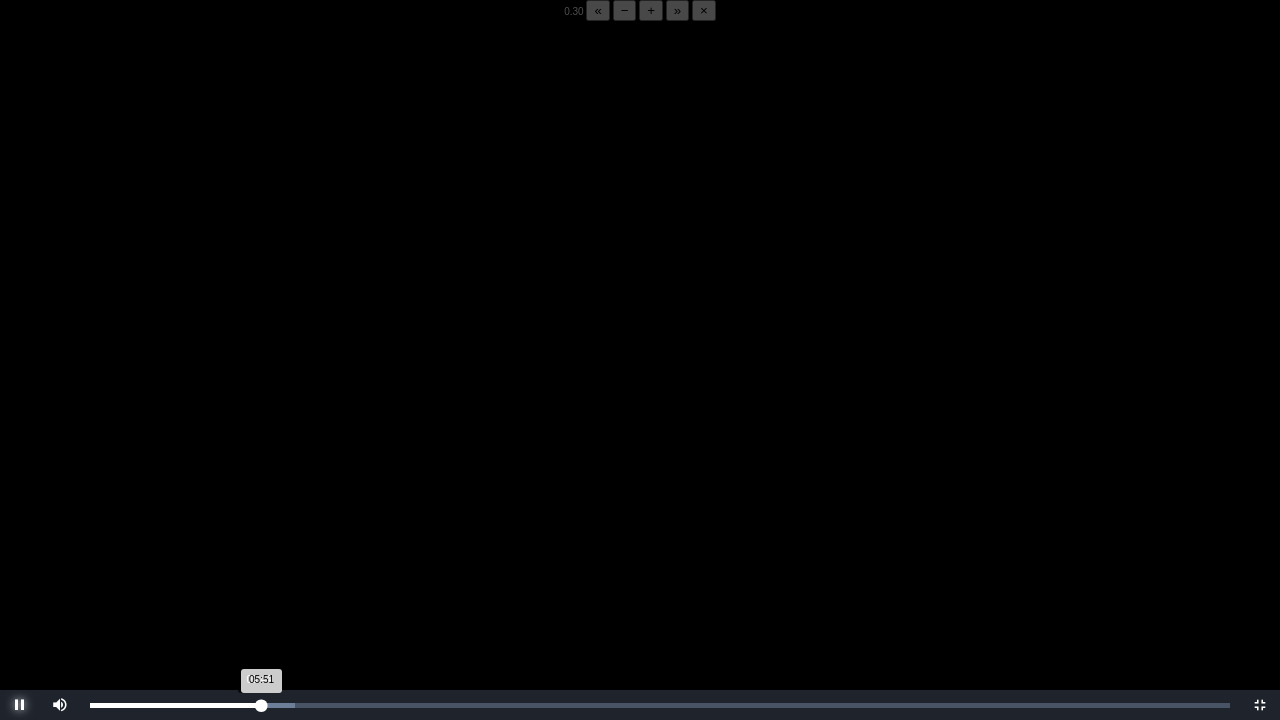 click on "05:51 Progress : 0%" at bounding box center [176, 705] 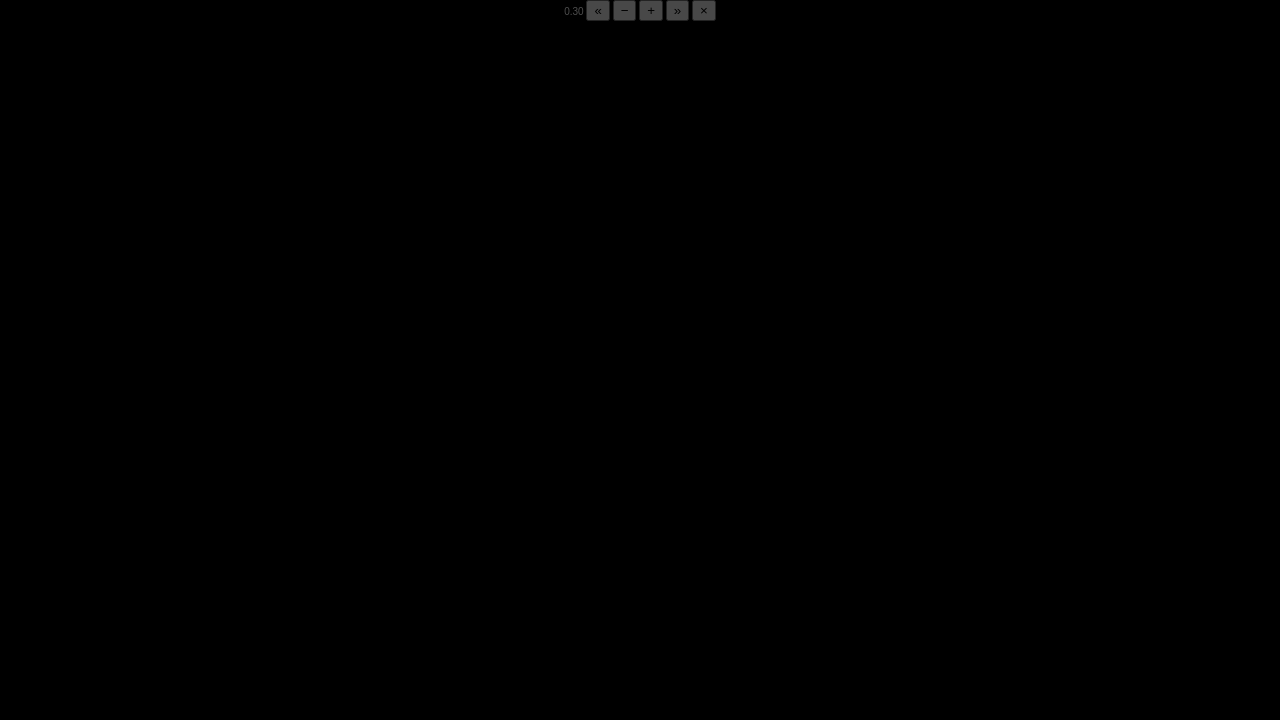 click at bounding box center [20, 705] 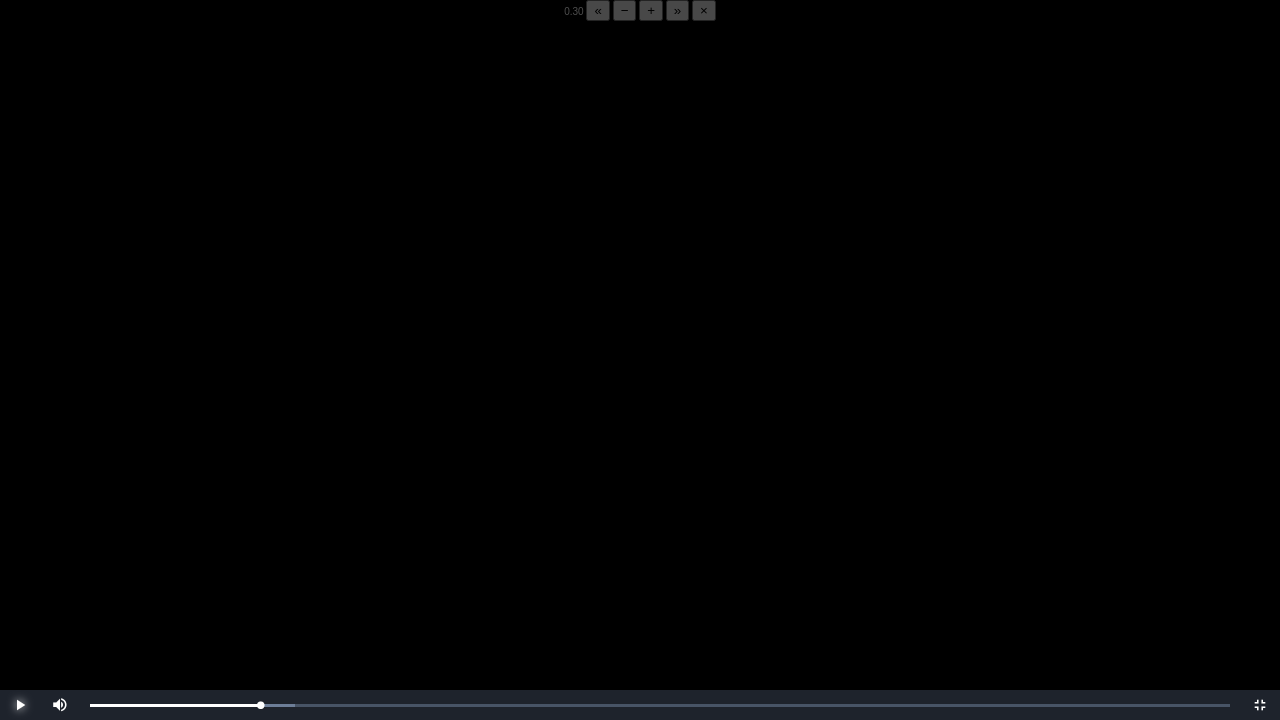 click at bounding box center [20, 705] 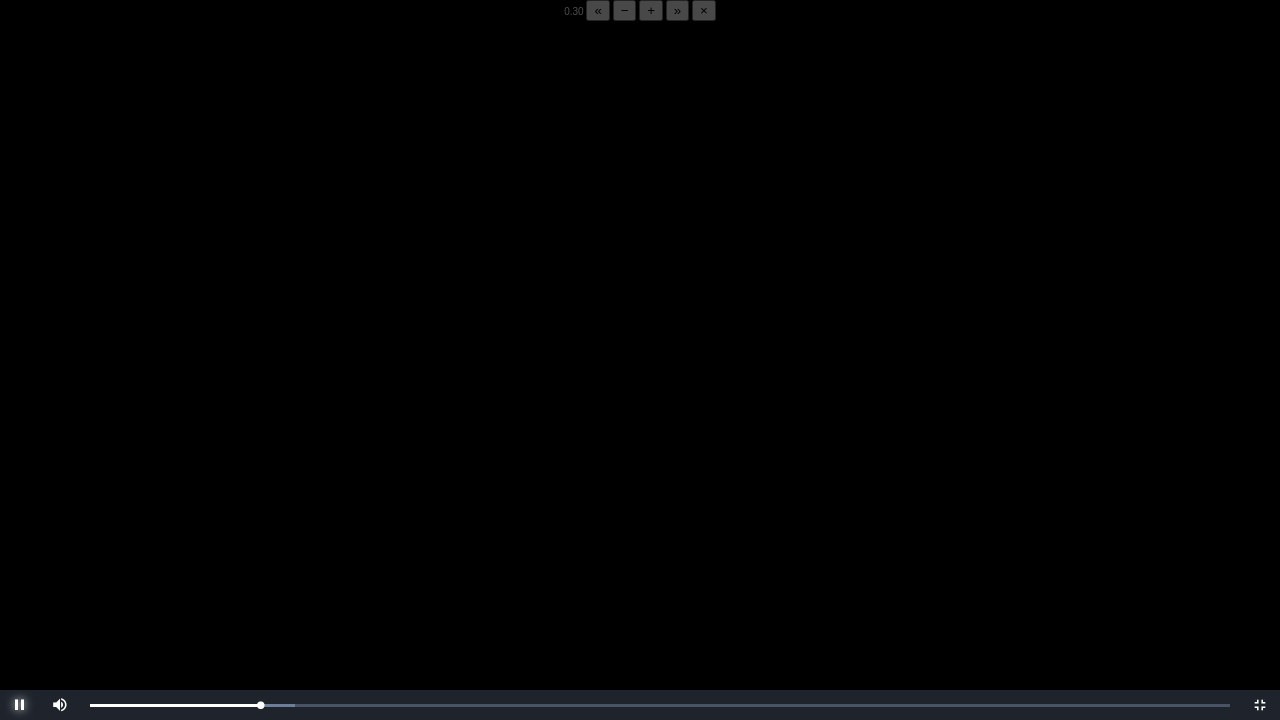 click at bounding box center (20, 705) 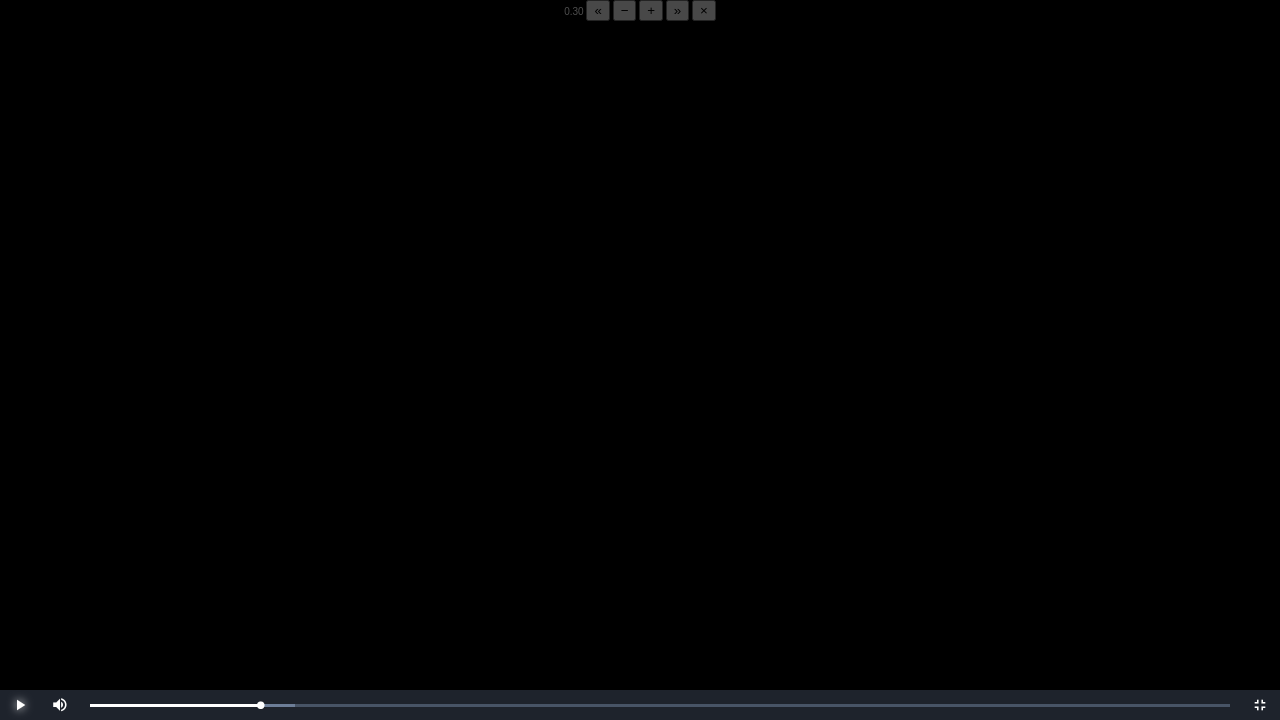 click at bounding box center (20, 705) 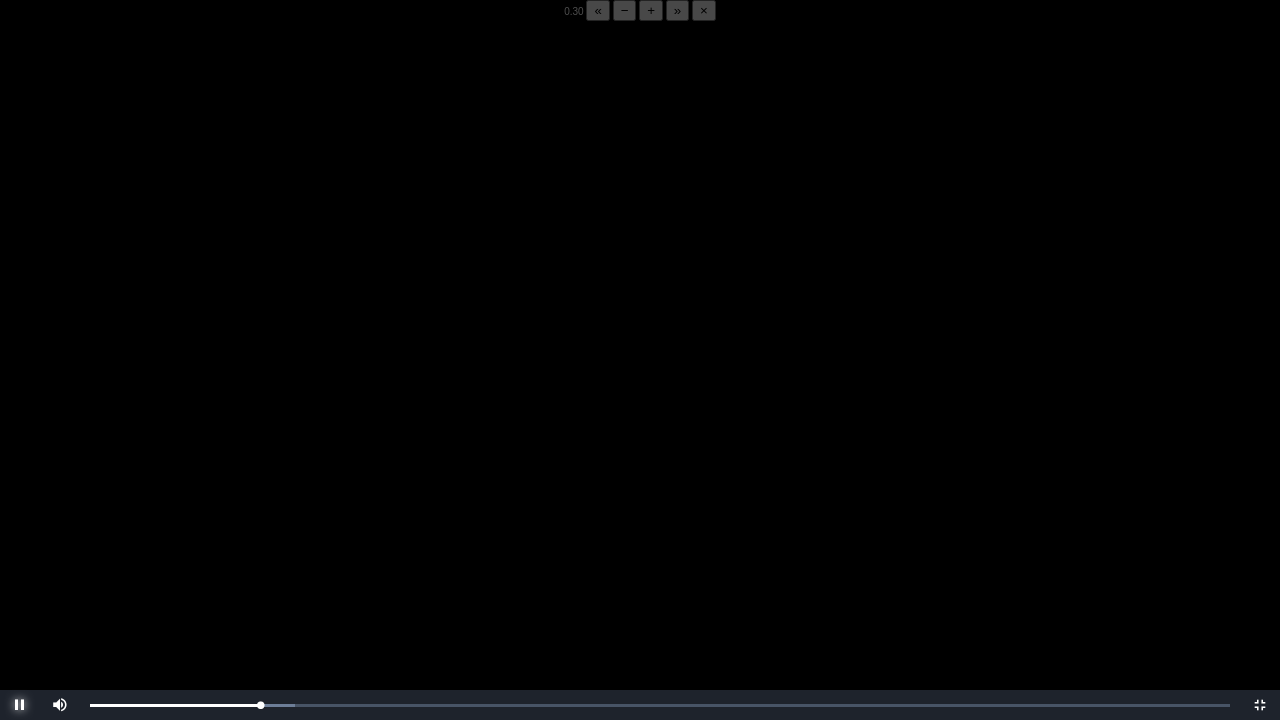 click at bounding box center (20, 705) 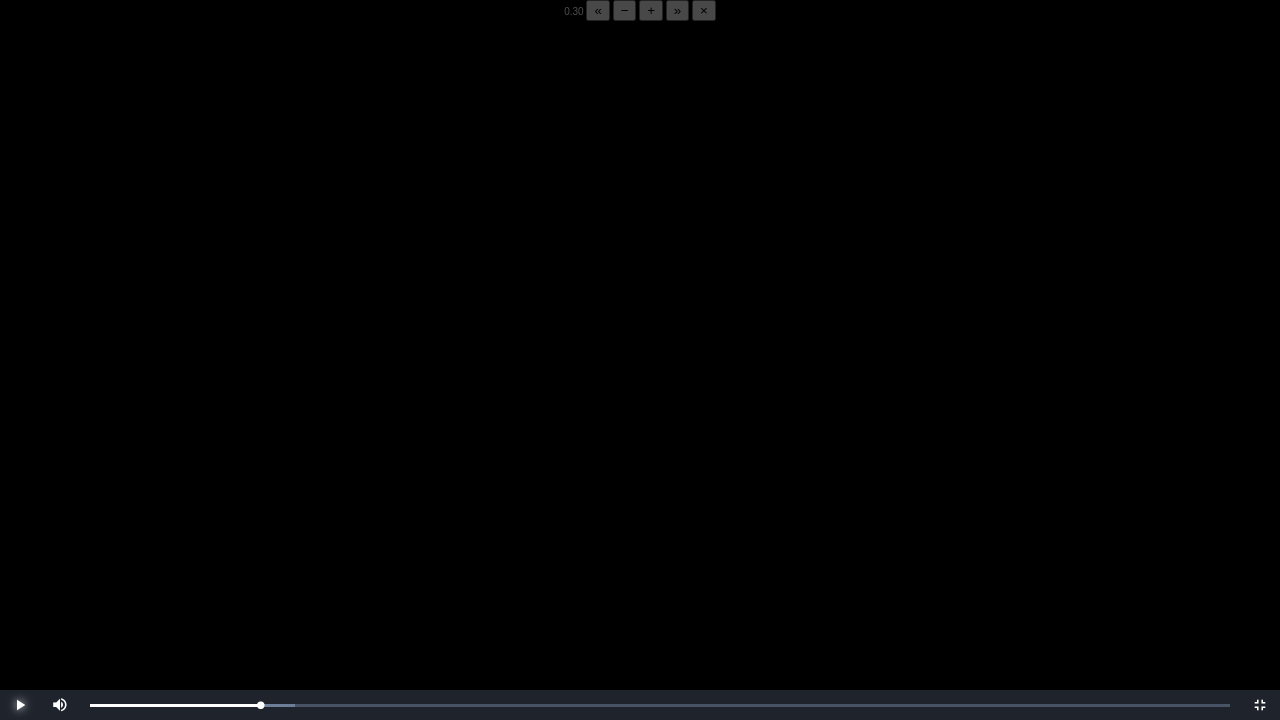click at bounding box center [20, 705] 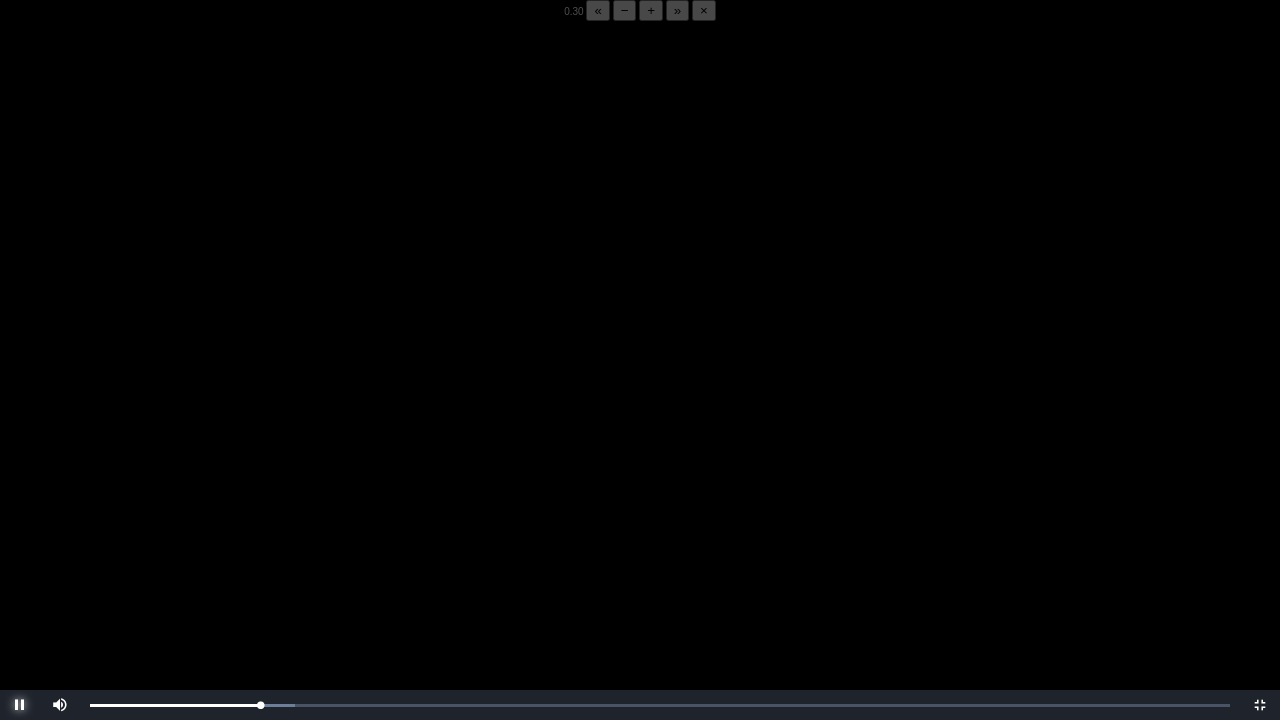 click at bounding box center [20, 705] 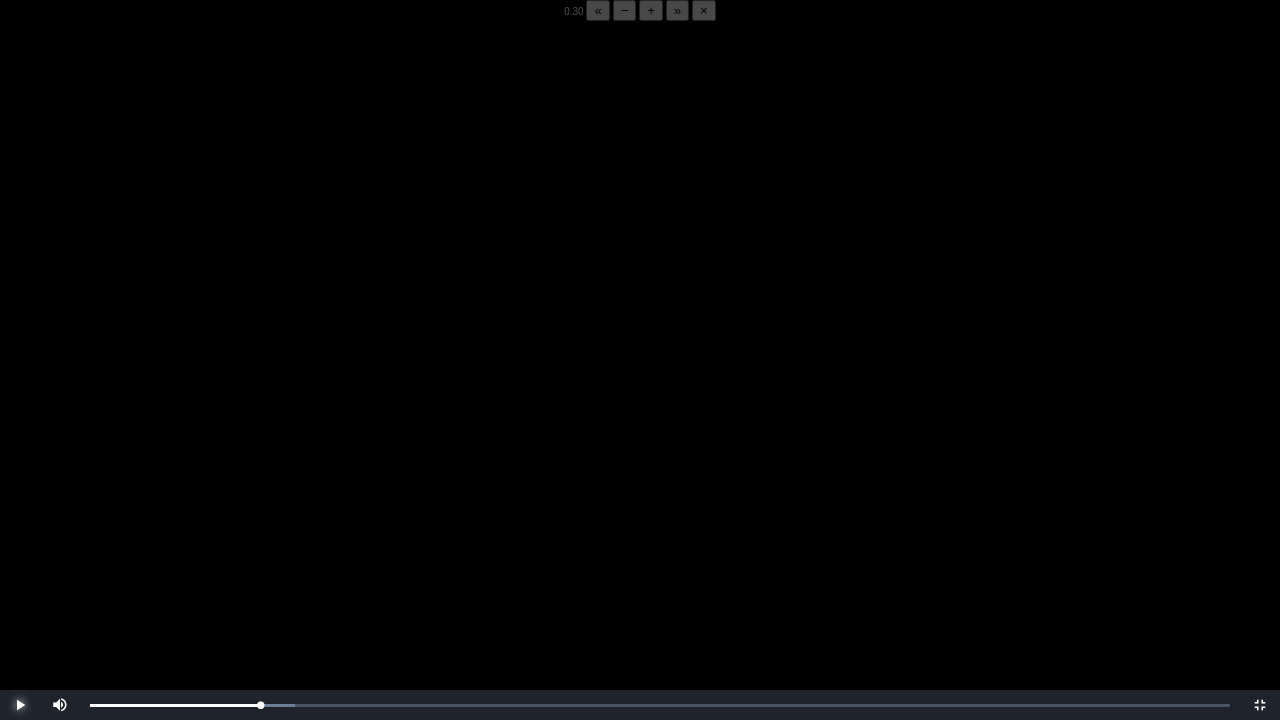 click at bounding box center (20, 705) 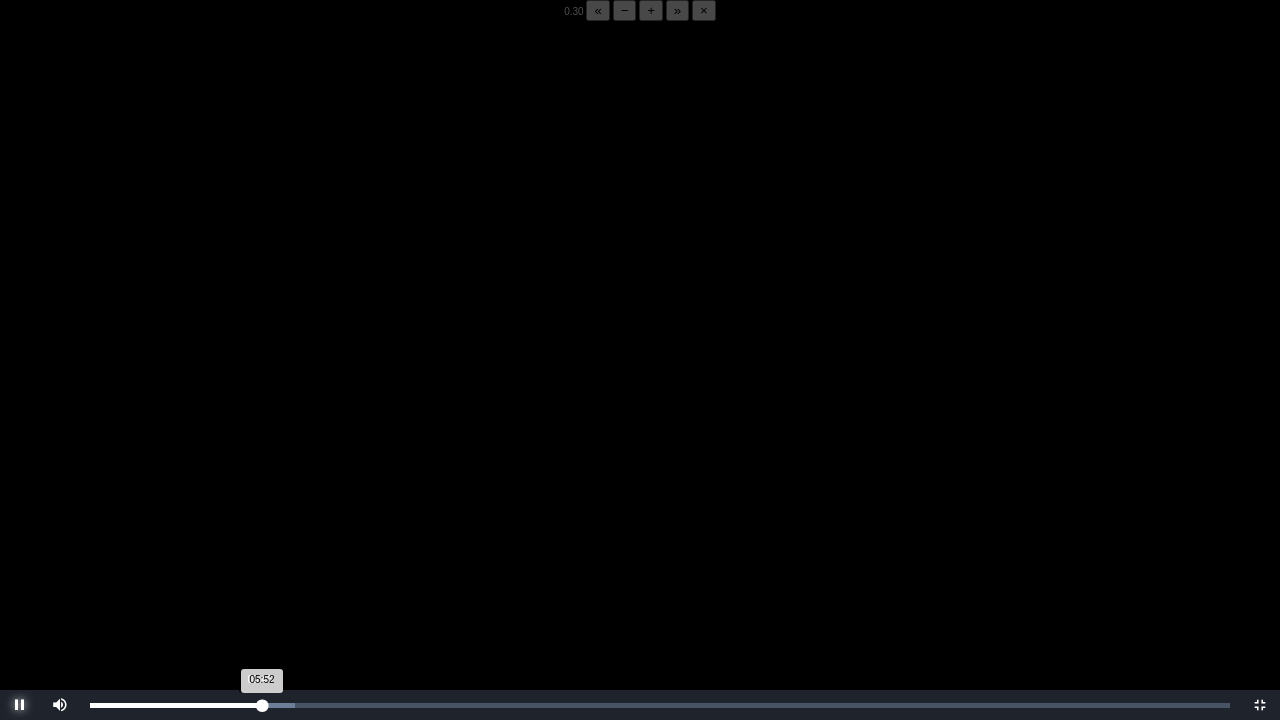 click on "05:52 Progress : 0%" at bounding box center [176, 705] 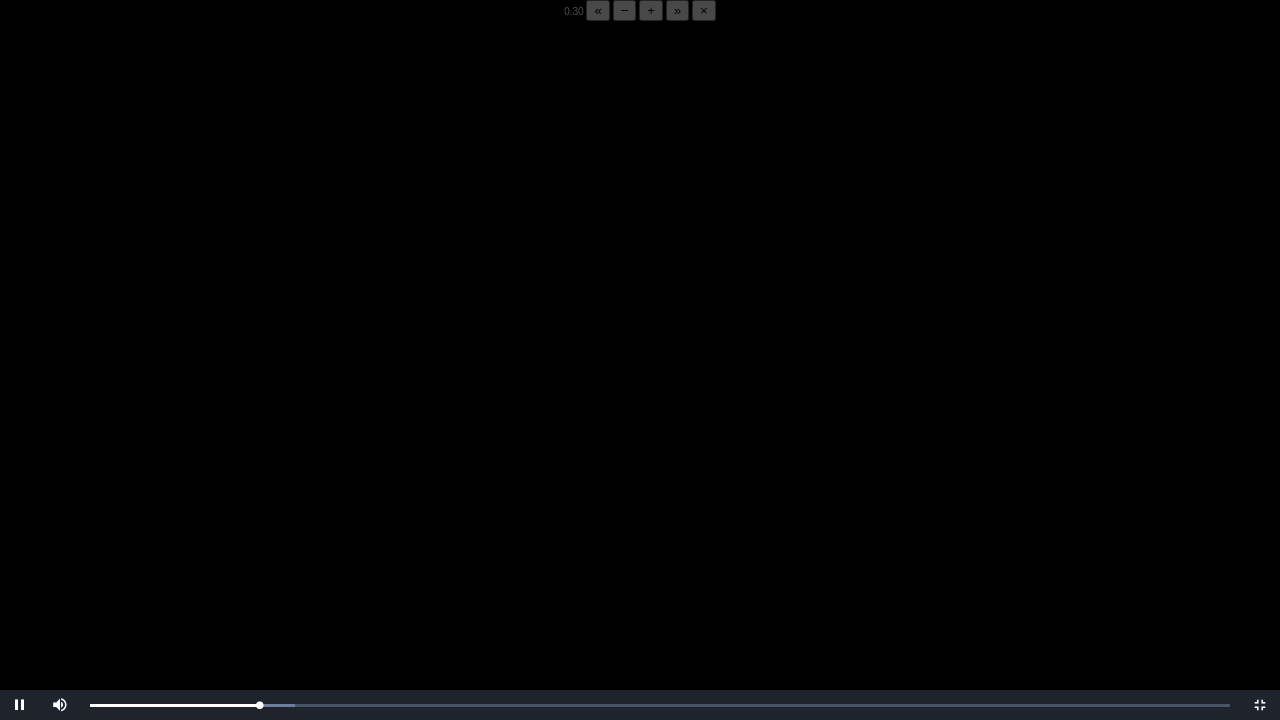 click at bounding box center [640, 381] 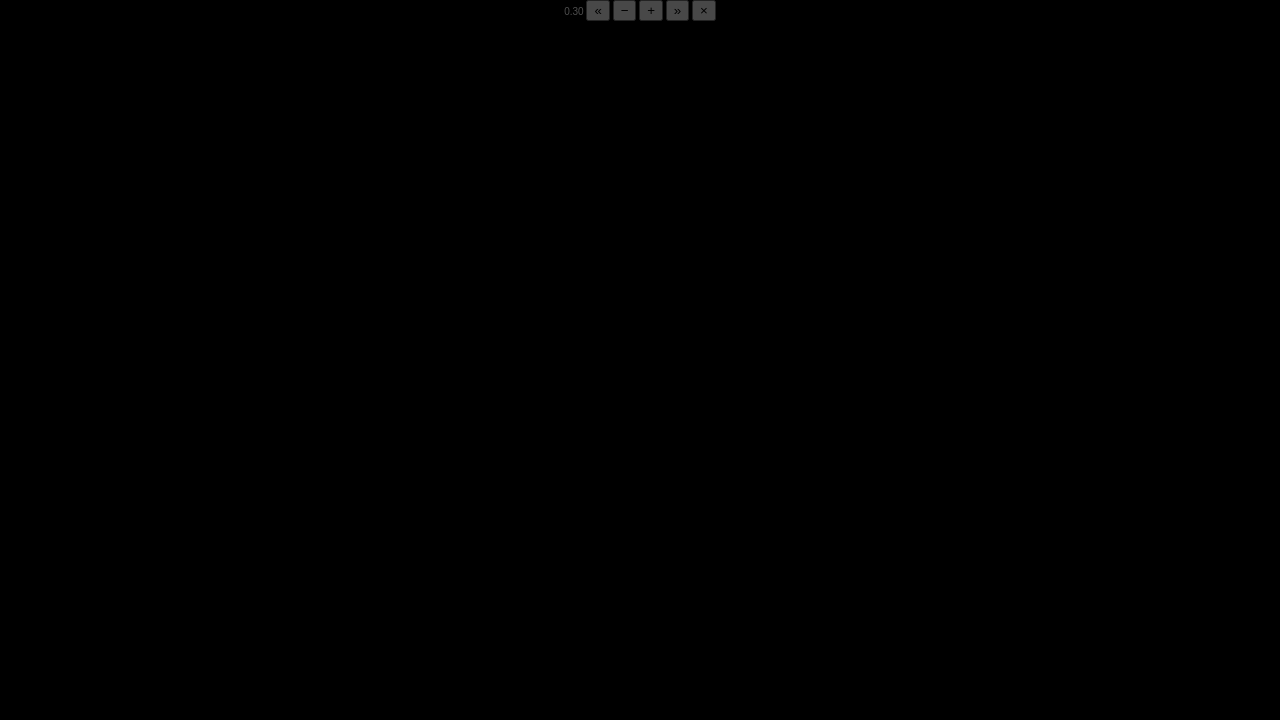 click at bounding box center (640, 381) 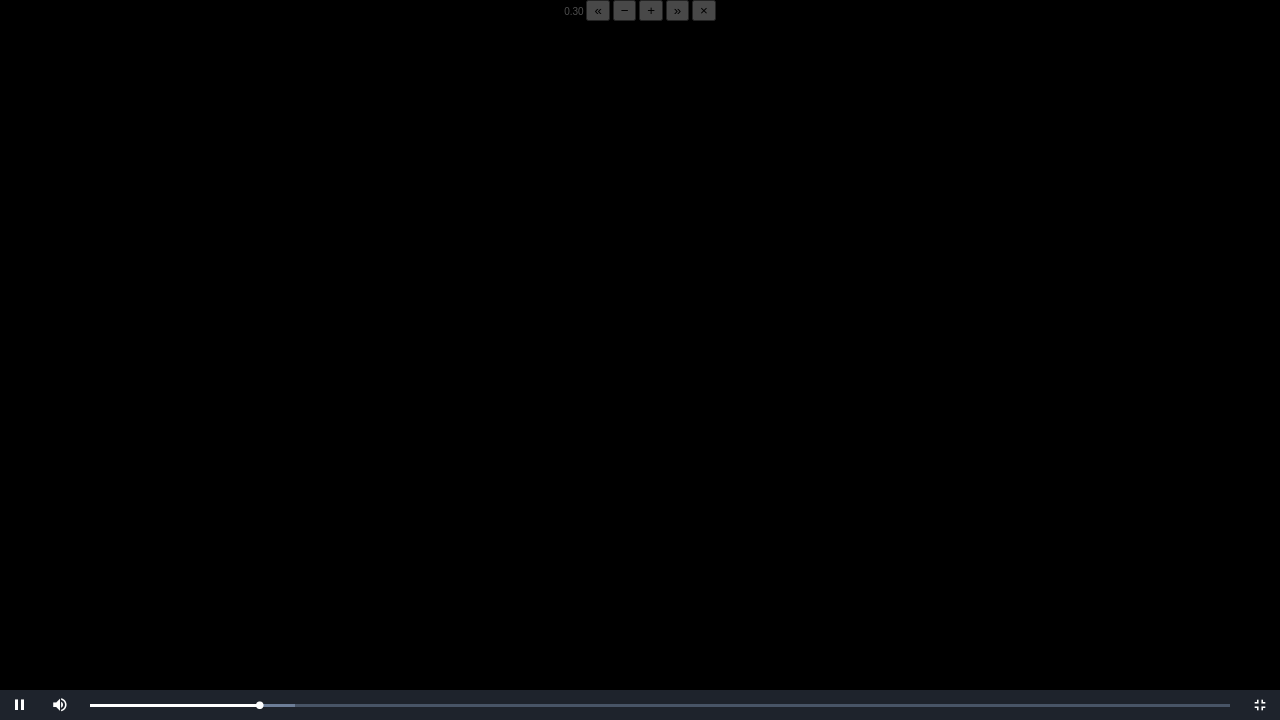 click at bounding box center (640, 381) 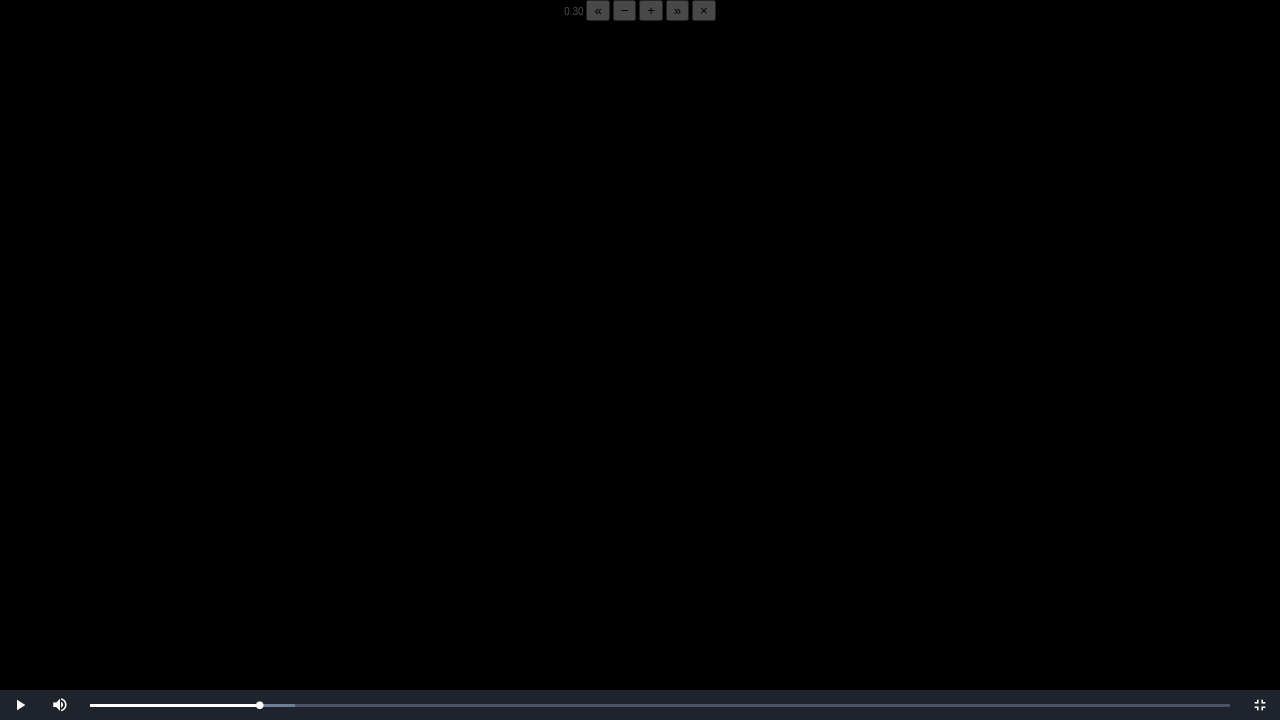 click at bounding box center [640, 381] 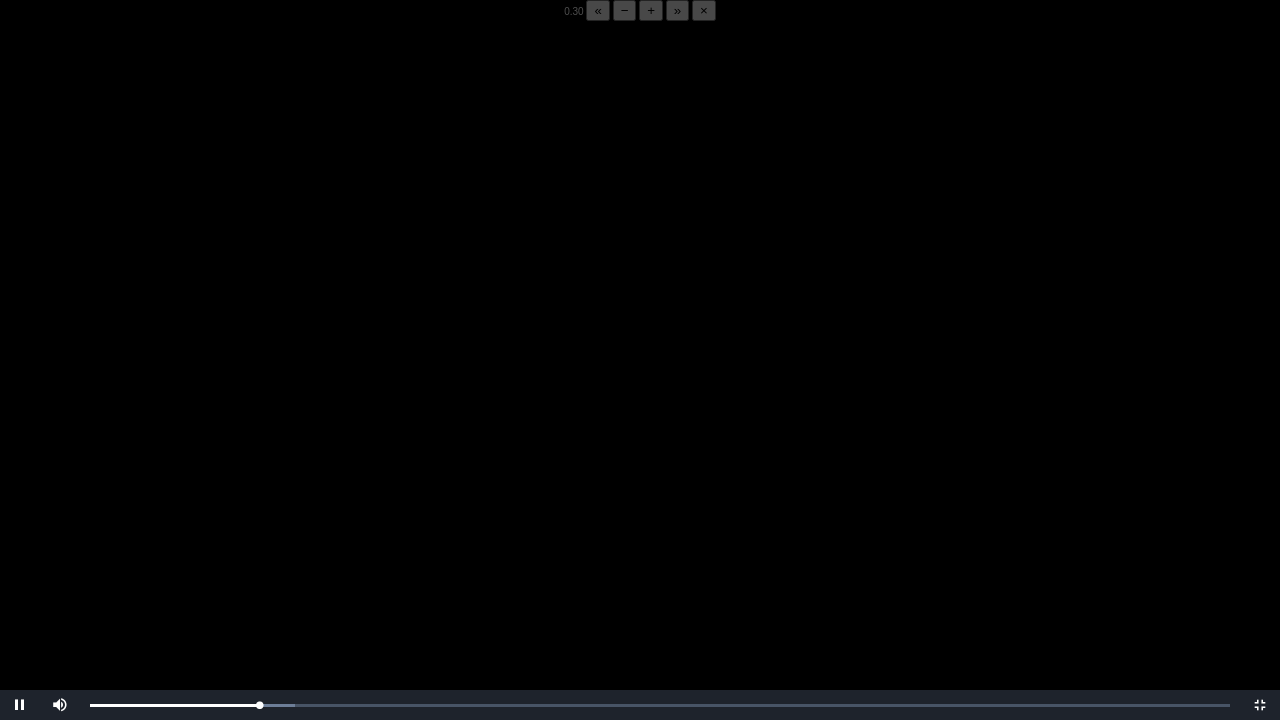 click at bounding box center (640, 381) 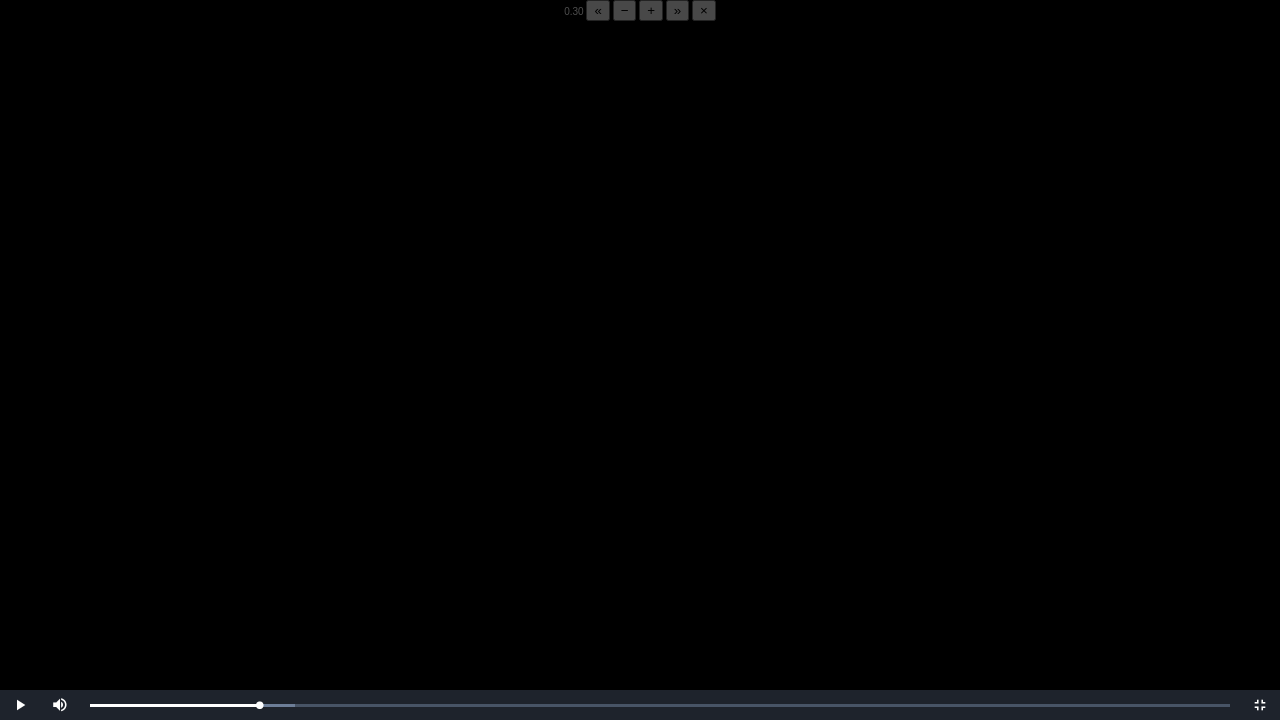 click at bounding box center [640, 381] 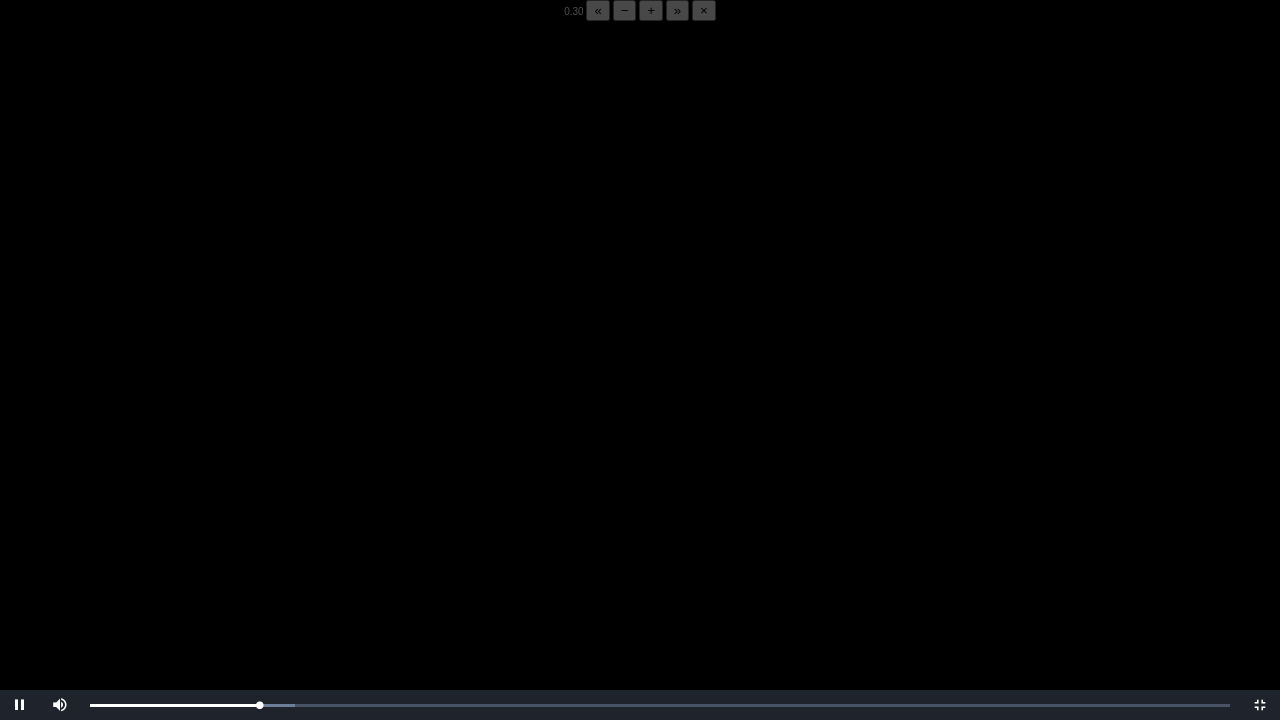 click at bounding box center [640, 381] 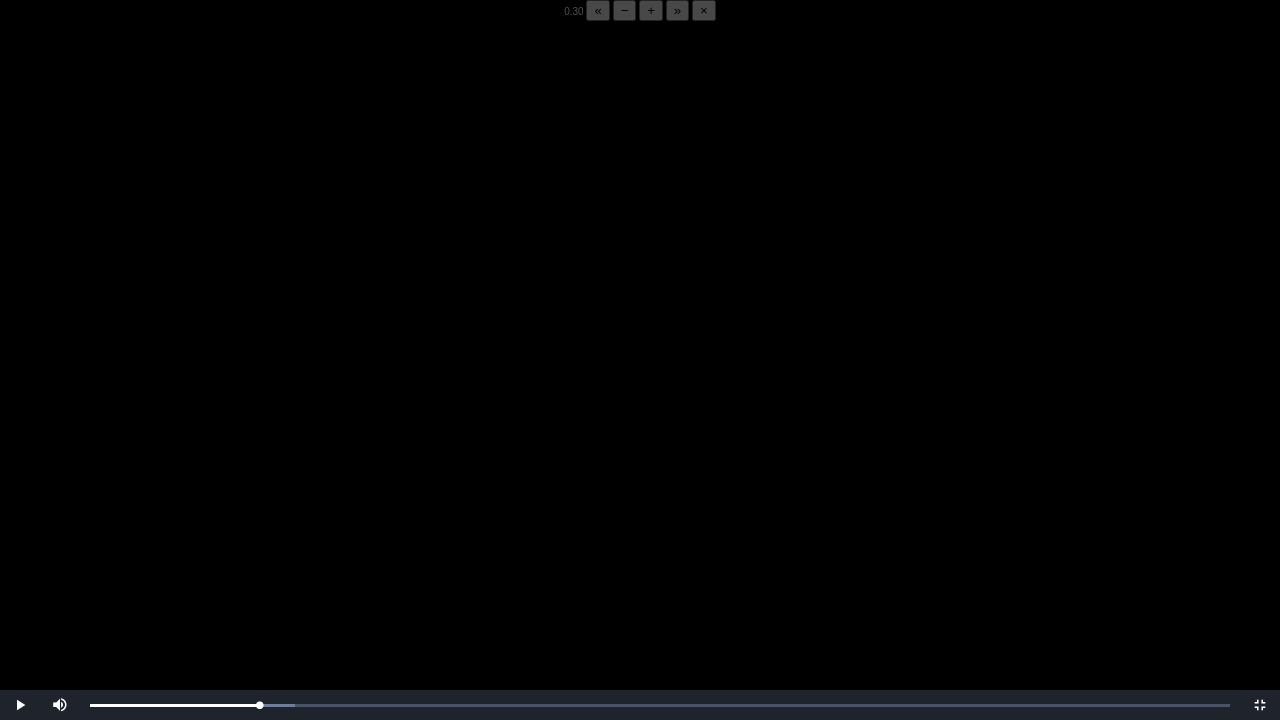 click at bounding box center (640, 381) 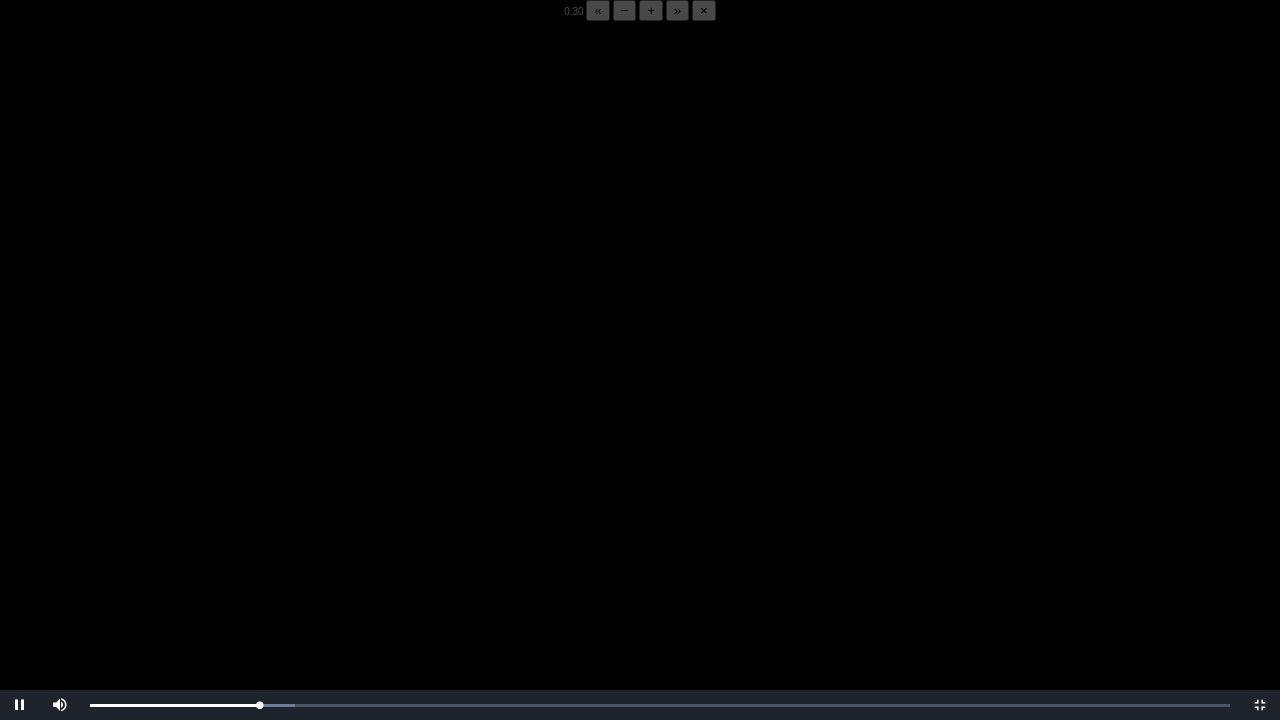 click at bounding box center (640, 381) 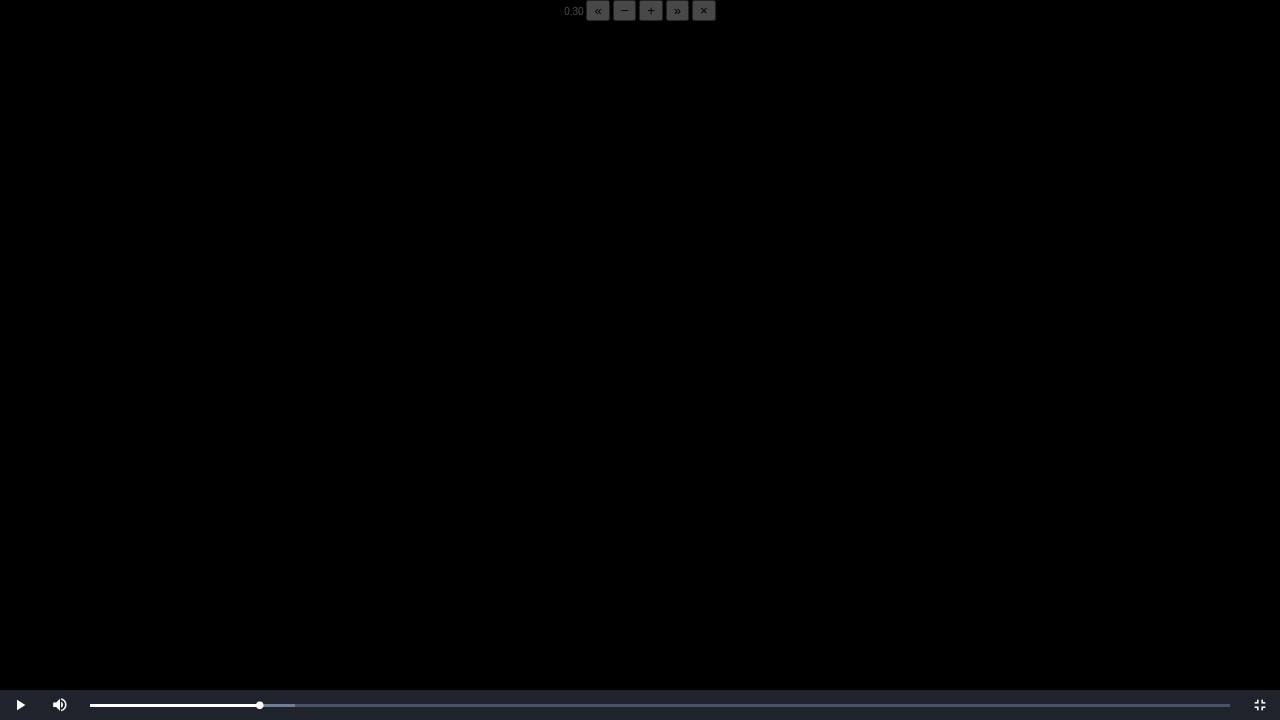 click at bounding box center [640, 381] 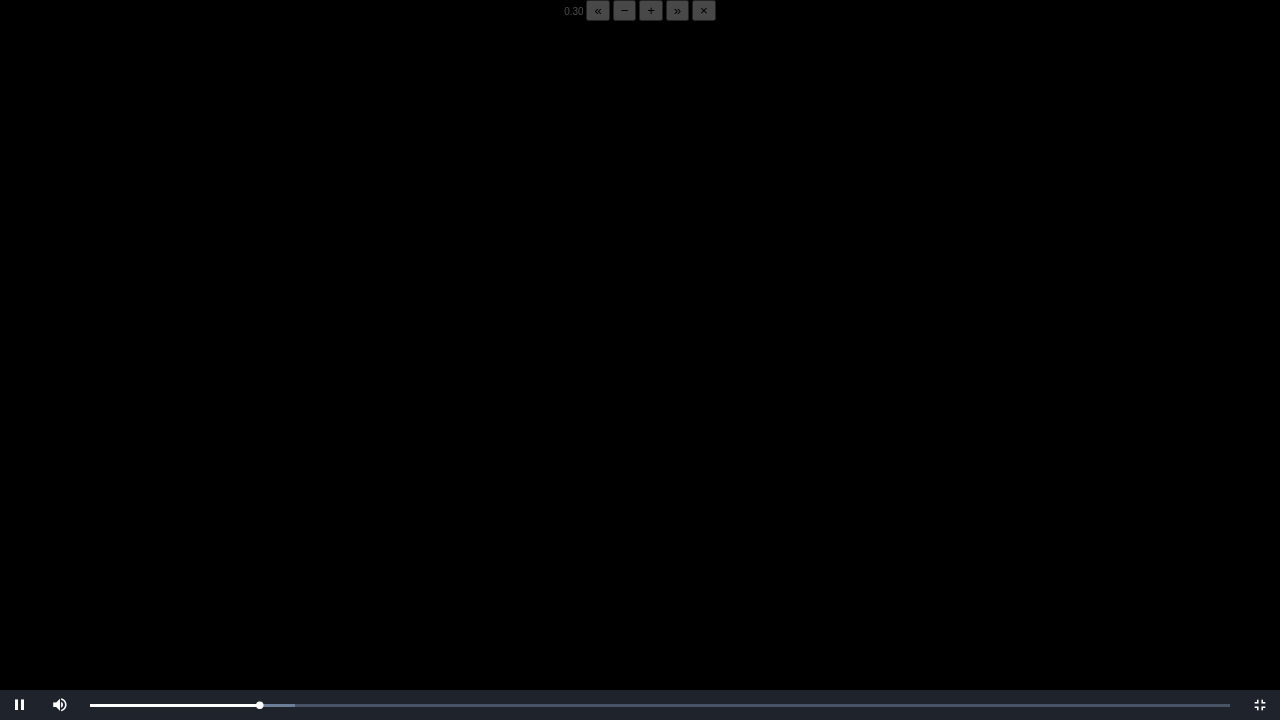 click at bounding box center (640, 381) 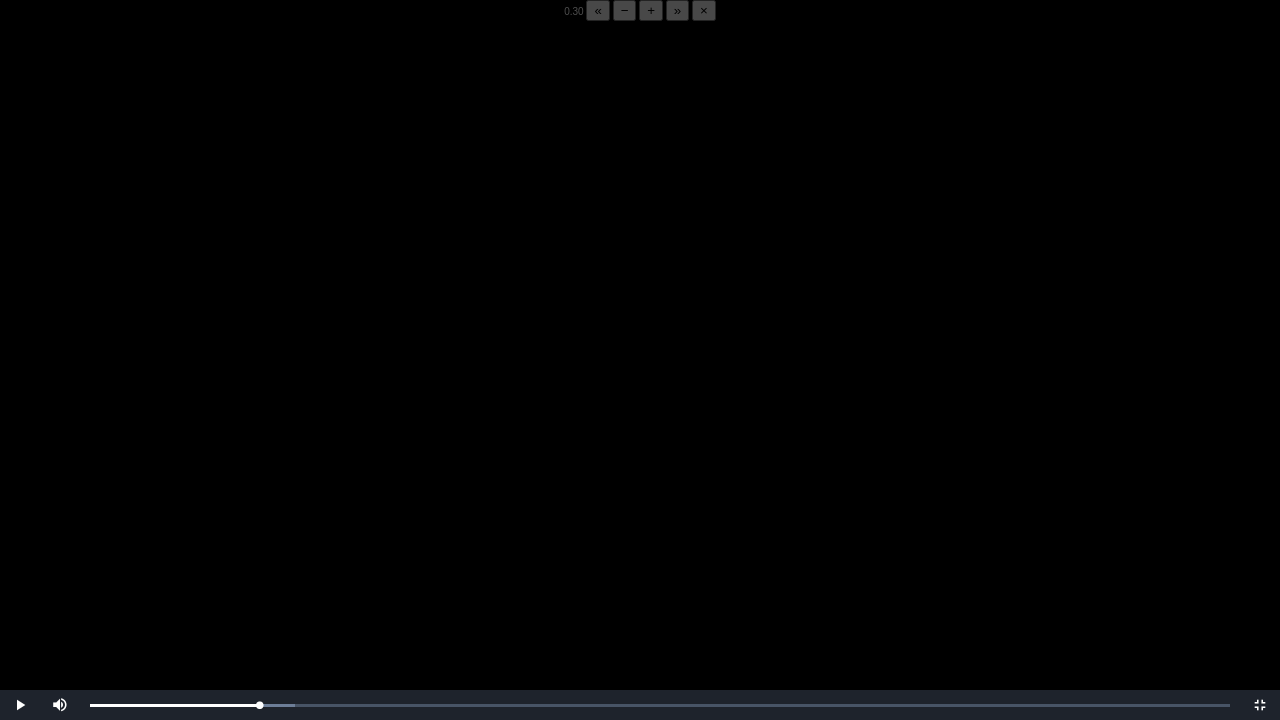 click at bounding box center (640, 381) 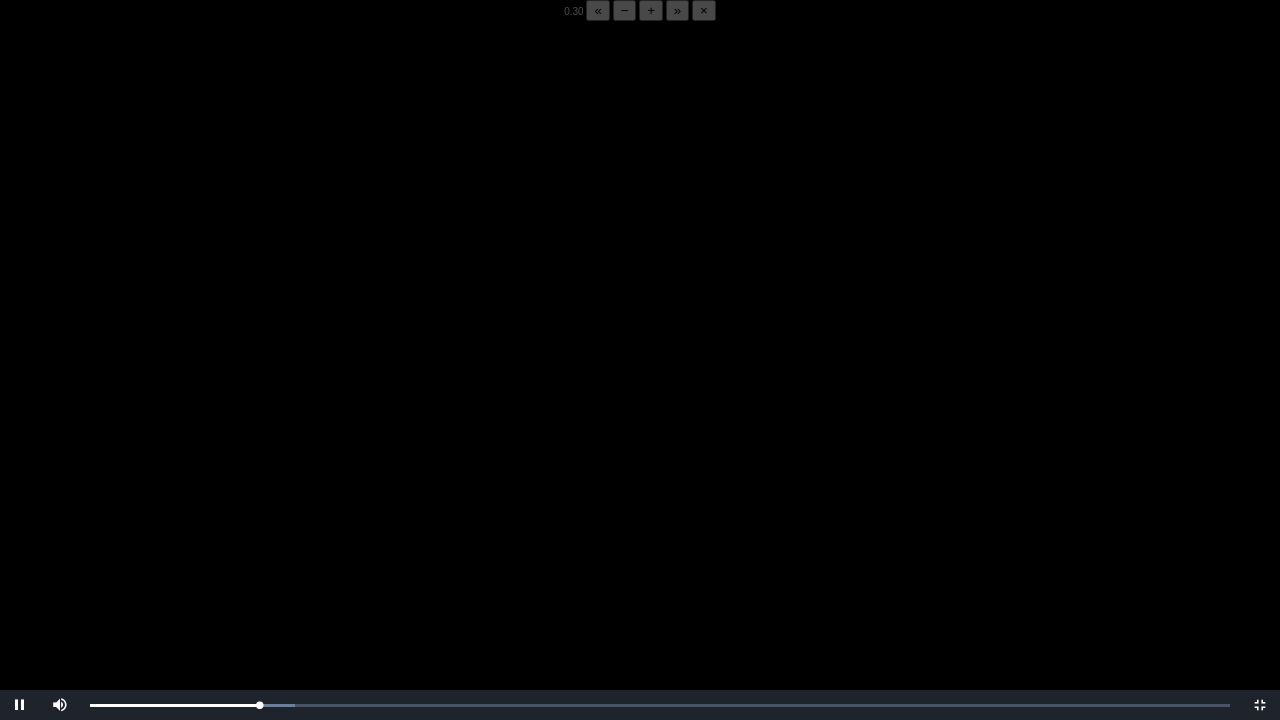 click at bounding box center [640, 381] 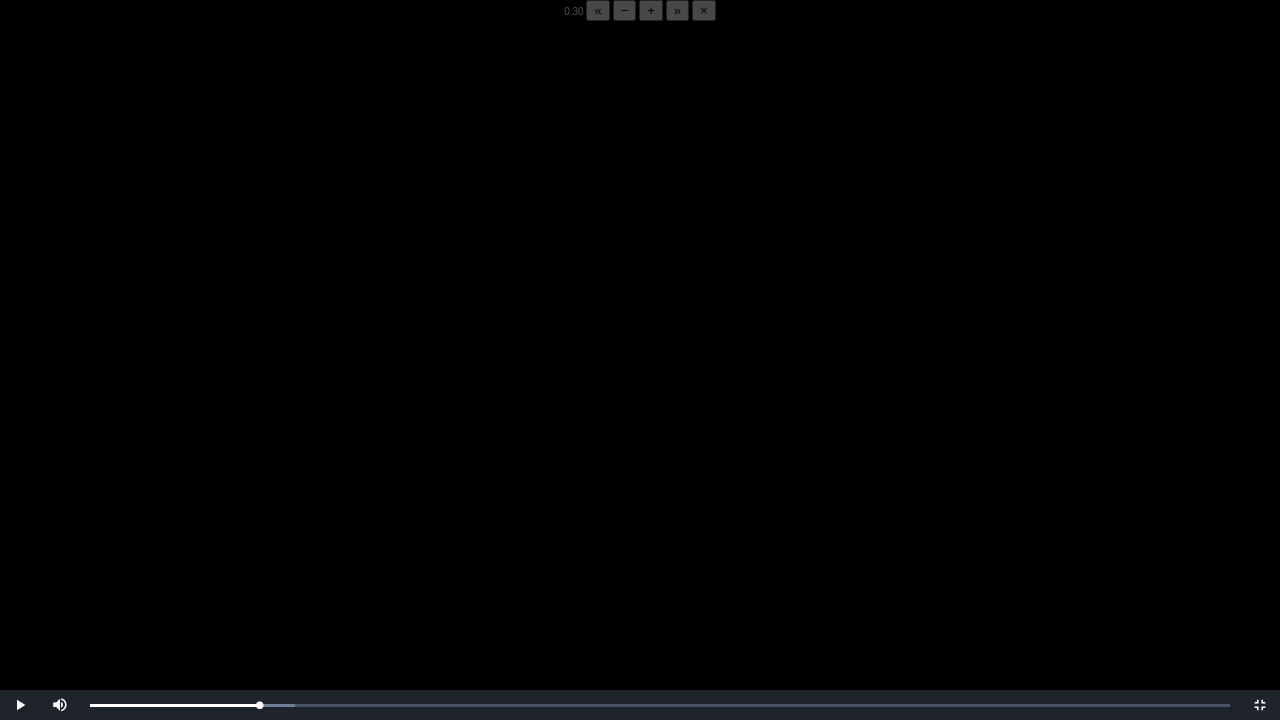 click at bounding box center (640, 381) 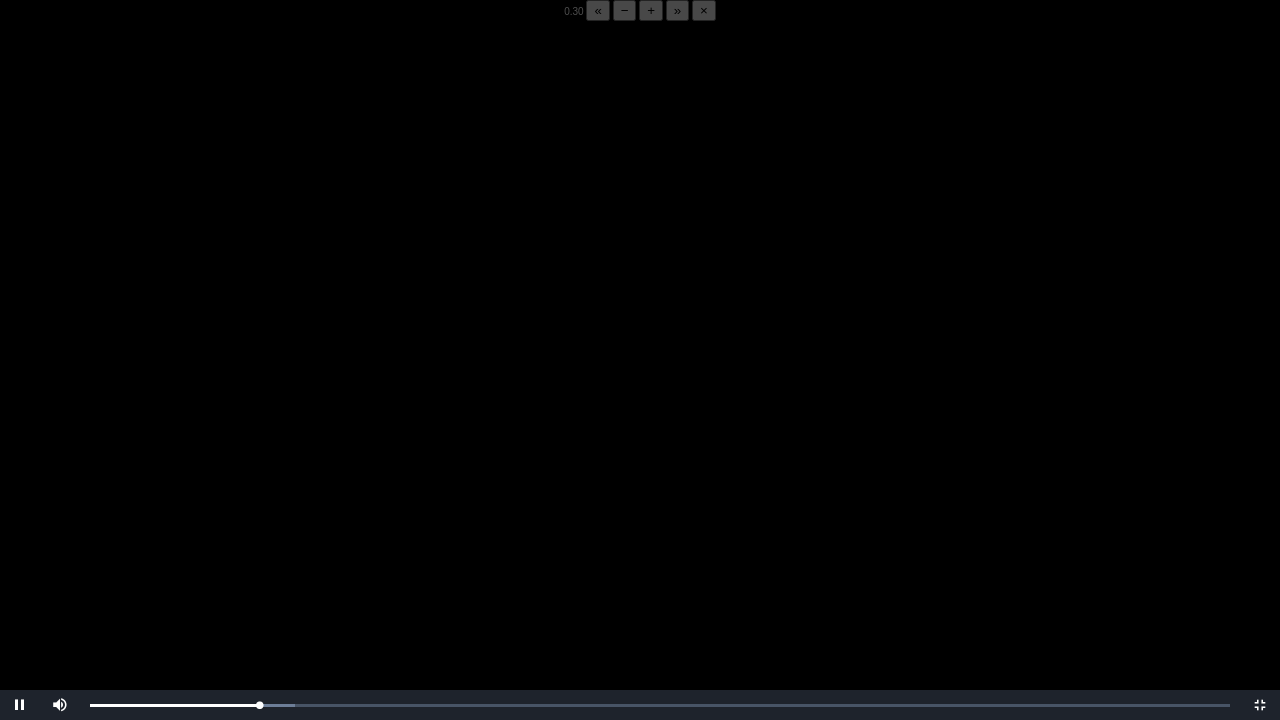 click at bounding box center [640, 381] 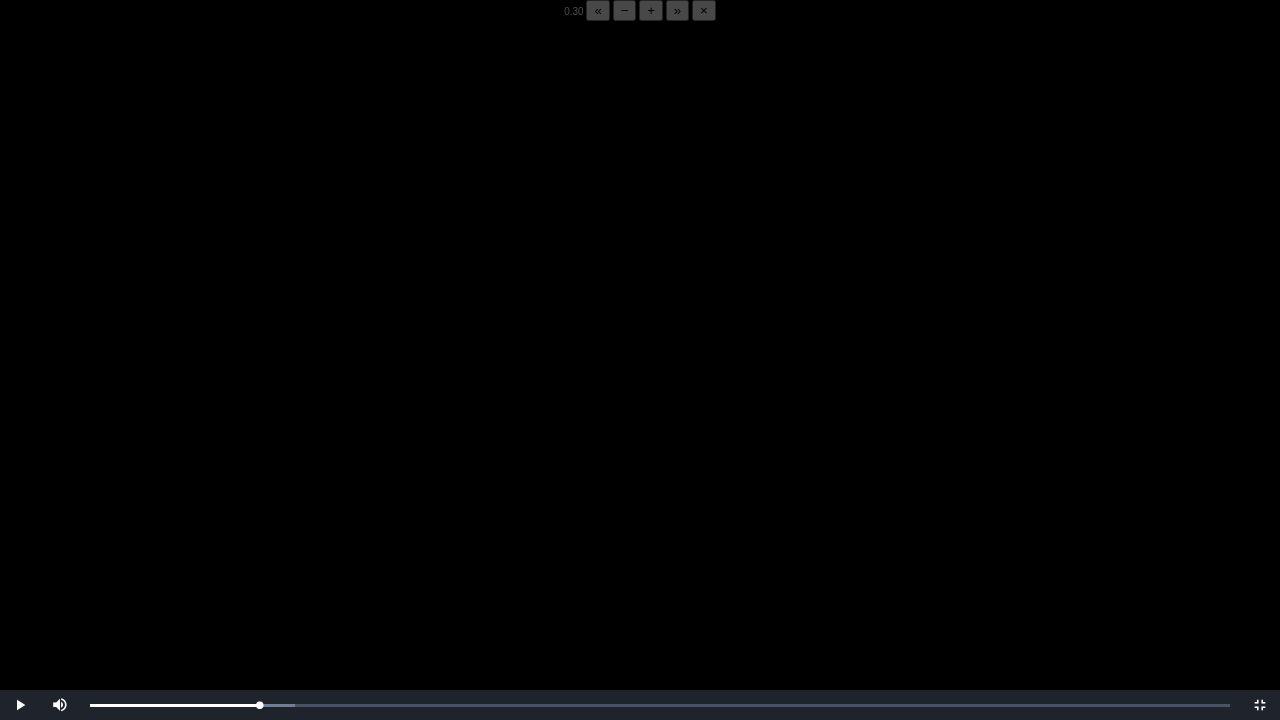 click at bounding box center (640, 381) 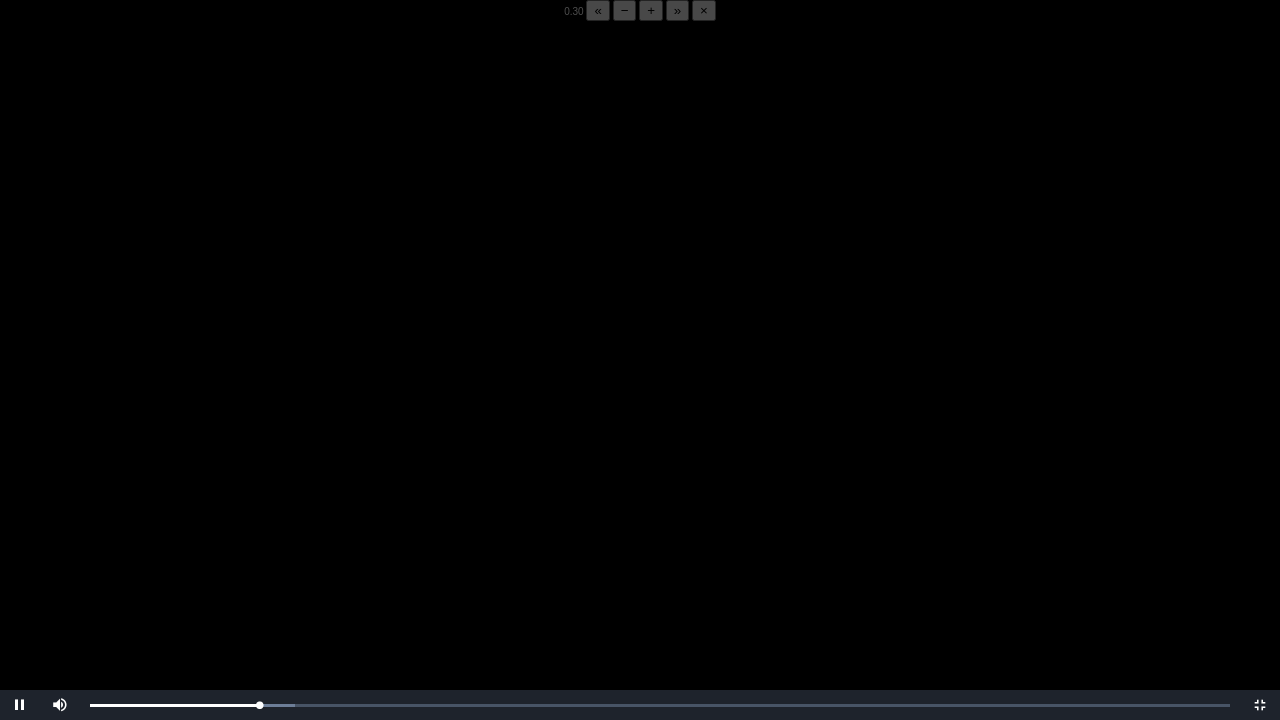 click at bounding box center [640, 381] 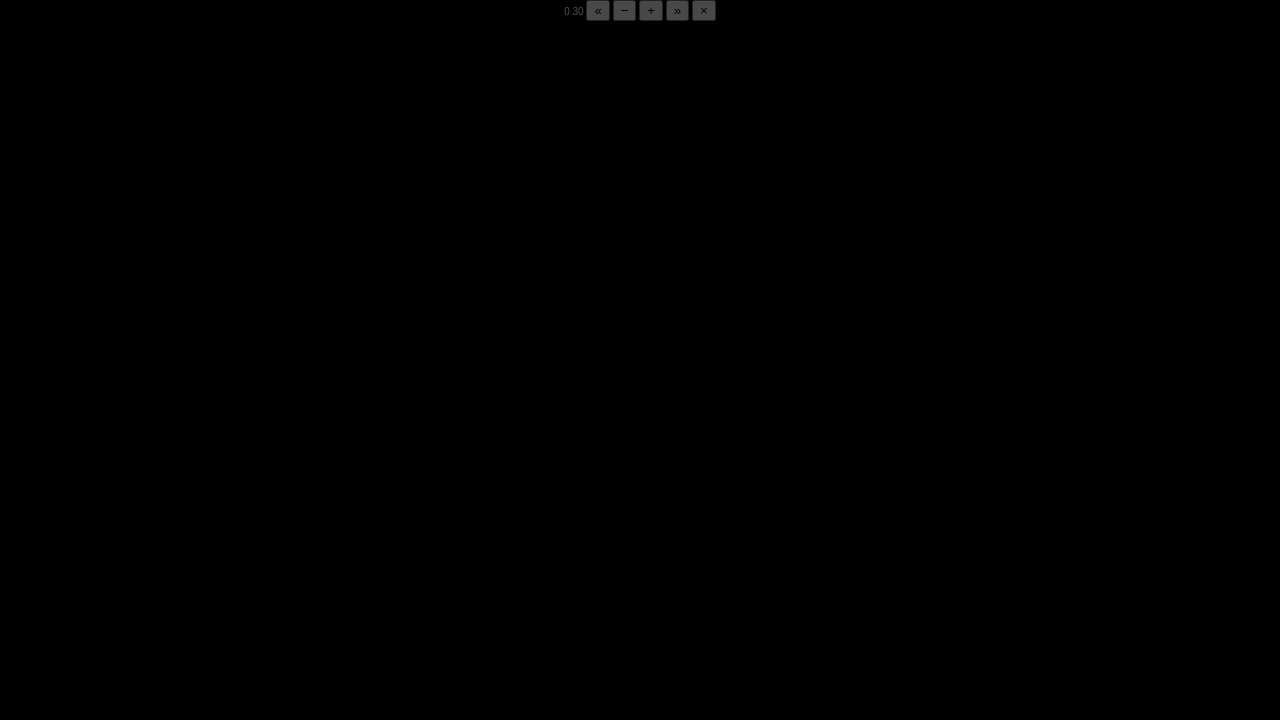 click at bounding box center [640, 381] 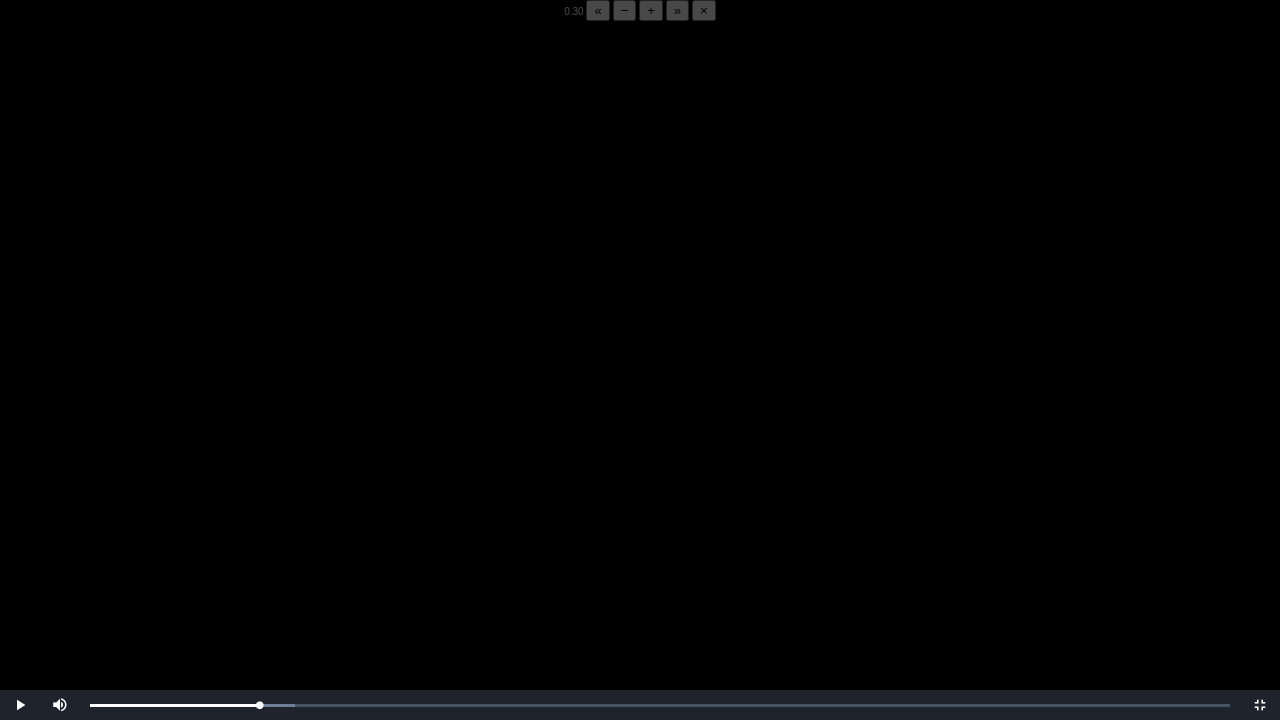 click at bounding box center (640, 381) 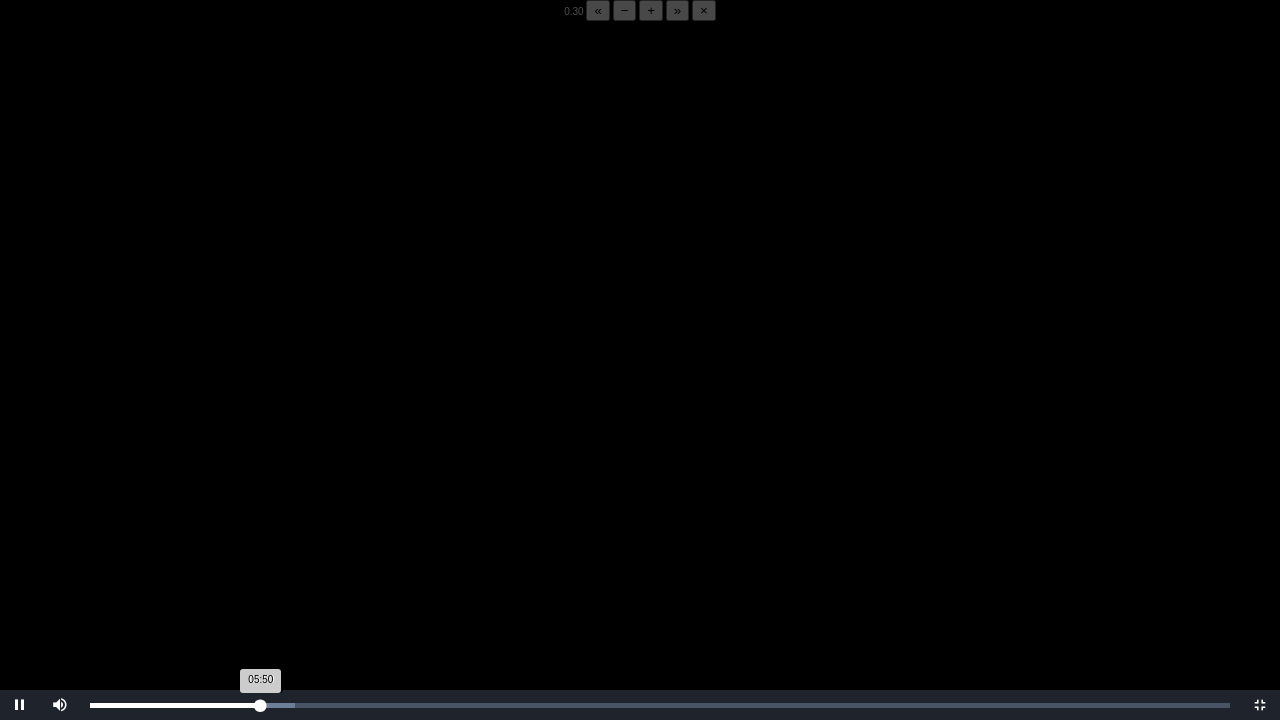 click on "05:50 Progress : 0%" at bounding box center [175, 705] 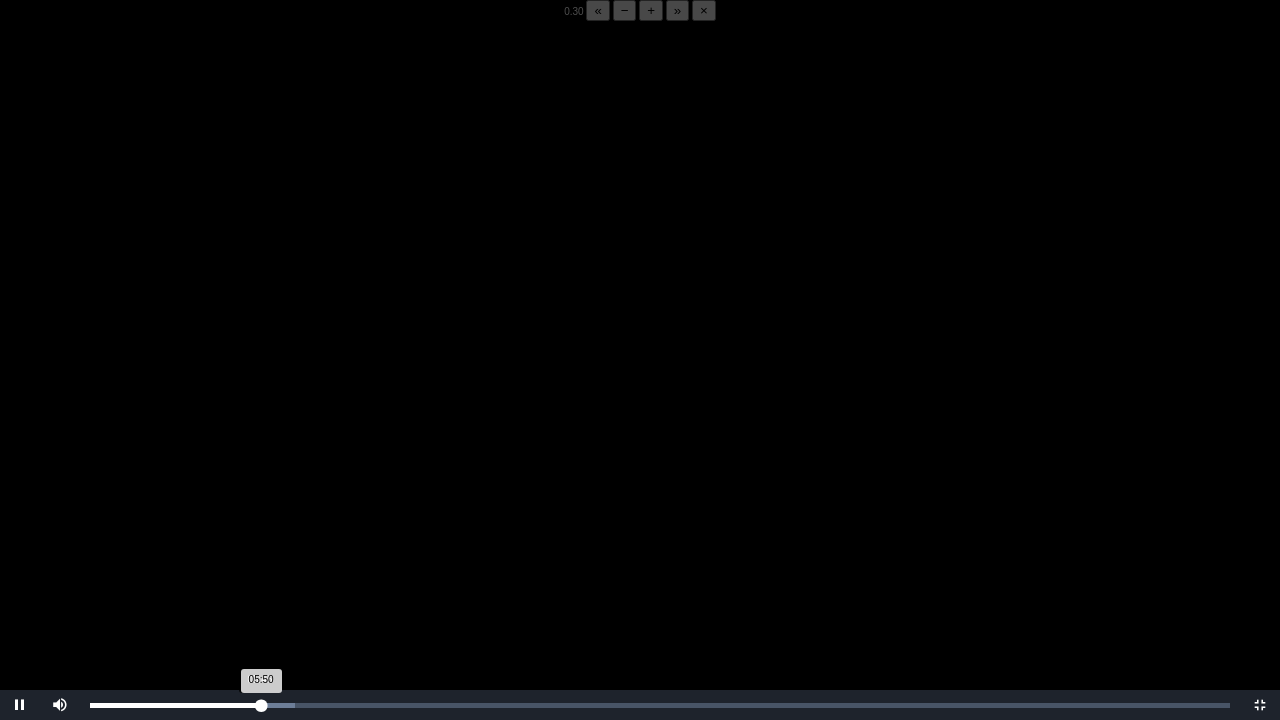 click on "05:50 Progress : 0%" at bounding box center [175, 705] 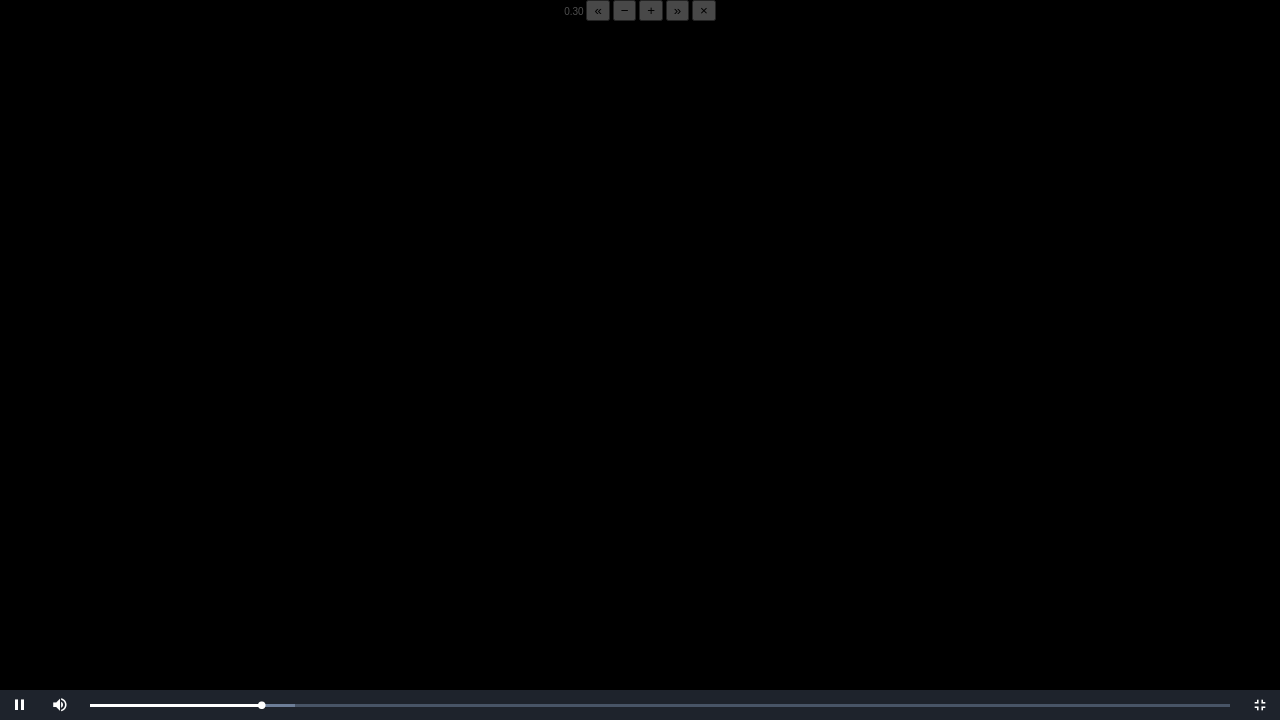 click on "+" at bounding box center [651, 10] 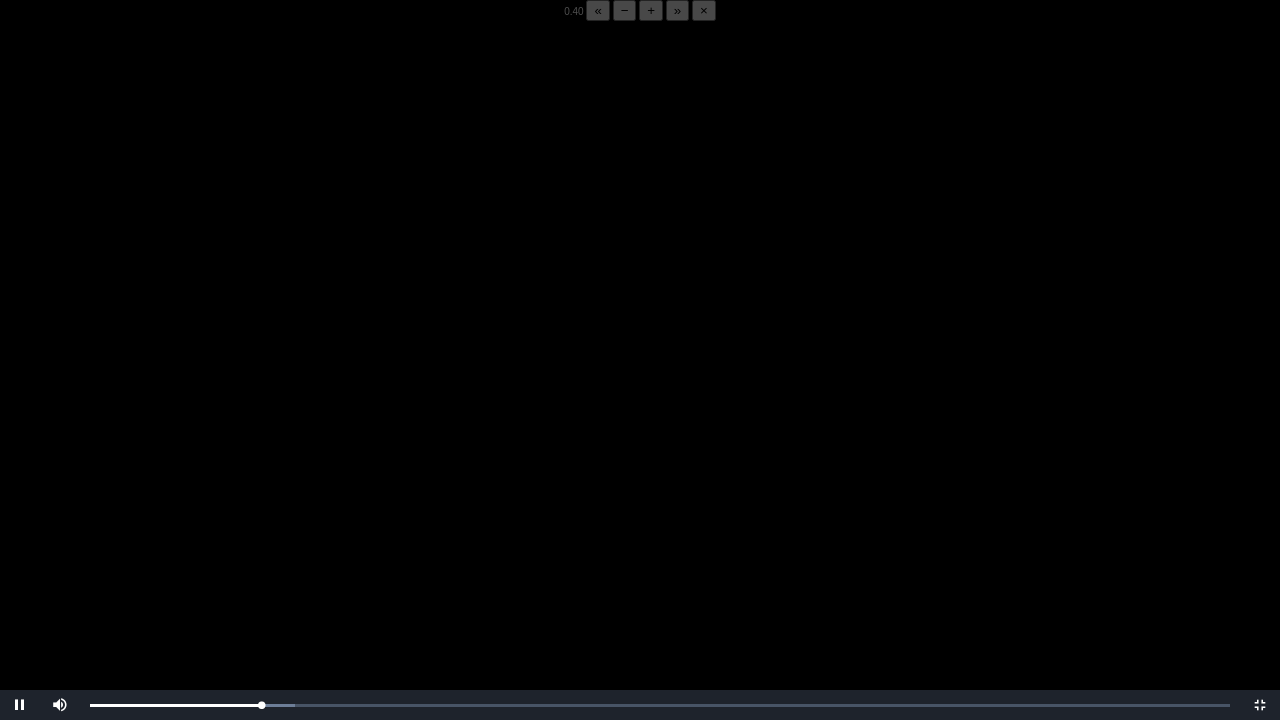 click on "+" at bounding box center [651, 10] 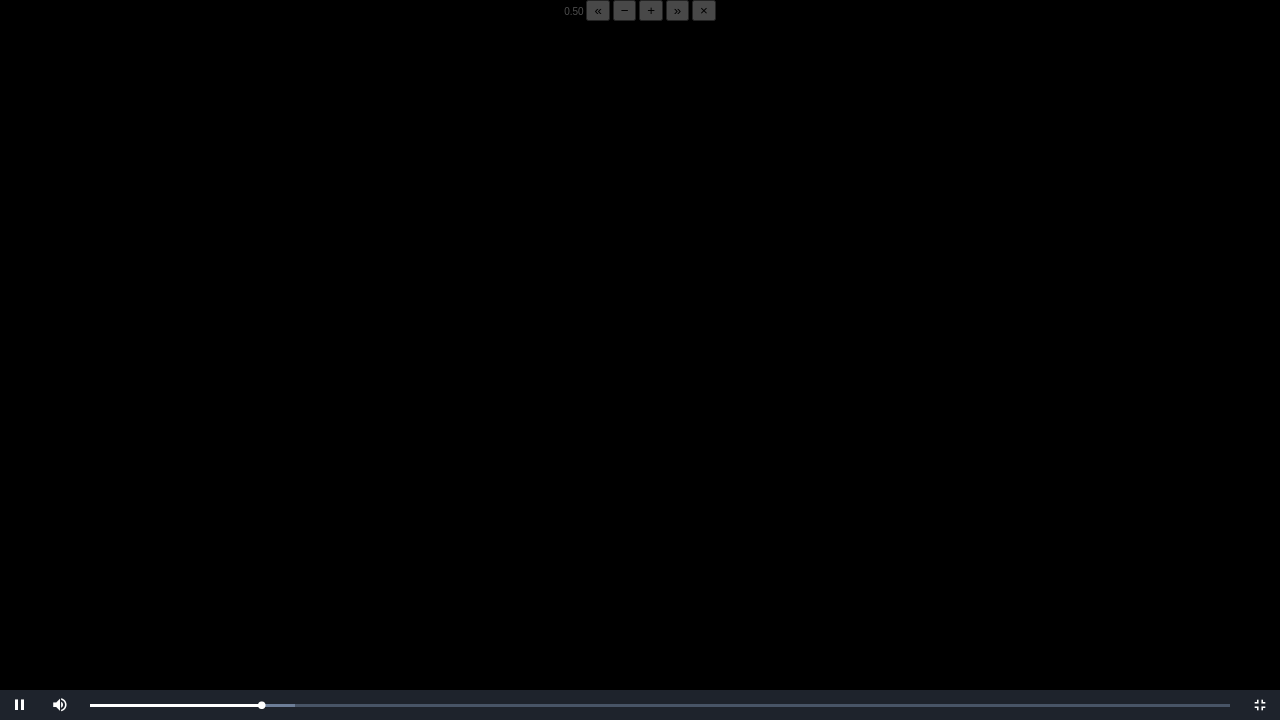 click on "+" at bounding box center [651, 10] 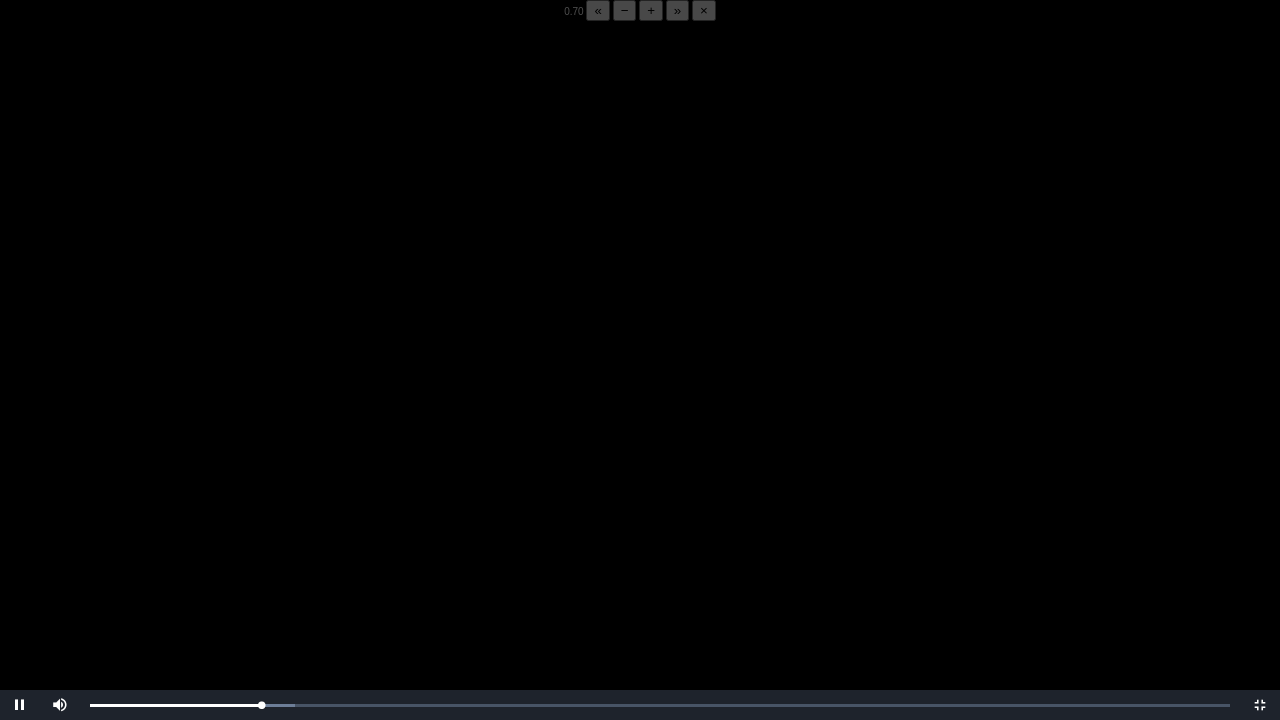 click on "+" at bounding box center (651, 10) 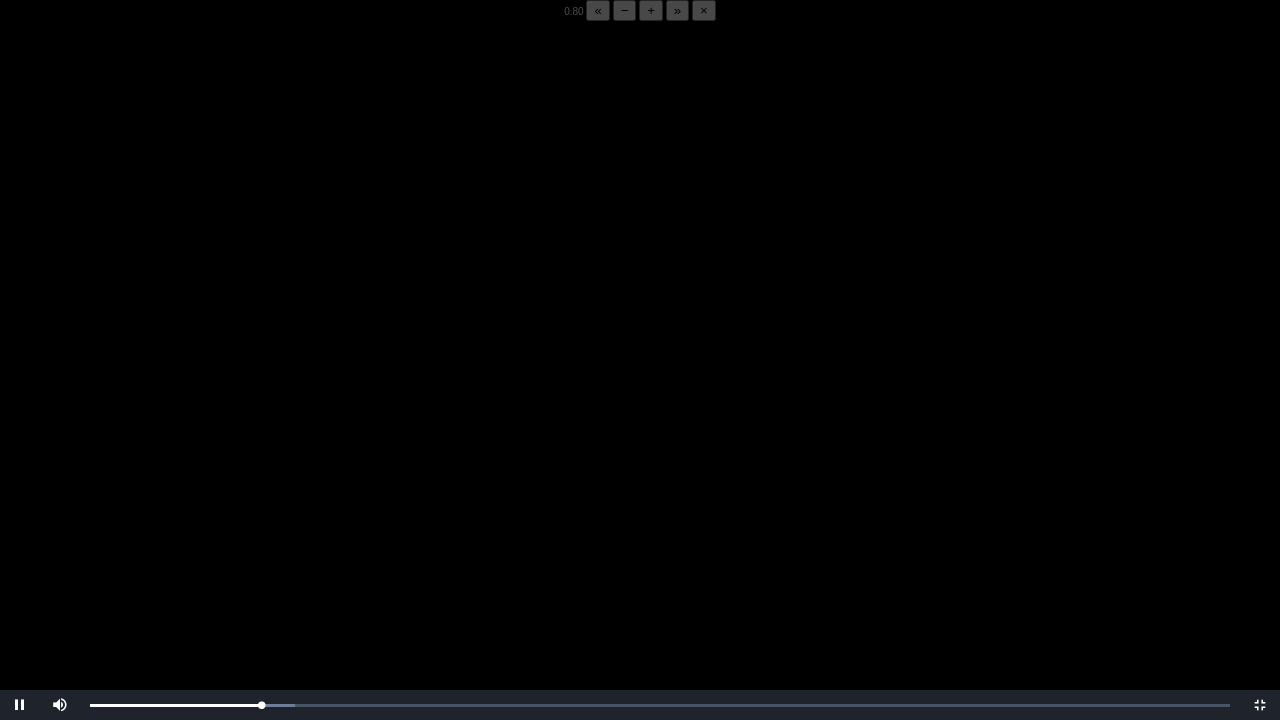 click on "+" at bounding box center [651, 10] 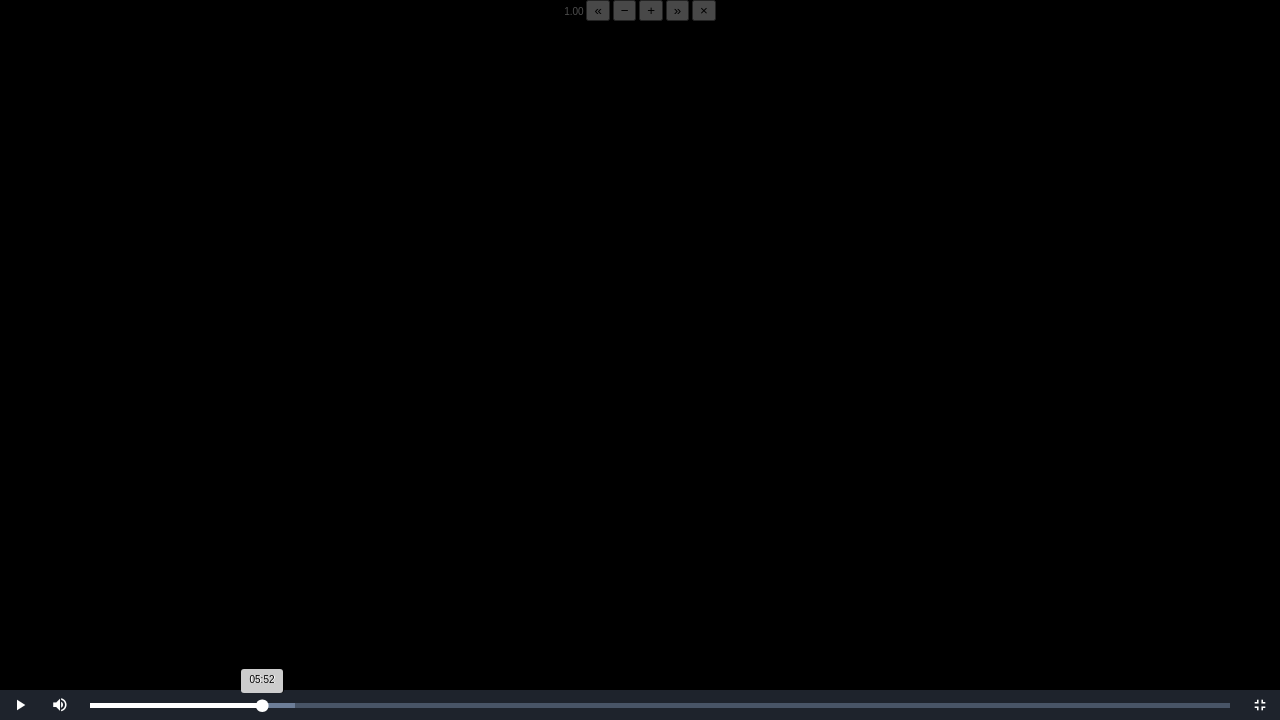 click on "05:52 Progress : 0%" at bounding box center [176, 705] 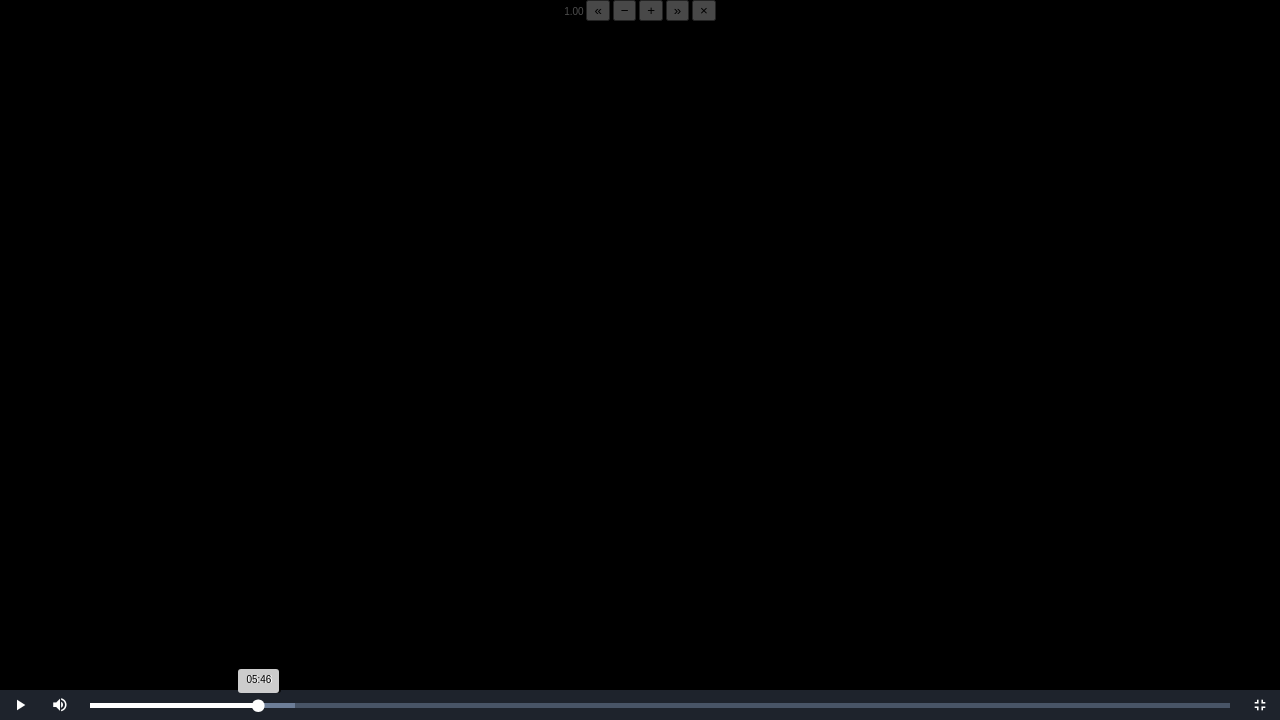 click on "05:46 Progress : 0%" at bounding box center [174, 705] 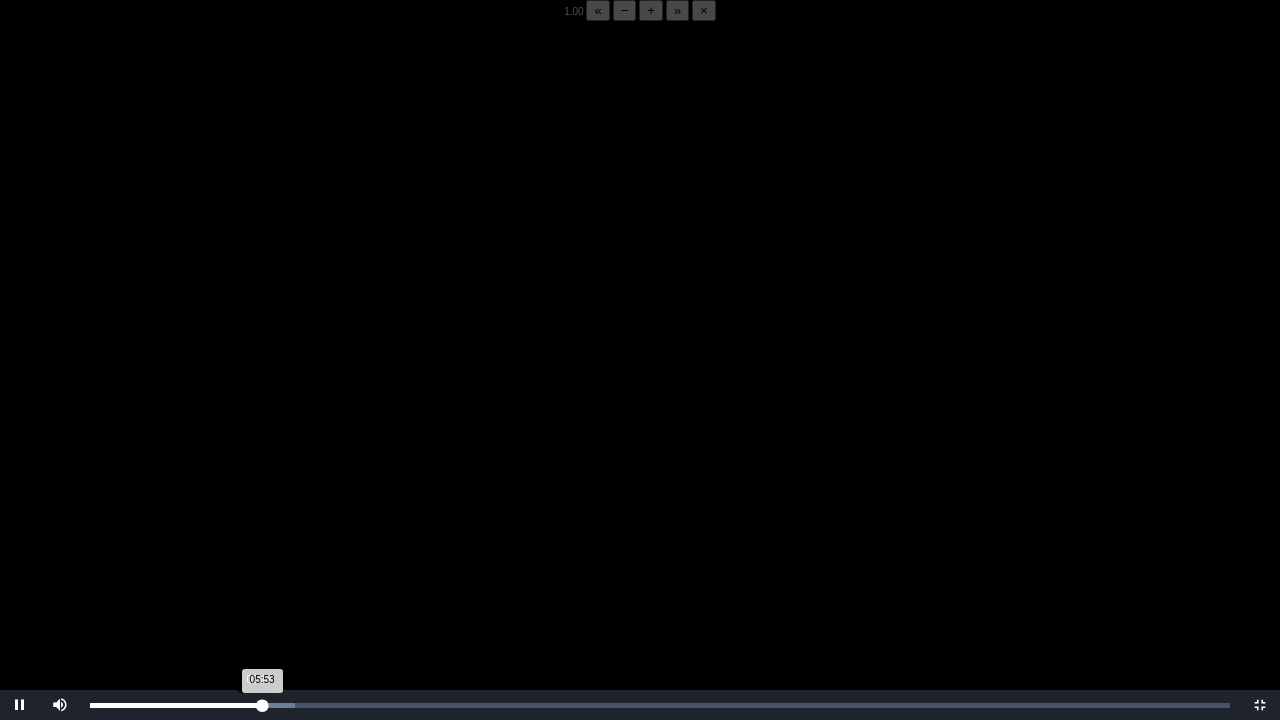 click on "05:53 Progress : 0%" at bounding box center [176, 705] 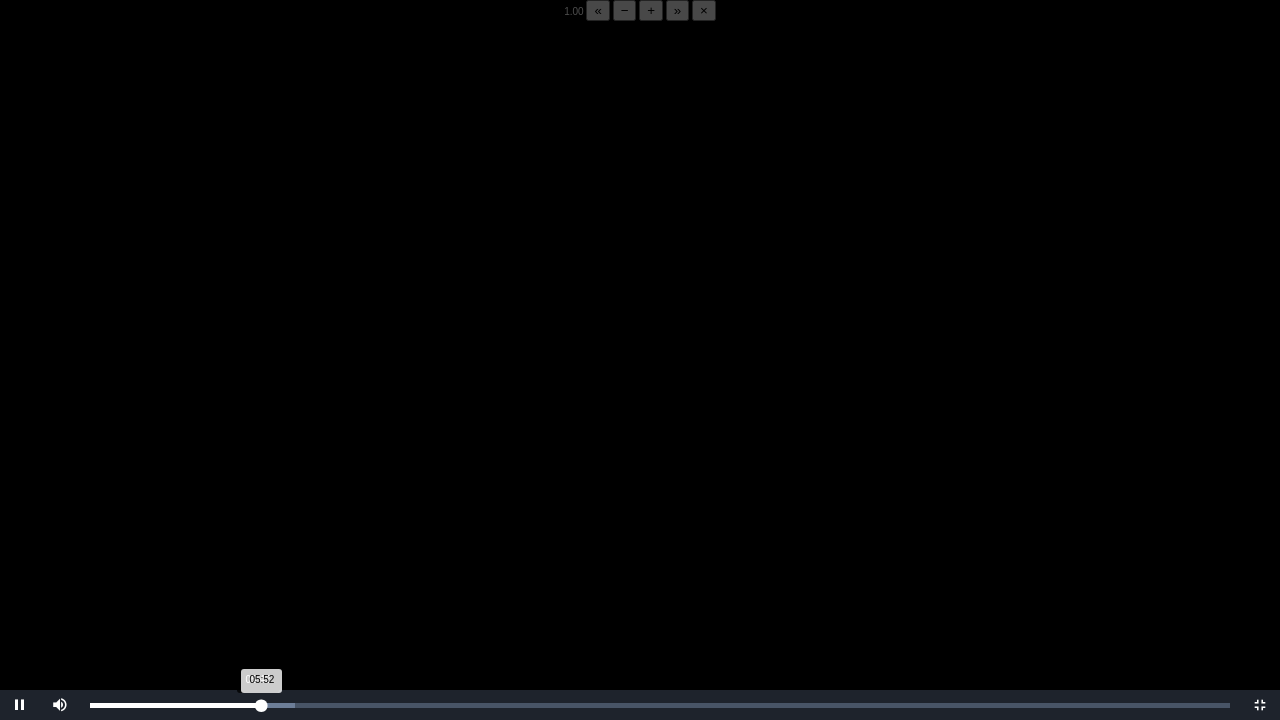 click on "05:52 Progress : 0%" at bounding box center (176, 705) 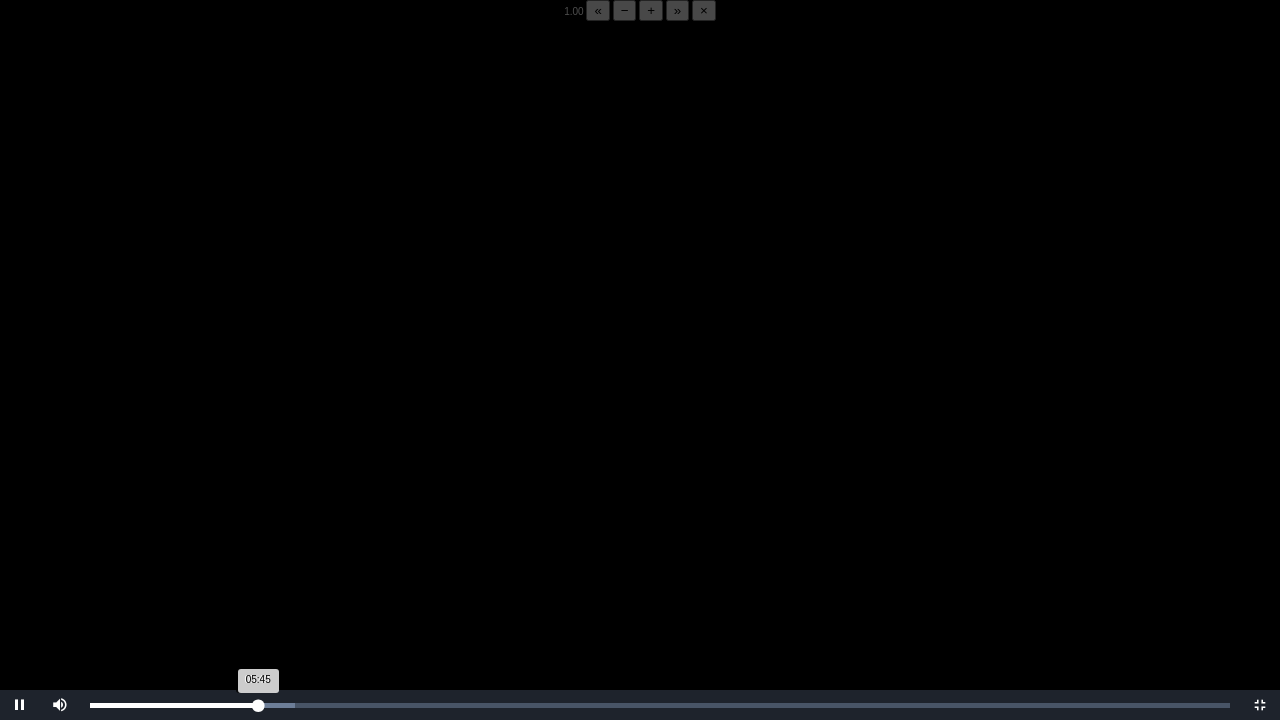 click on "05:45 Progress : 0%" at bounding box center (174, 705) 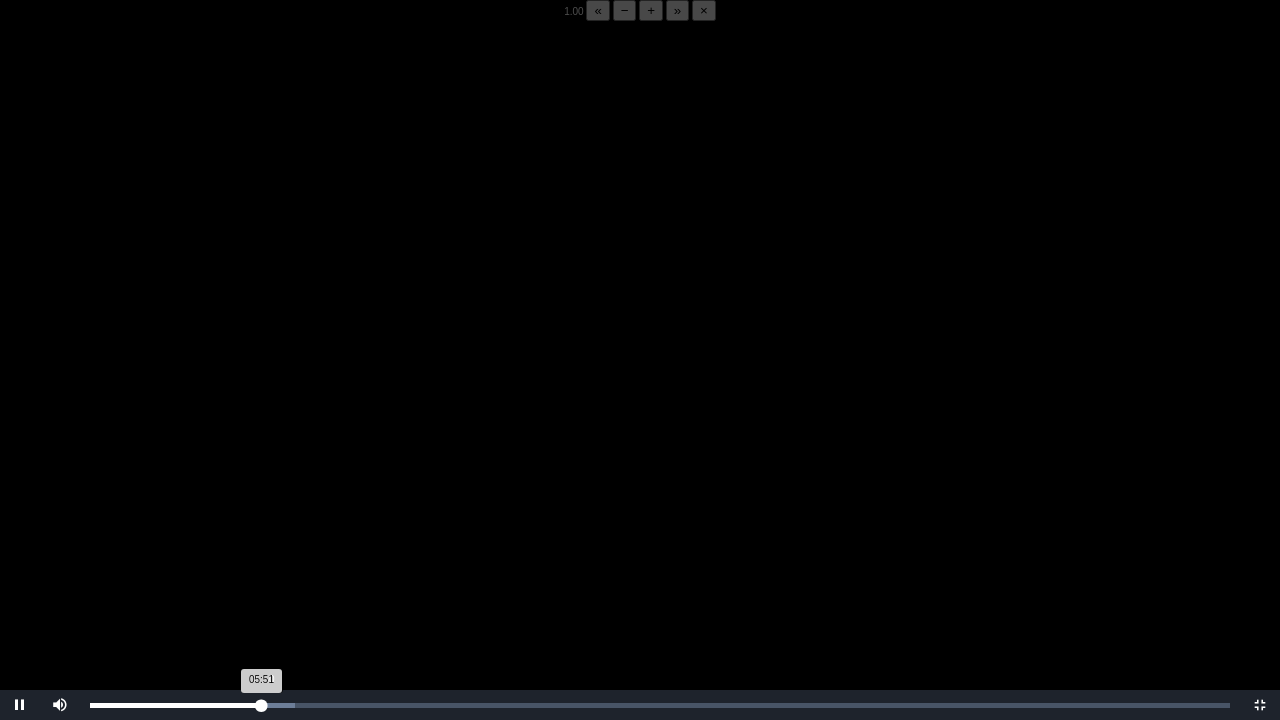 click on "05:51 Progress : 0%" at bounding box center [175, 705] 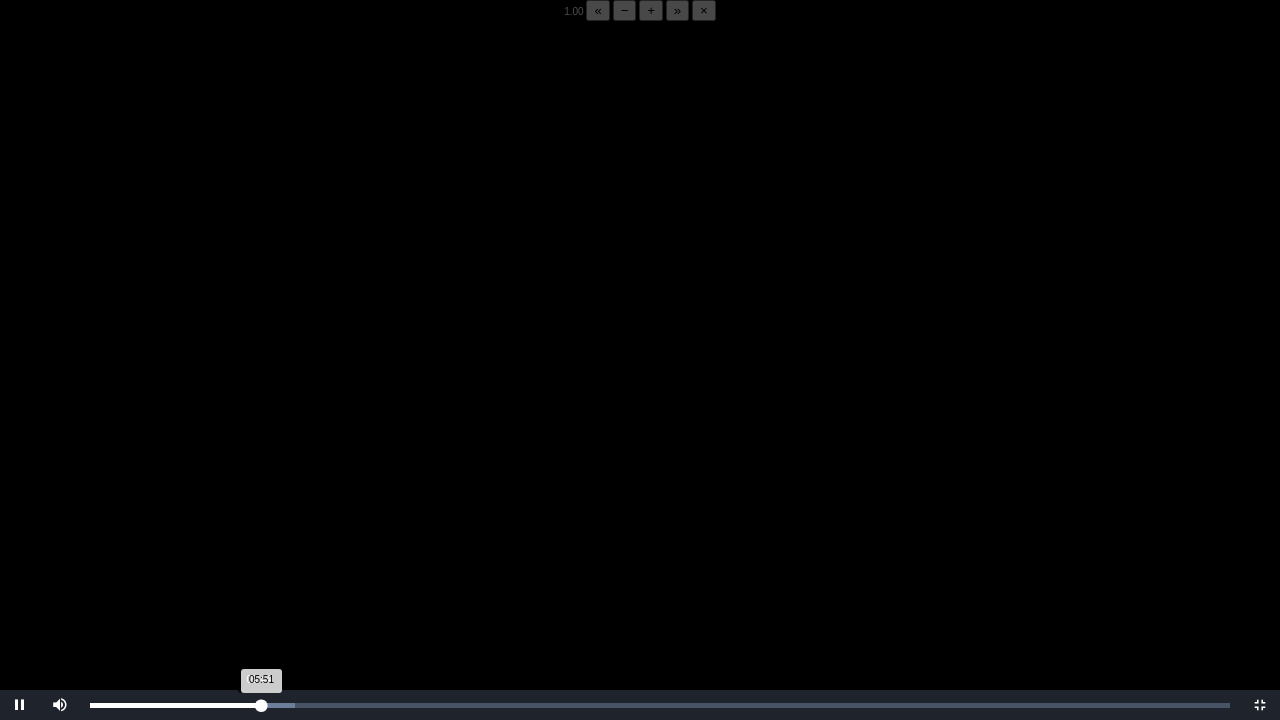 click on "05:51 Progress : 0%" at bounding box center [175, 705] 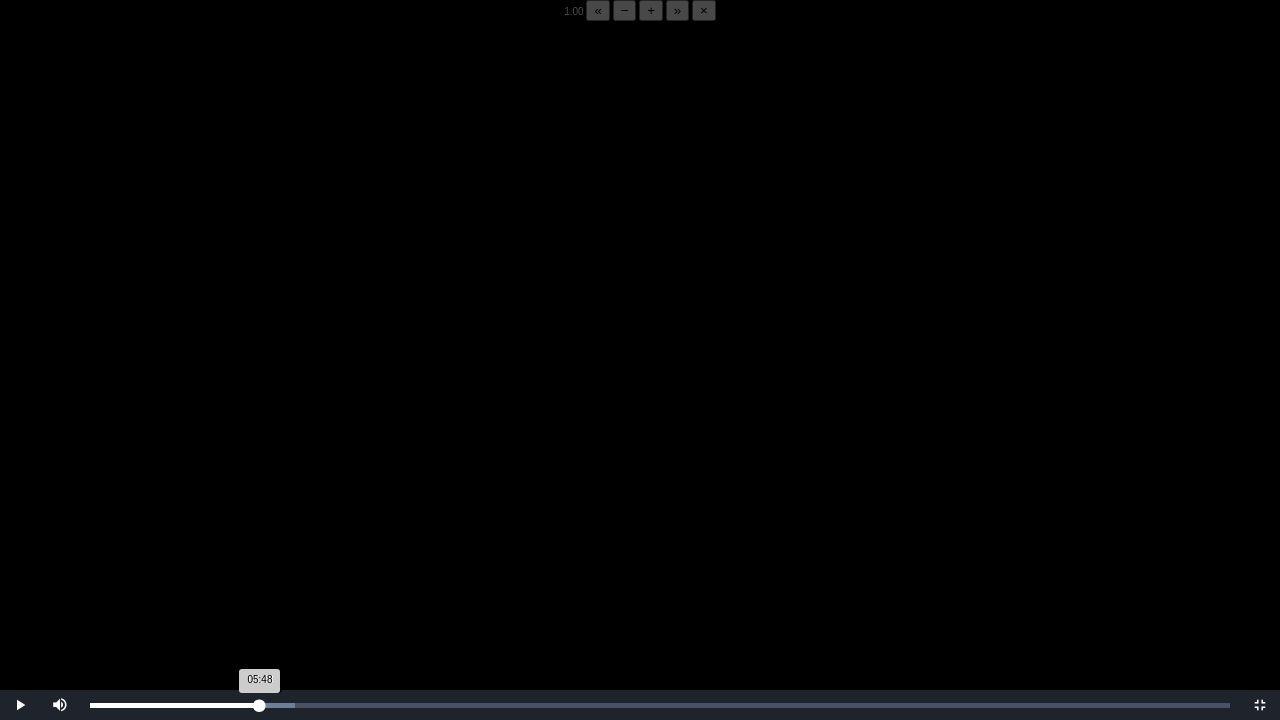 click on "05:48 Progress : 0%" at bounding box center (175, 705) 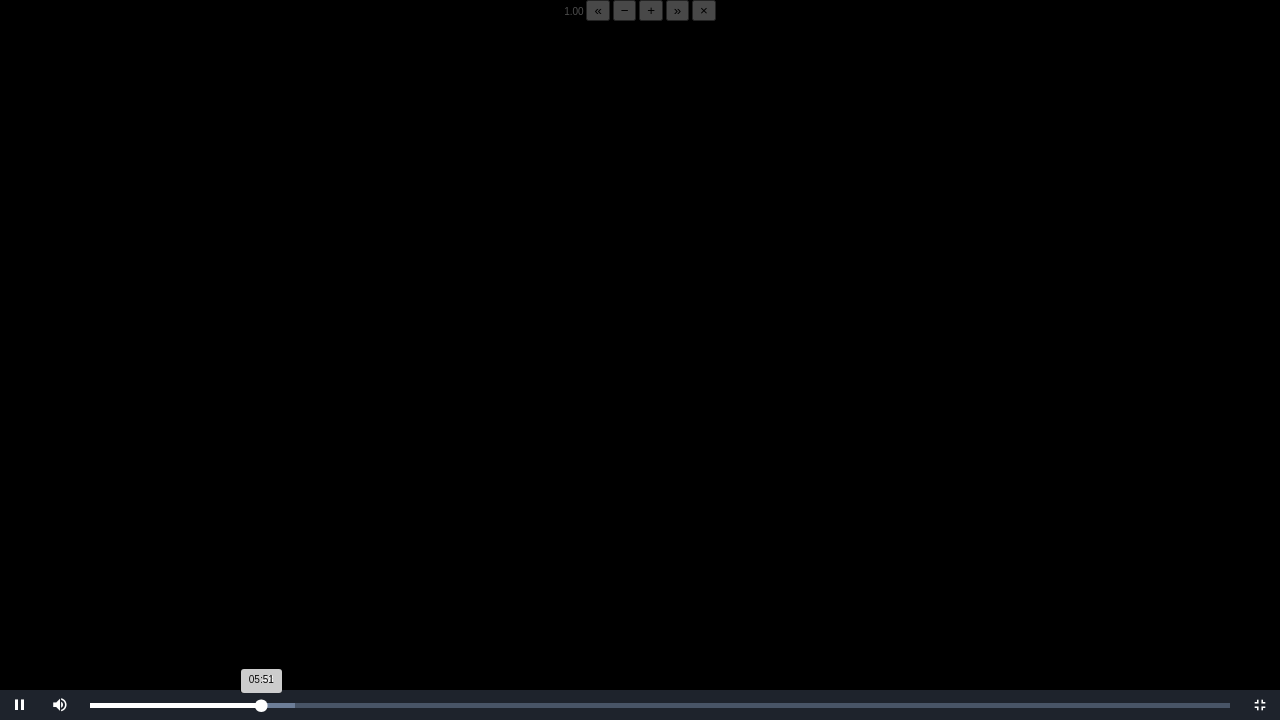 click on "05:51 Progress : 0%" at bounding box center [175, 705] 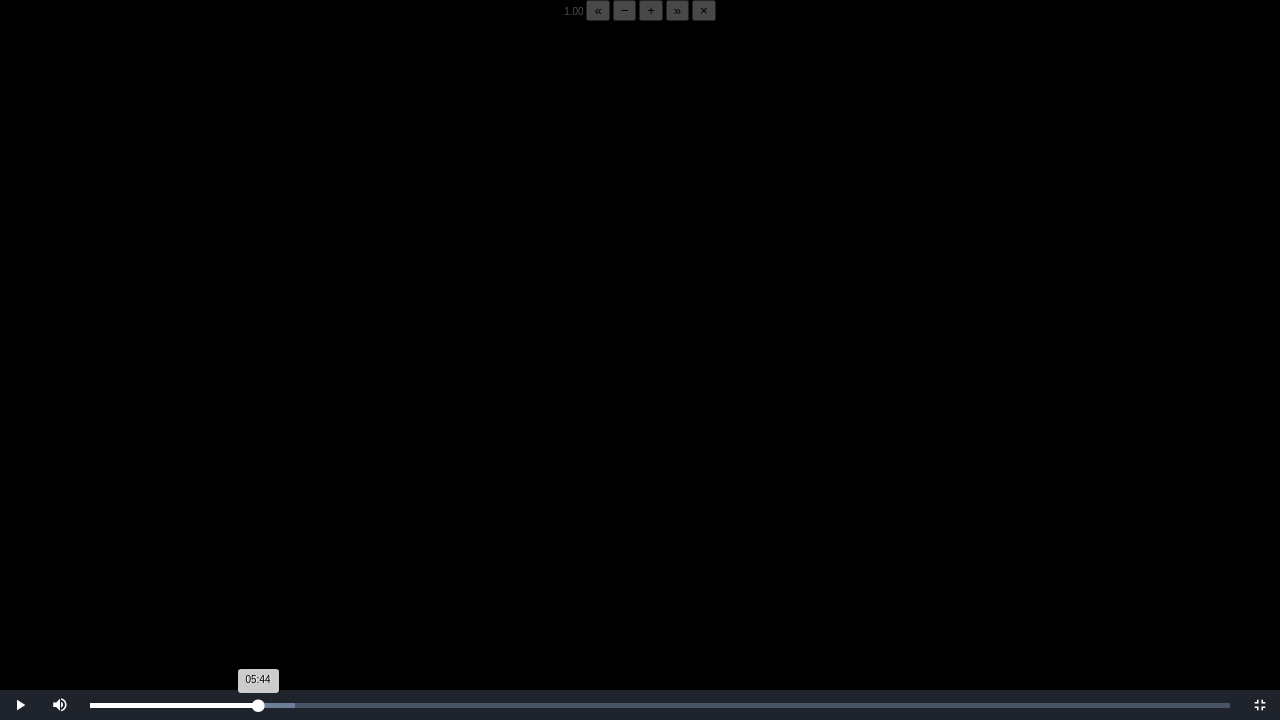 click on "05:44 Progress : 0%" at bounding box center [174, 705] 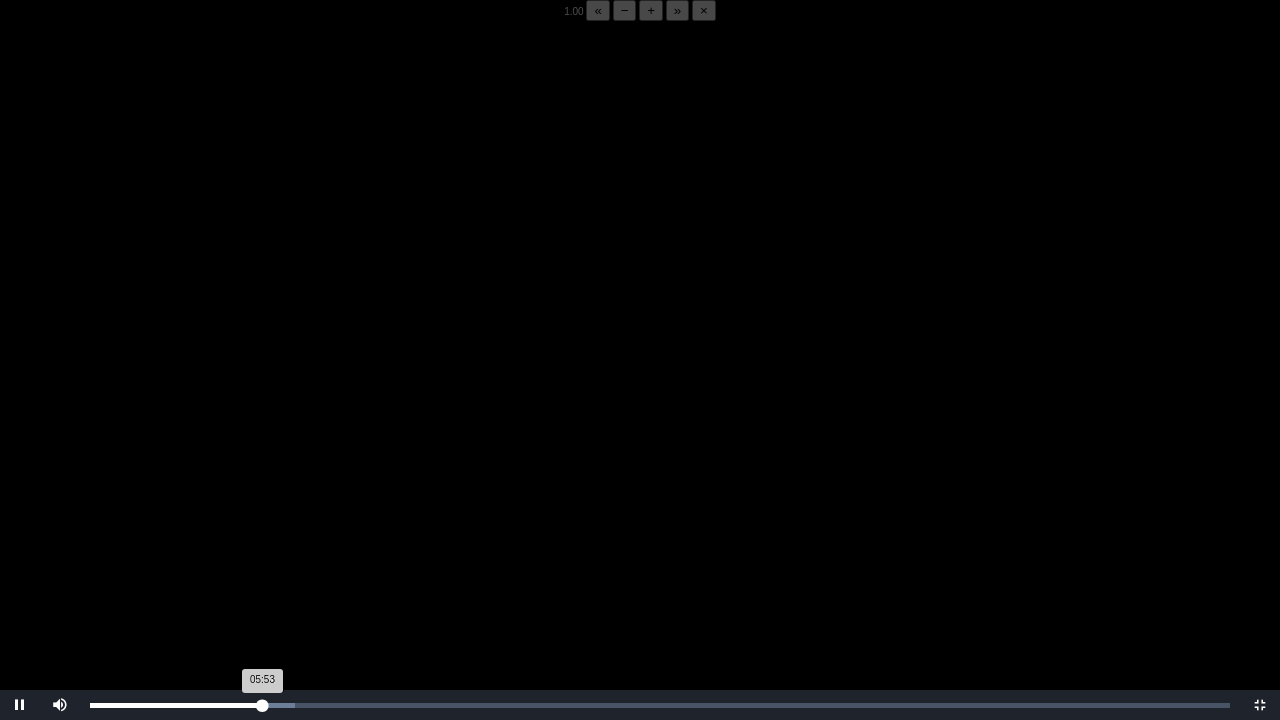 click on "05:53 Progress : 0%" at bounding box center (176, 705) 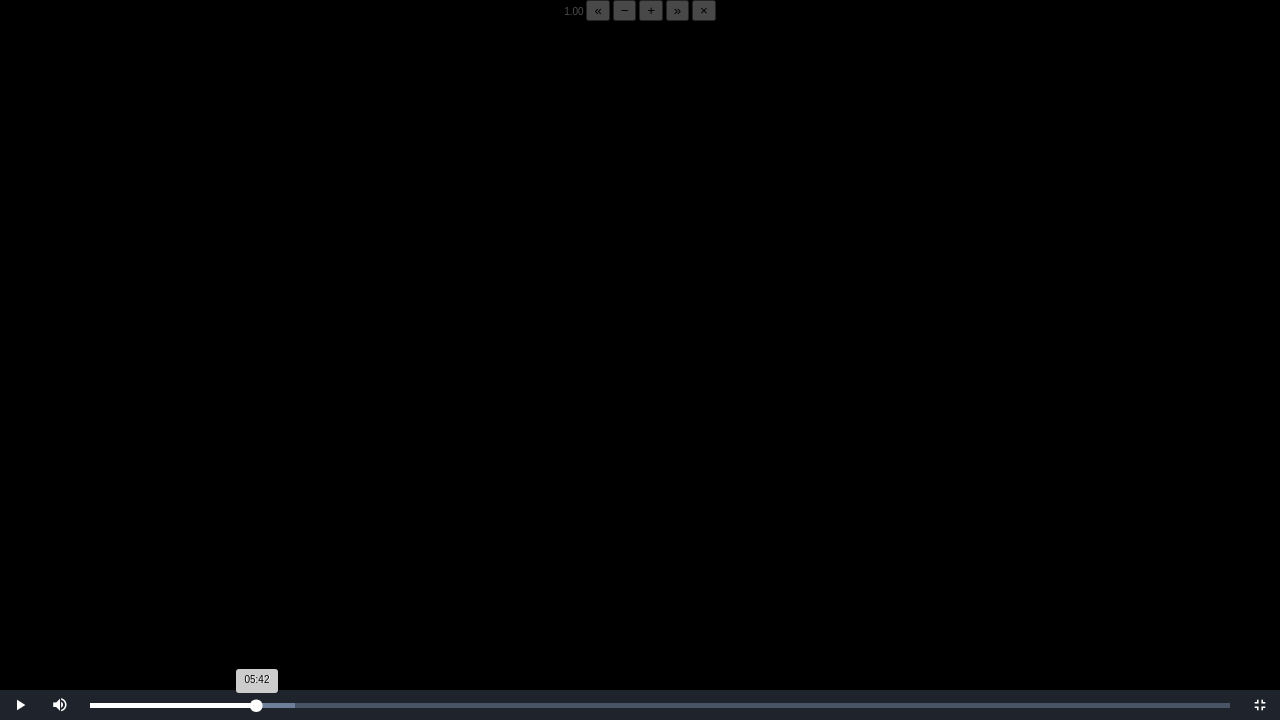 click on "05:42 Progress : 0%" at bounding box center [173, 705] 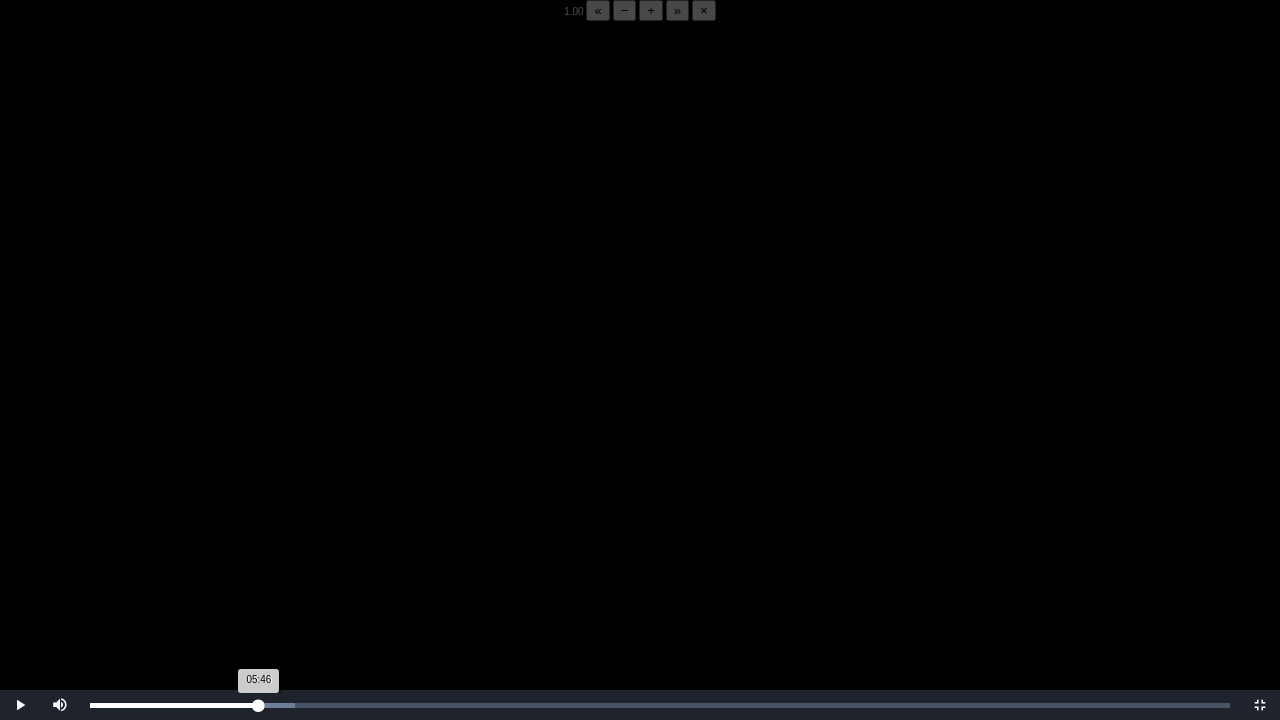 click on "05:46 Progress : 0%" at bounding box center [174, 705] 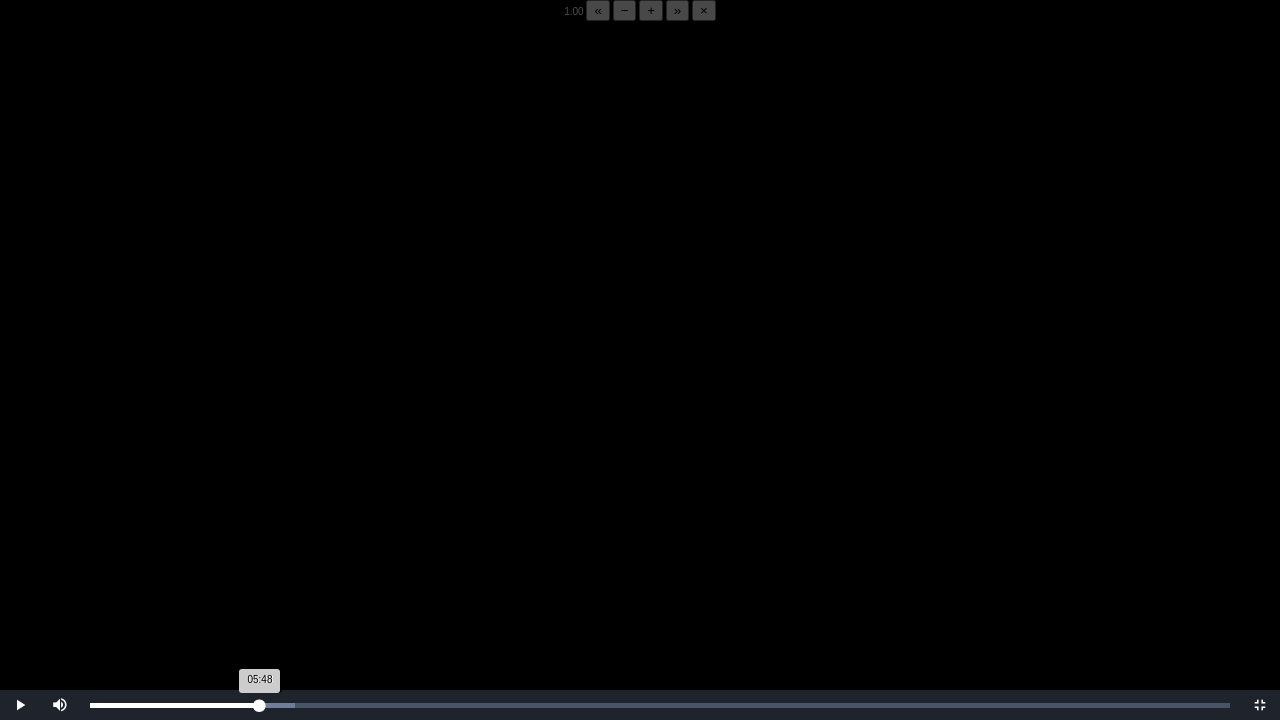 click on "05:48 Progress : 0%" at bounding box center [175, 705] 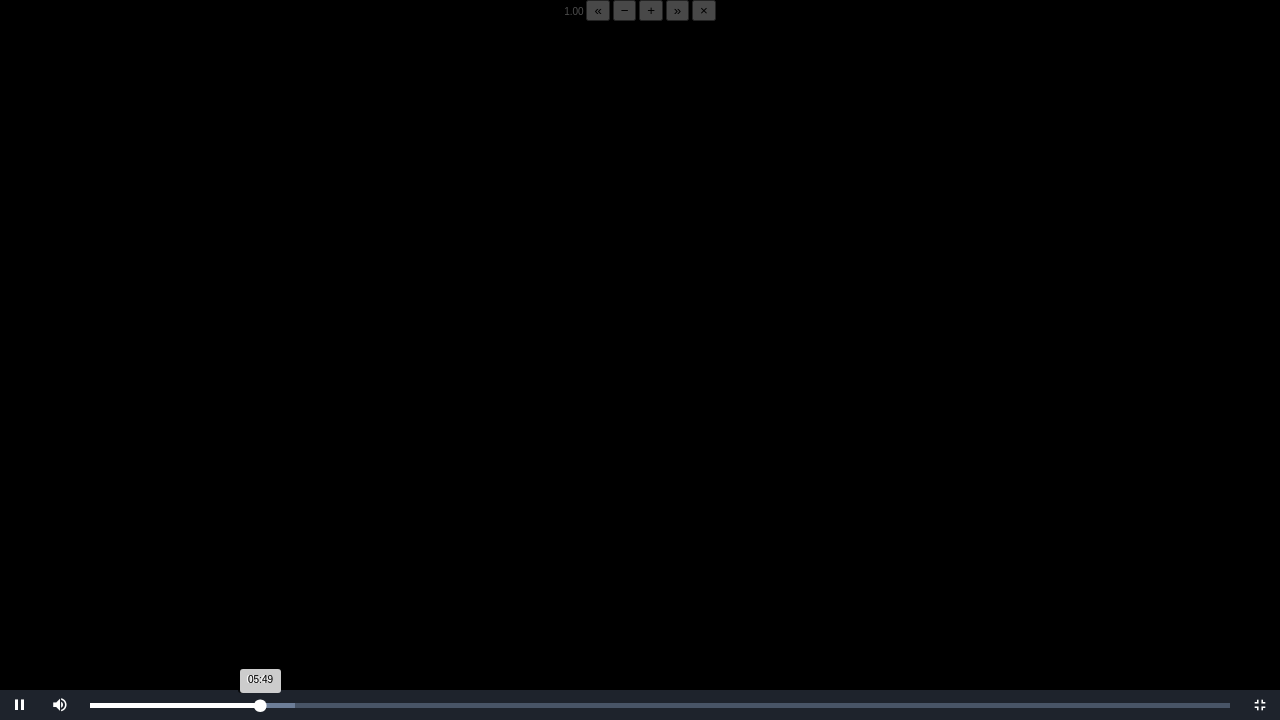 click on "05:49 Progress : 0%" at bounding box center (175, 705) 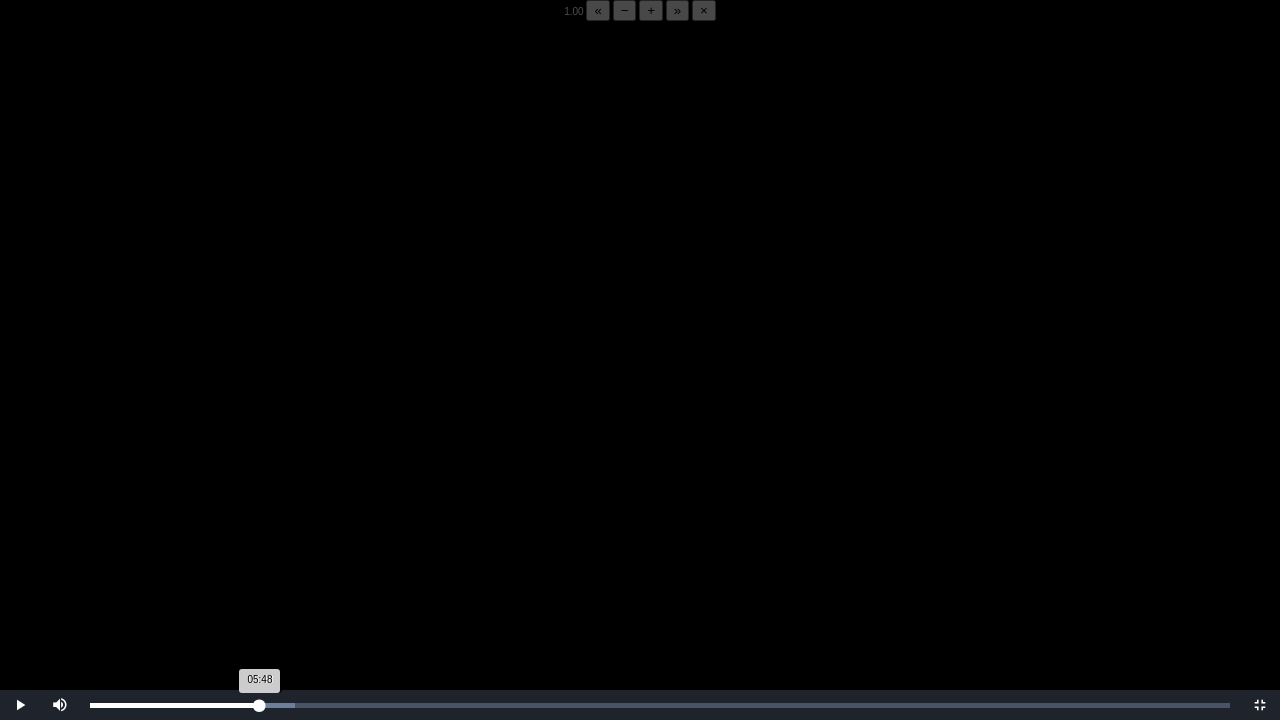 click on "05:48 Progress : 0%" at bounding box center (175, 705) 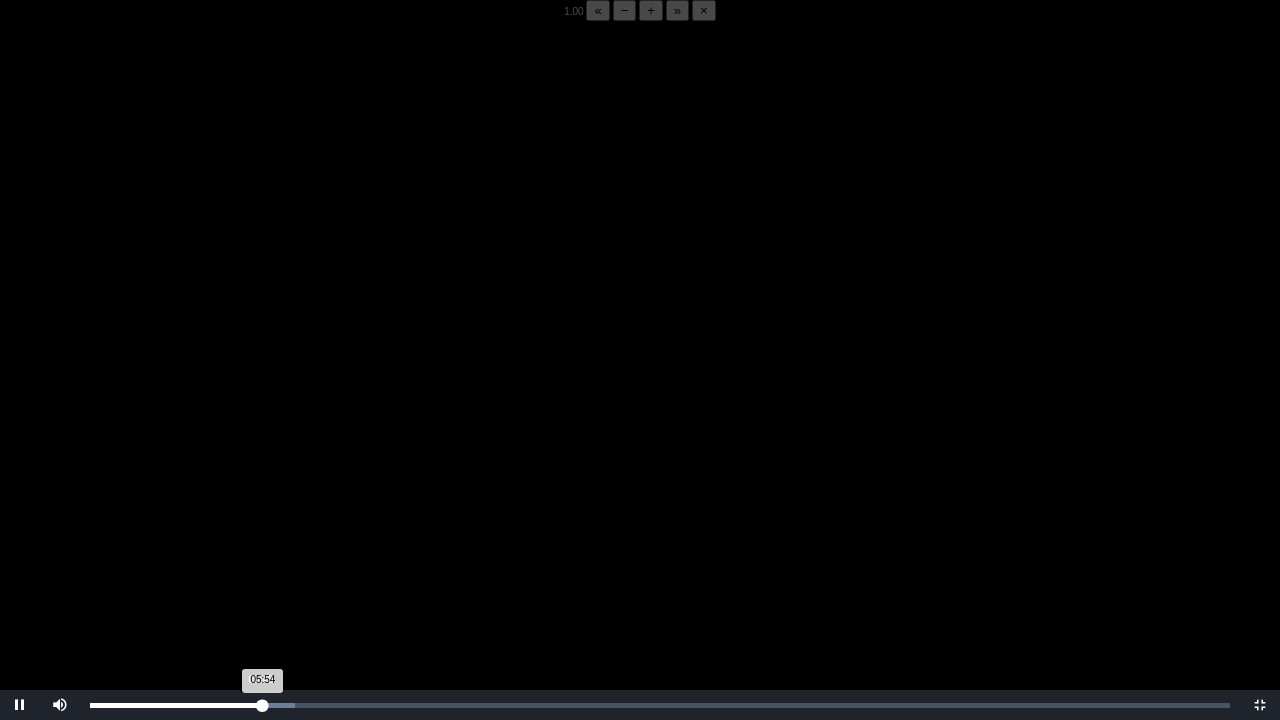 click on "05:54 Progress : 0%" at bounding box center [176, 705] 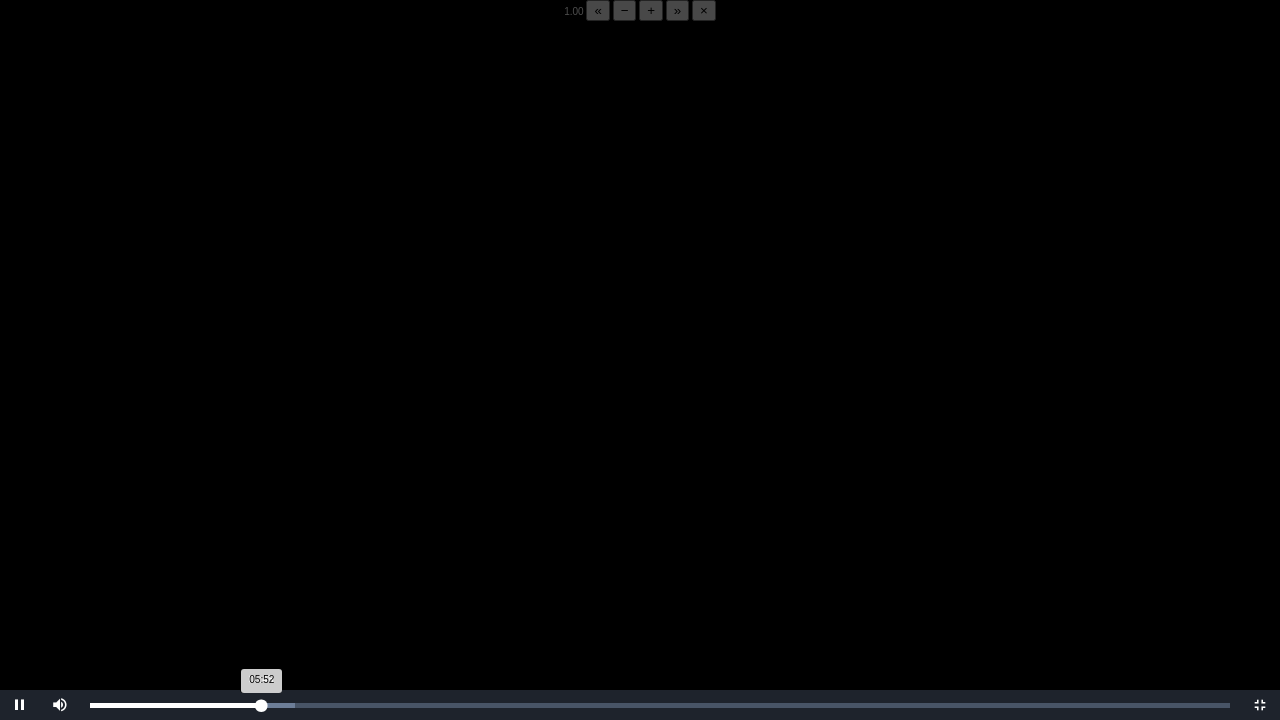 click on "05:52 Progress : 0%" at bounding box center (176, 705) 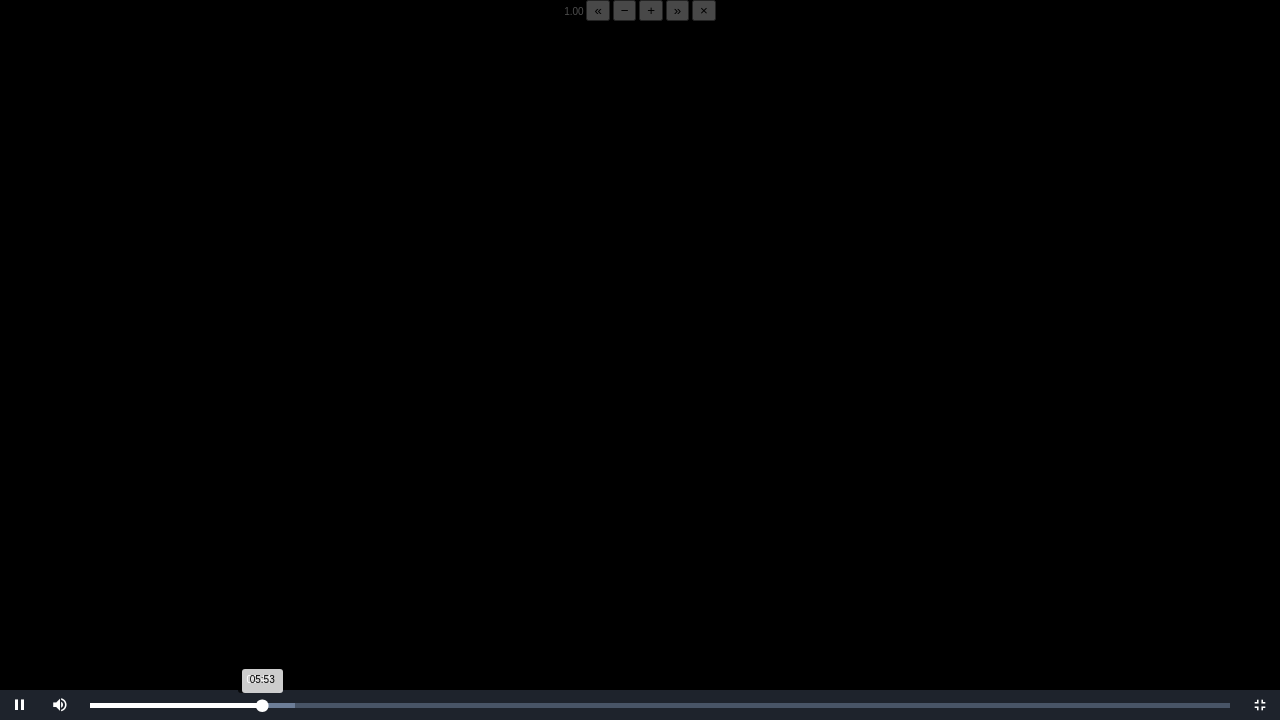 click on "05:53 Progress : 0%" at bounding box center [176, 705] 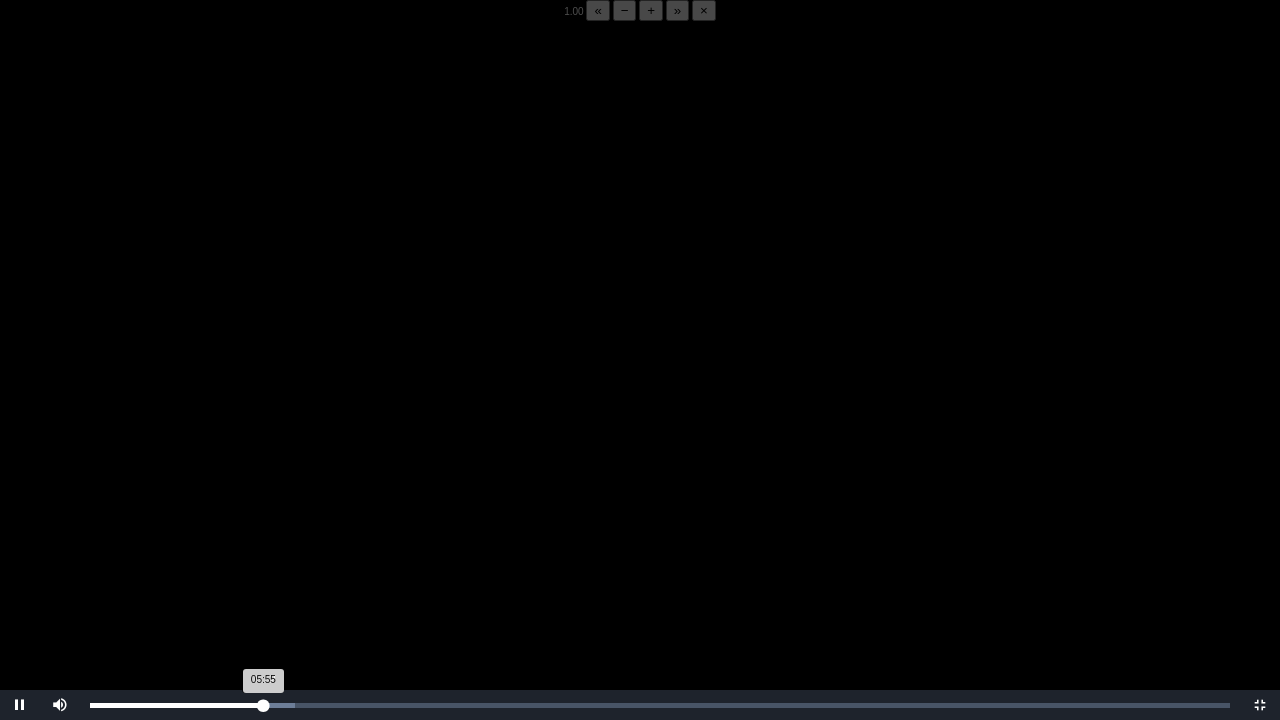 click on "05:55 Progress : 0%" at bounding box center [176, 705] 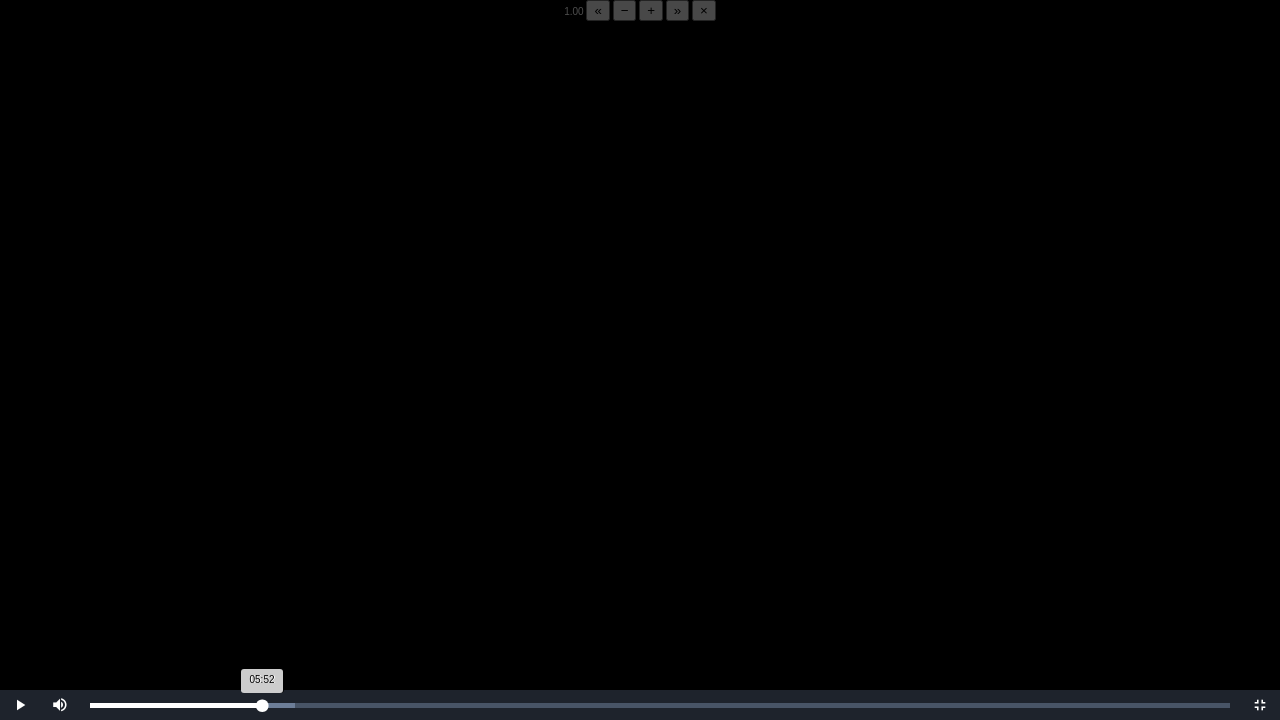 click on "05:52 Progress : 0%" at bounding box center (176, 705) 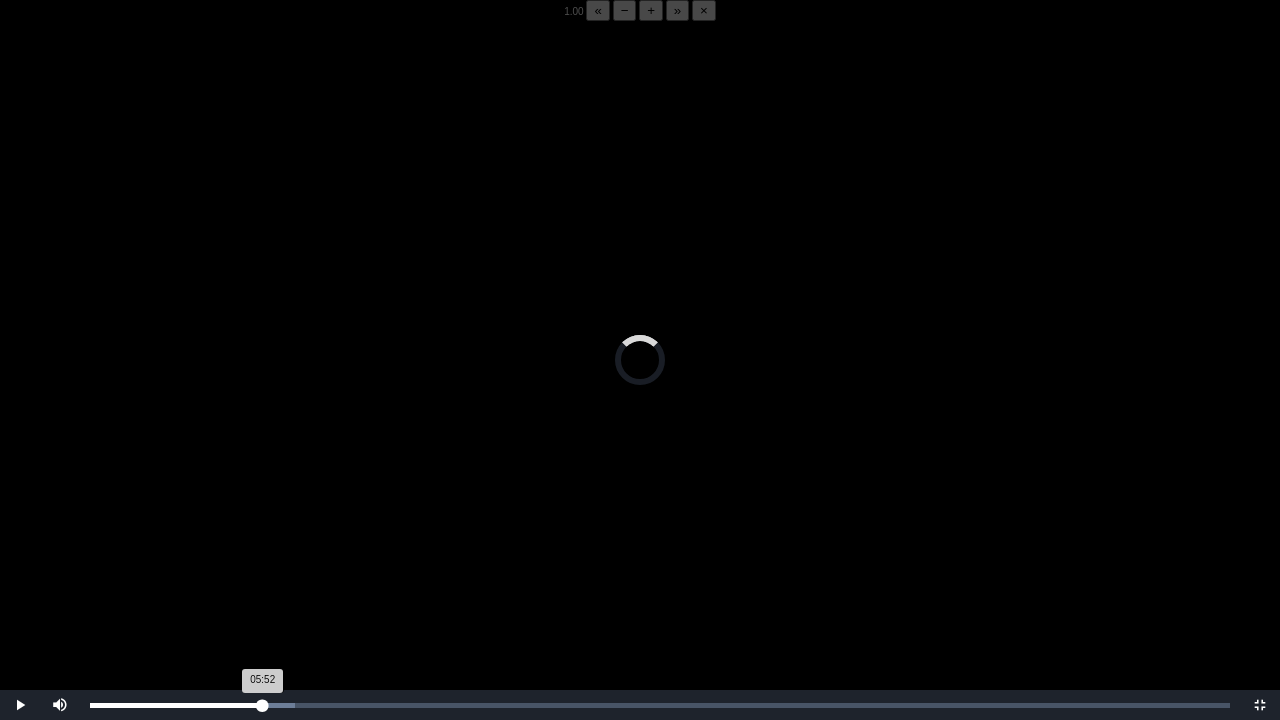 click on "05:52 Progress : 0%" at bounding box center [176, 705] 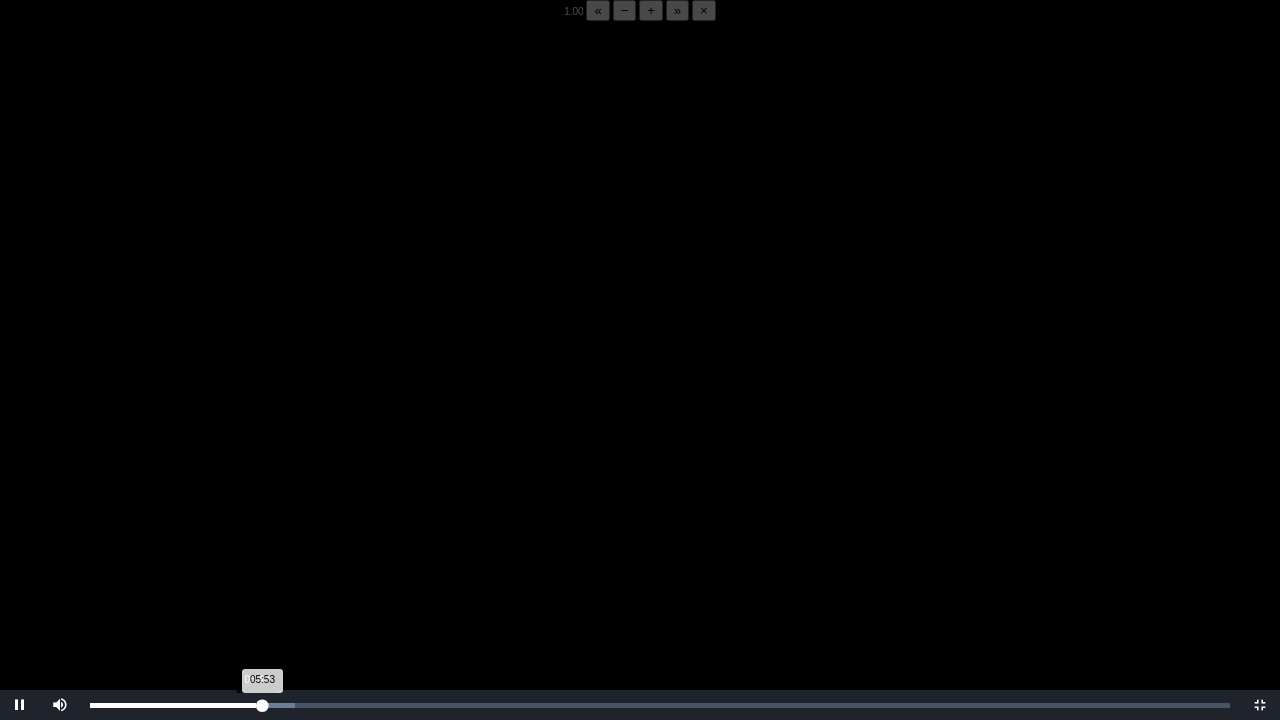 click on "05:53 Progress : 0%" at bounding box center (176, 705) 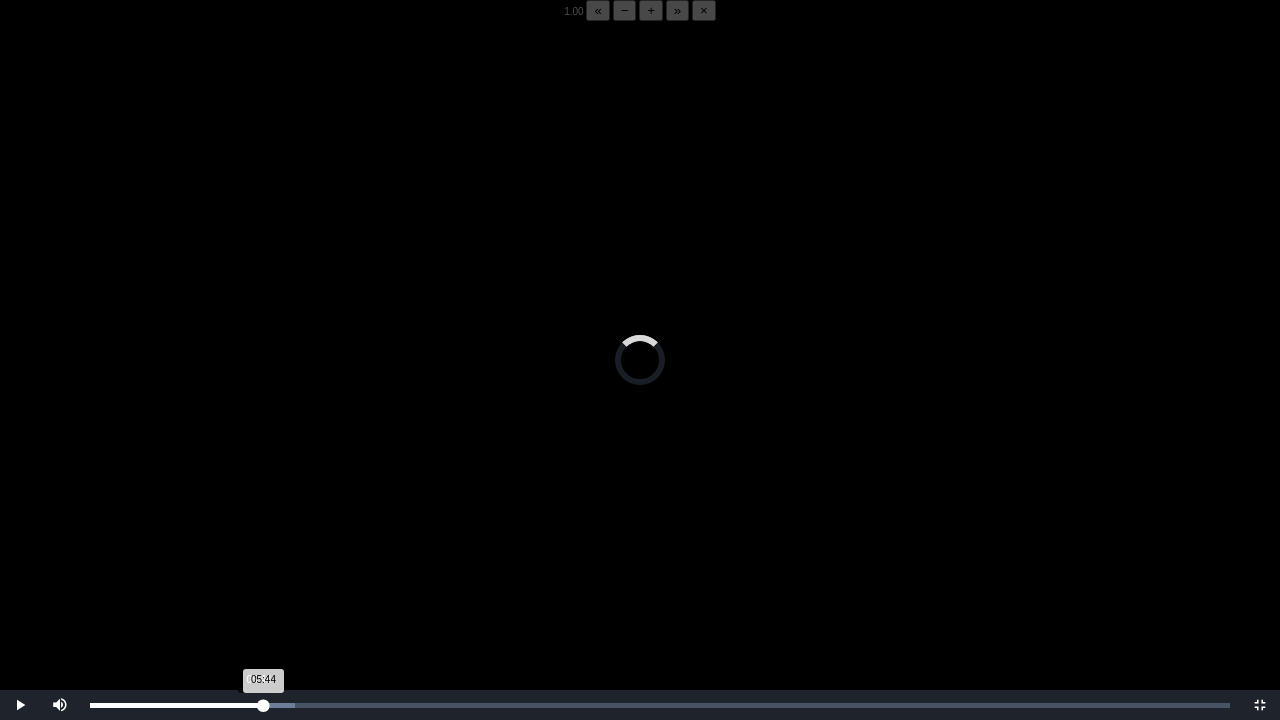 click on "05:44 Progress : 0%" at bounding box center [177, 705] 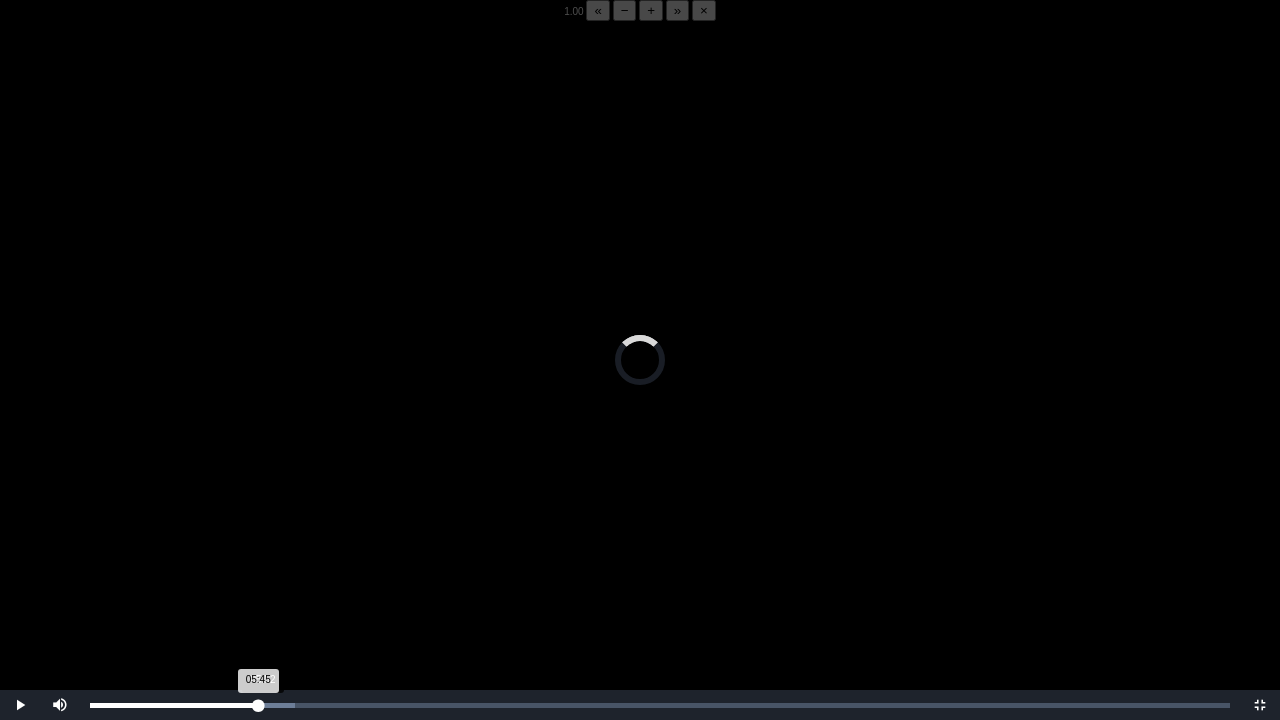 click on "05:45 Progress : 0%" at bounding box center (174, 705) 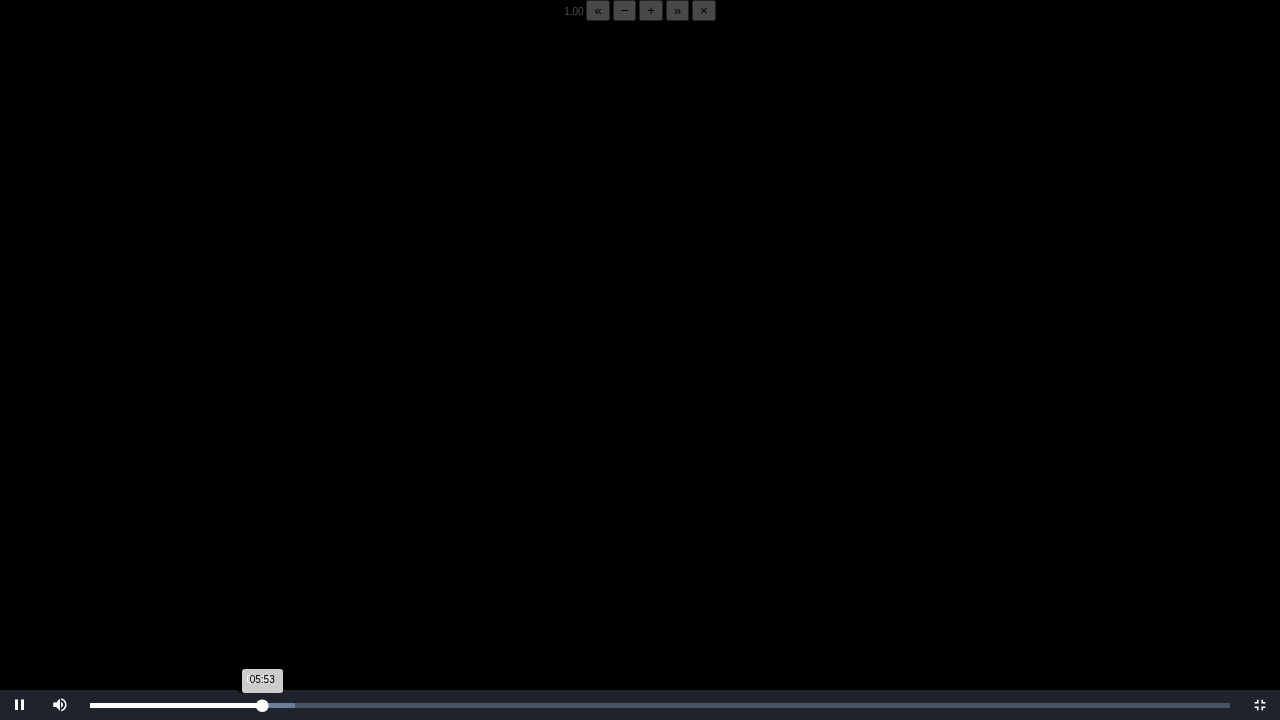 click on "05:53 Progress : 0%" at bounding box center [176, 705] 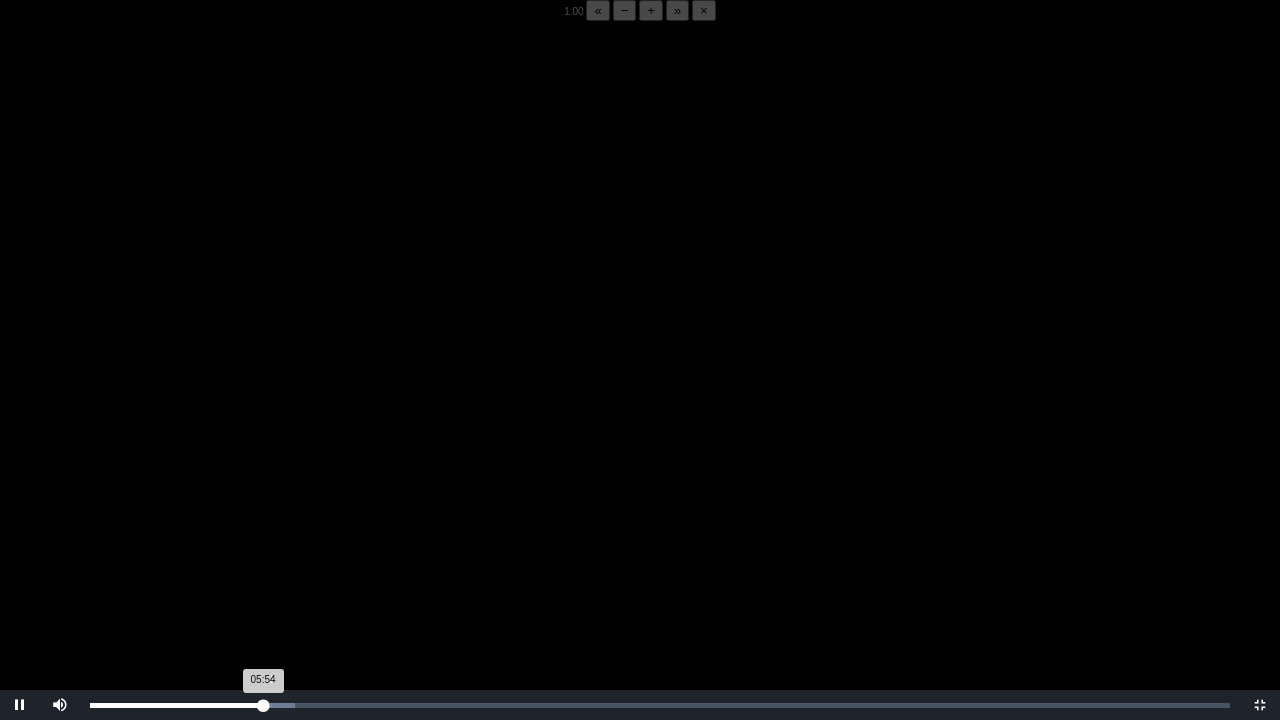 click on "05:54 Progress : 0%" at bounding box center (176, 705) 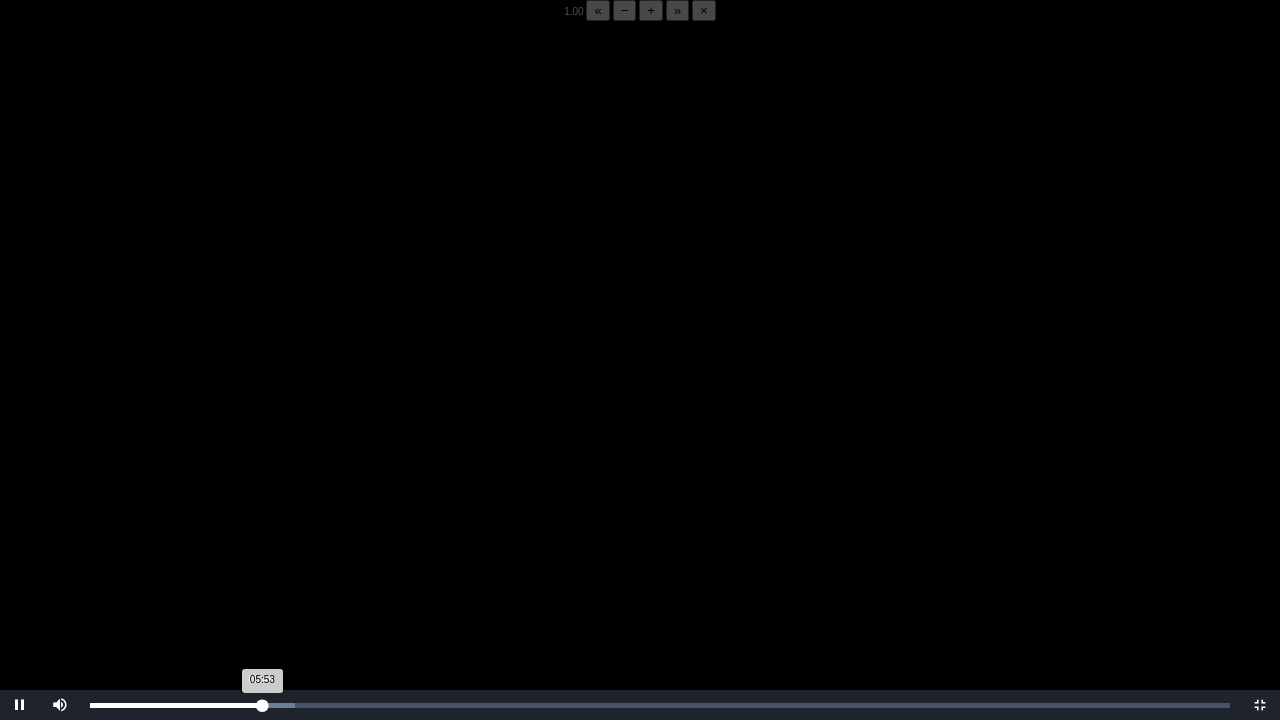 click on "05:53 Progress : 0%" at bounding box center [176, 705] 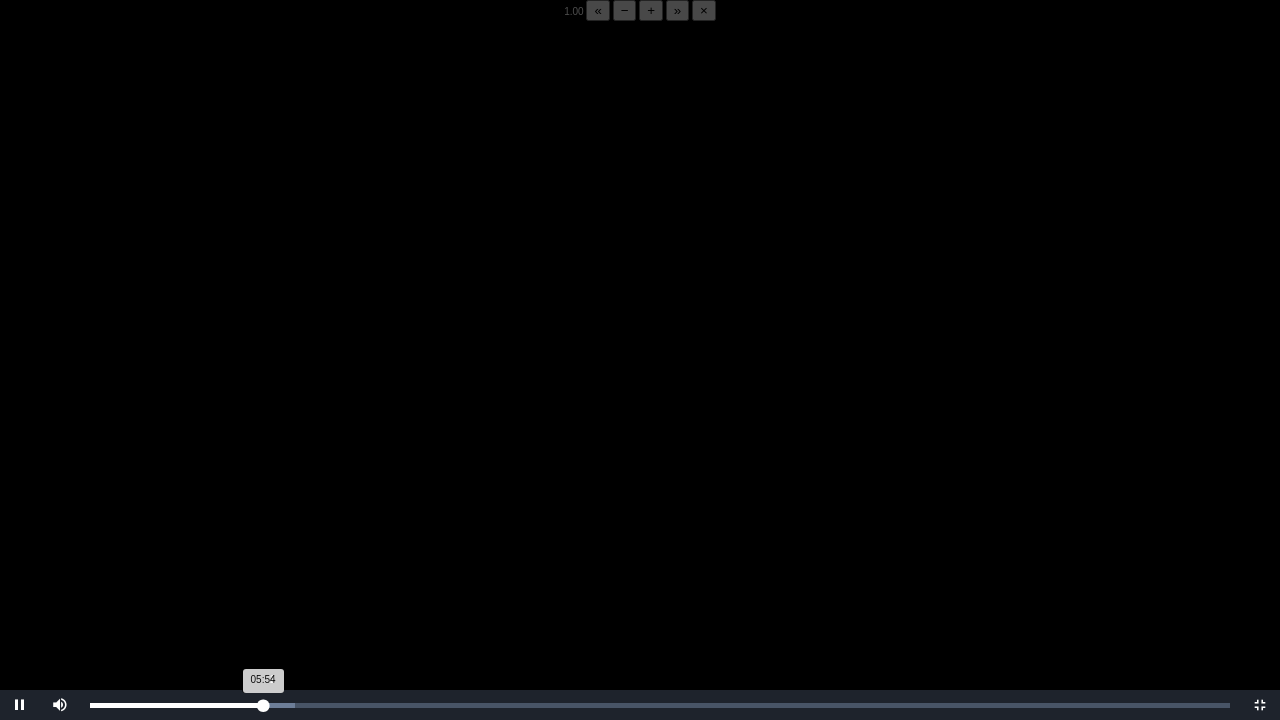 click on "05:54 Progress : 0%" at bounding box center [176, 705] 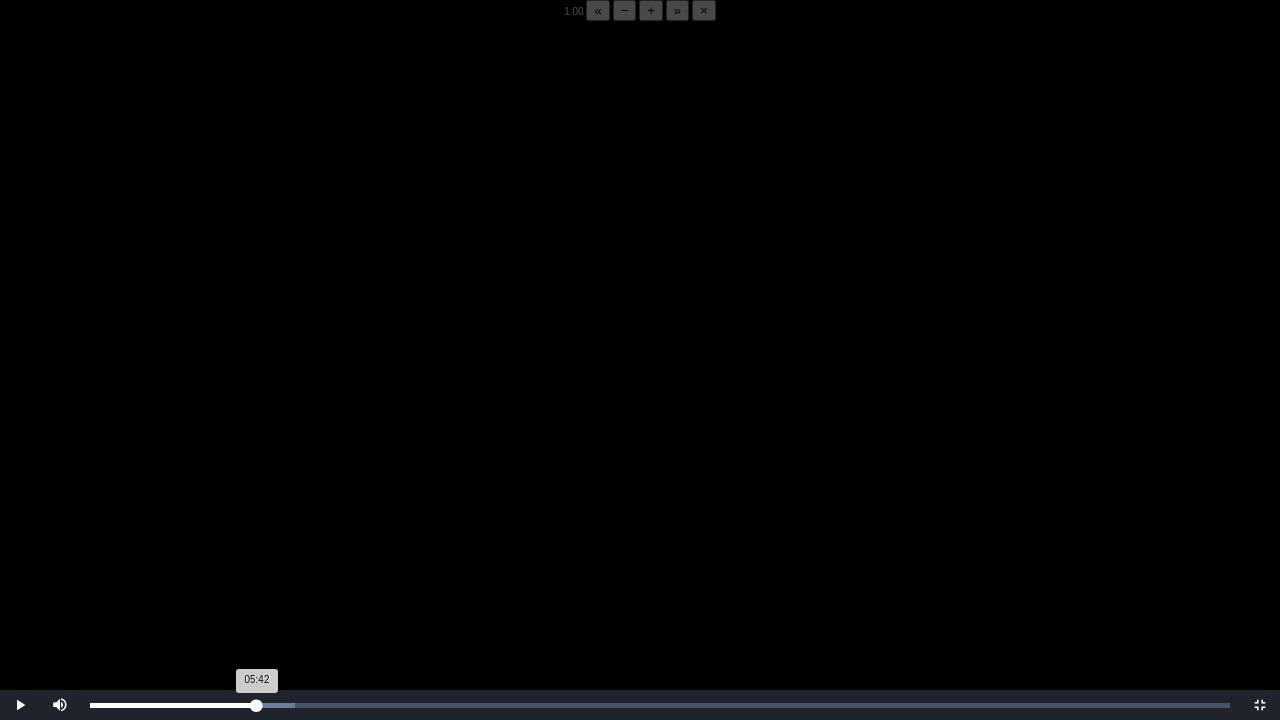click on "05:42 Progress : 0%" at bounding box center [173, 705] 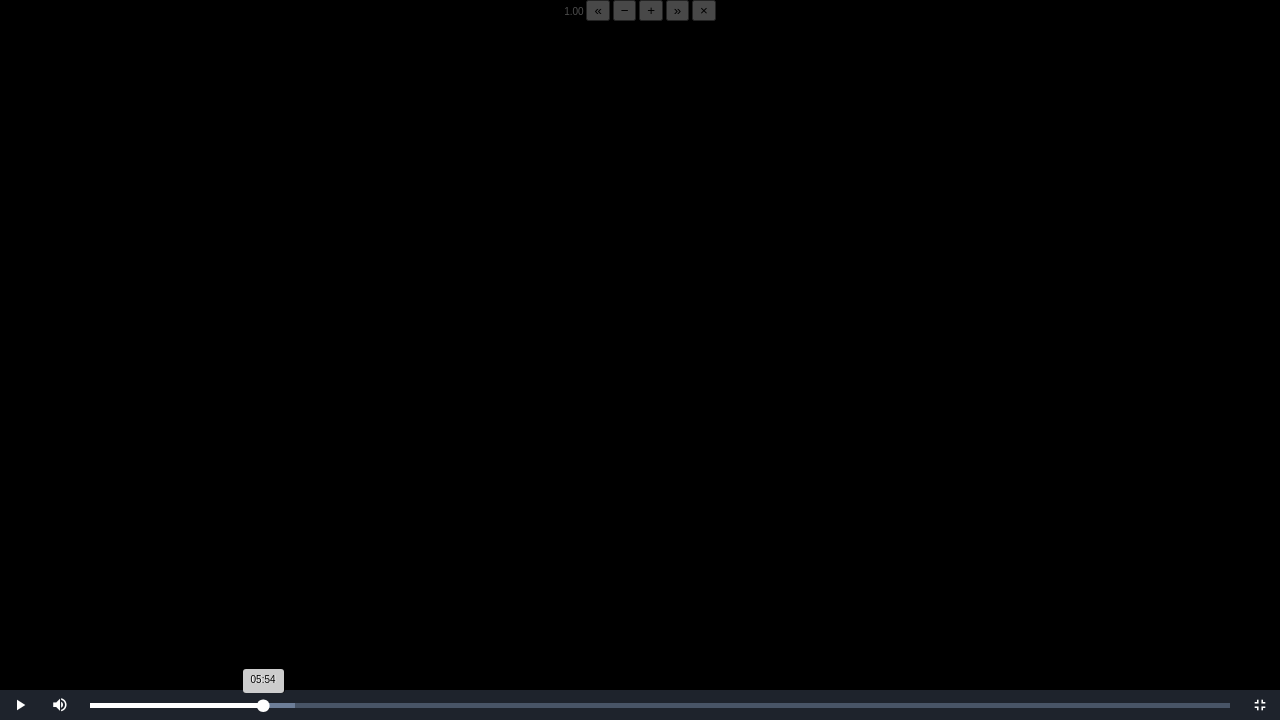 click on "05:54 Progress : 0%" at bounding box center [176, 705] 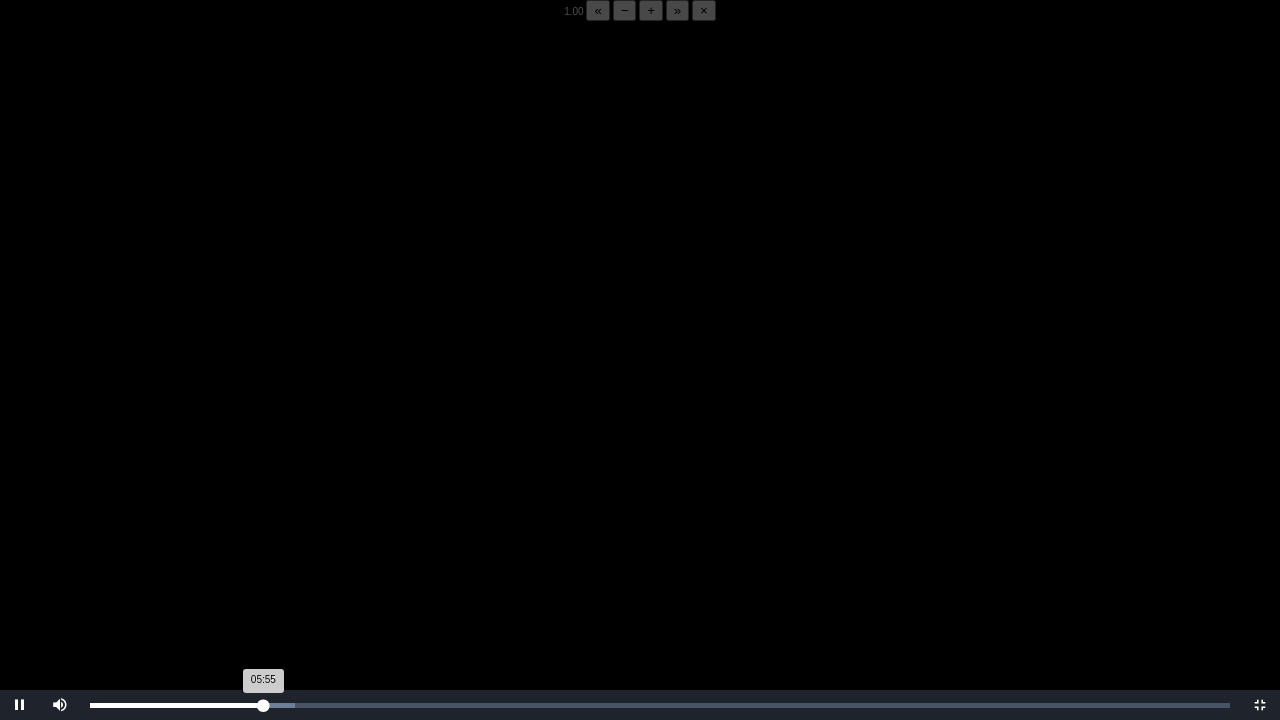 click on "05:55 Progress : 0%" at bounding box center [176, 705] 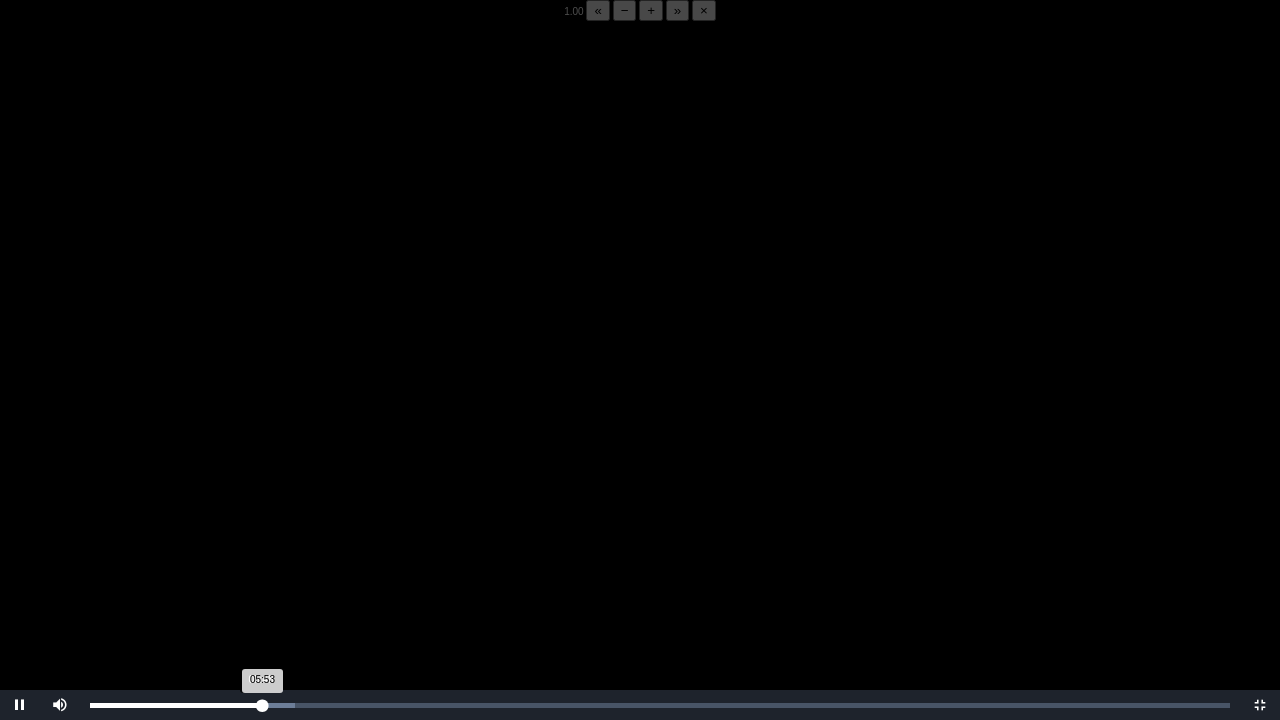 click on "05:53 Progress : 0%" at bounding box center [176, 705] 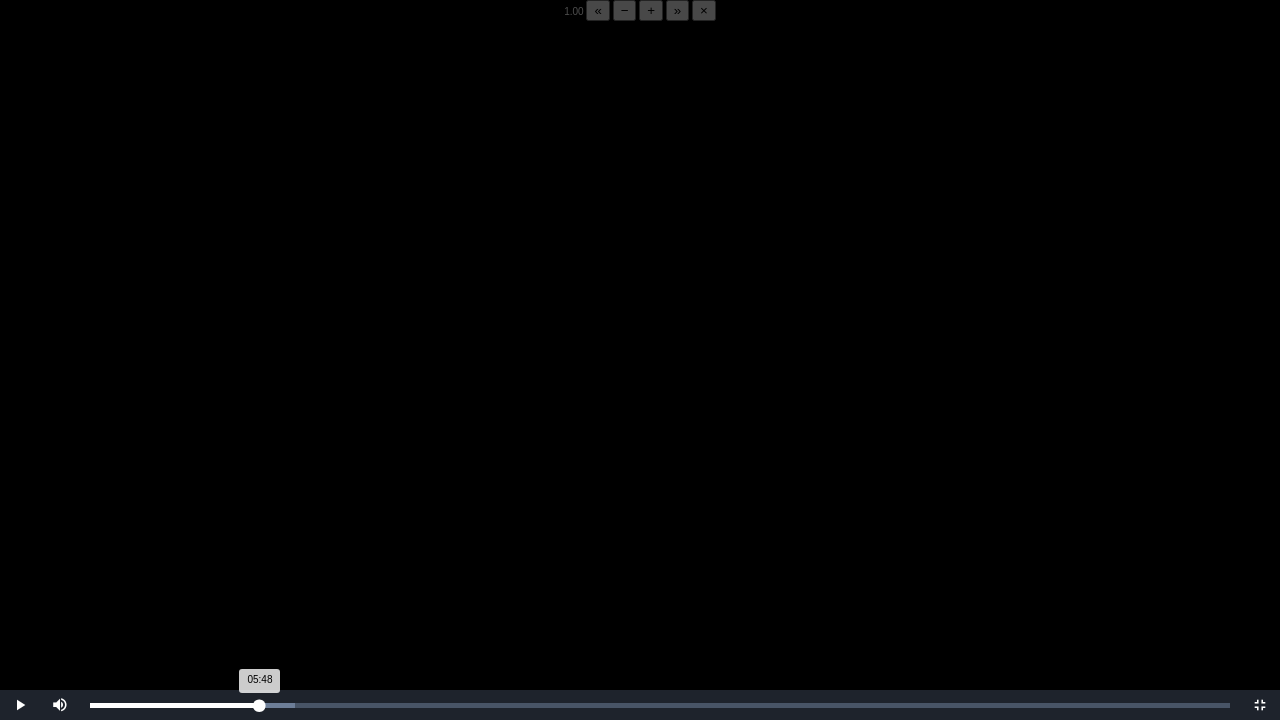 click on "05:48 Progress : 0%" at bounding box center (175, 705) 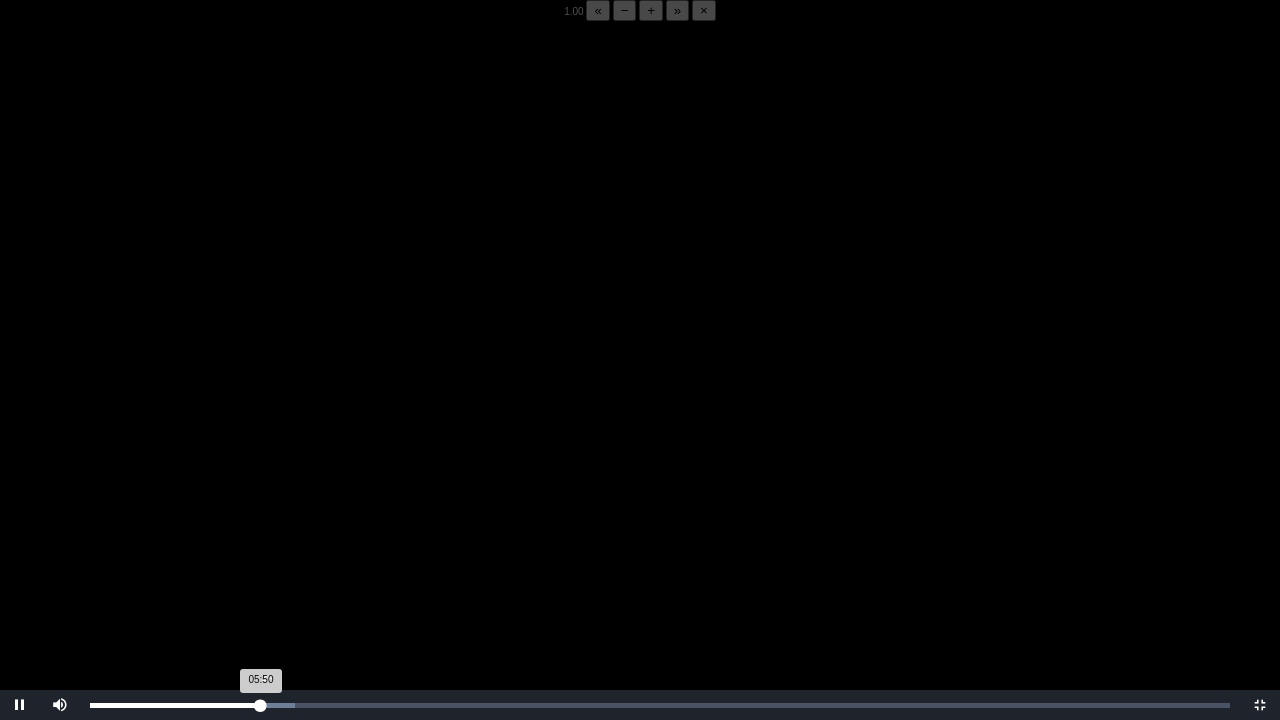 click on "05:50 Progress : 0%" at bounding box center [175, 705] 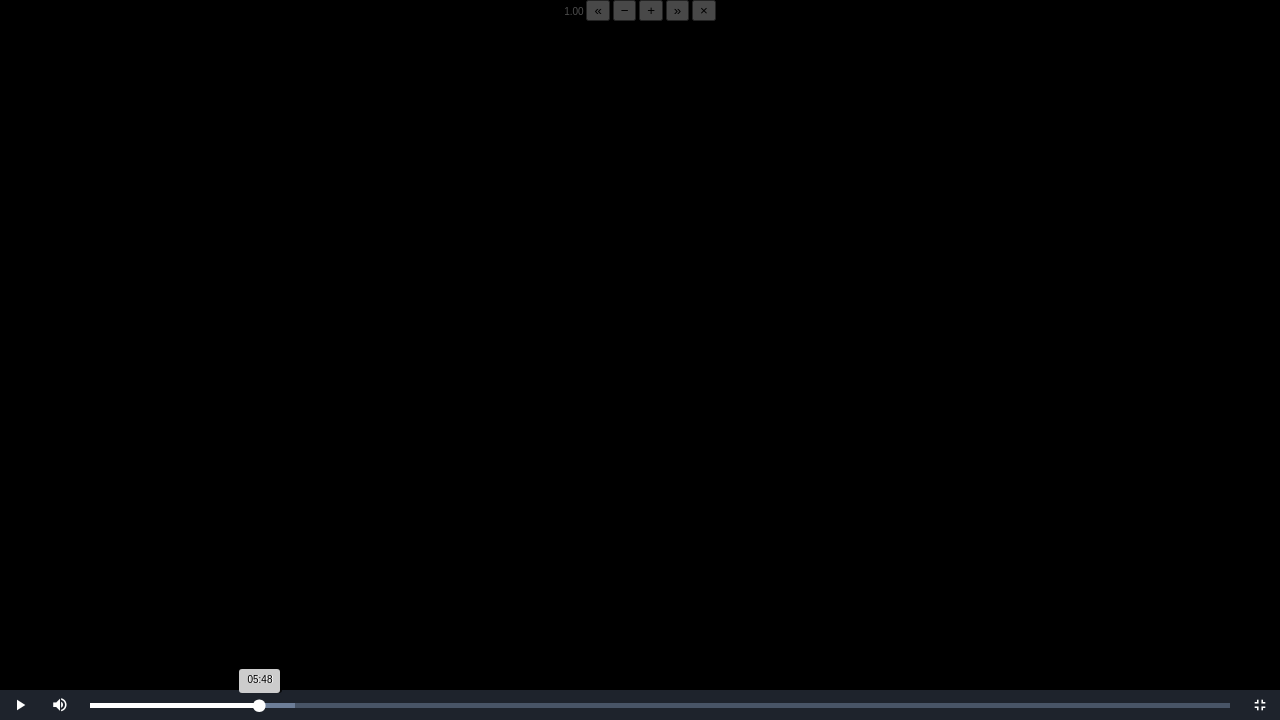 click on "05:48 Progress : 0%" at bounding box center [175, 705] 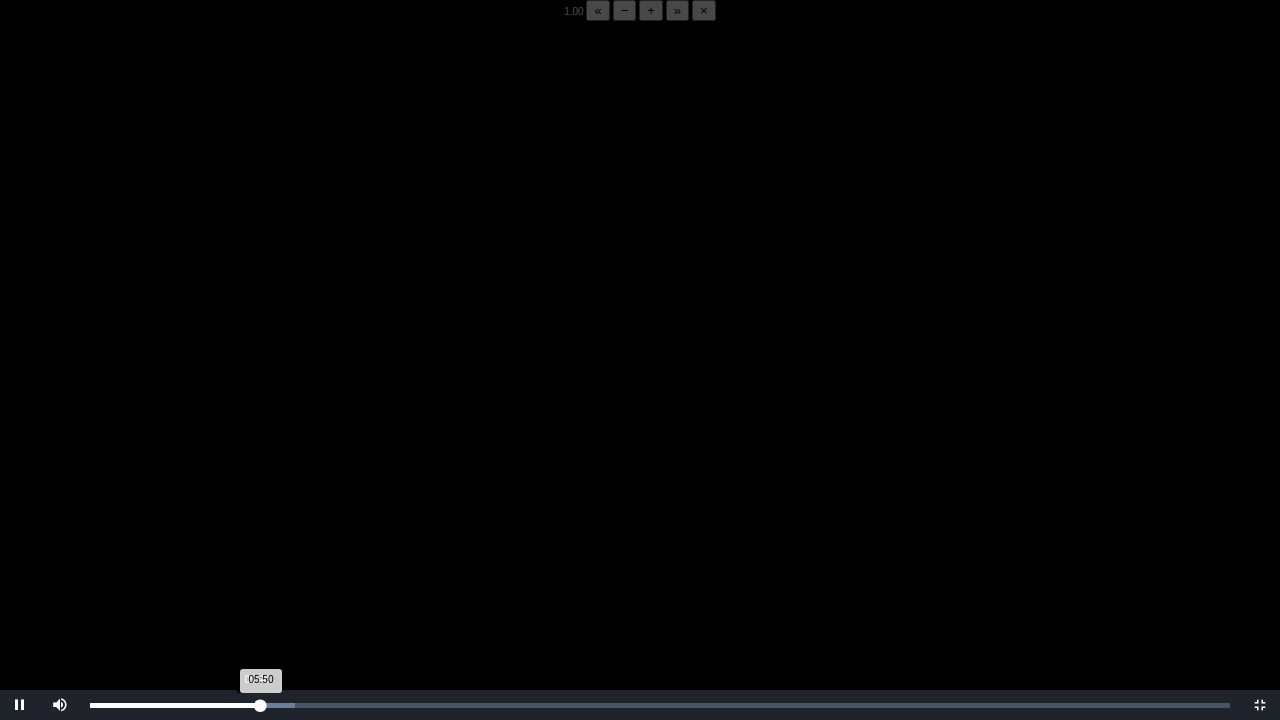 click on "05:50 Progress : 0%" at bounding box center [175, 705] 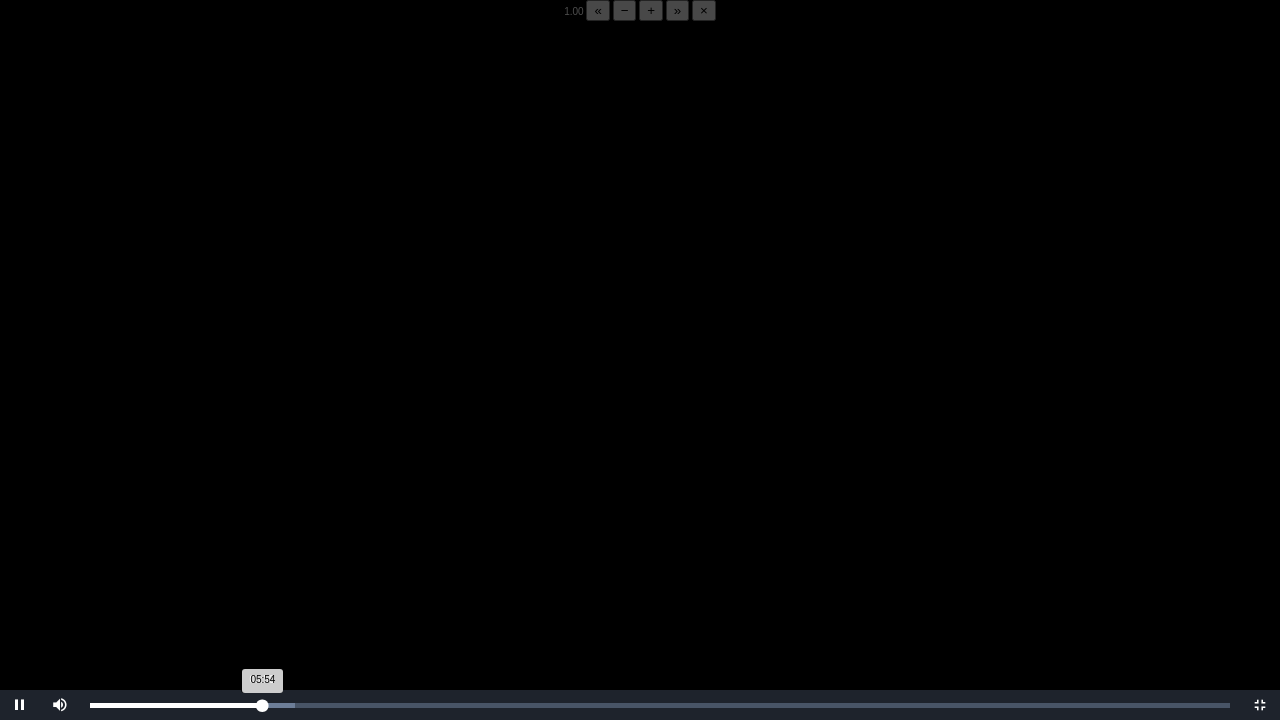 click on "05:54 Progress : 0%" at bounding box center [176, 705] 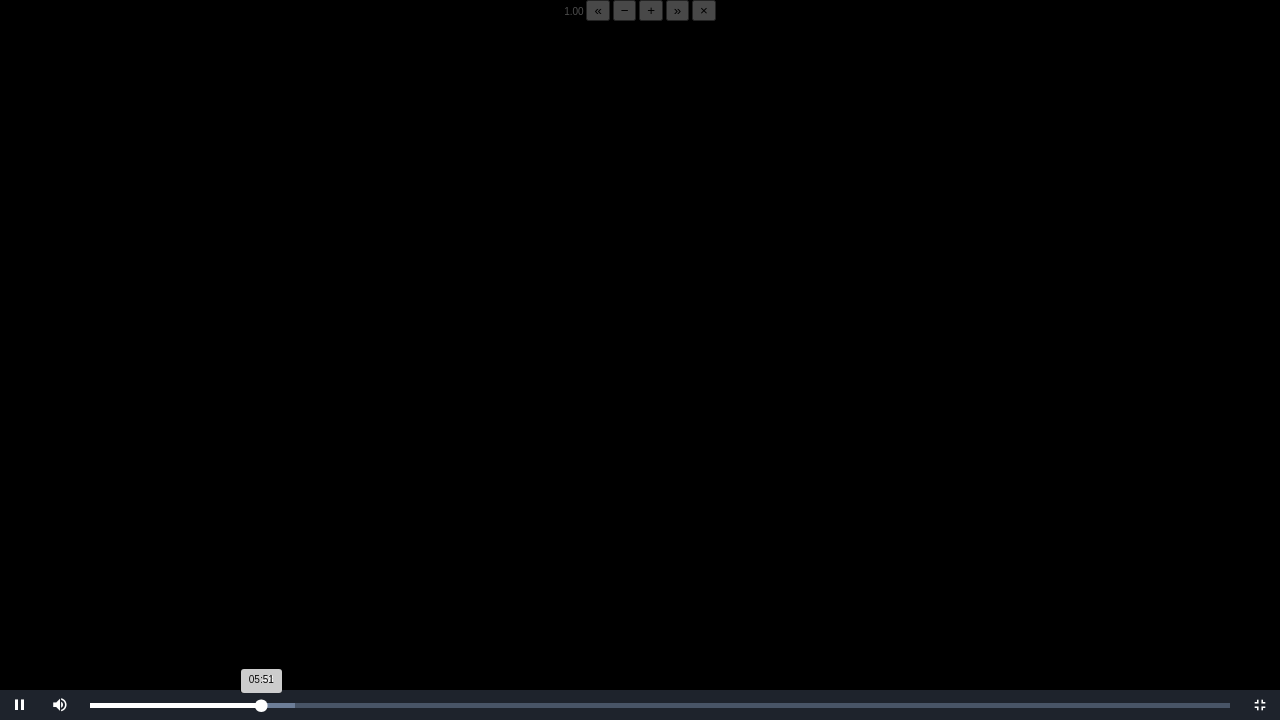 click on "05:51 Progress : 0%" at bounding box center [175, 705] 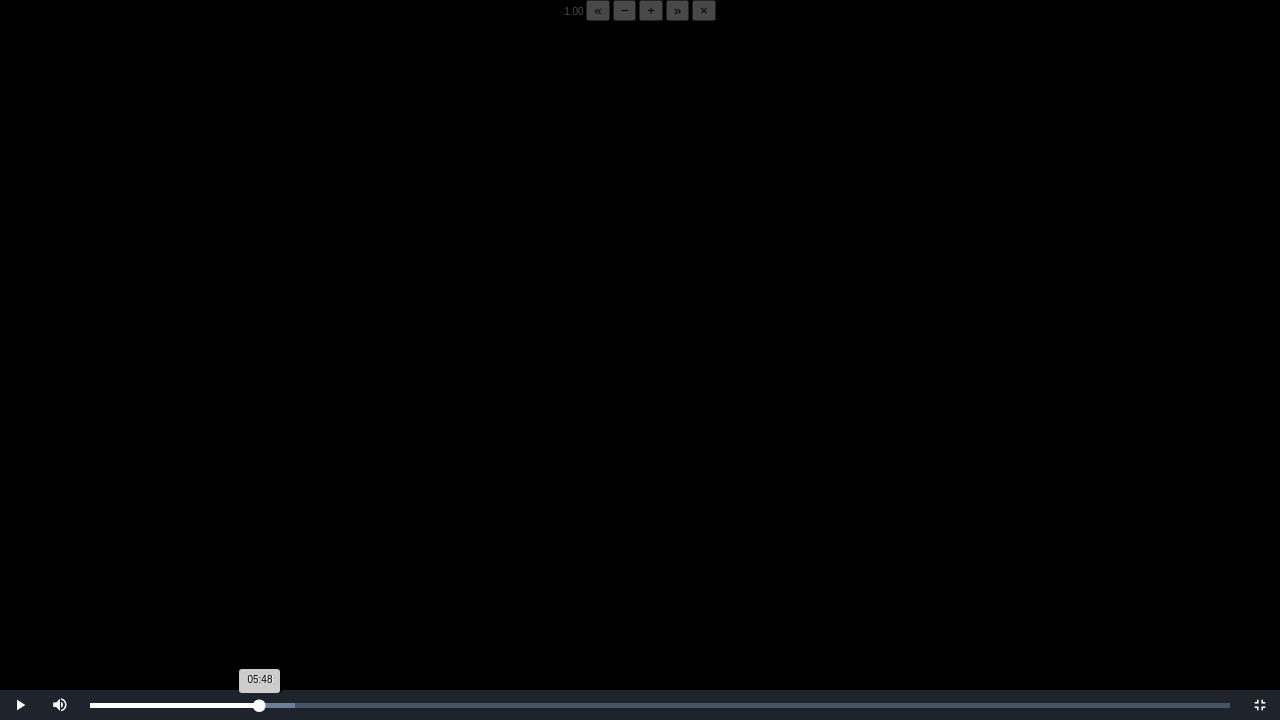 click on "05:48 Progress : 0%" at bounding box center (175, 705) 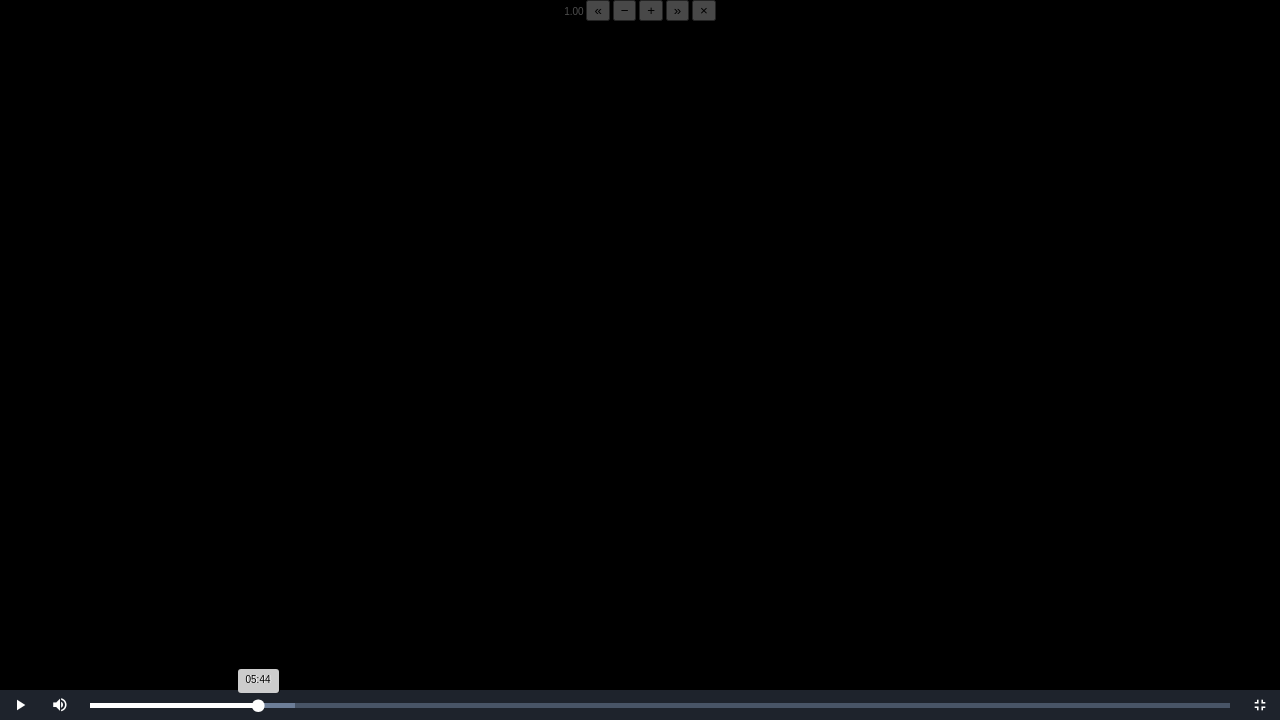click on "05:44 Progress : 0%" at bounding box center (174, 705) 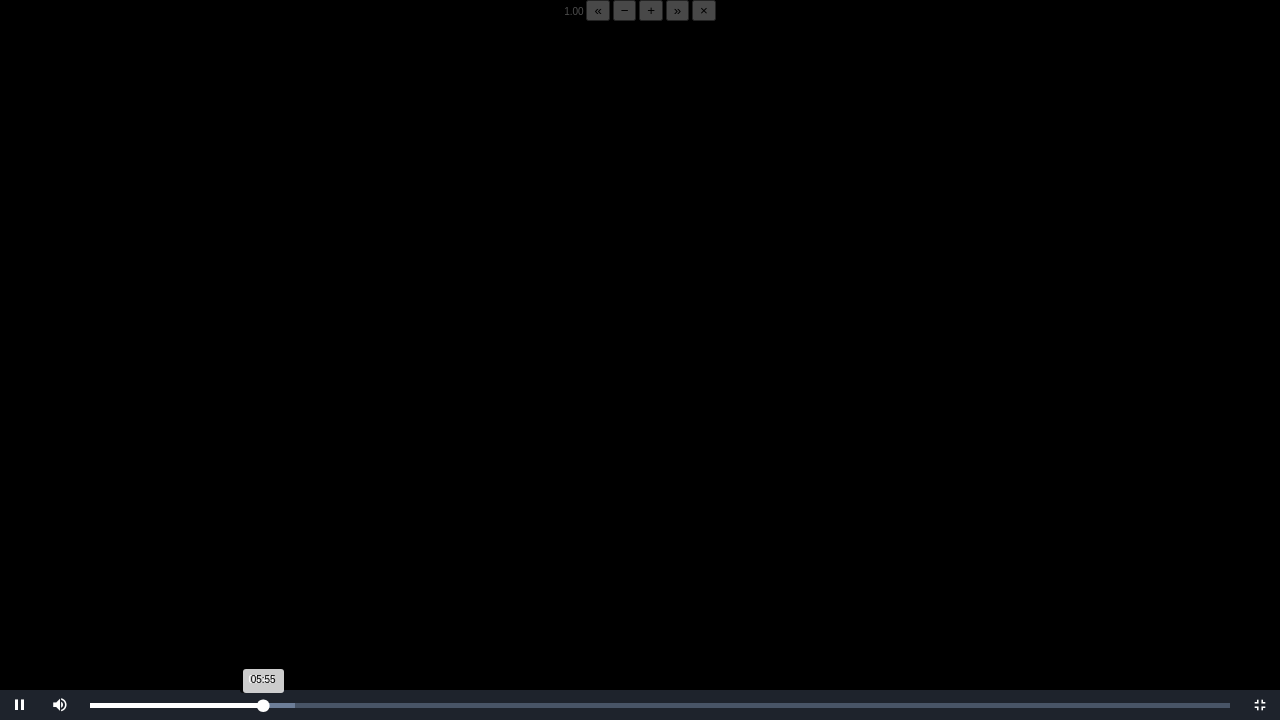 click on "05:55 Progress : 0%" at bounding box center (176, 705) 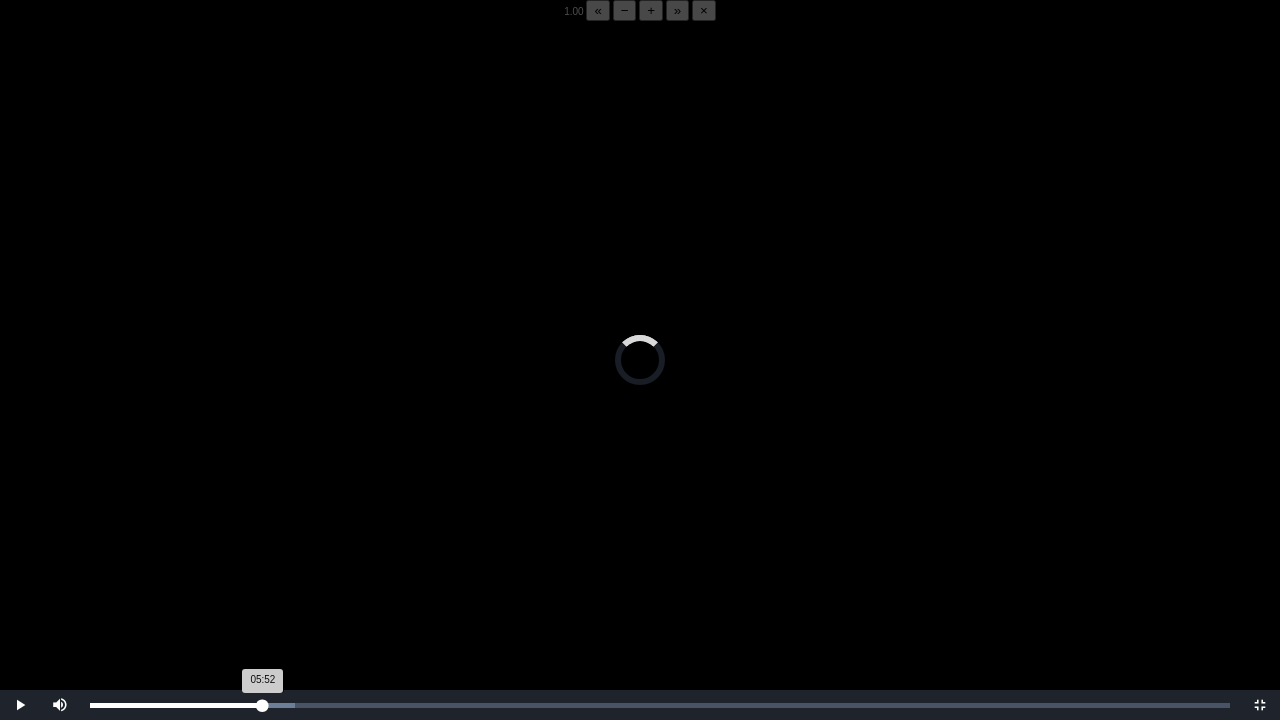 click on "05:52 Progress : 0%" at bounding box center (176, 705) 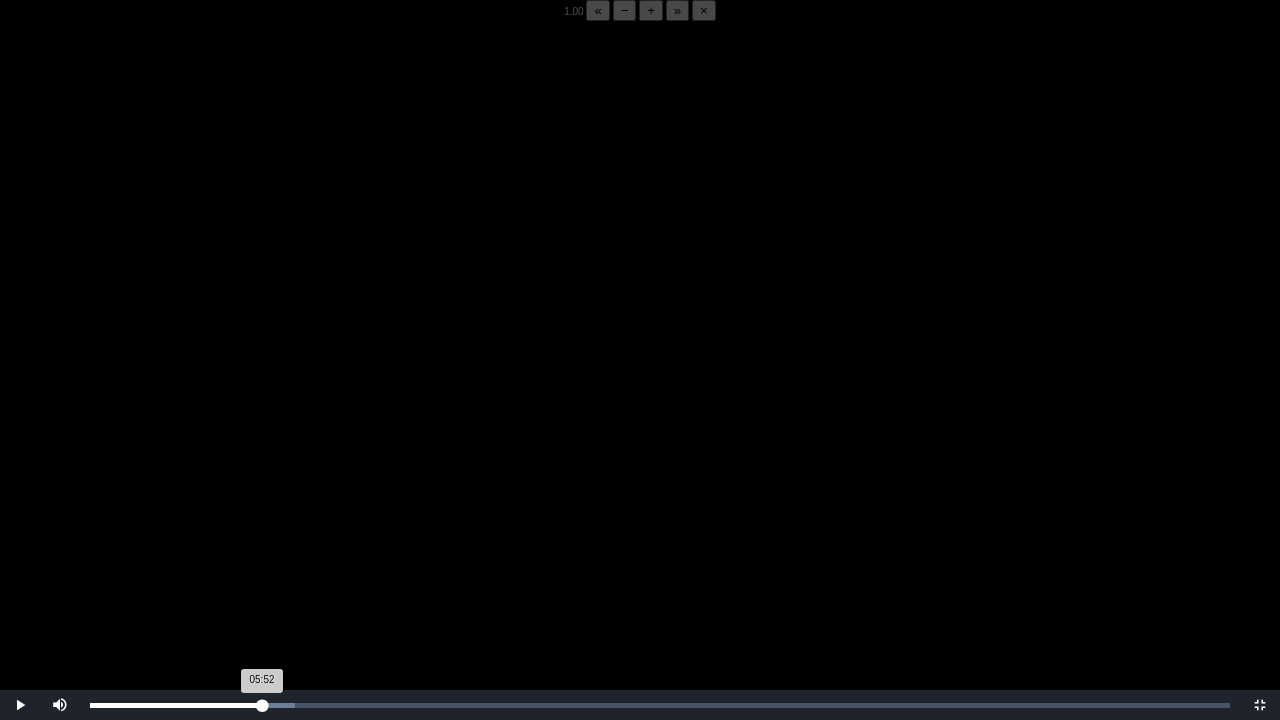 click on "05:52 Progress : 0%" at bounding box center (176, 705) 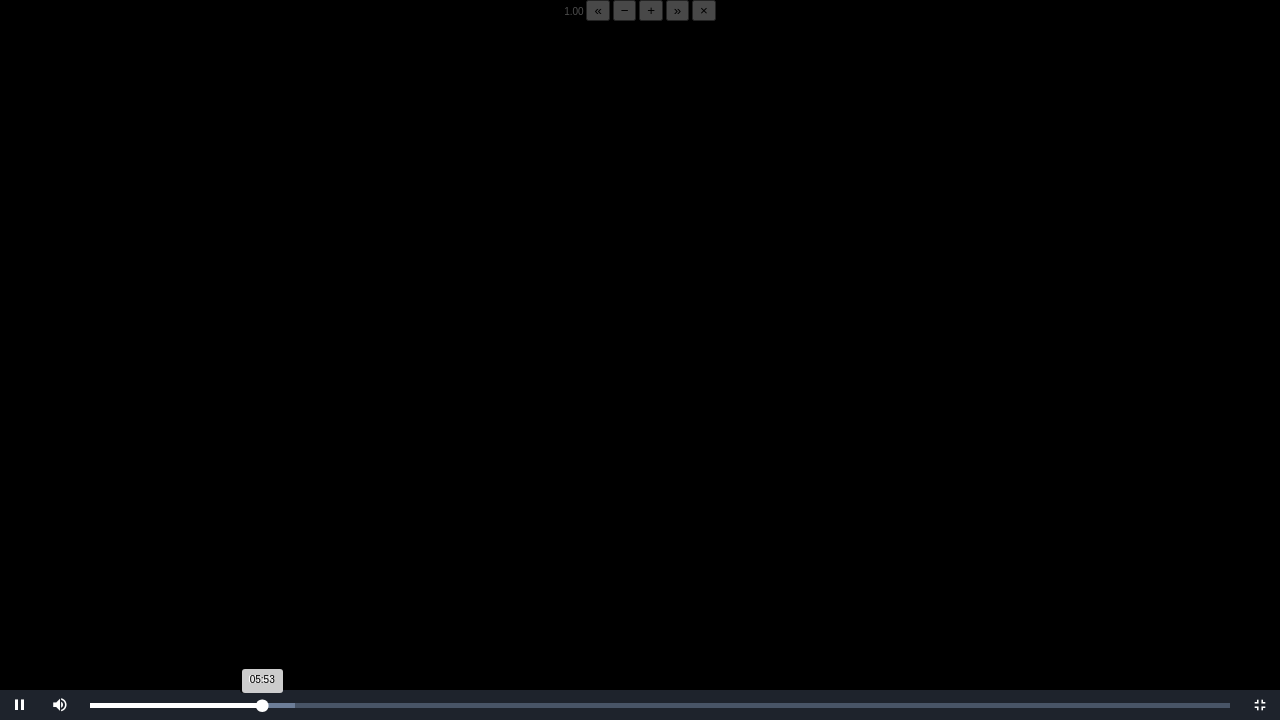 click on "05:53 Progress : 0%" at bounding box center [176, 705] 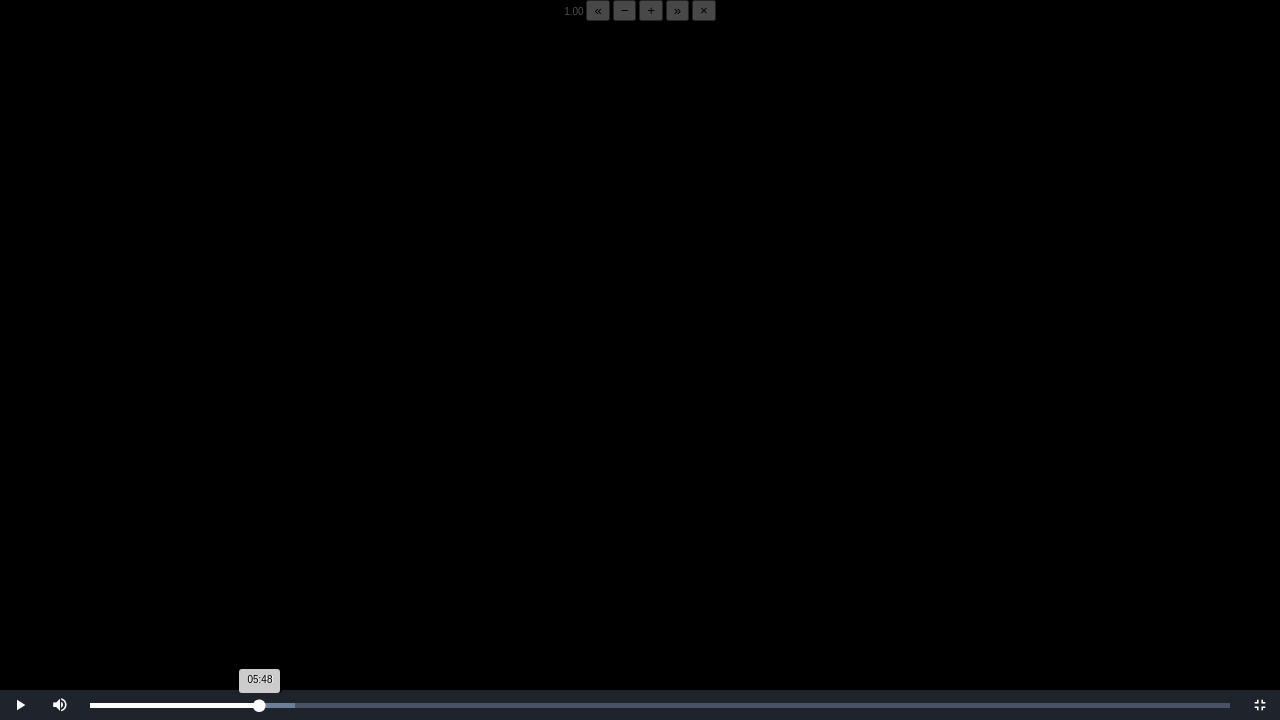 click on "05:48 Progress : 0%" at bounding box center (175, 705) 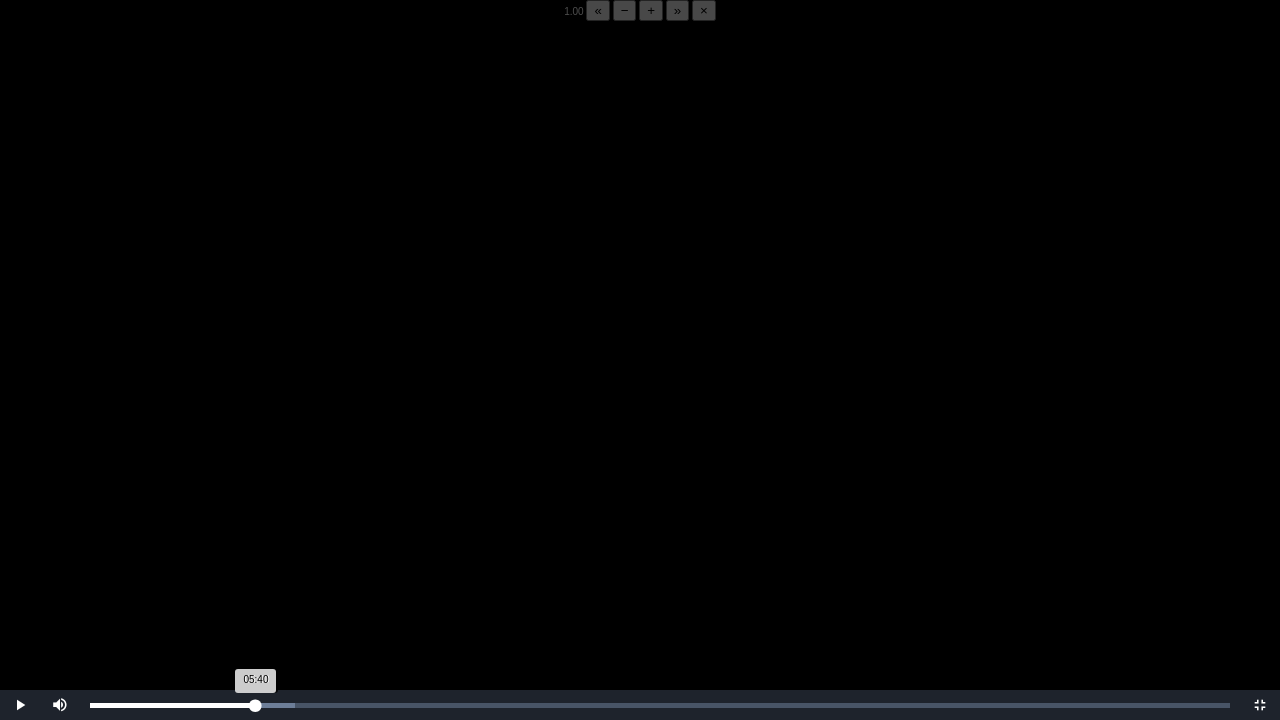 click on "05:40 Progress : 0%" at bounding box center (173, 705) 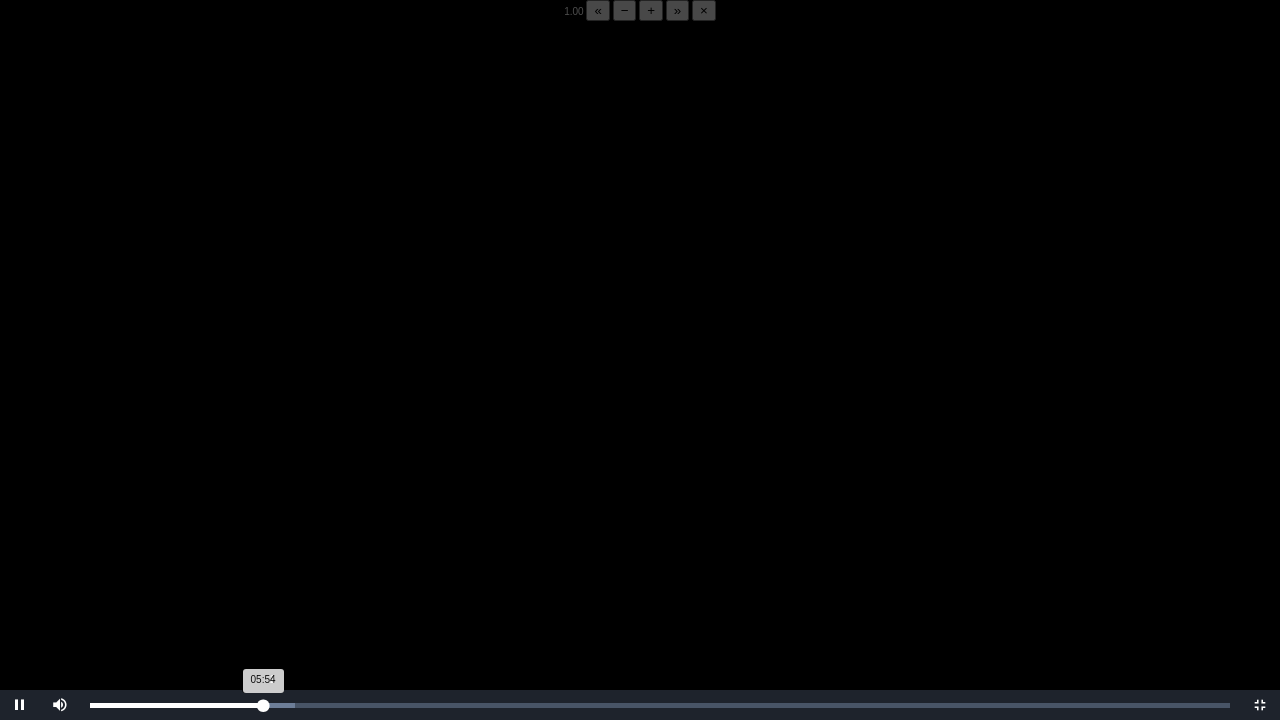 click on "05:54 Progress : 0%" at bounding box center [176, 705] 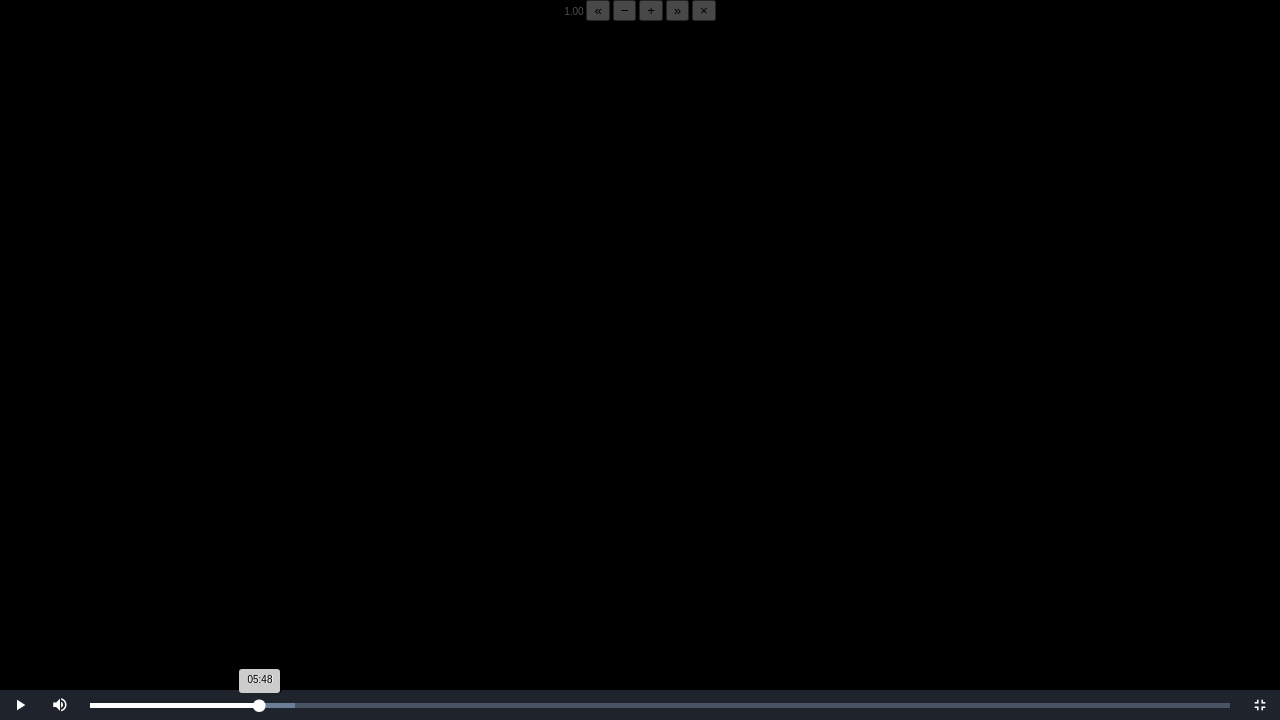 click on "05:48 Progress : 0%" at bounding box center (175, 705) 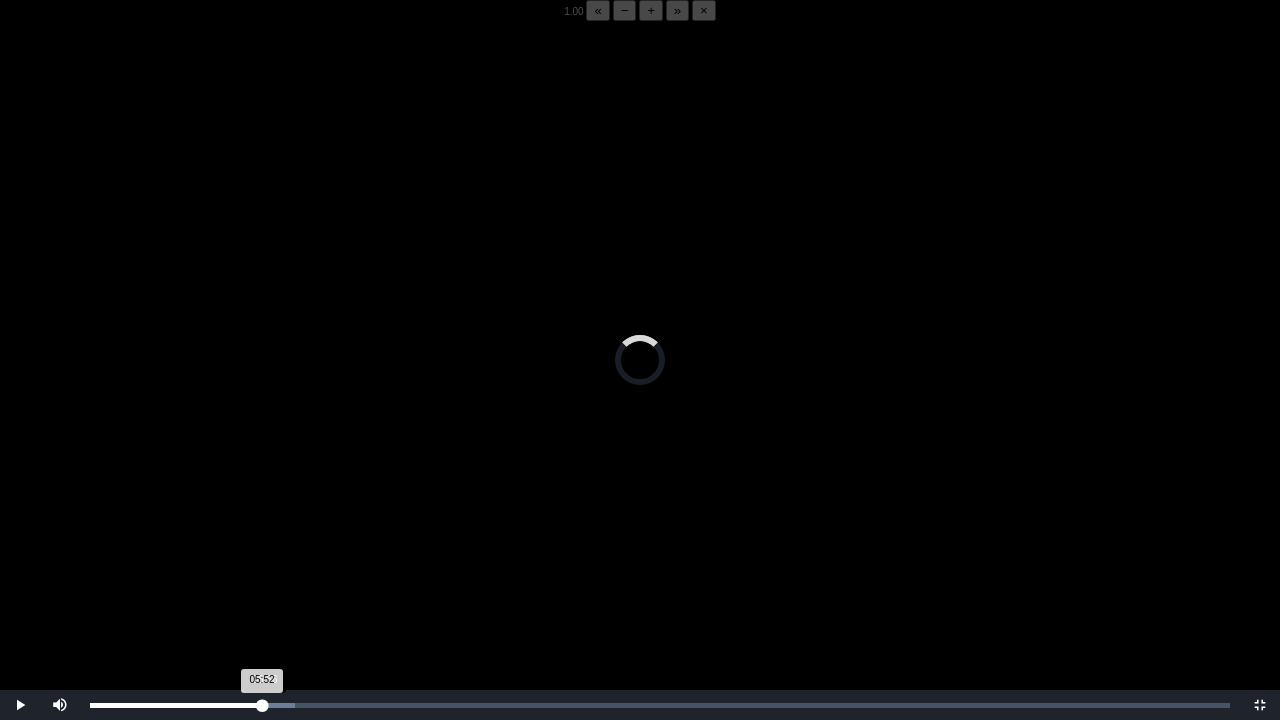 click on "05:52 Progress : 0%" at bounding box center [176, 705] 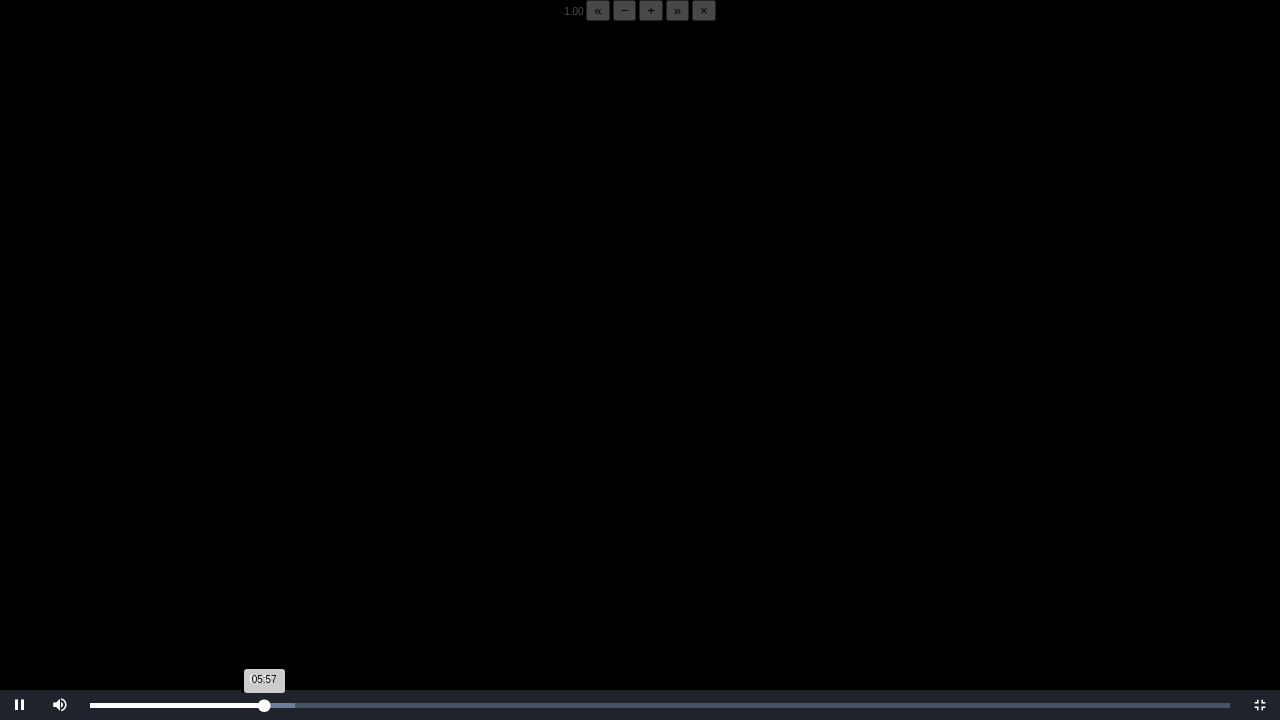 click on "05:57 Progress : 0%" at bounding box center (177, 705) 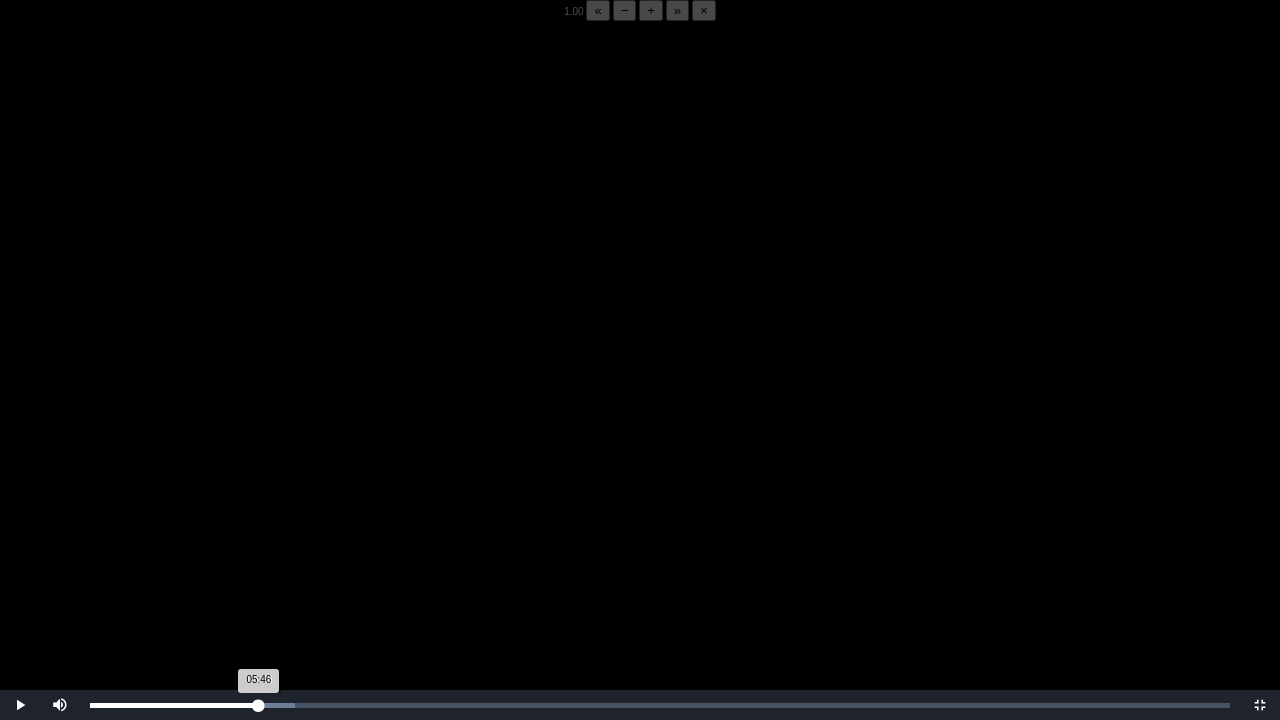 click on "05:46 Progress : 0%" at bounding box center [174, 705] 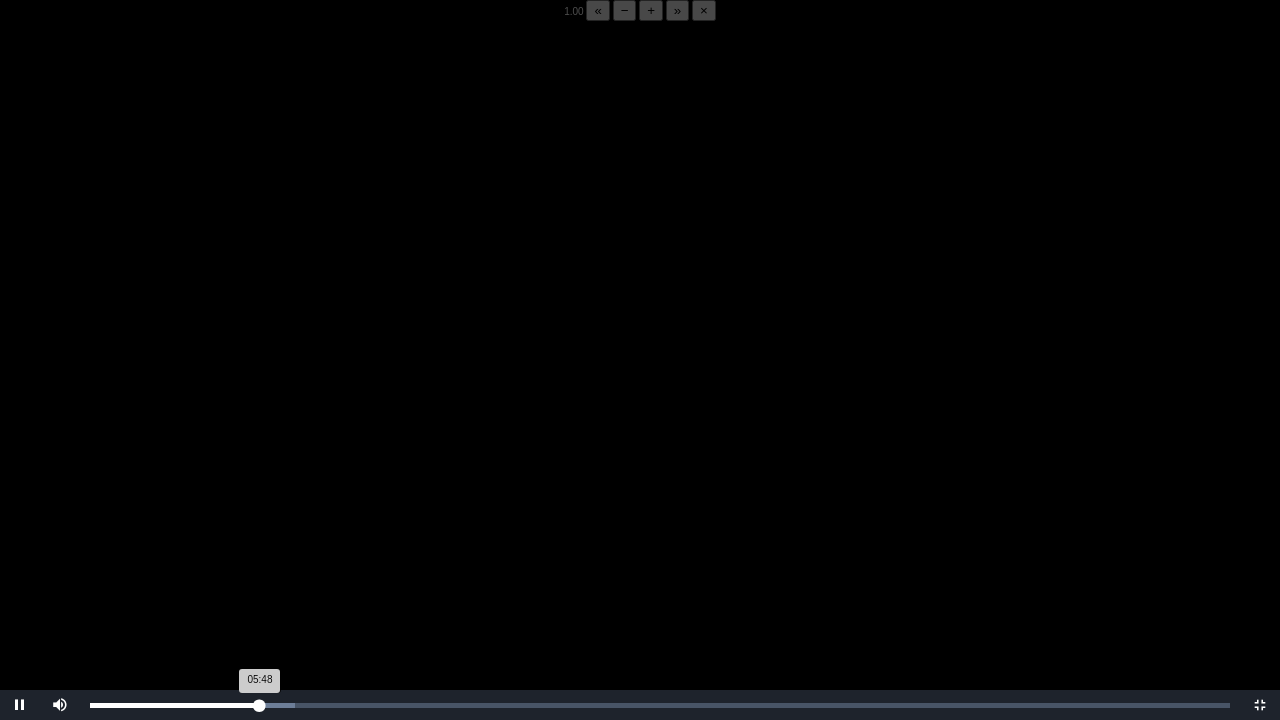 click on "05:48 Progress : 0%" at bounding box center [175, 705] 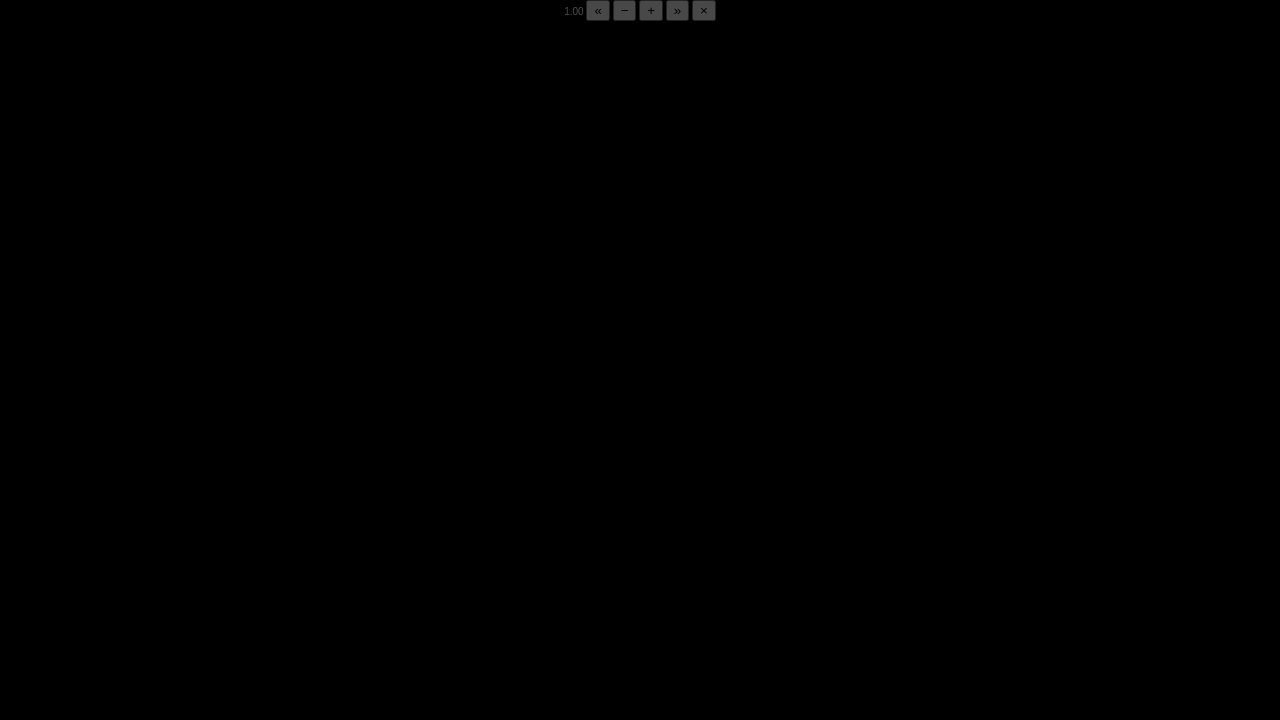 click on "05:50 Progress : 0%" at bounding box center (175, 705) 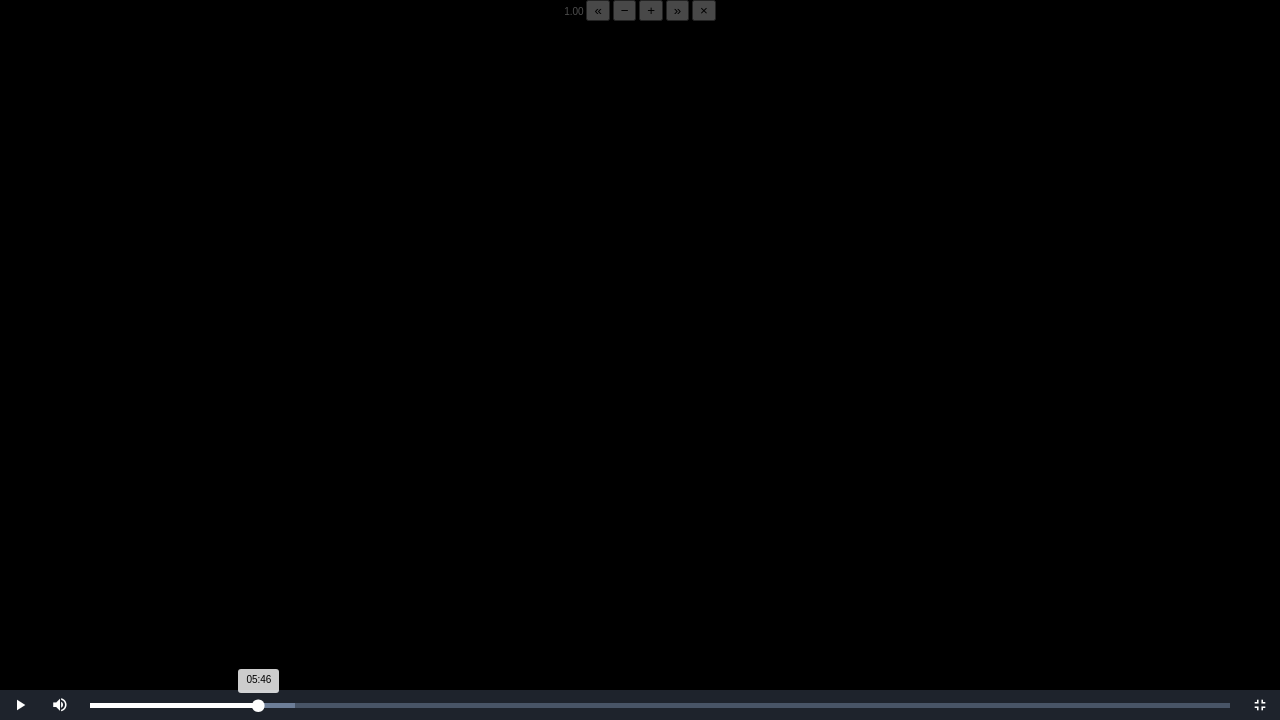 click on "05:46 Progress : 0%" at bounding box center [174, 705] 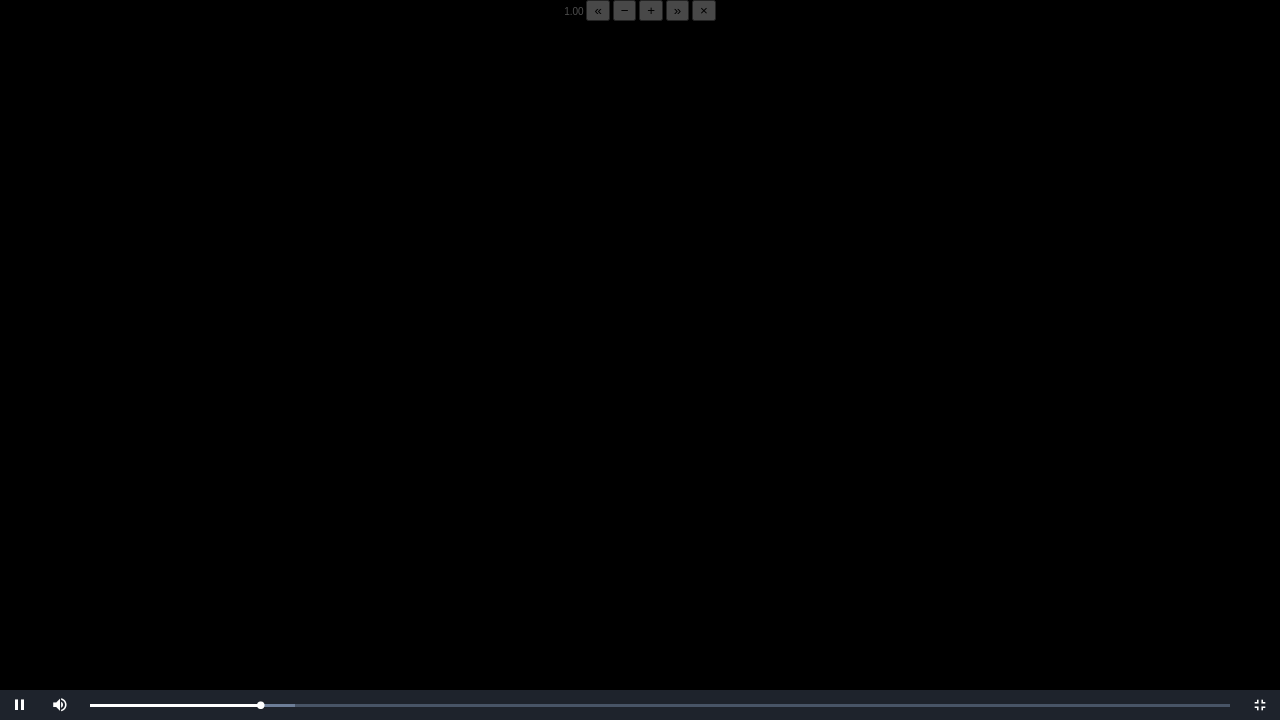 click at bounding box center (640, 381) 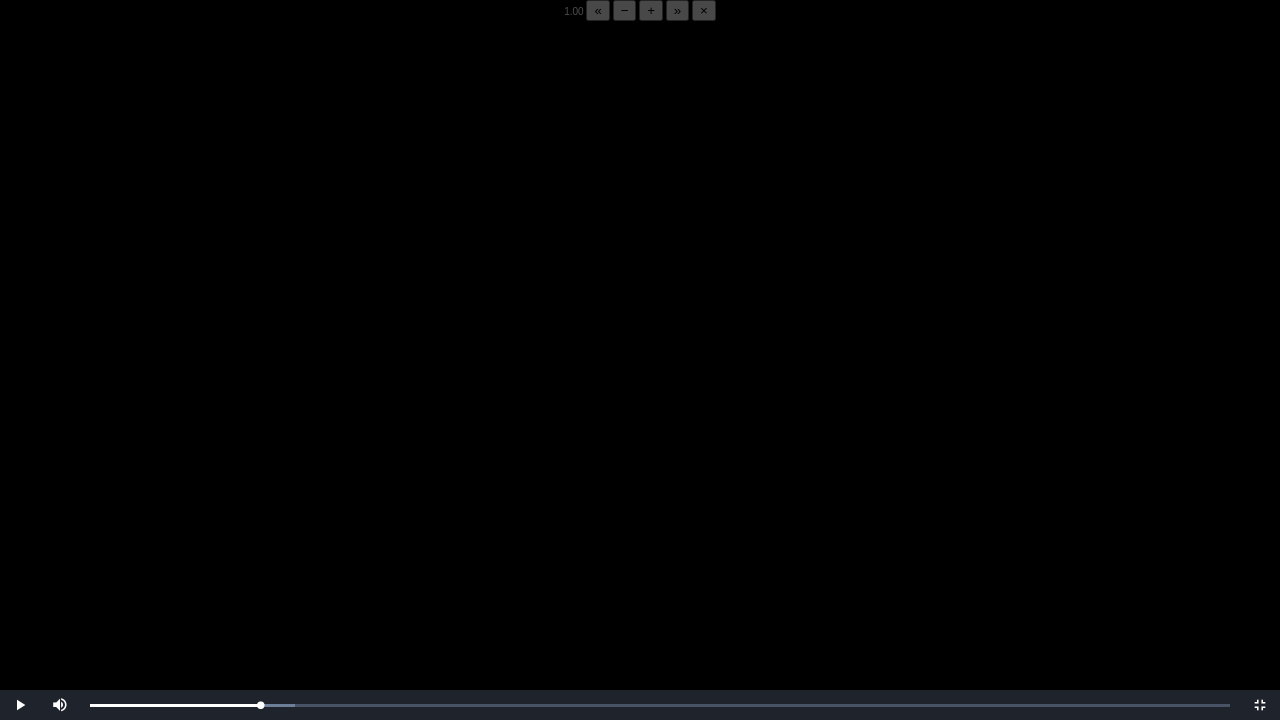 click at bounding box center (640, 381) 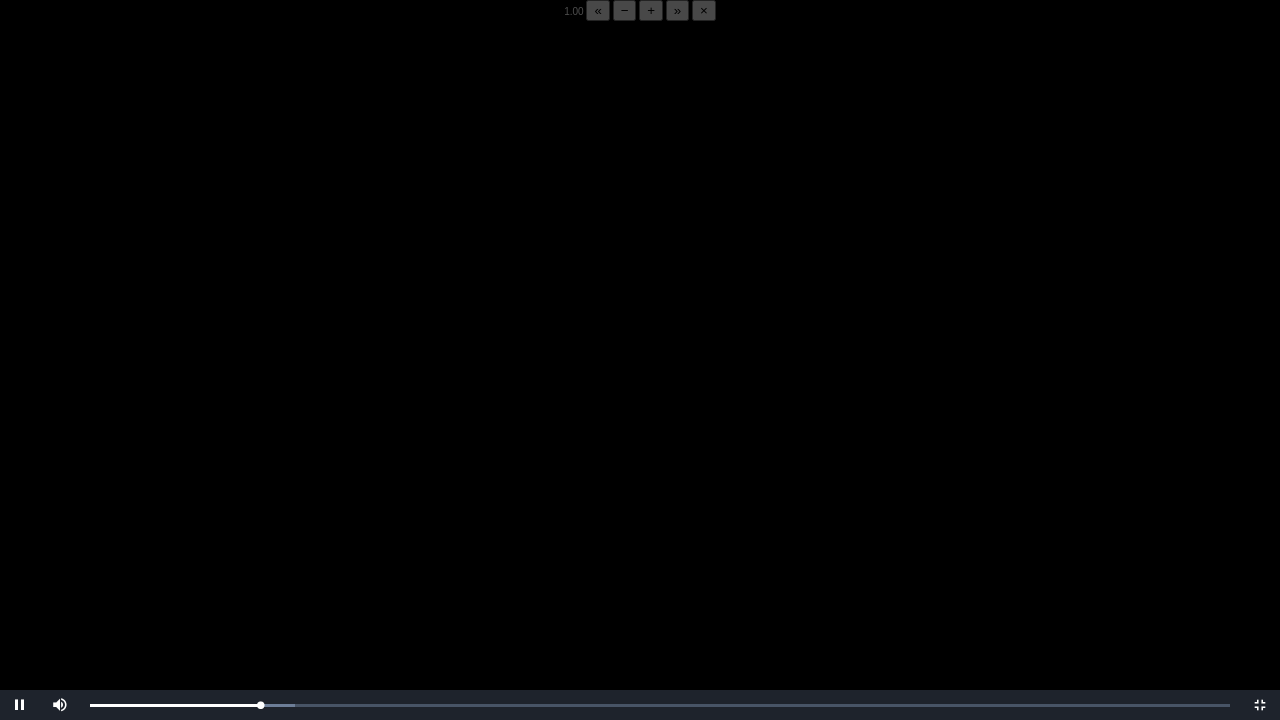 click at bounding box center [640, 381] 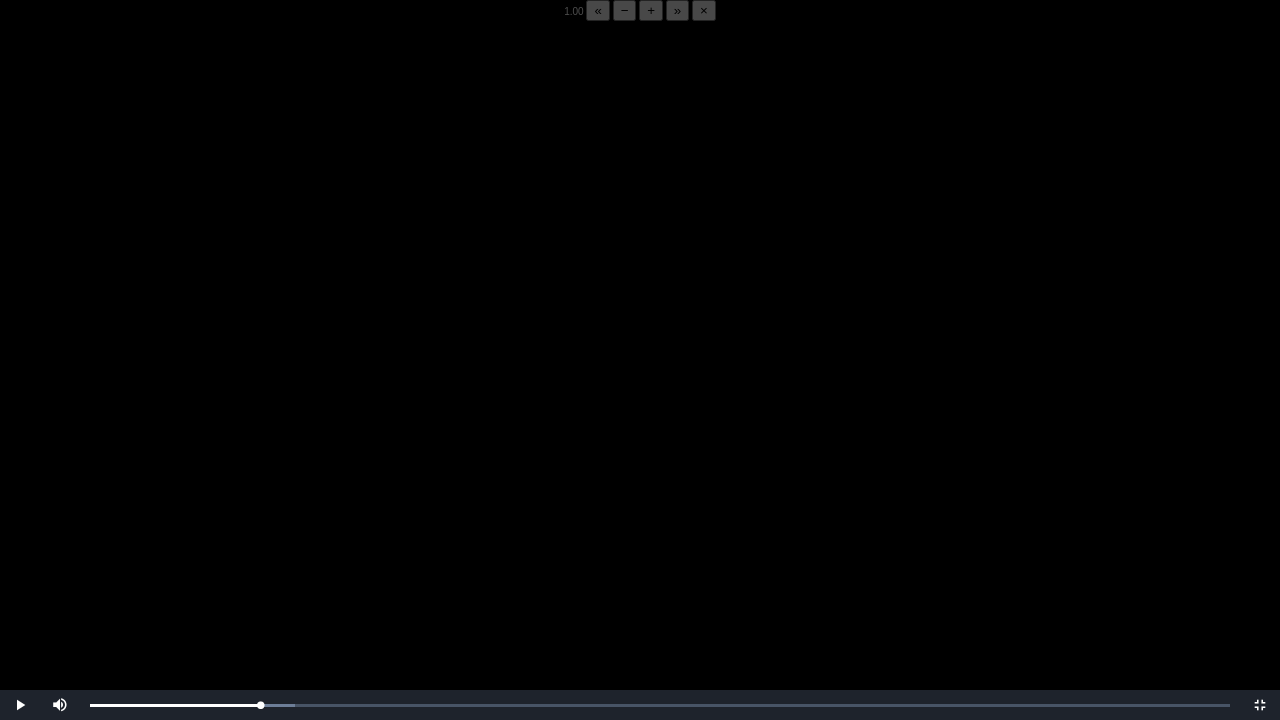 click at bounding box center [640, 381] 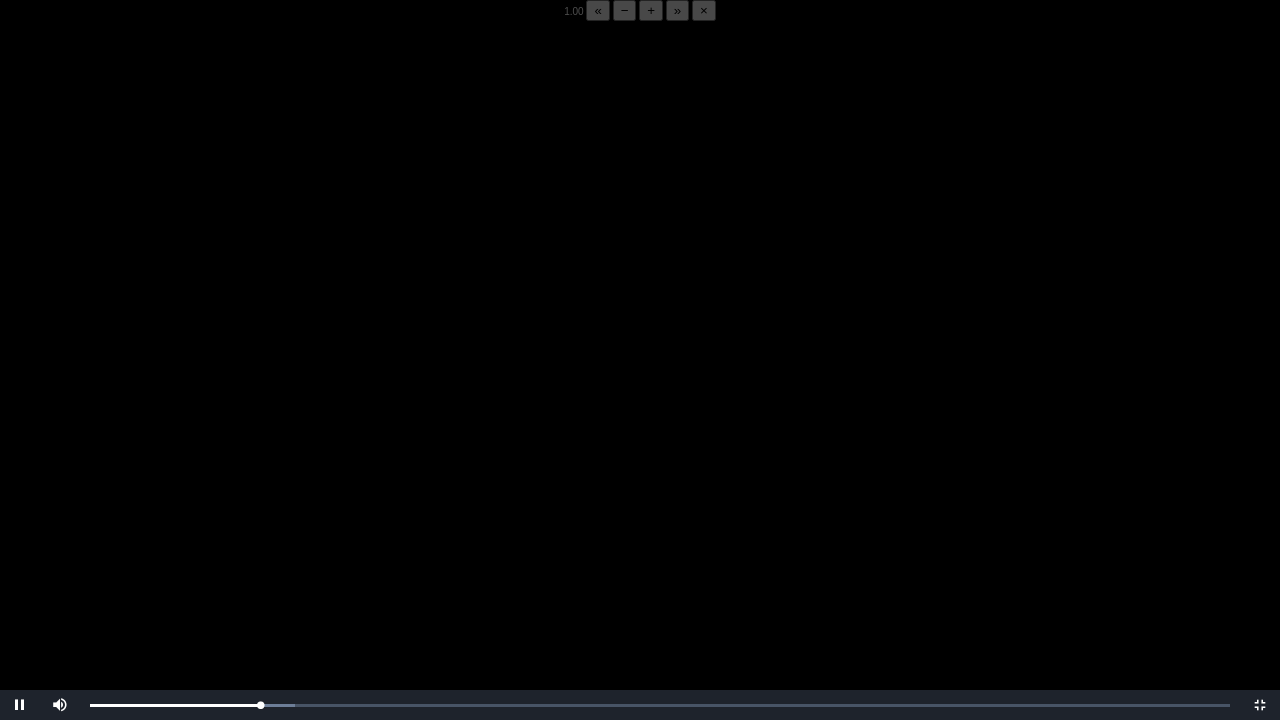 click at bounding box center [640, 381] 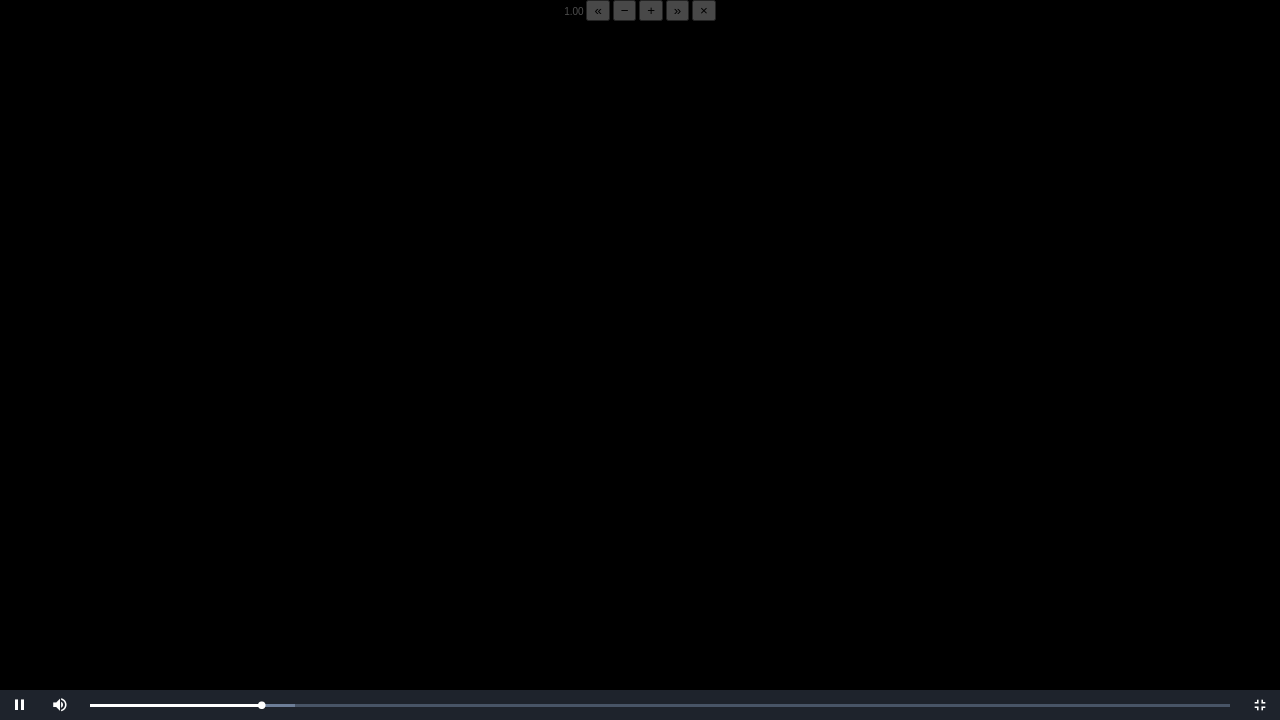 click at bounding box center (640, 381) 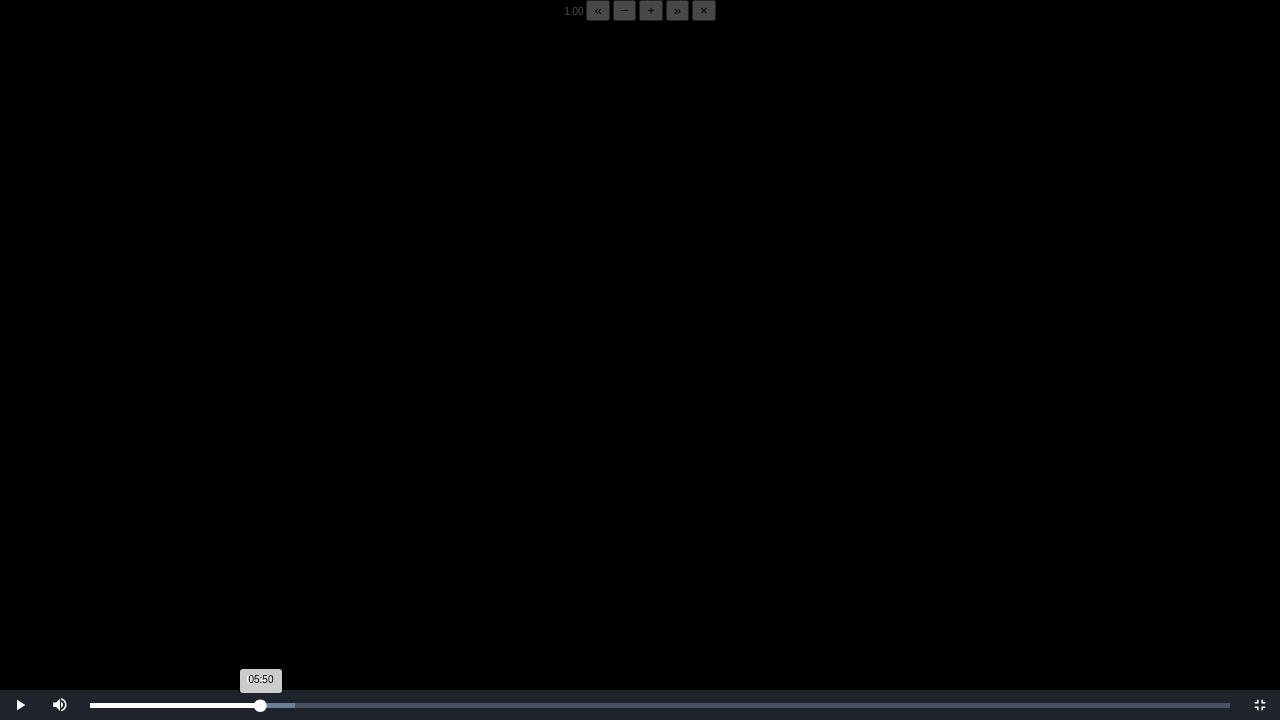 click on "05:50 Progress : 0%" at bounding box center [175, 705] 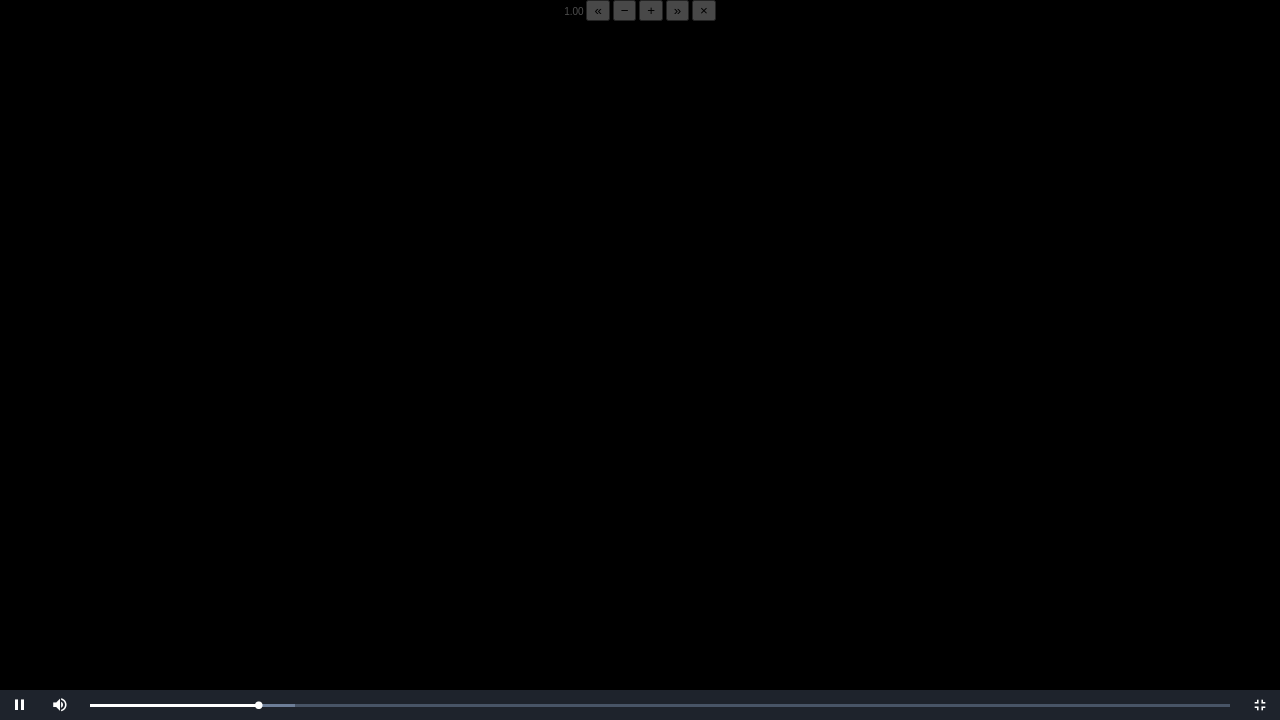 click at bounding box center (640, 381) 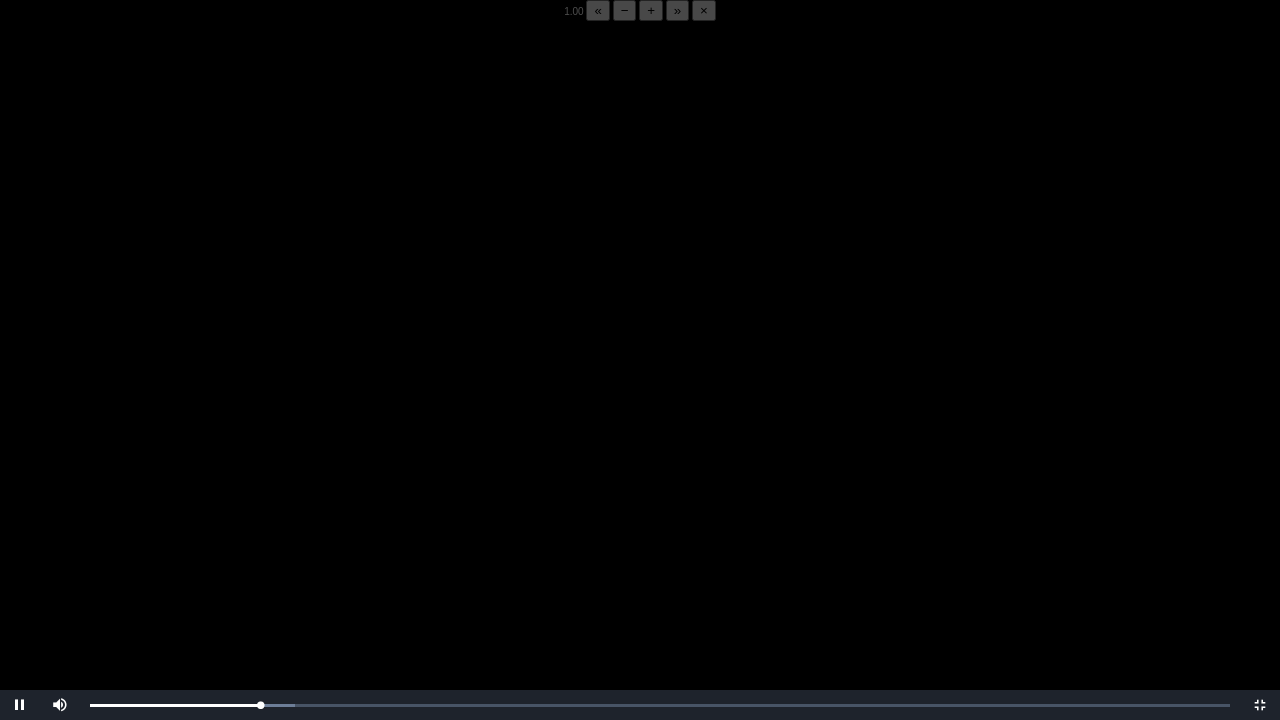 click at bounding box center (640, 381) 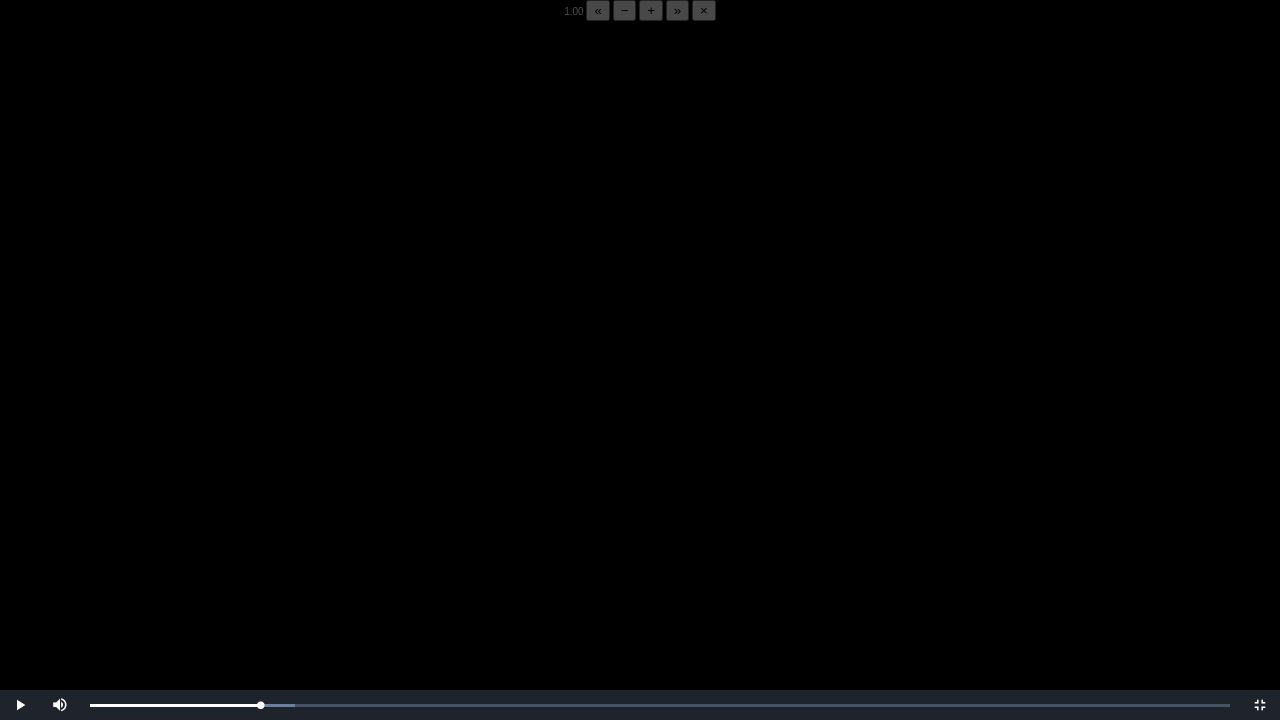 click at bounding box center (640, 381) 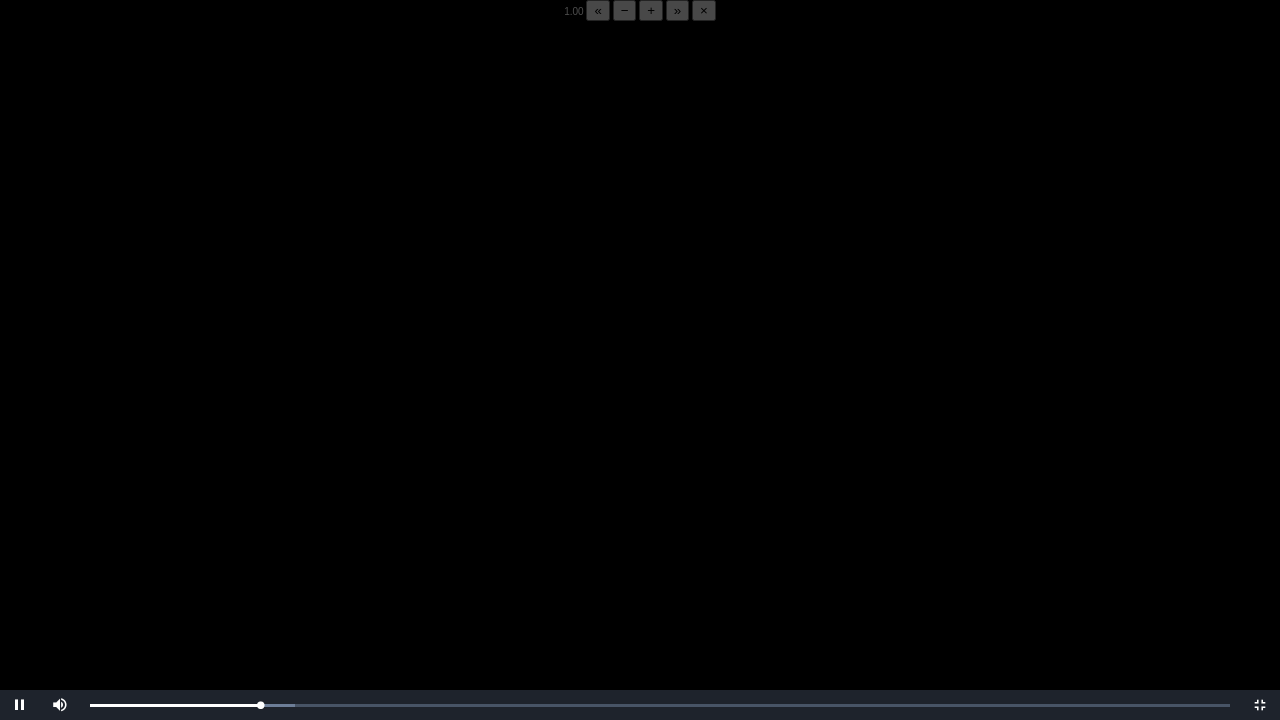 click at bounding box center [640, 381] 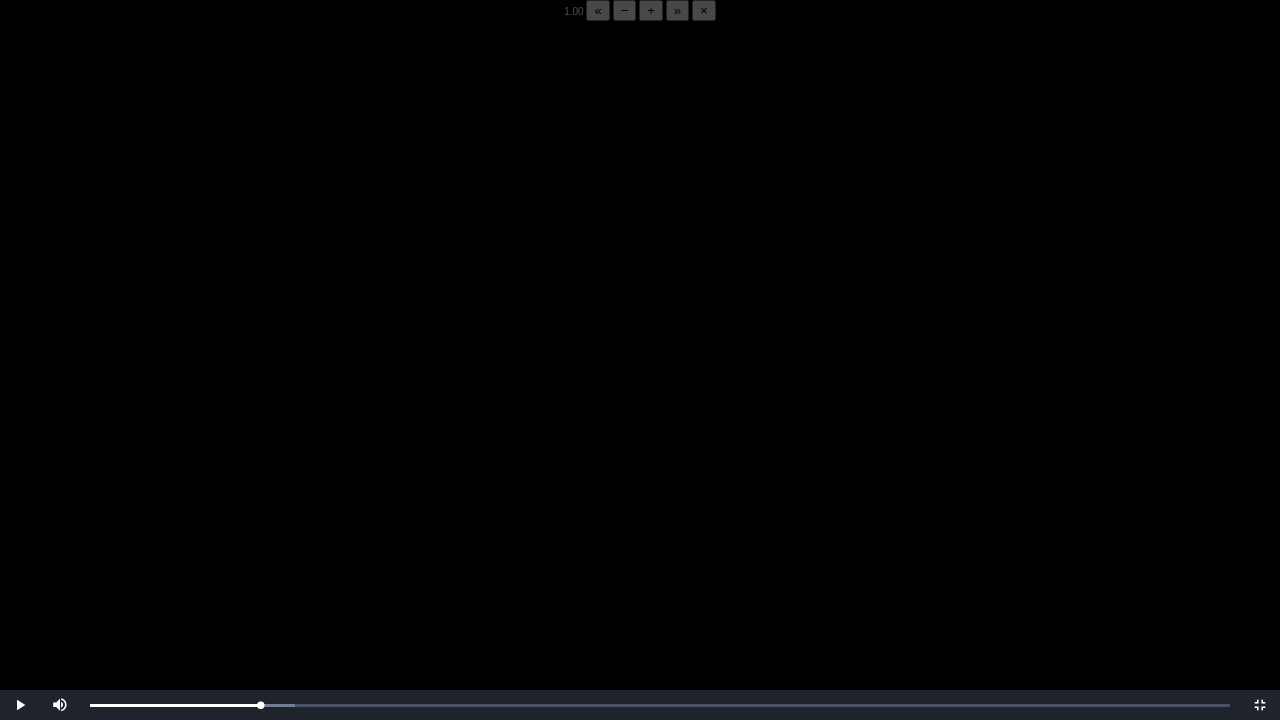 click at bounding box center [640, 381] 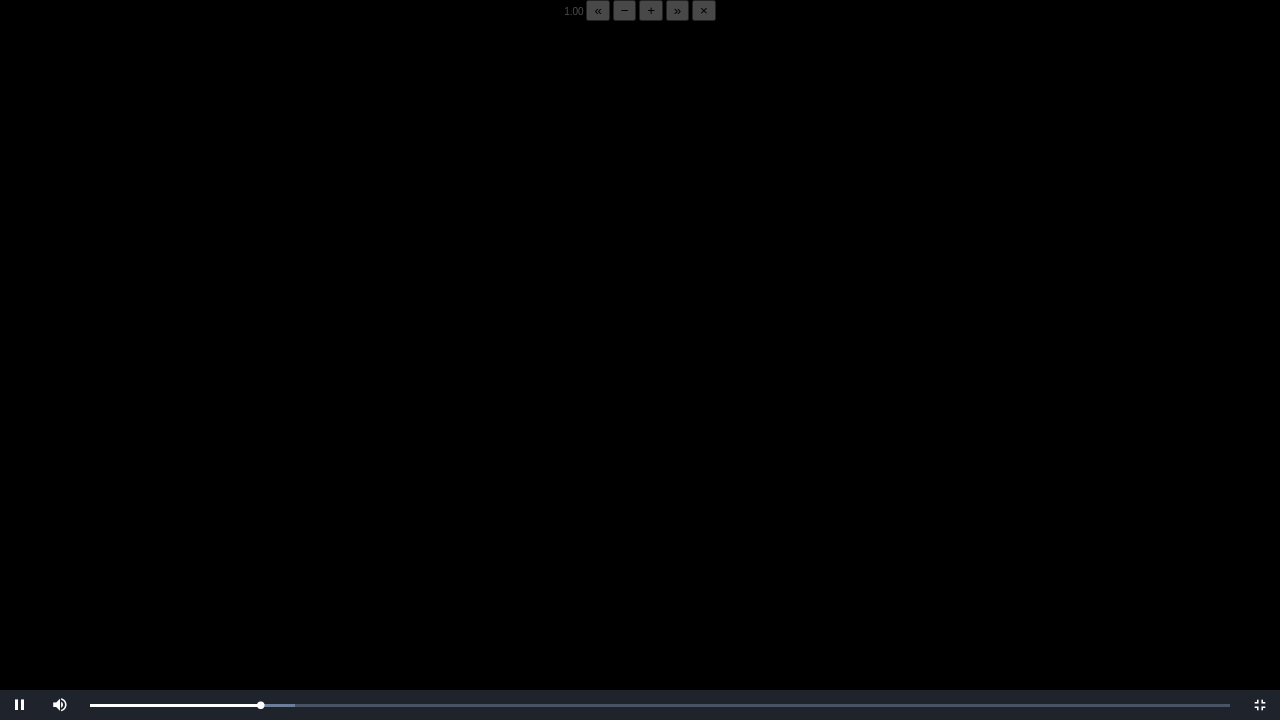 click at bounding box center (640, 381) 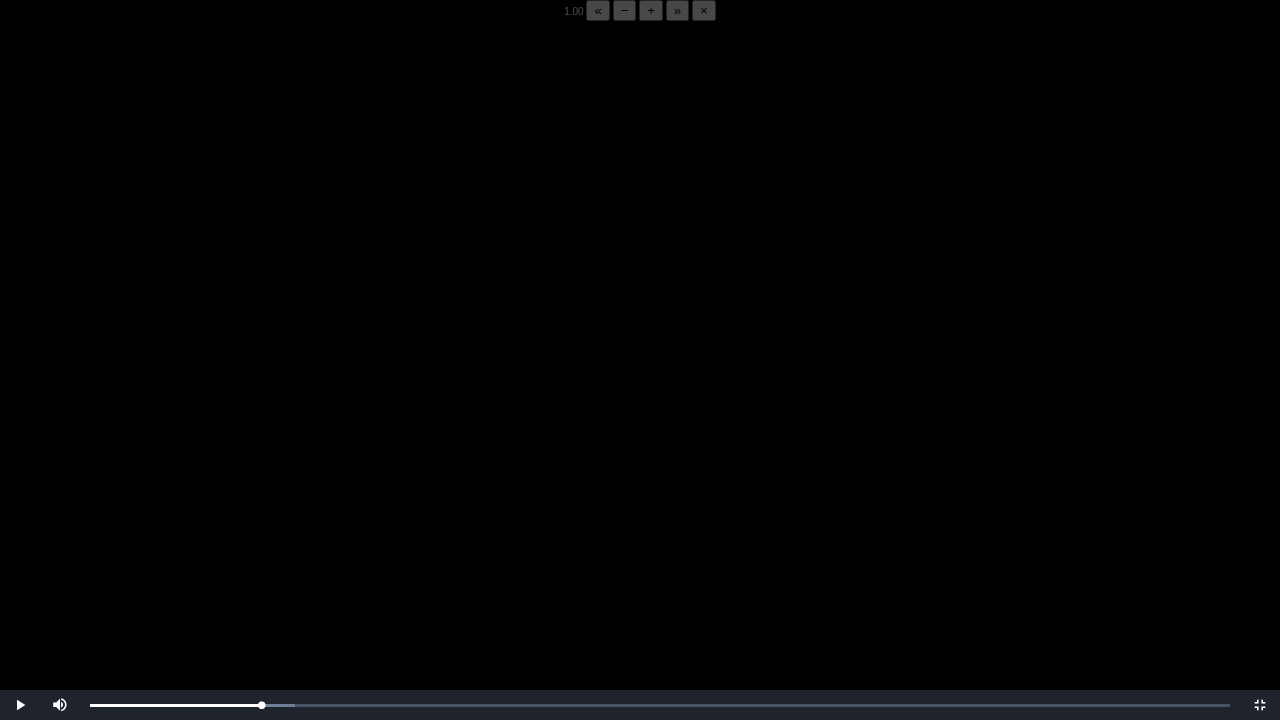 click at bounding box center (640, 381) 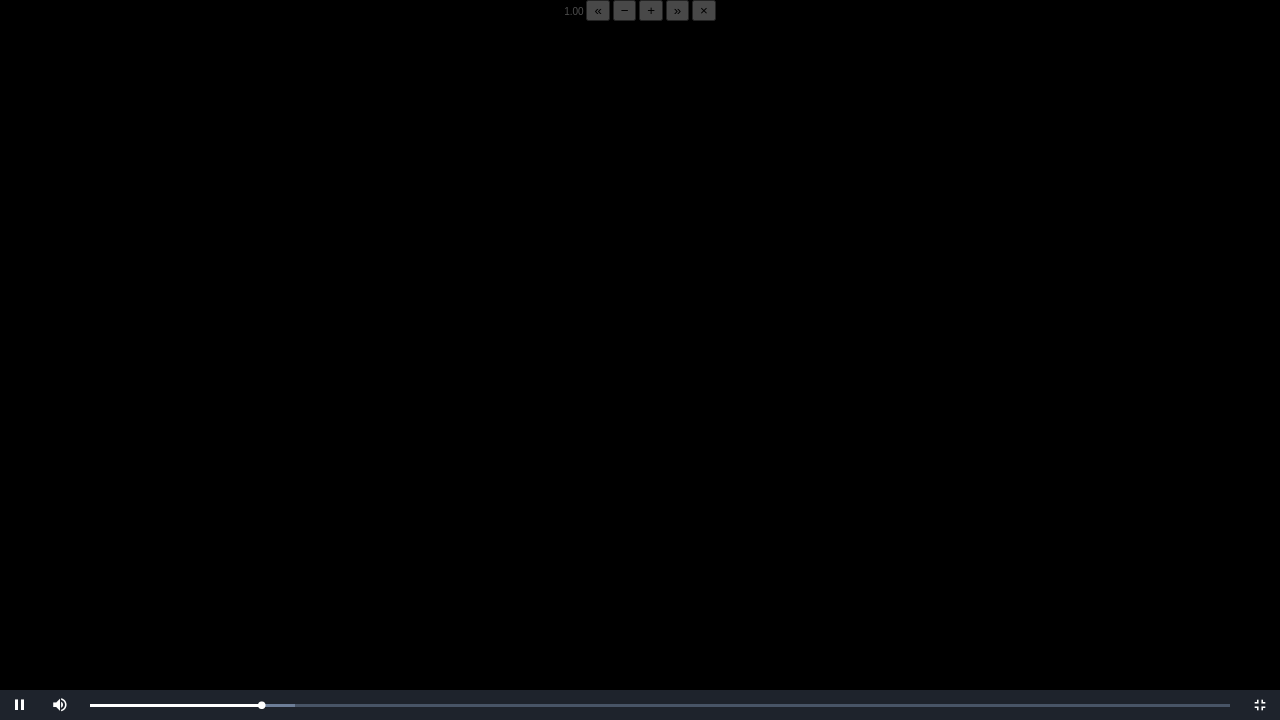 click at bounding box center [640, 381] 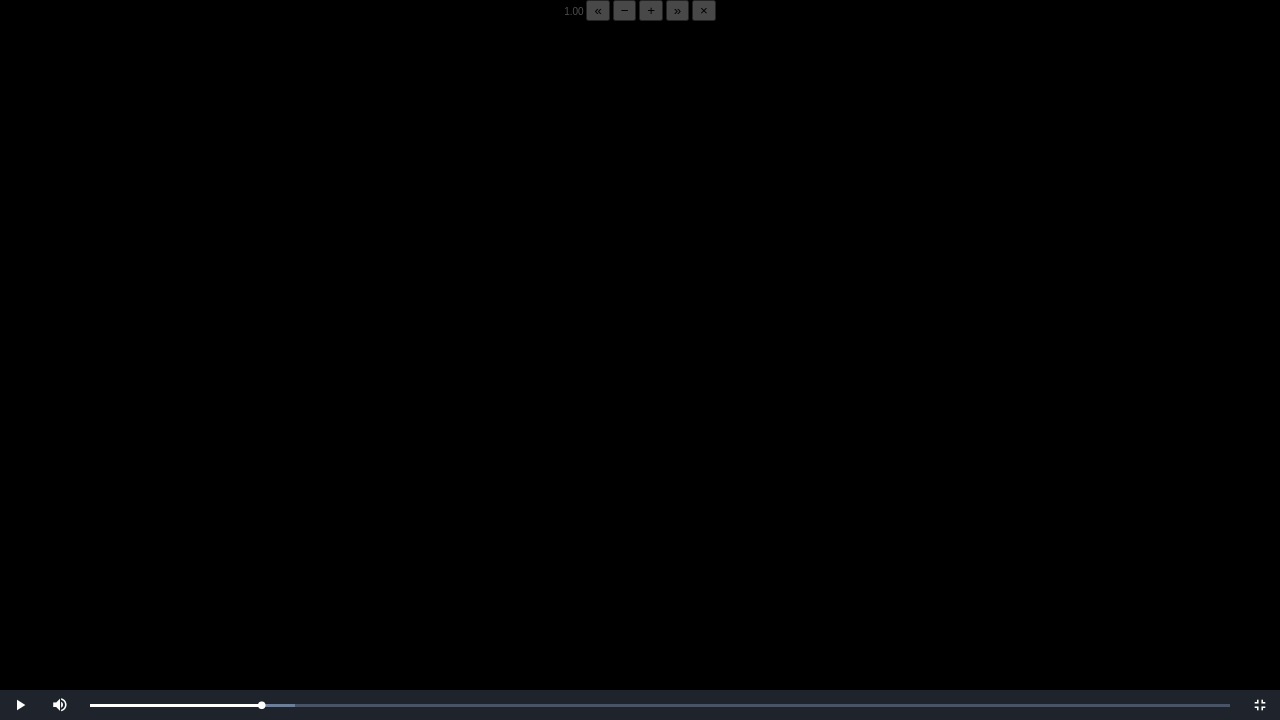 click at bounding box center [640, 381] 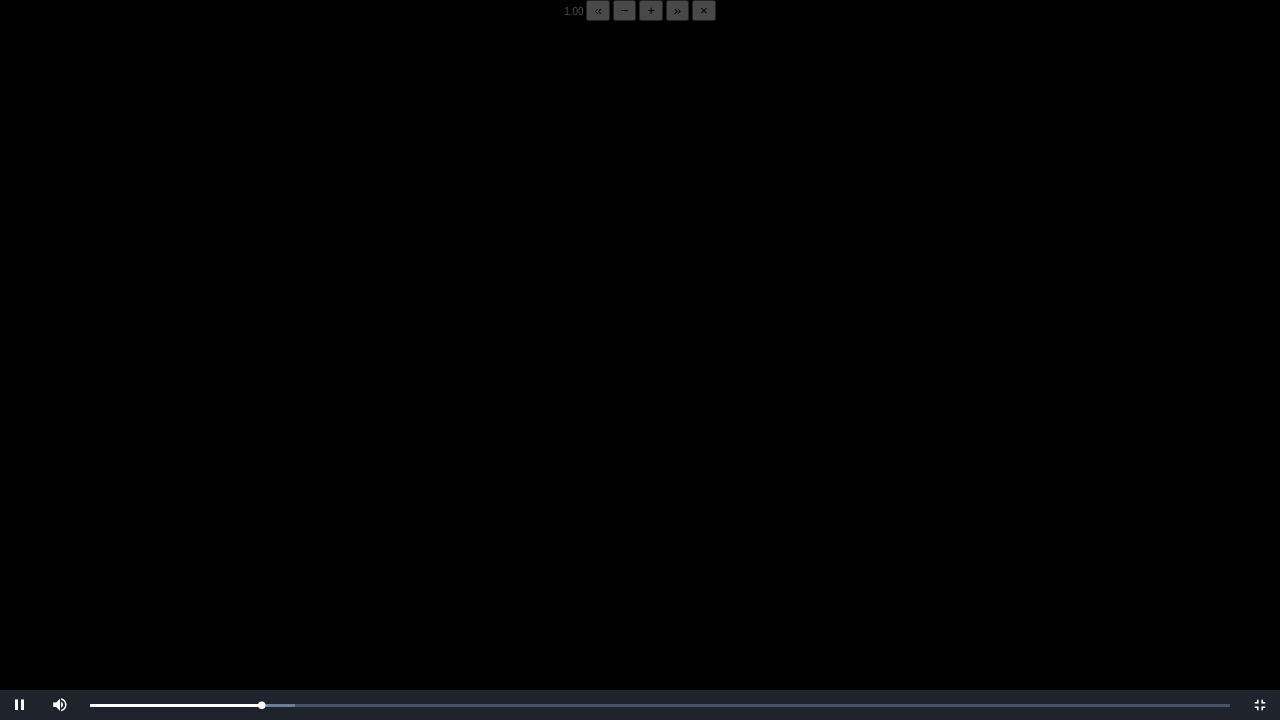 click at bounding box center (640, 381) 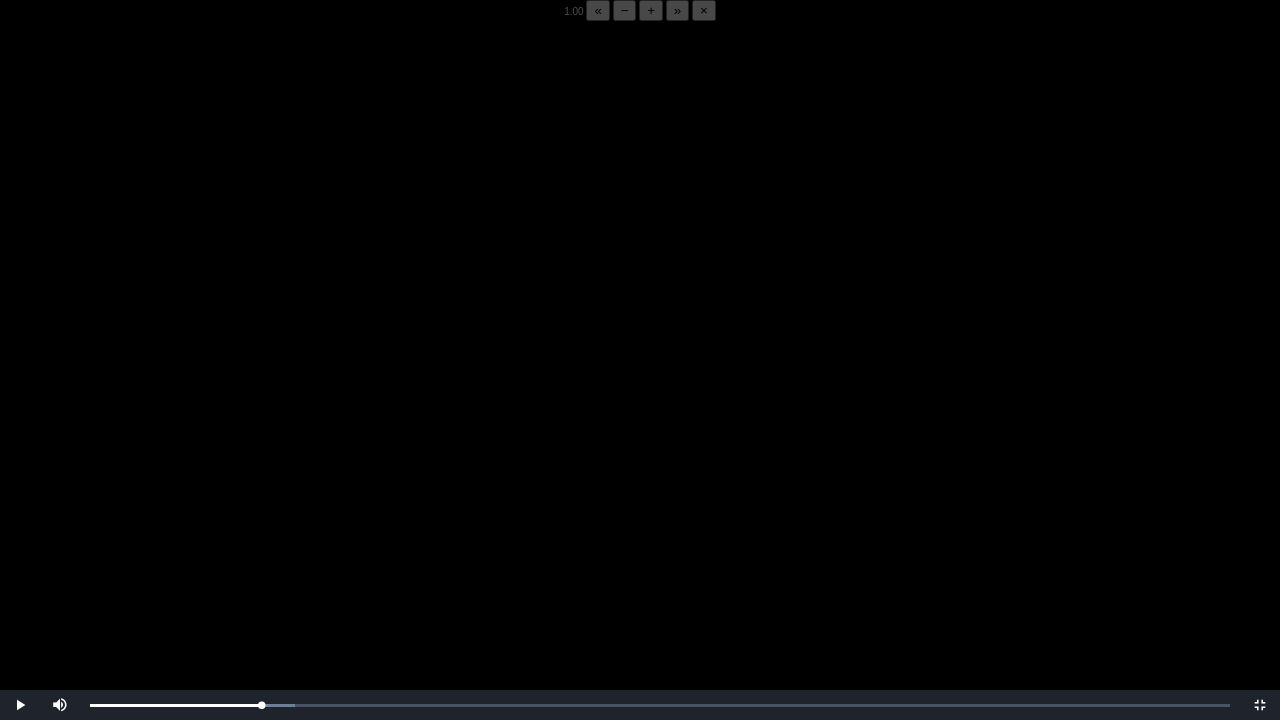 click at bounding box center [640, 381] 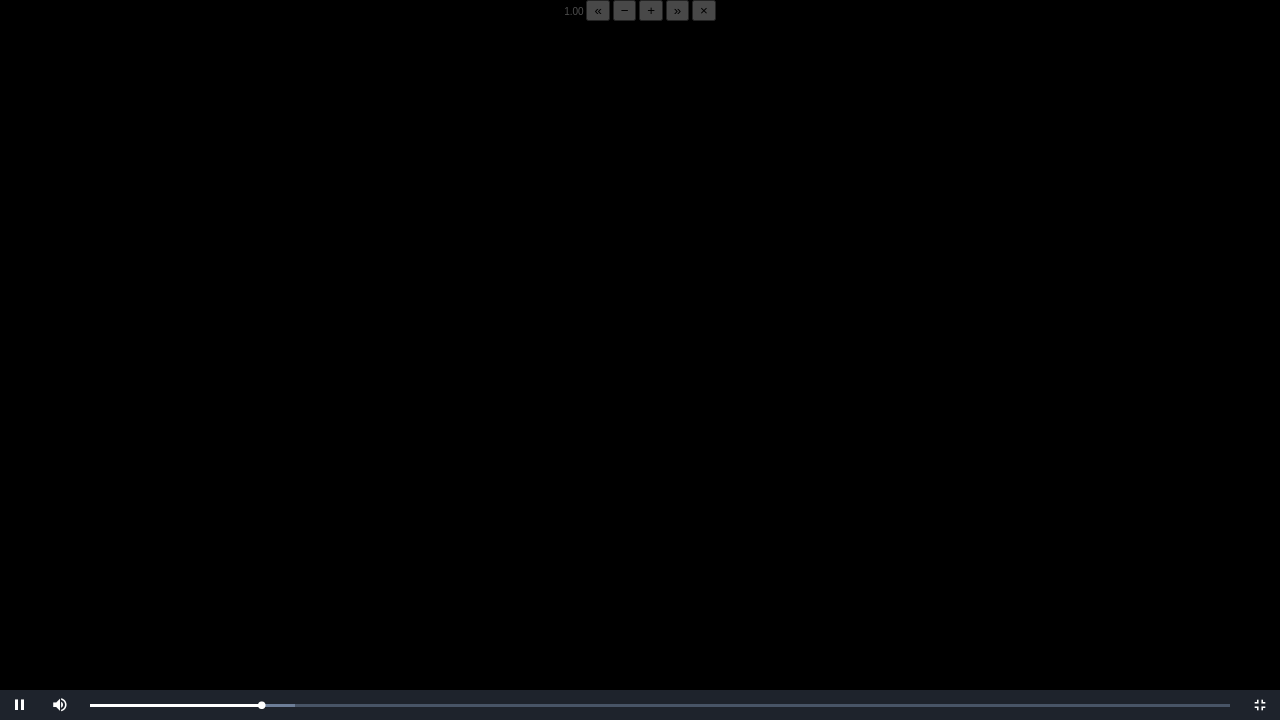 click at bounding box center [640, 381] 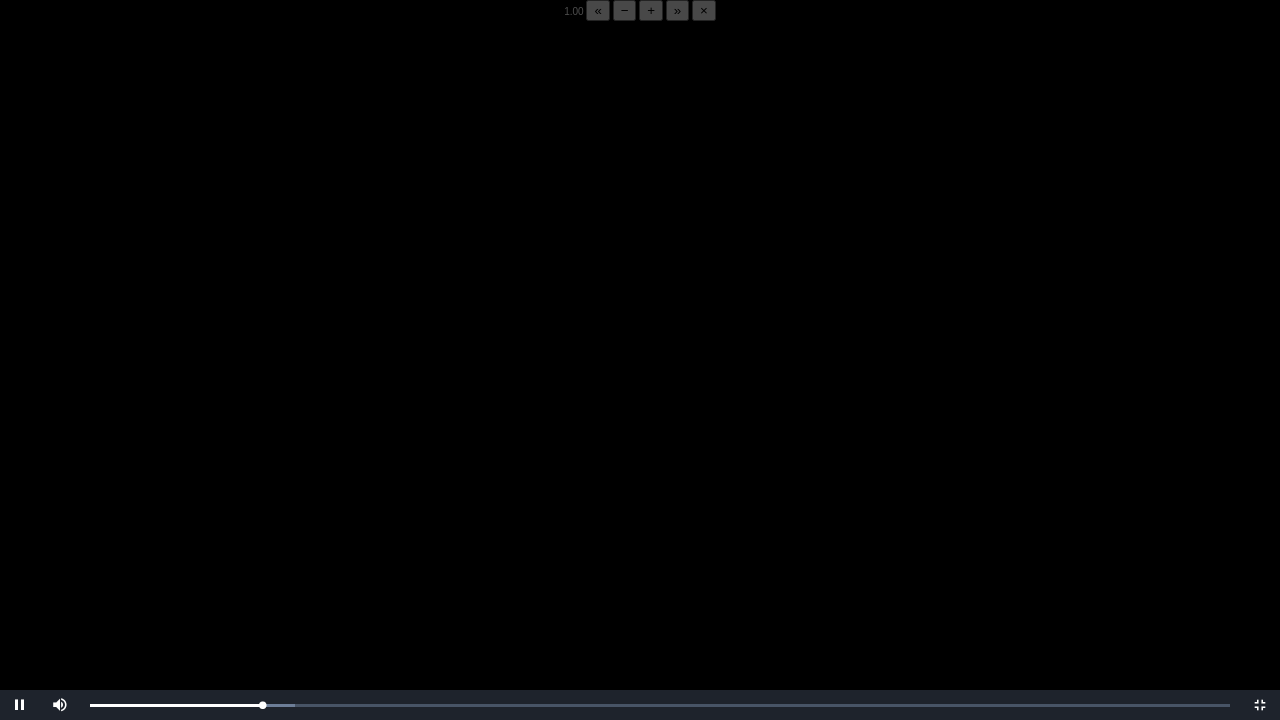 click at bounding box center (640, 381) 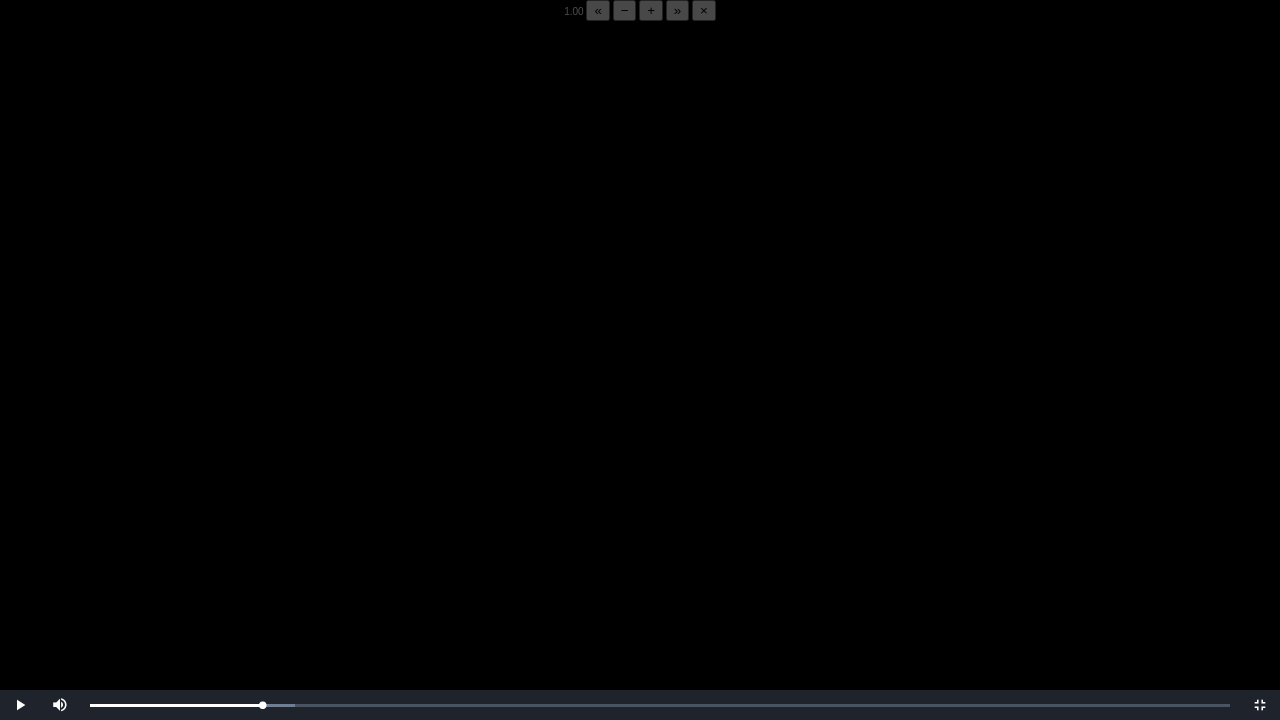 click at bounding box center (640, 381) 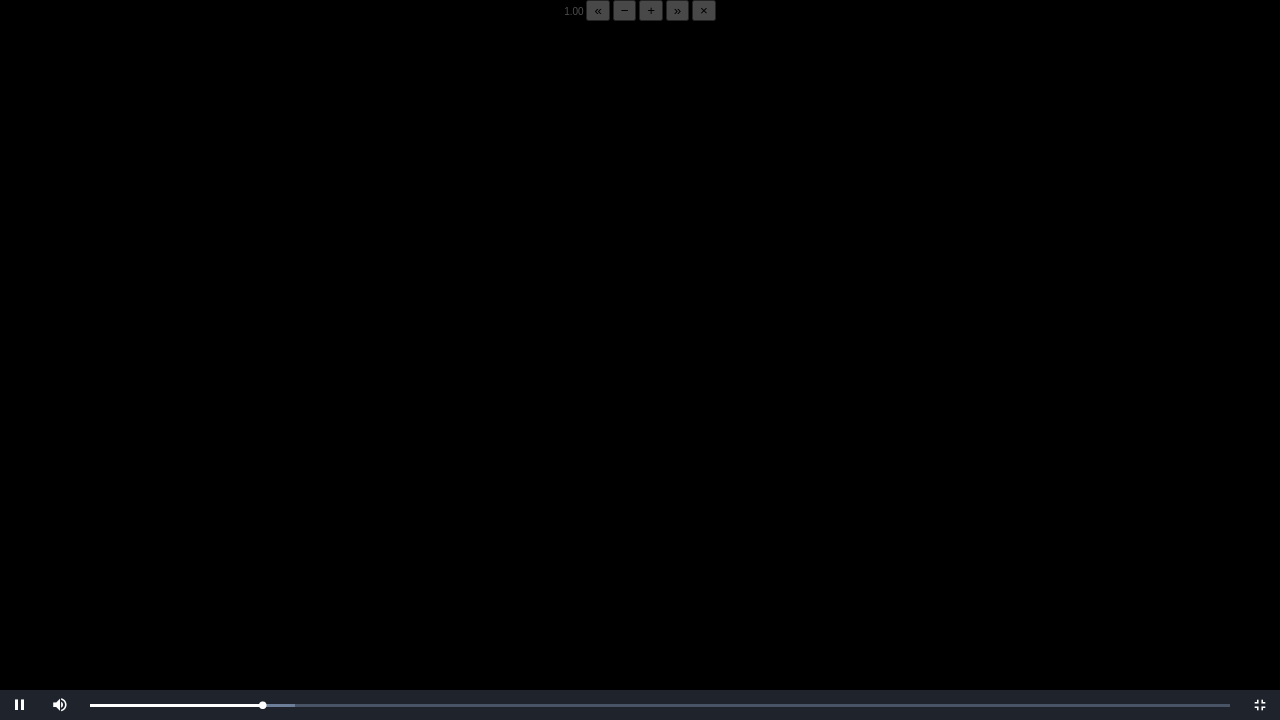 click at bounding box center [640, 381] 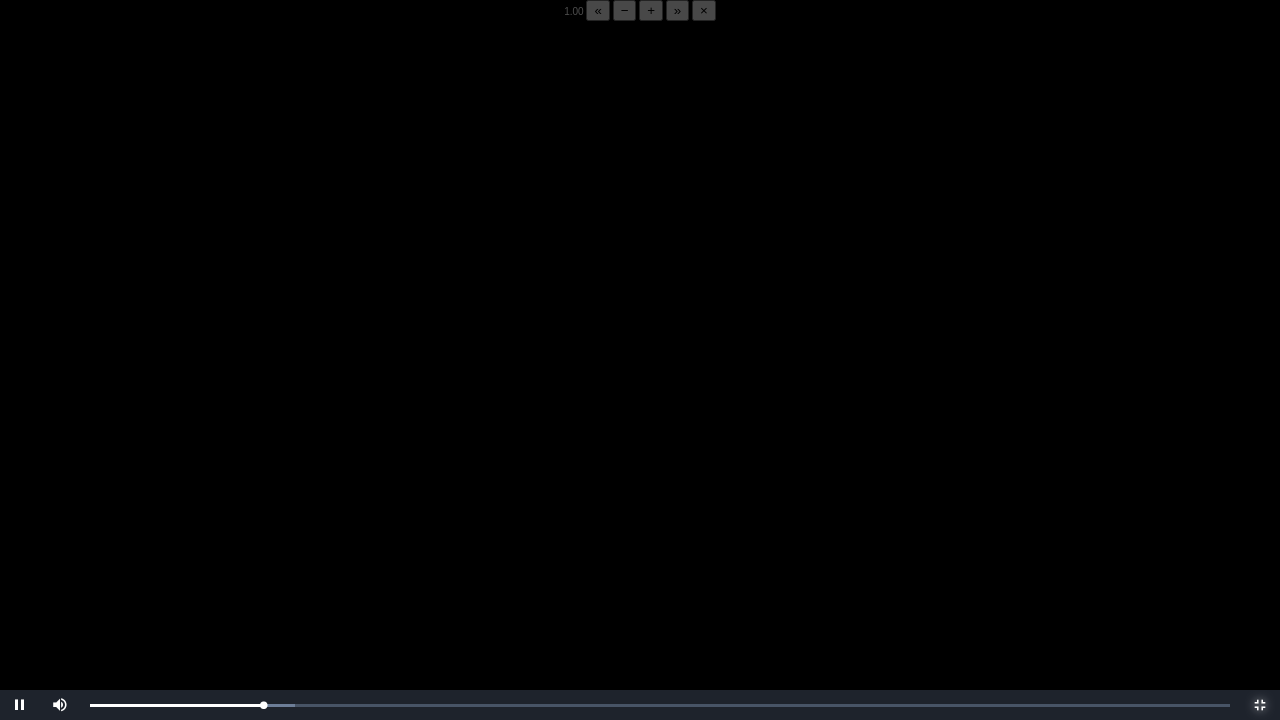 click at bounding box center [1260, 705] 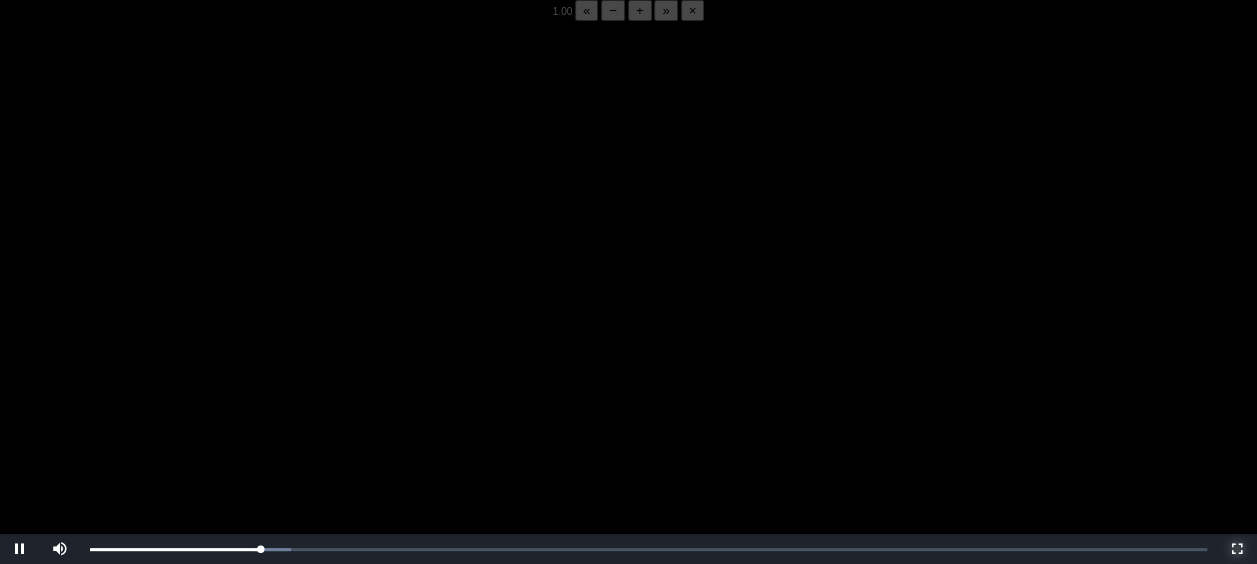 scroll, scrollTop: 332, scrollLeft: 0, axis: vertical 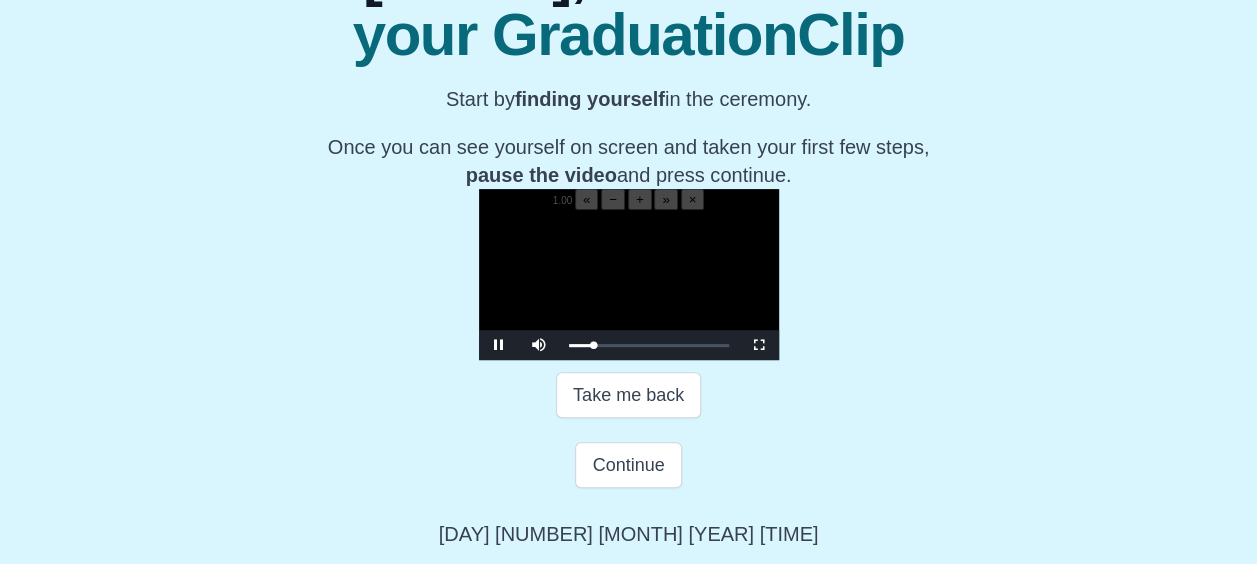 click at bounding box center [629, 285] 